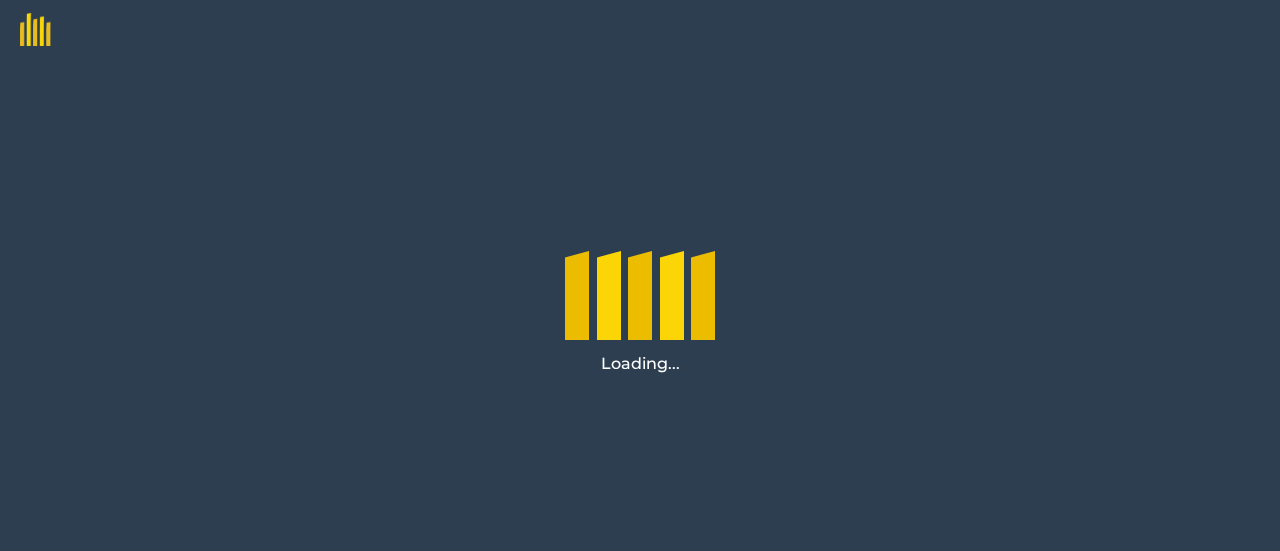 scroll, scrollTop: 0, scrollLeft: 0, axis: both 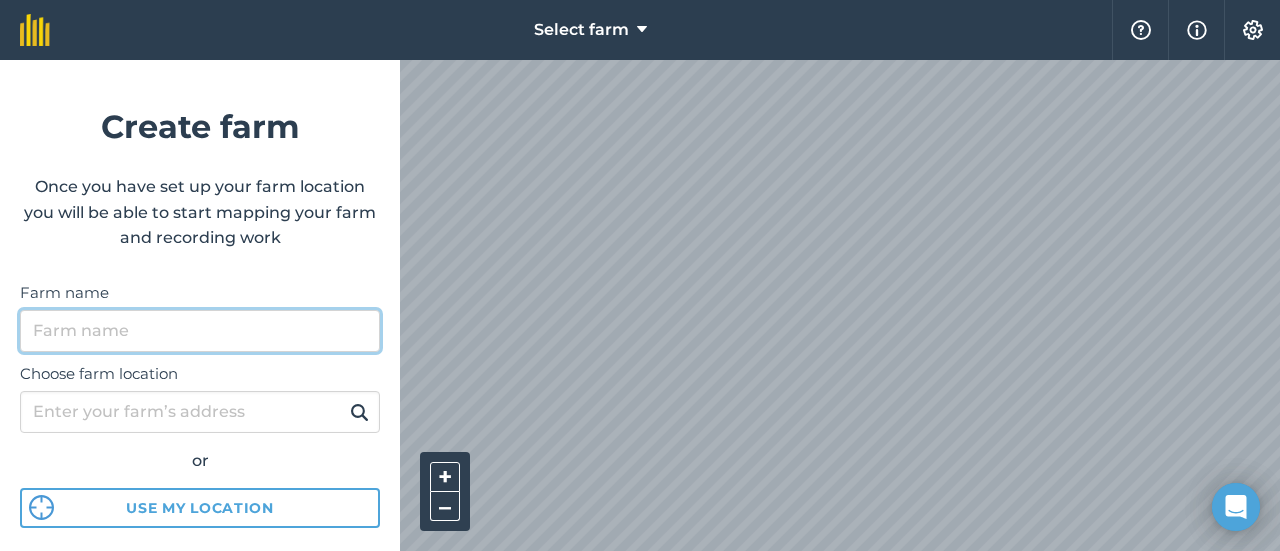click on "Farm name" at bounding box center [200, 331] 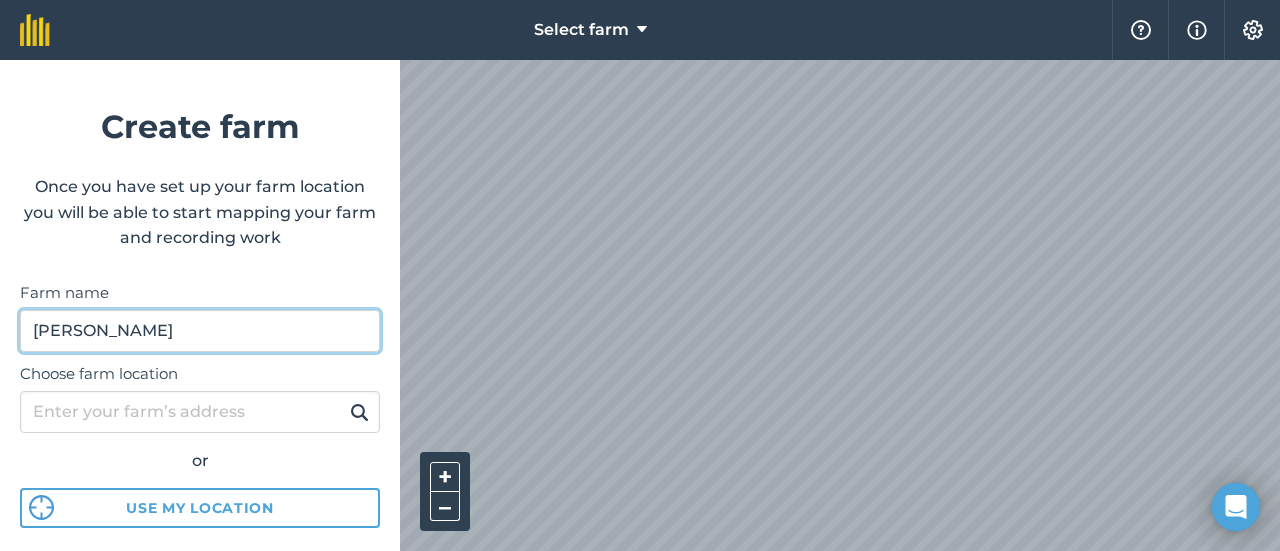 type on "[PERSON_NAME]" 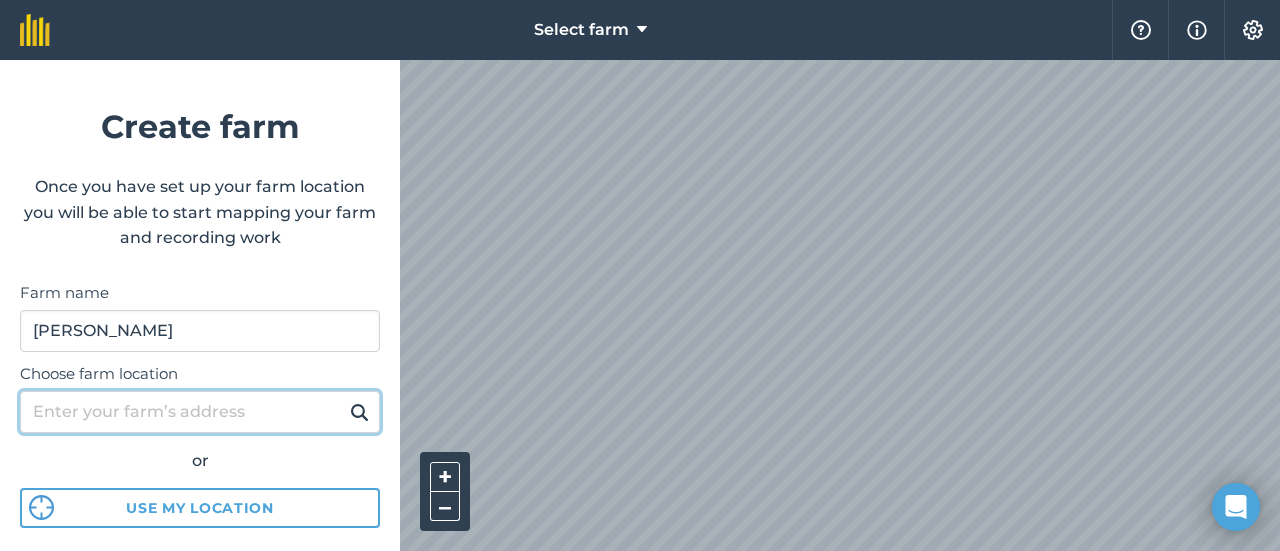 click on "Choose farm location" at bounding box center (200, 412) 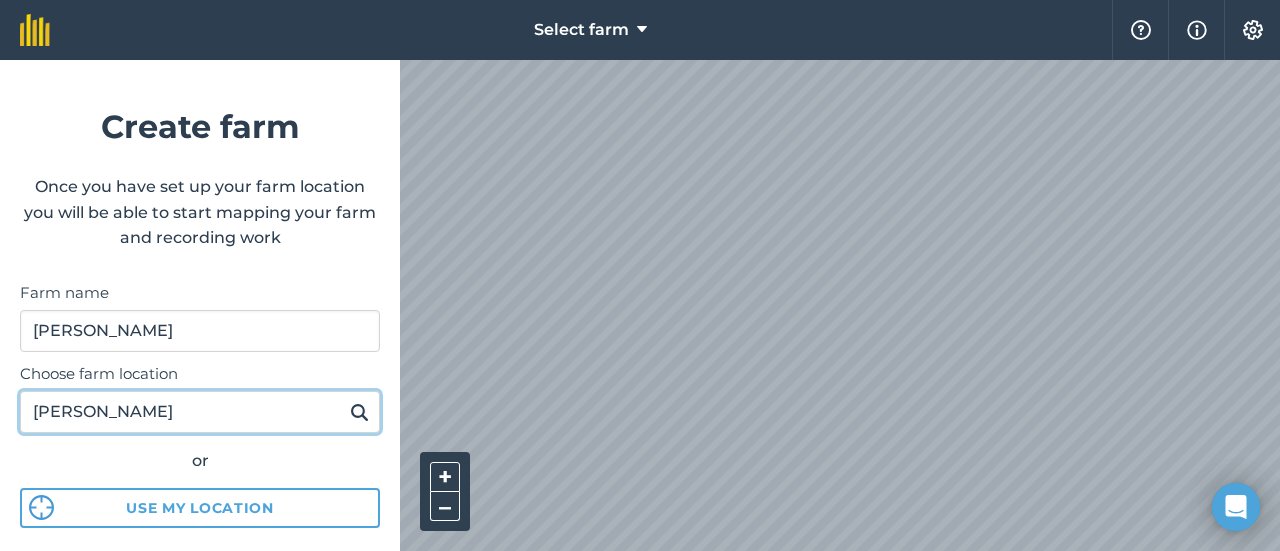 click at bounding box center [359, 412] 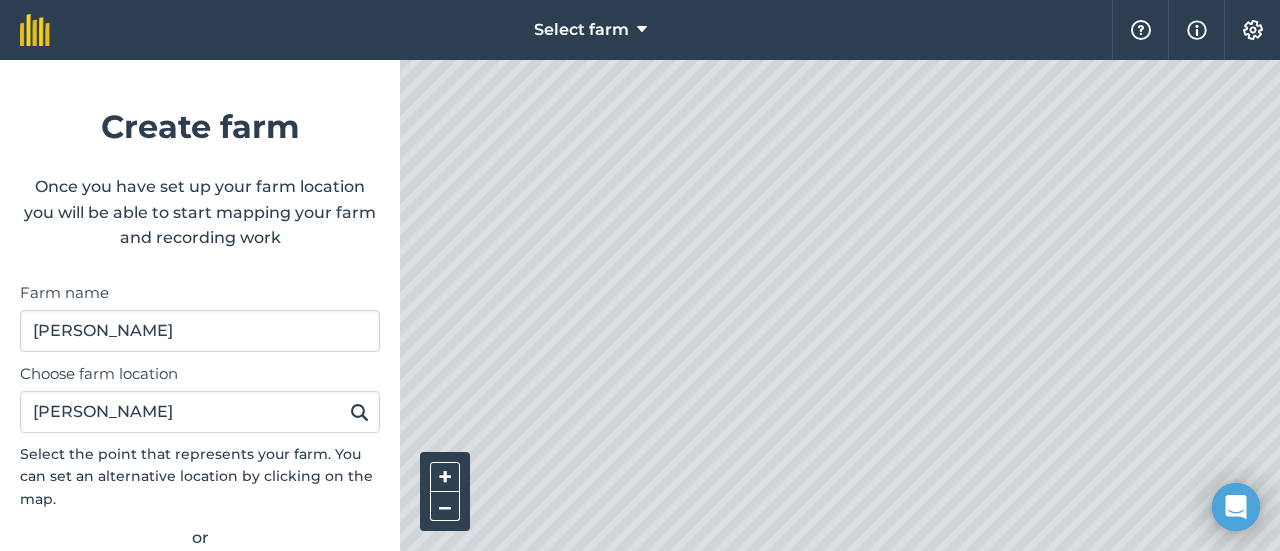 click at bounding box center (359, 412) 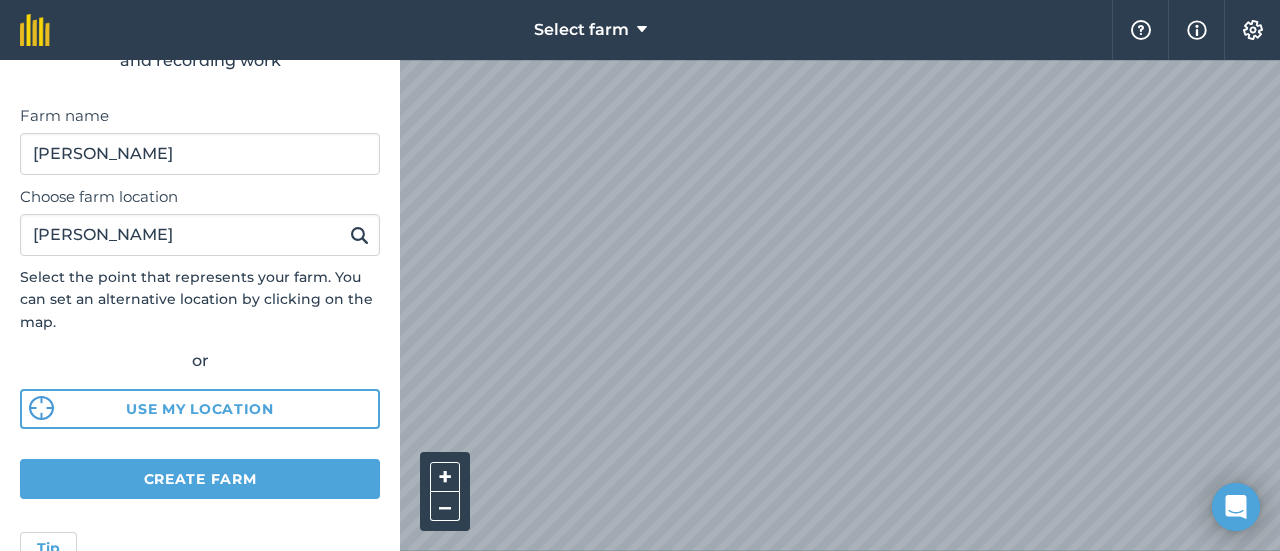 scroll, scrollTop: 176, scrollLeft: 0, axis: vertical 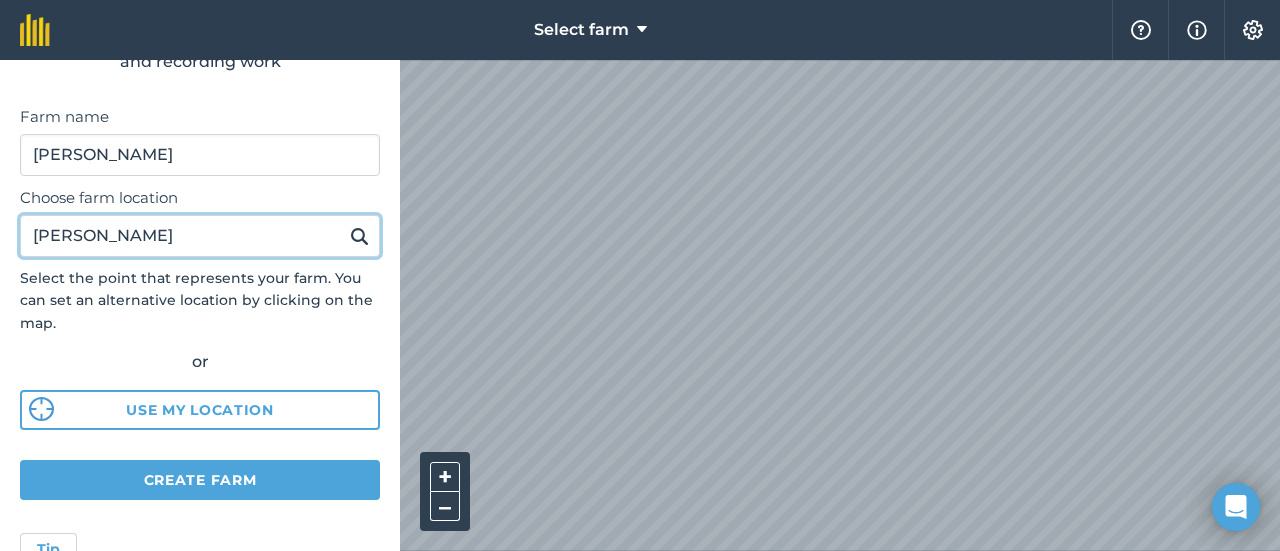 click on "[PERSON_NAME]" at bounding box center (200, 236) 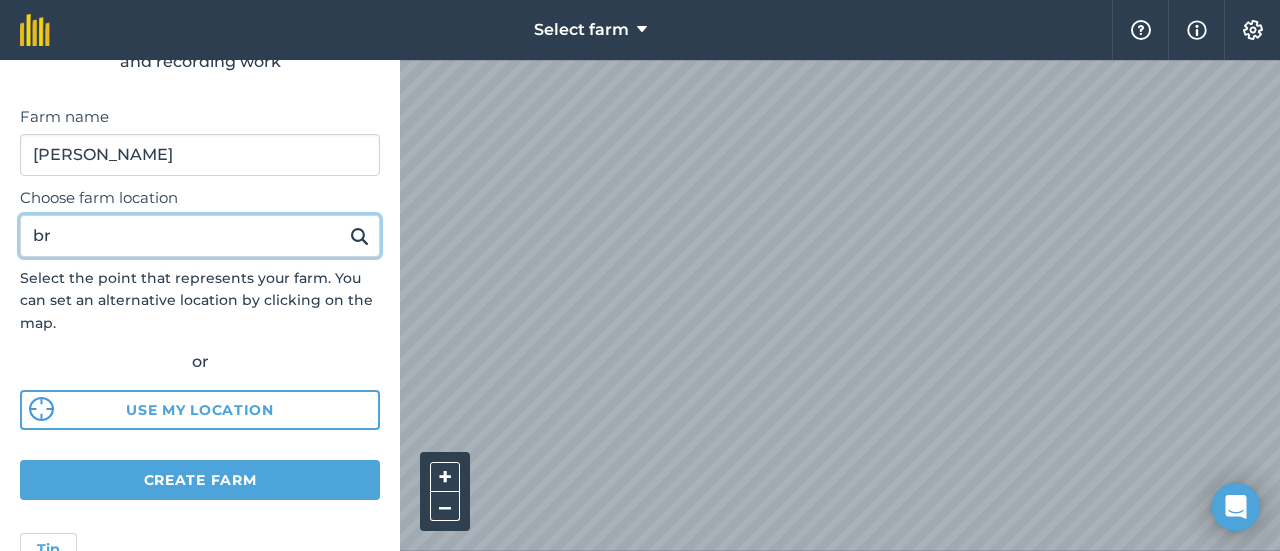 type on "b" 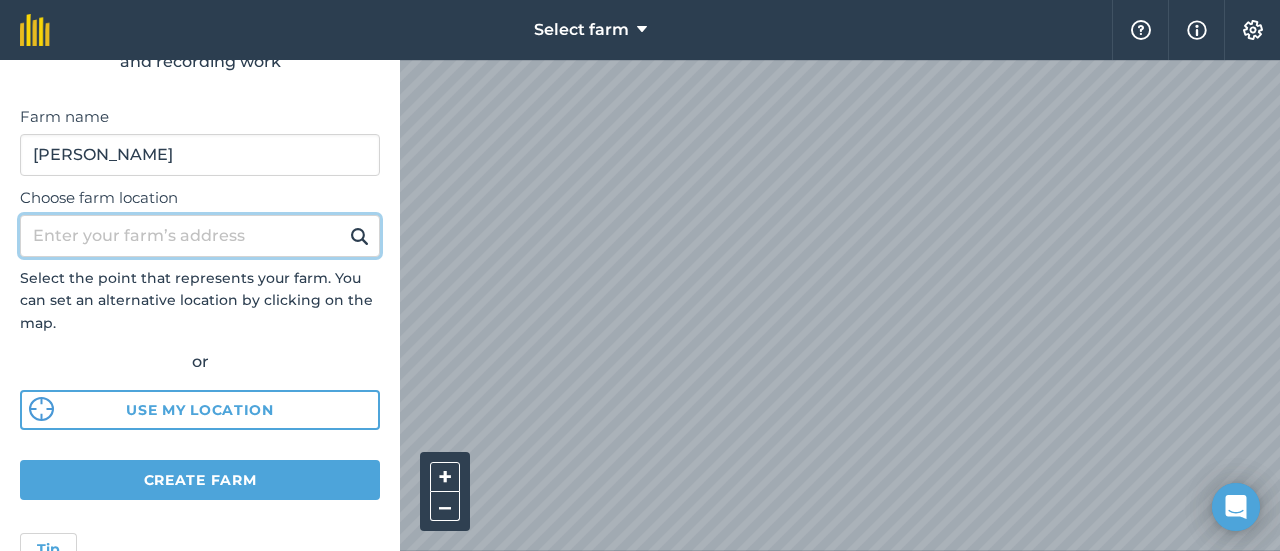 type 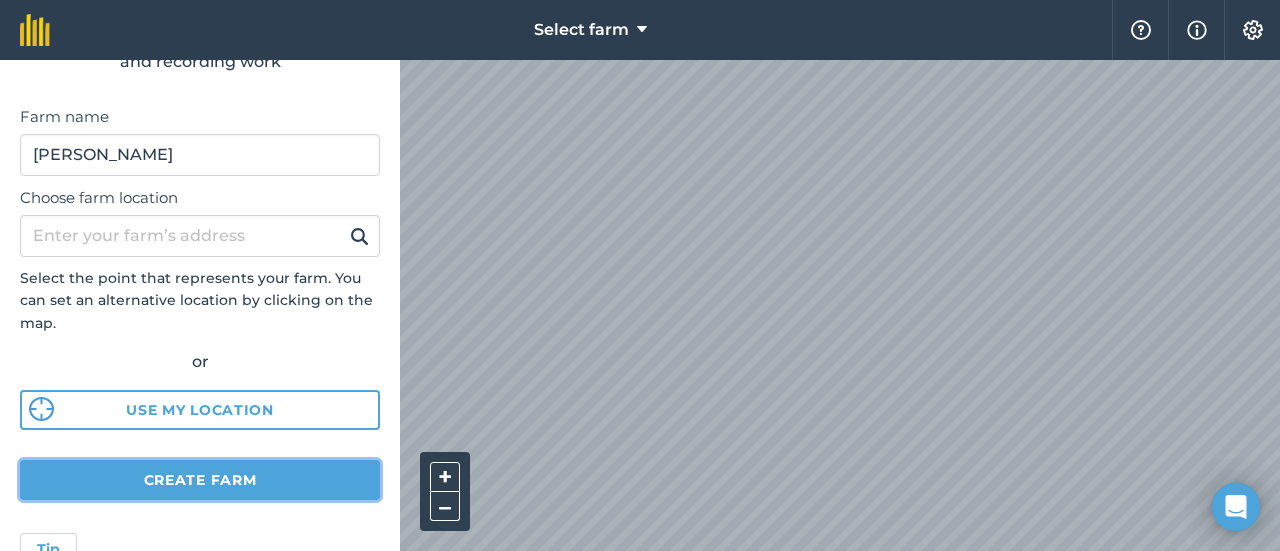 click on "Create farm" at bounding box center [200, 480] 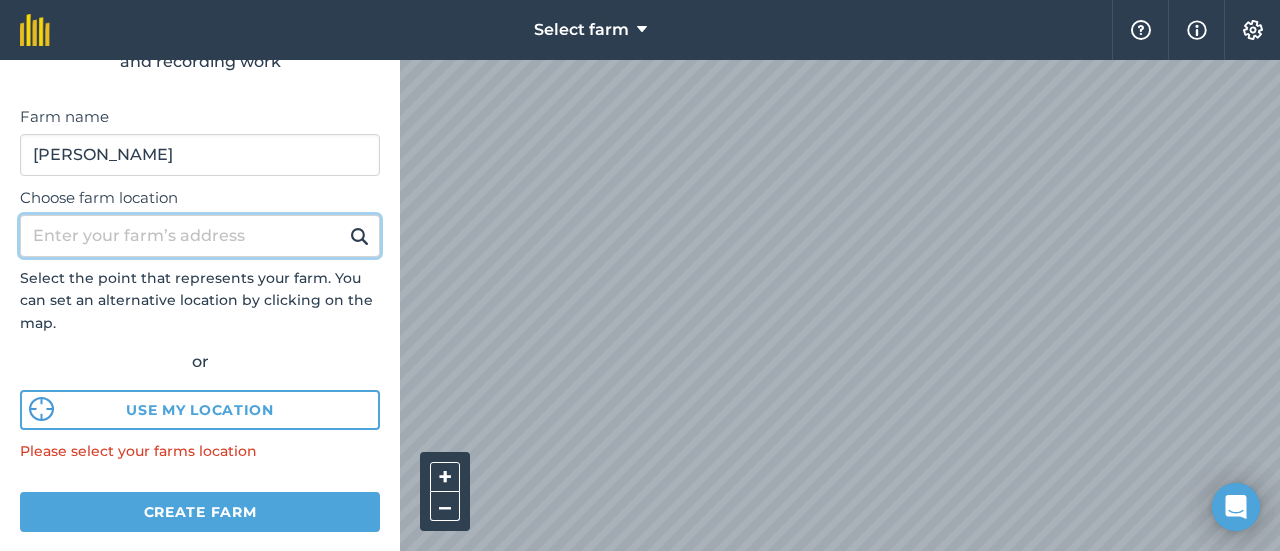 click on "Choose farm location" at bounding box center (200, 236) 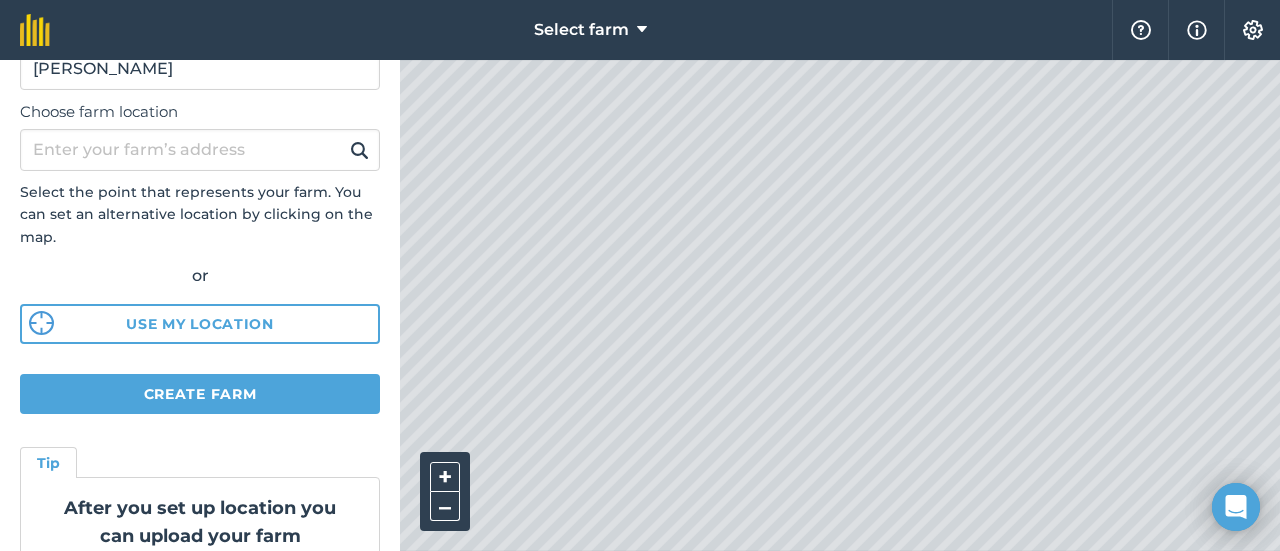 scroll, scrollTop: 264, scrollLeft: 0, axis: vertical 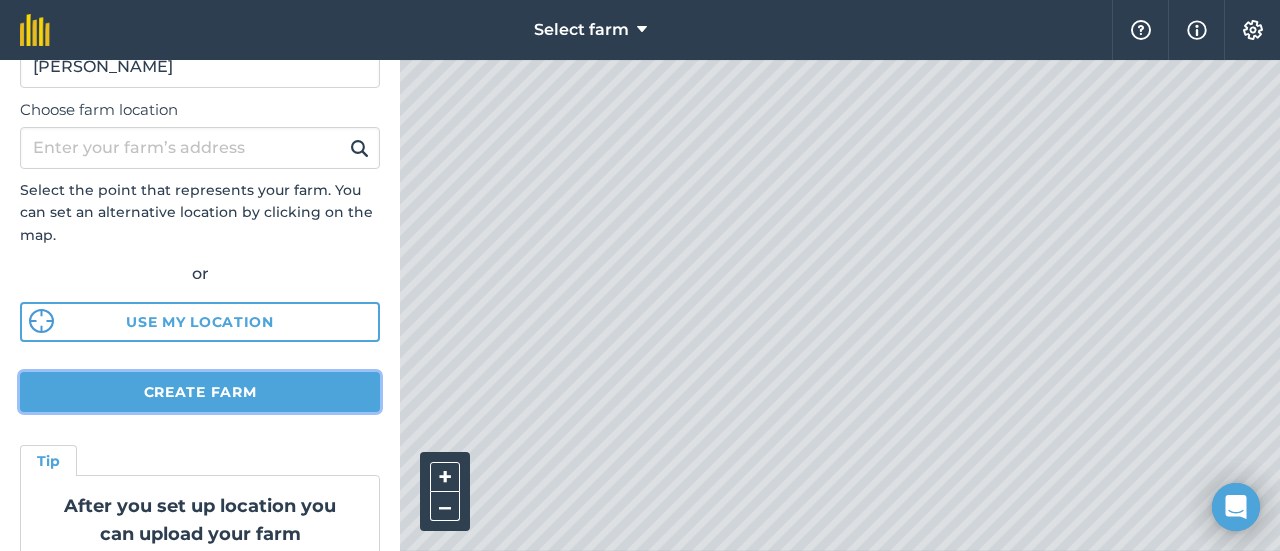click on "Create farm" at bounding box center [200, 392] 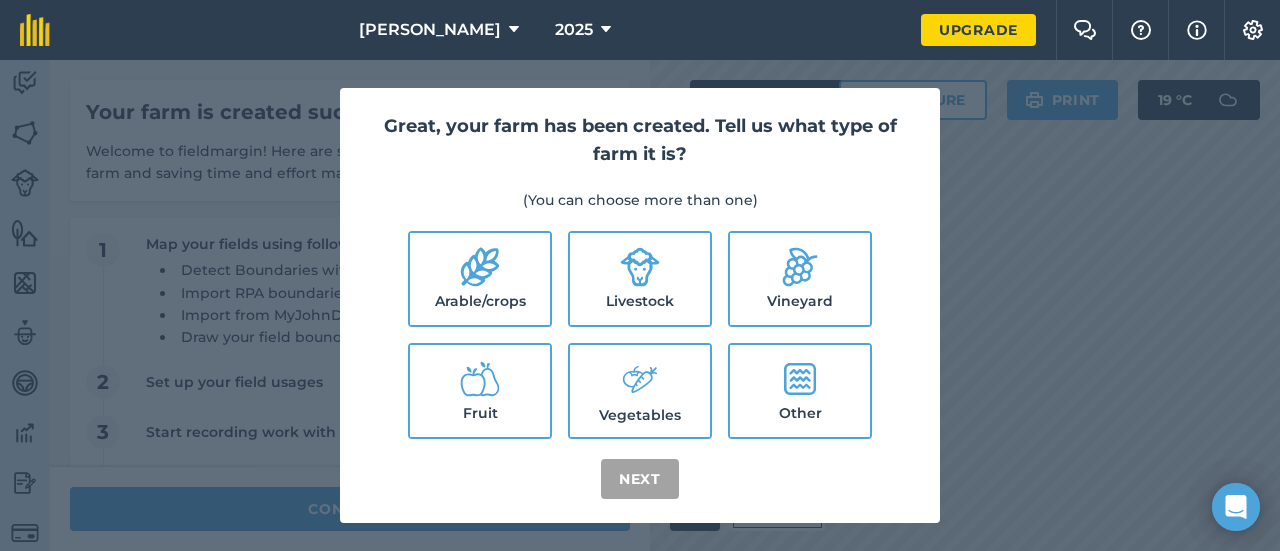 click 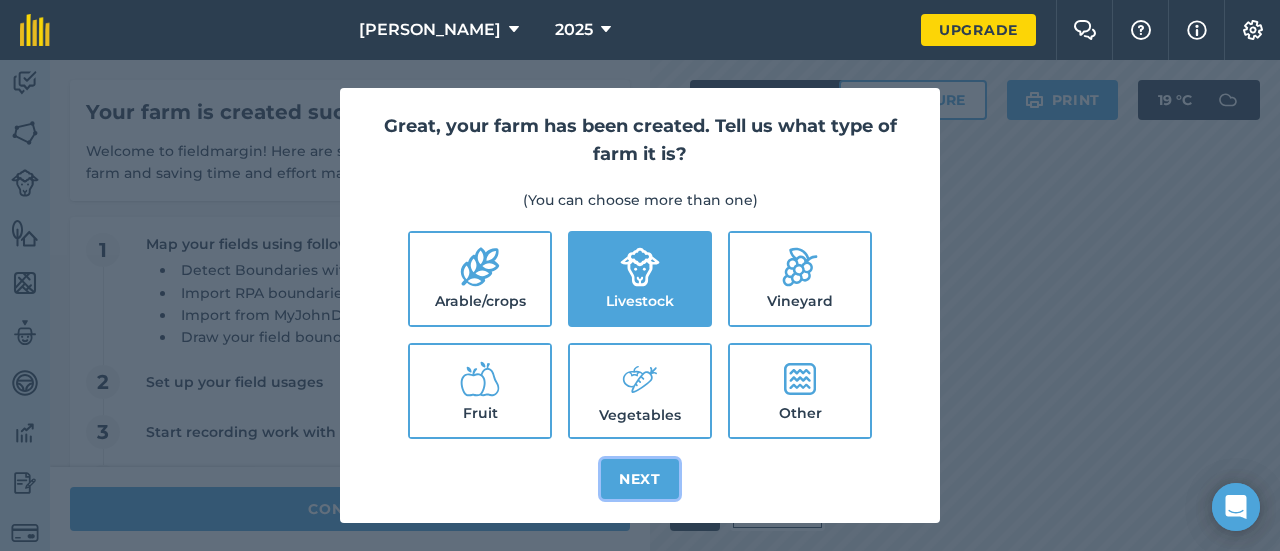 click on "Next" at bounding box center (640, 479) 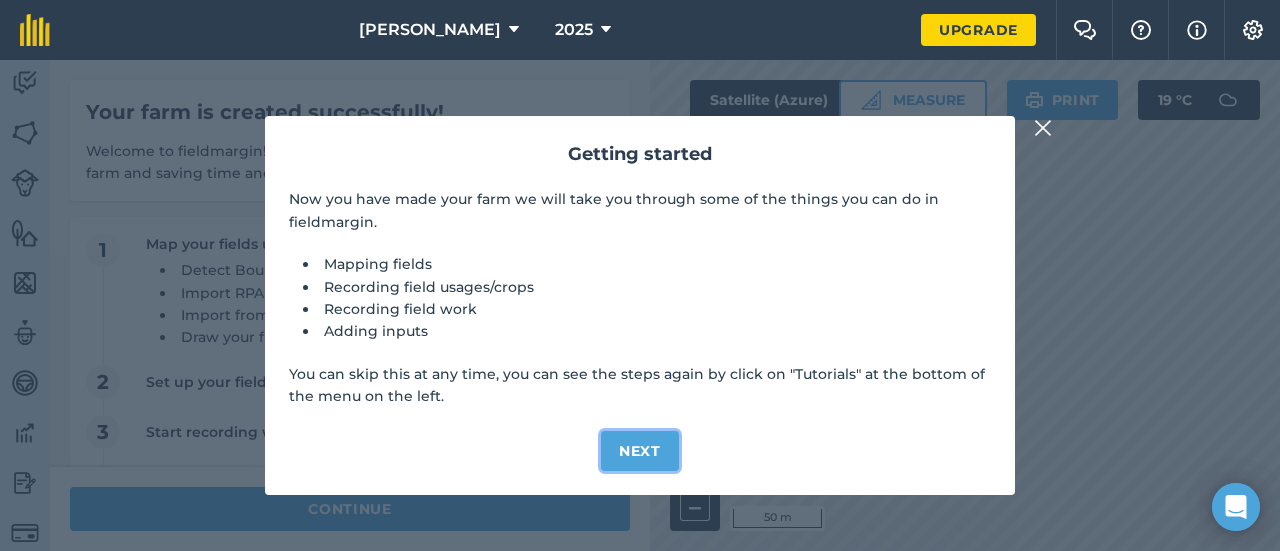 click on "Next" at bounding box center [640, 451] 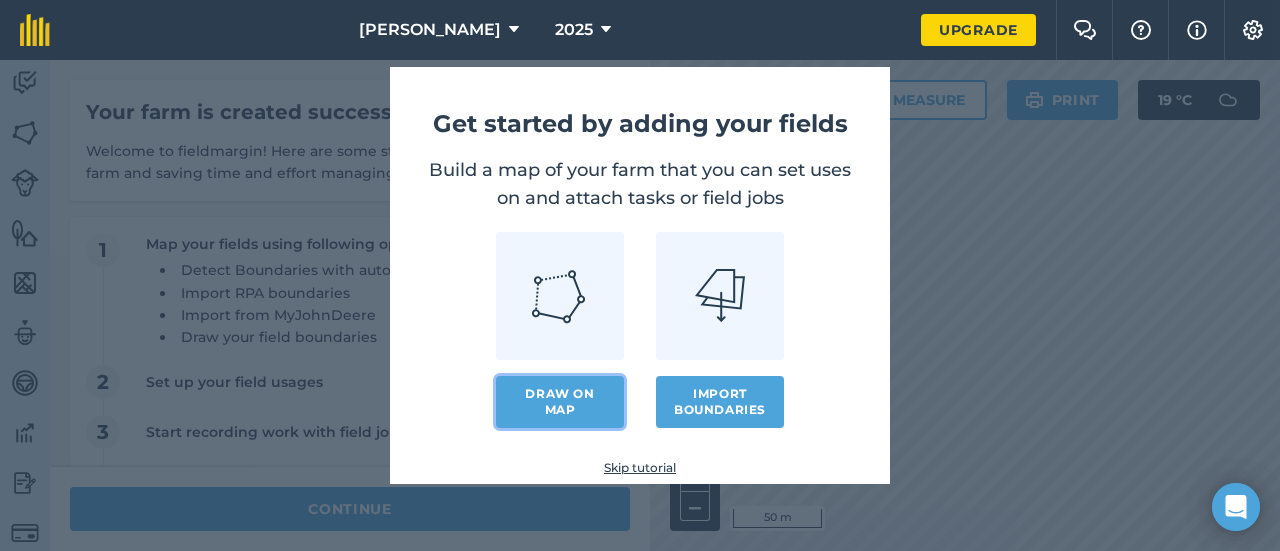 click on "Draw on map" at bounding box center [560, 402] 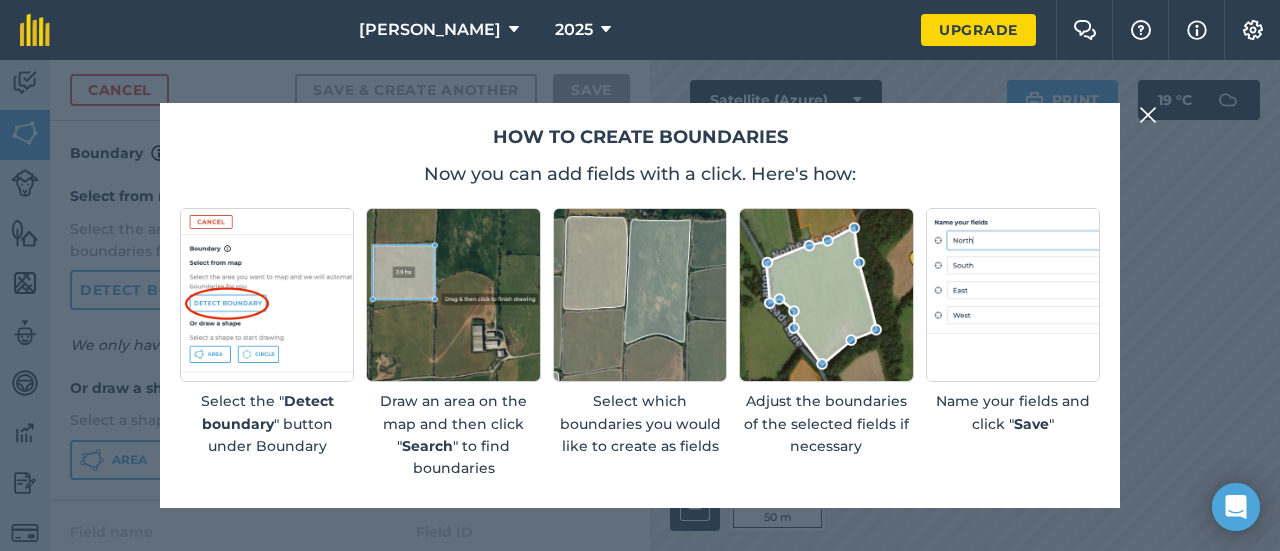 click at bounding box center (1148, 115) 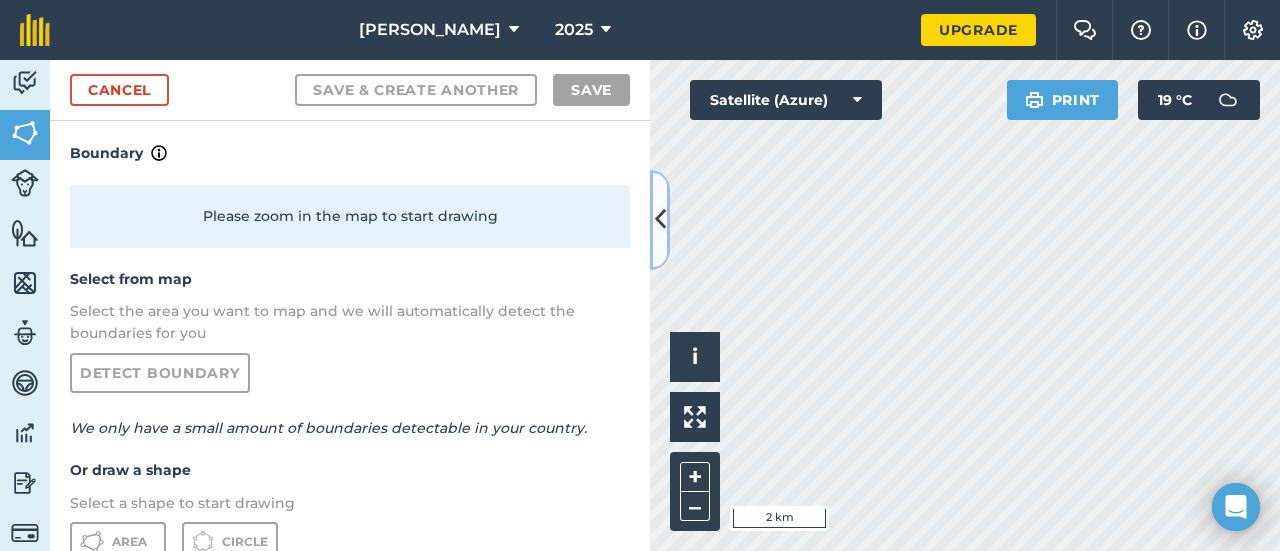 click at bounding box center (660, 219) 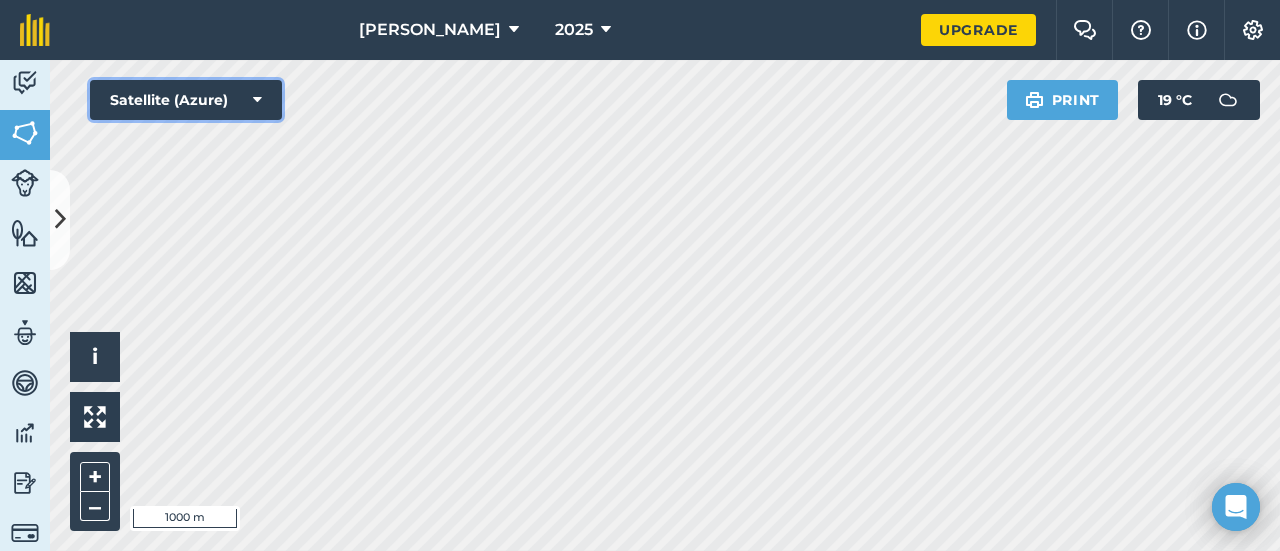 click on "Satellite (Azure)" at bounding box center (186, 100) 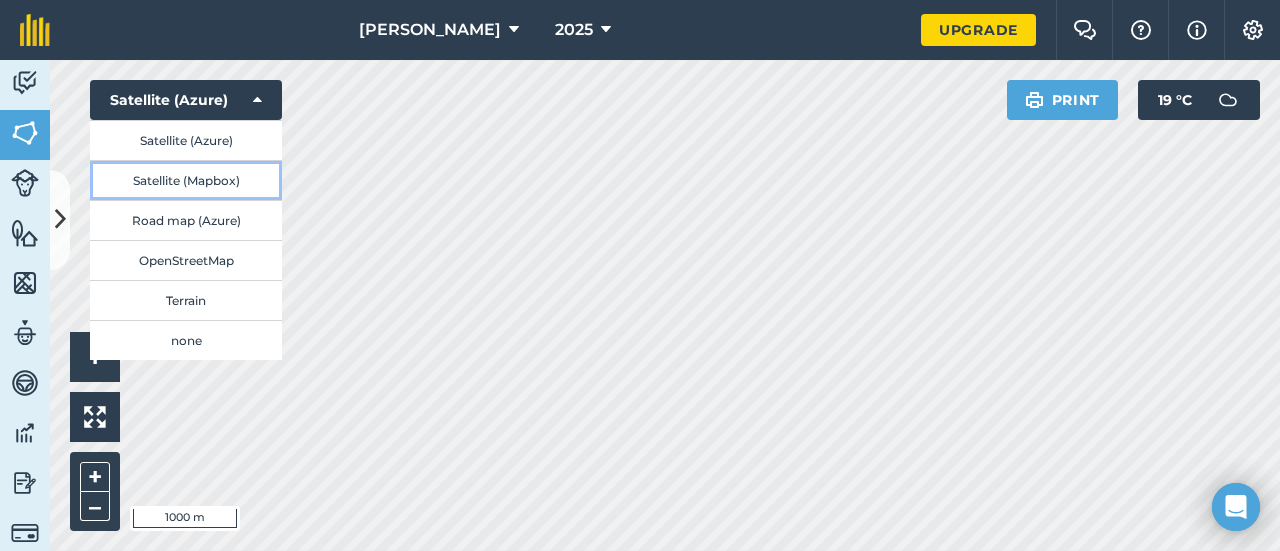 click on "Satellite (Mapbox)" at bounding box center (186, 180) 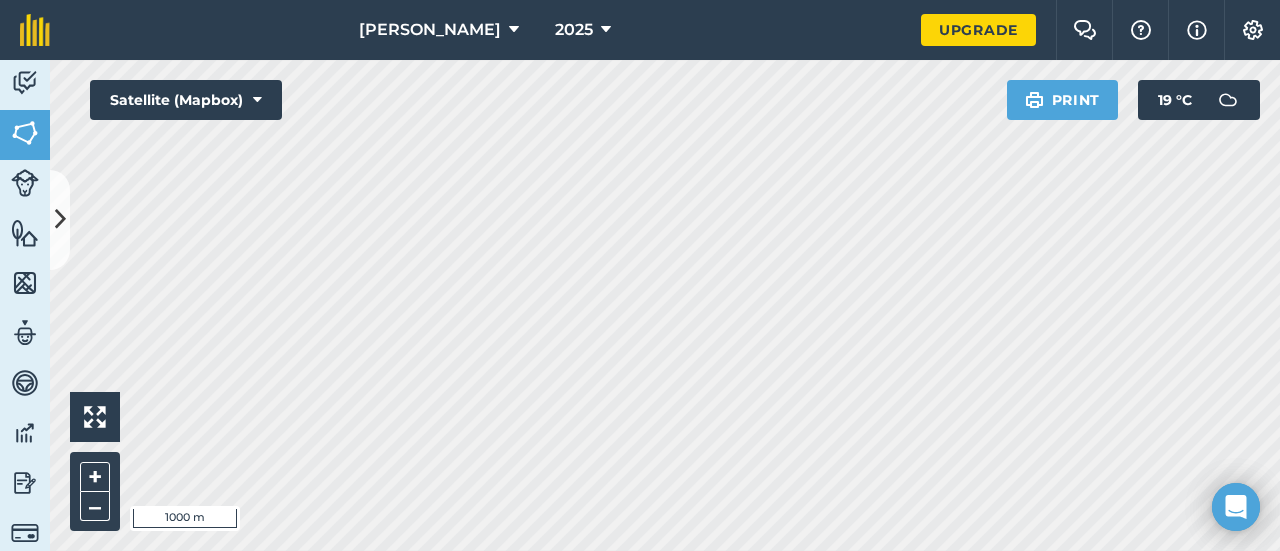 click on "[PERSON_NAME] 2025 Upgrade Farm Chat Help Info Settings Map printing is not available on our free plan Please upgrade to our Essentials, Plus or Pro plan to access this feature. Activity Fields Livestock Features Maps Team Vehicles Data Reporting Billing Tutorials Tutorials Cancel Save & Create Another Save Boundary   Select from map Select the area you want to map and we will automatically detect the boundaries for you Detect boundary We only have a small amount of boundaries detectable in your country. Or draw a shape Select a shape to start drawing Area Circle Field name Field ID Field usage   Create new -- Not set -- You don't have any usages yet Click on  CREATE NEW  to set your usages (e.g. Barley, Oats, Wheat, Pasture) Hello i 1000 m + – Satellite (Mapbox) Print 19   ° C" at bounding box center [640, 275] 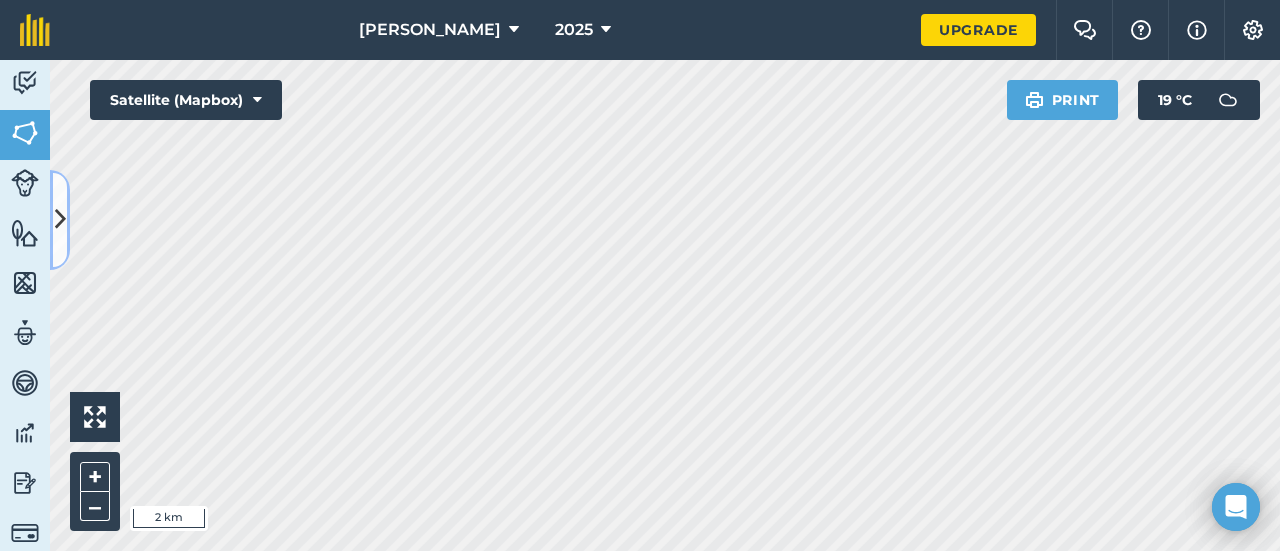 click at bounding box center (60, 219) 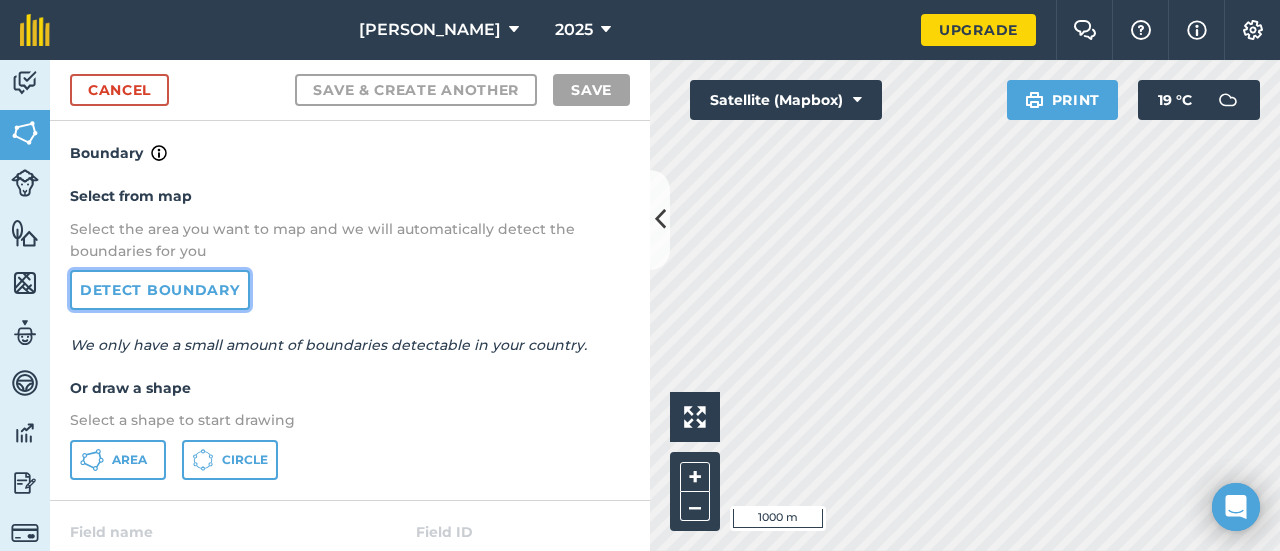 click on "Detect boundary" at bounding box center [160, 290] 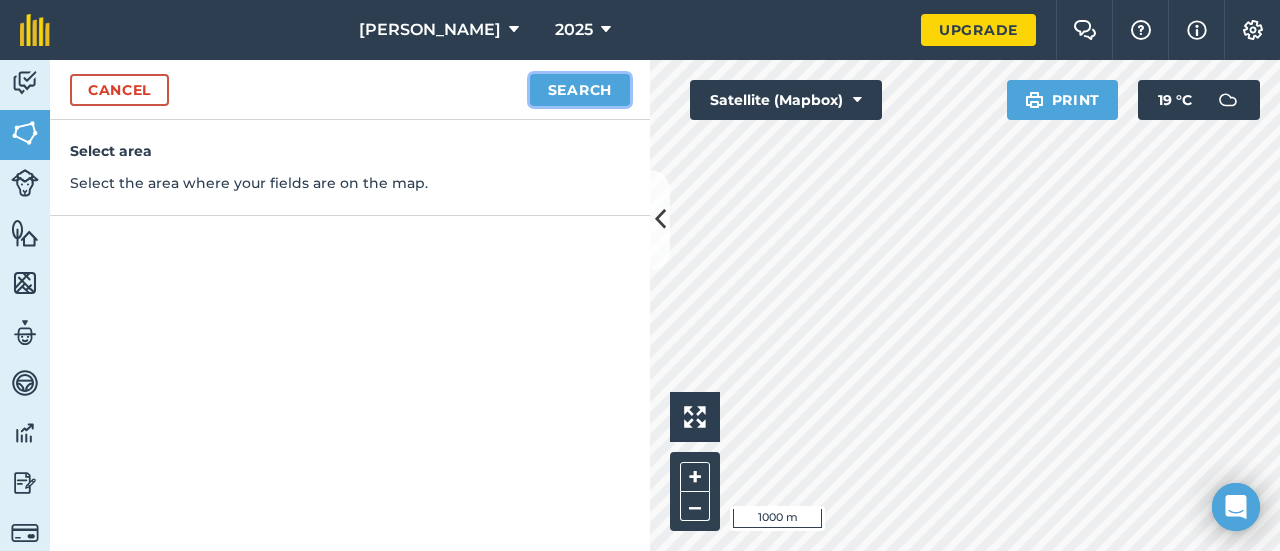 click on "Search" at bounding box center (580, 90) 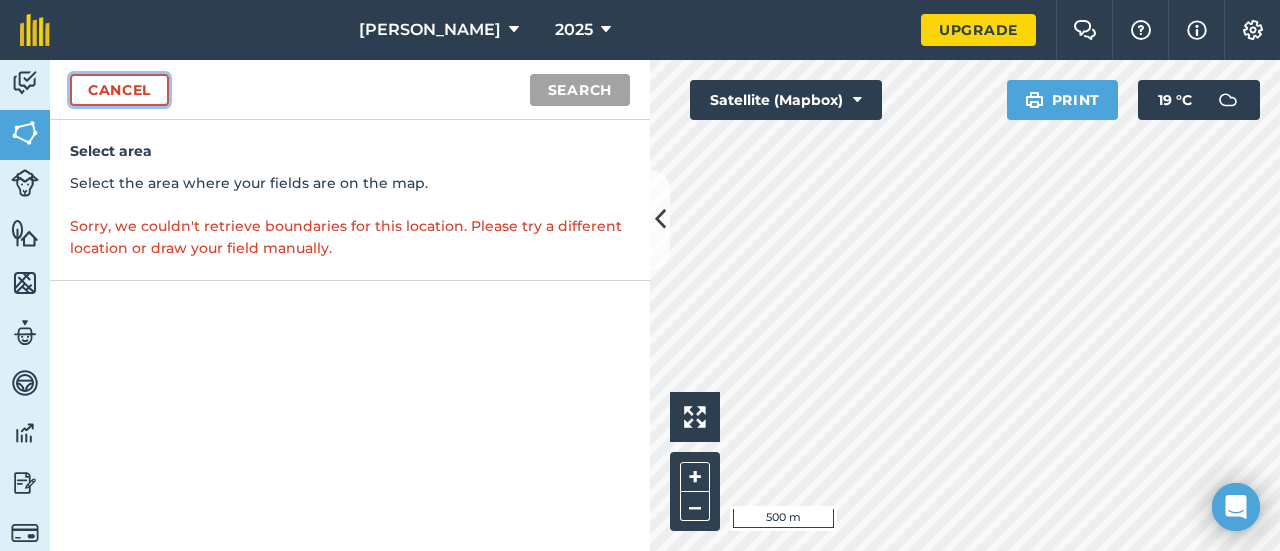 click on "Cancel" at bounding box center [119, 90] 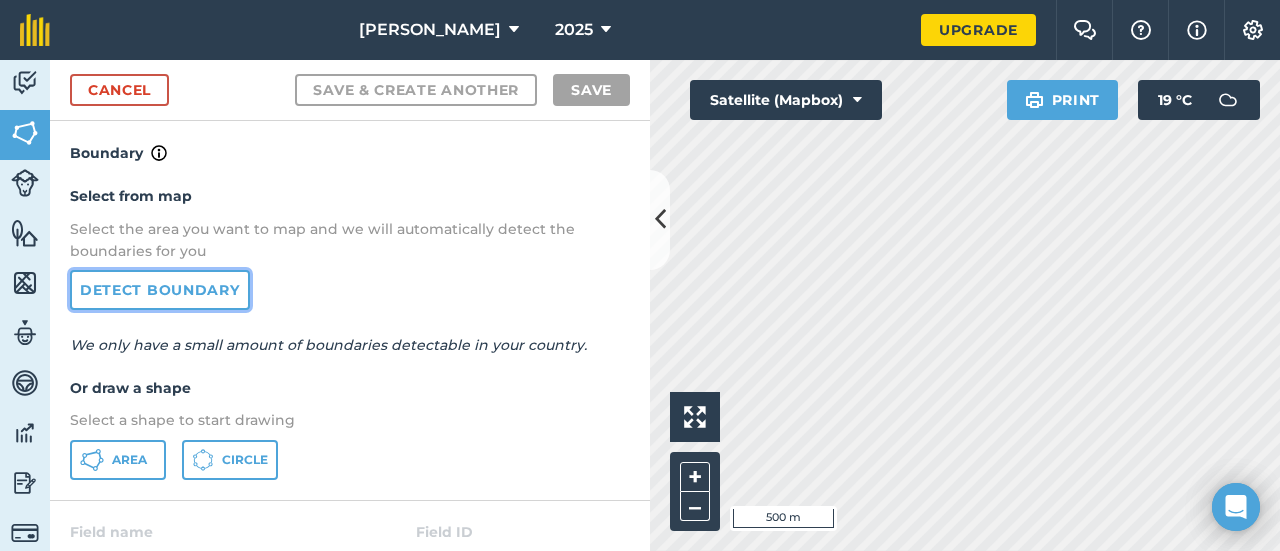 click on "Detect boundary" at bounding box center (160, 290) 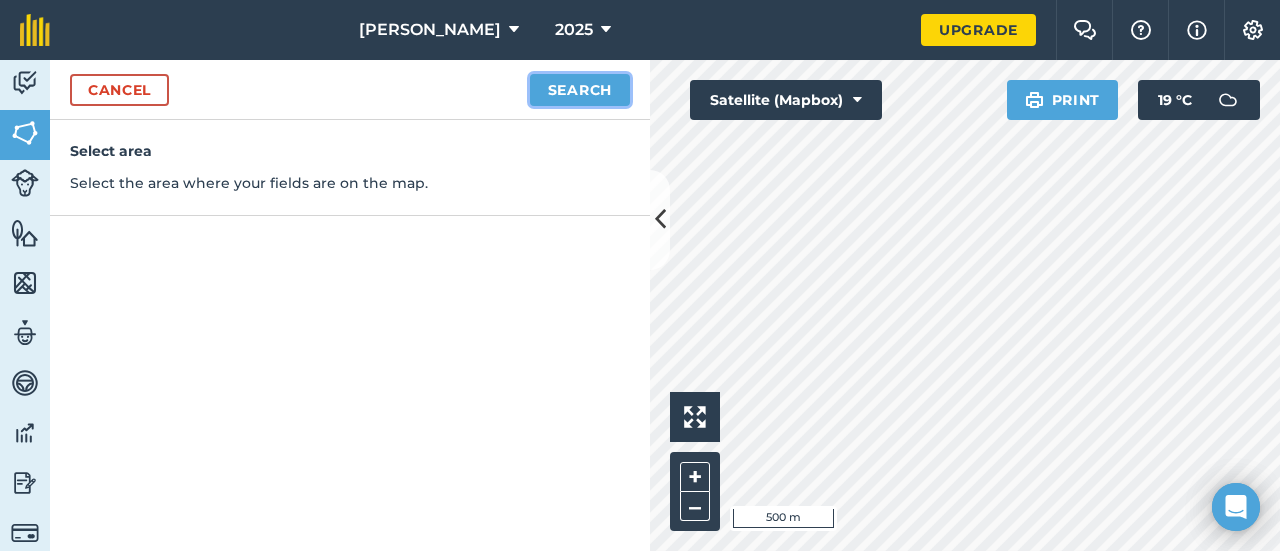 click on "Search" at bounding box center (580, 90) 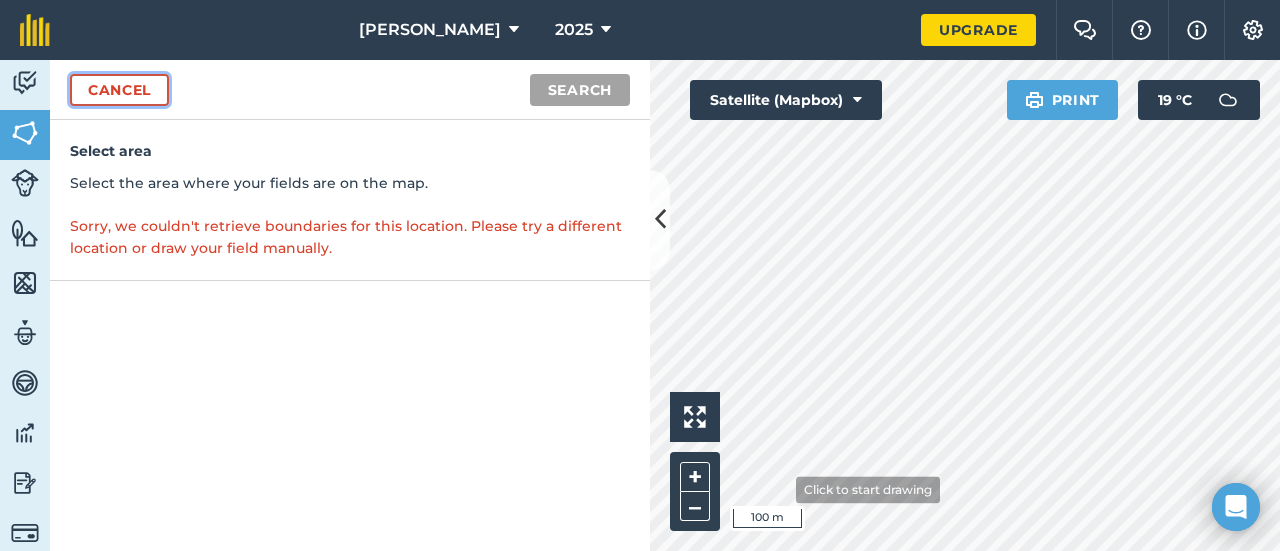click on "Cancel" at bounding box center (119, 90) 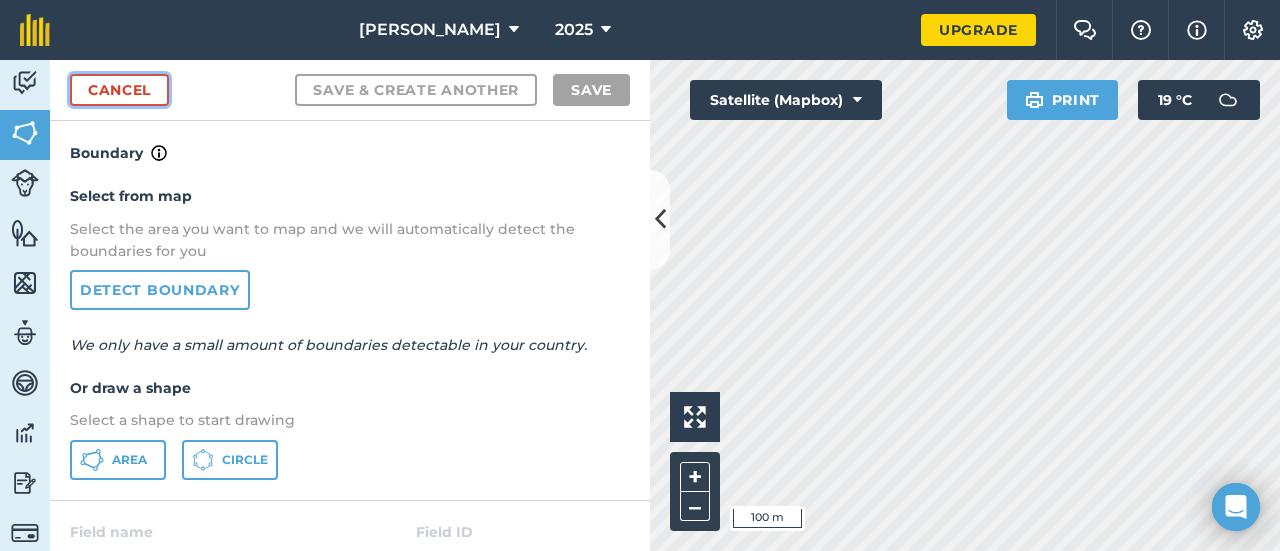 click on "Cancel" at bounding box center (119, 90) 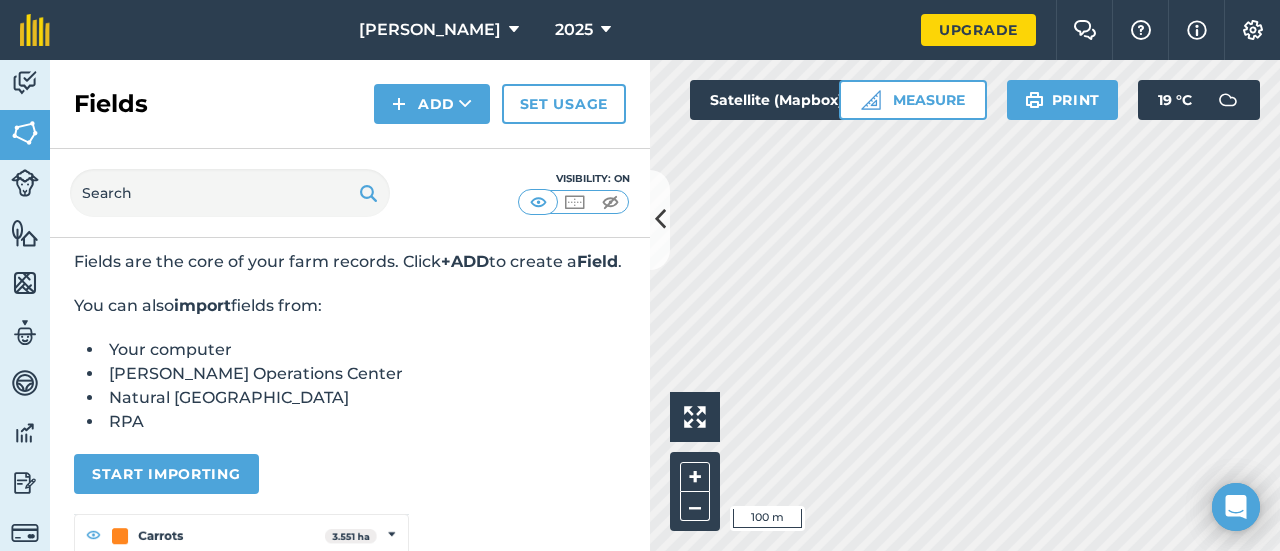 scroll, scrollTop: 0, scrollLeft: 0, axis: both 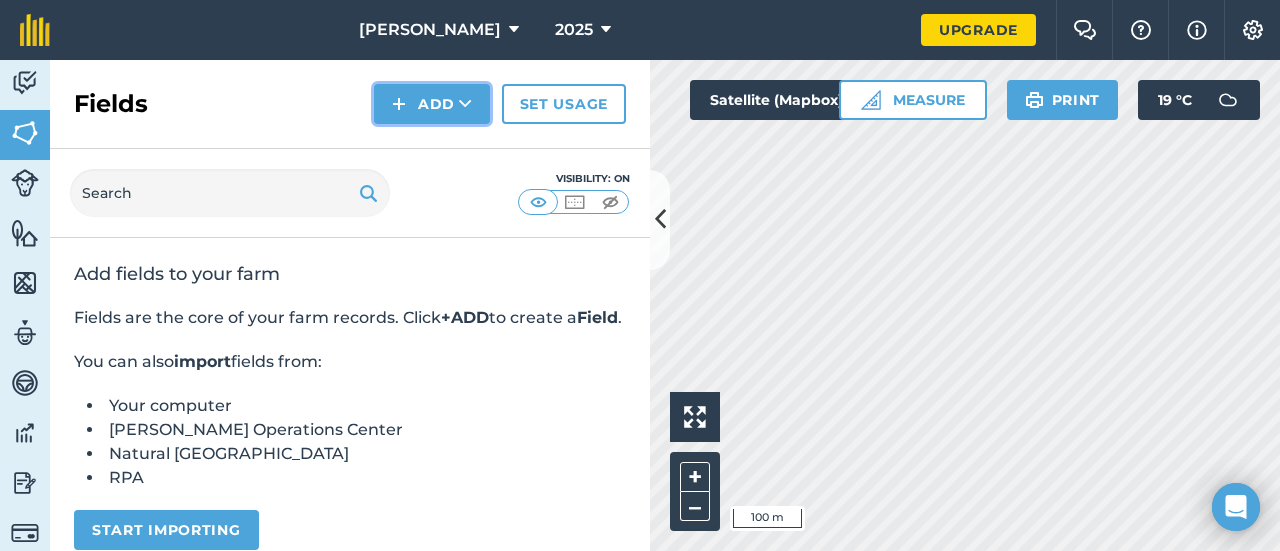 click on "Add" at bounding box center [432, 104] 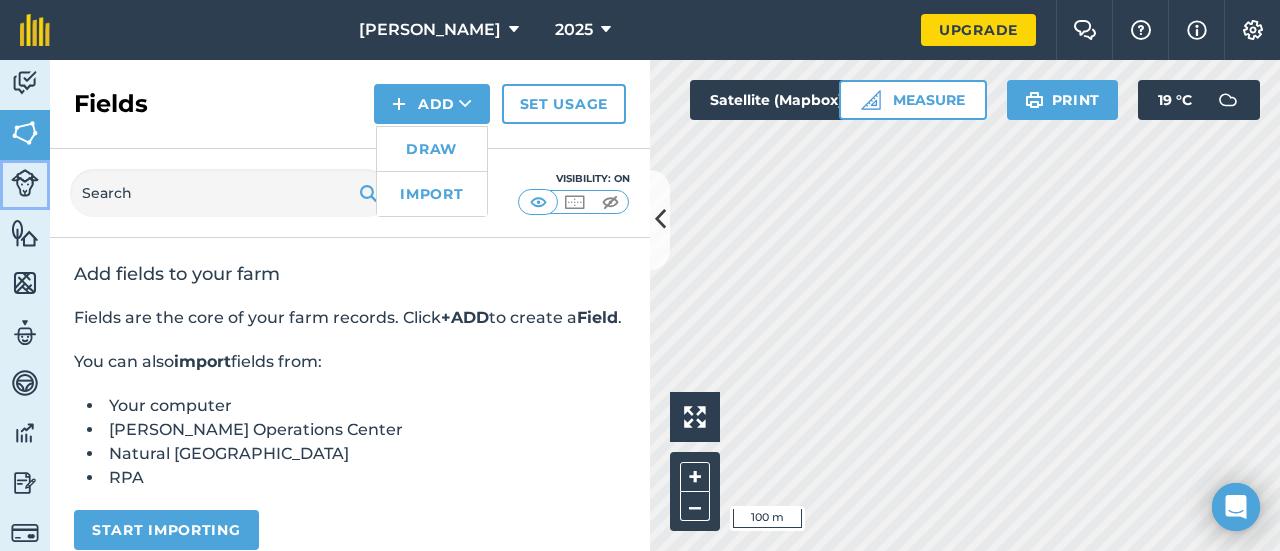 click at bounding box center (25, 183) 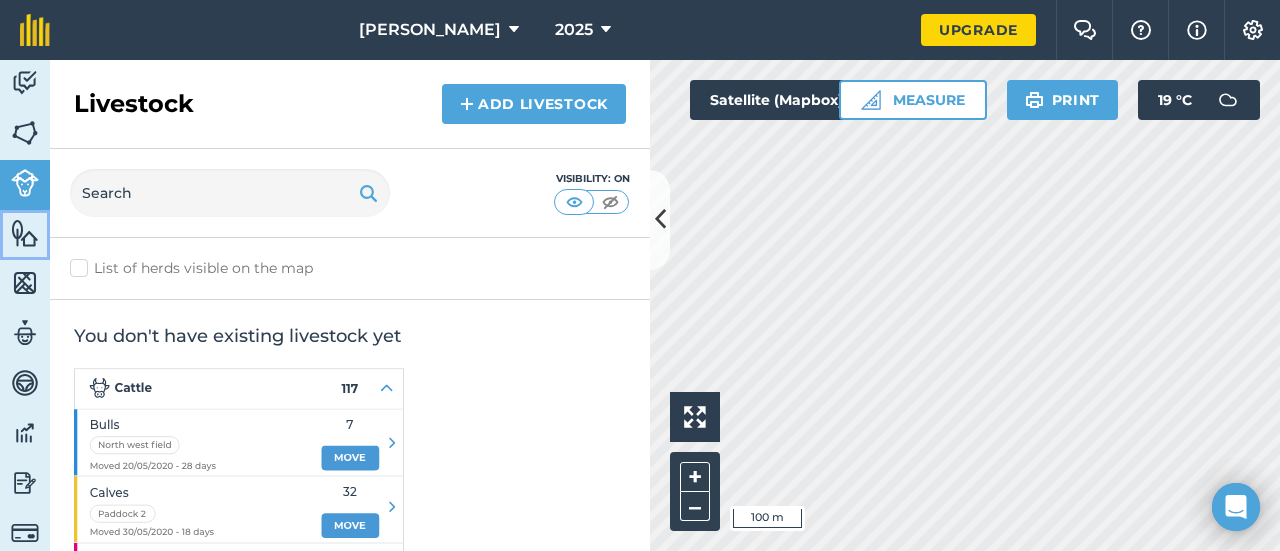 click at bounding box center (25, 233) 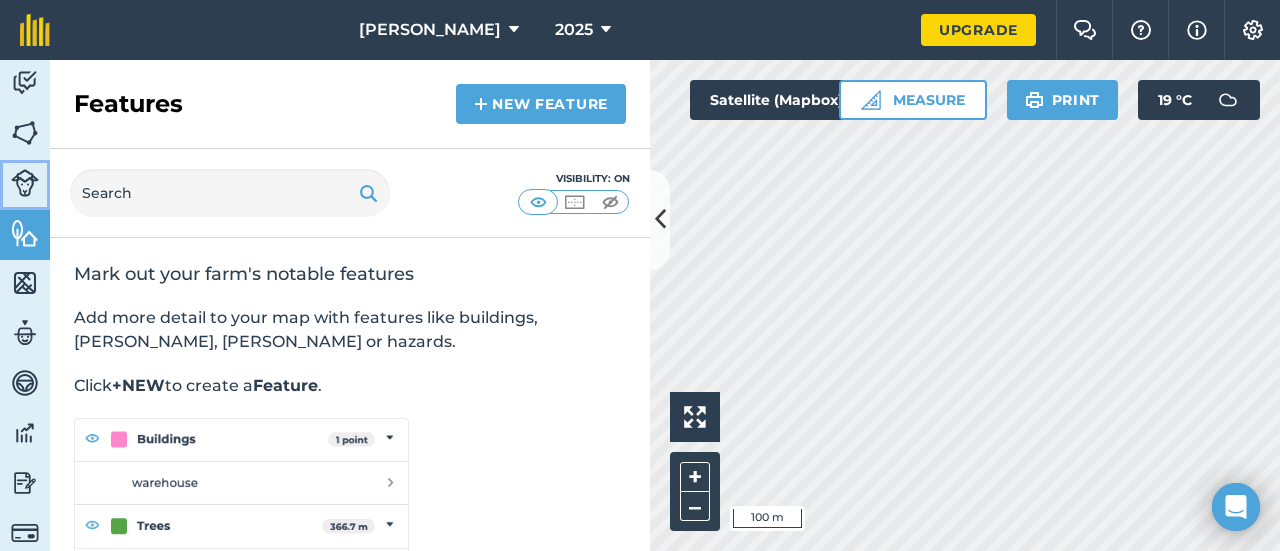 click on "Livestock" at bounding box center (25, 185) 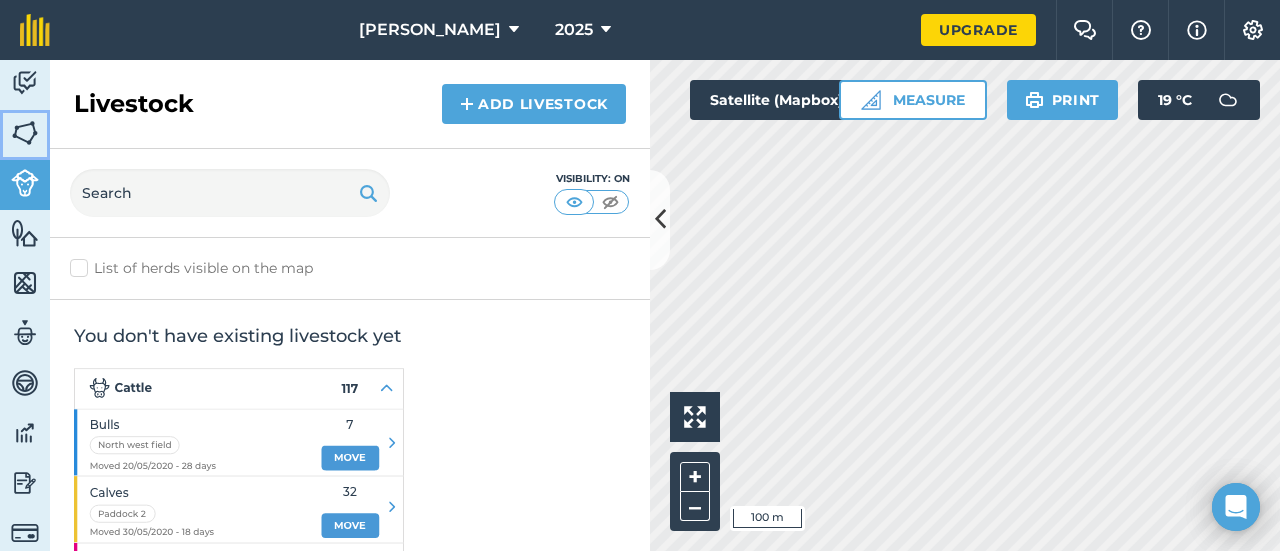 click at bounding box center [25, 133] 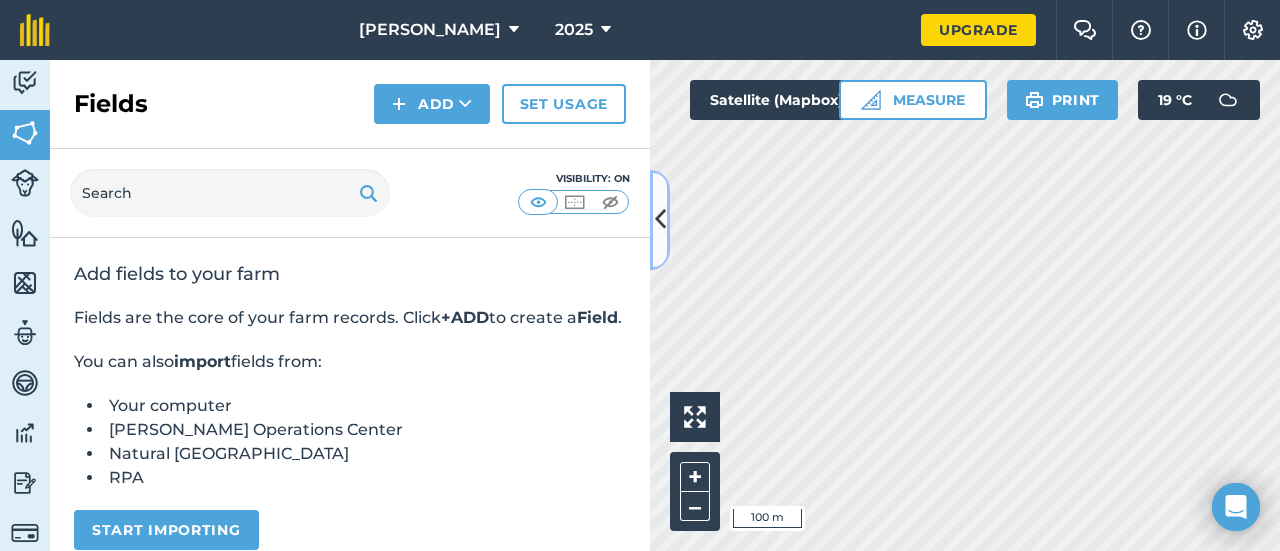 click at bounding box center [660, 220] 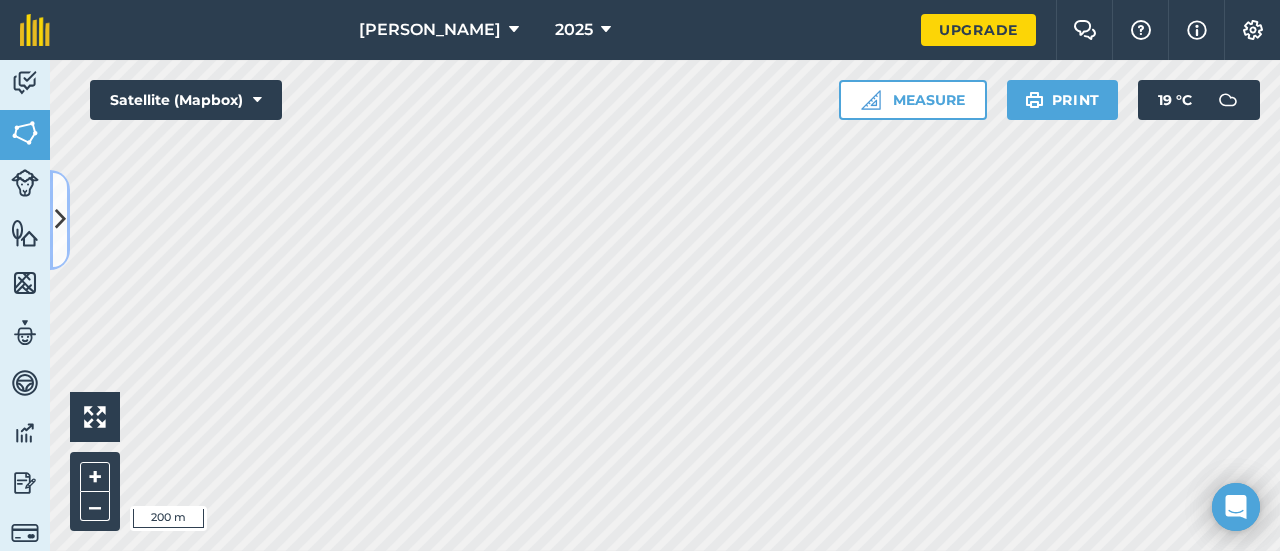 click at bounding box center [60, 220] 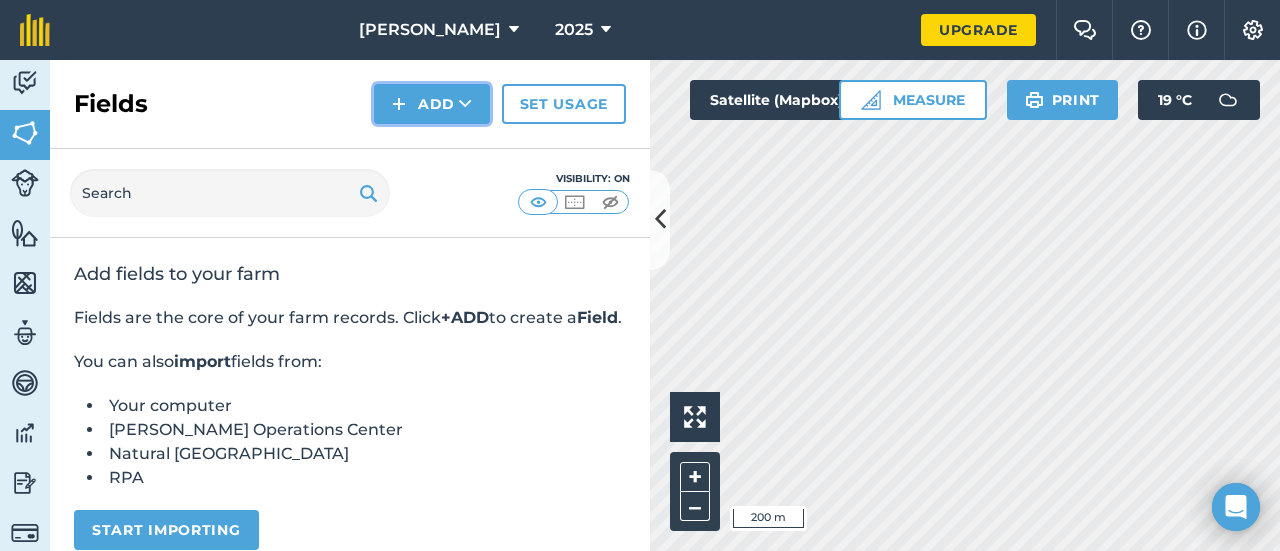 click at bounding box center [399, 104] 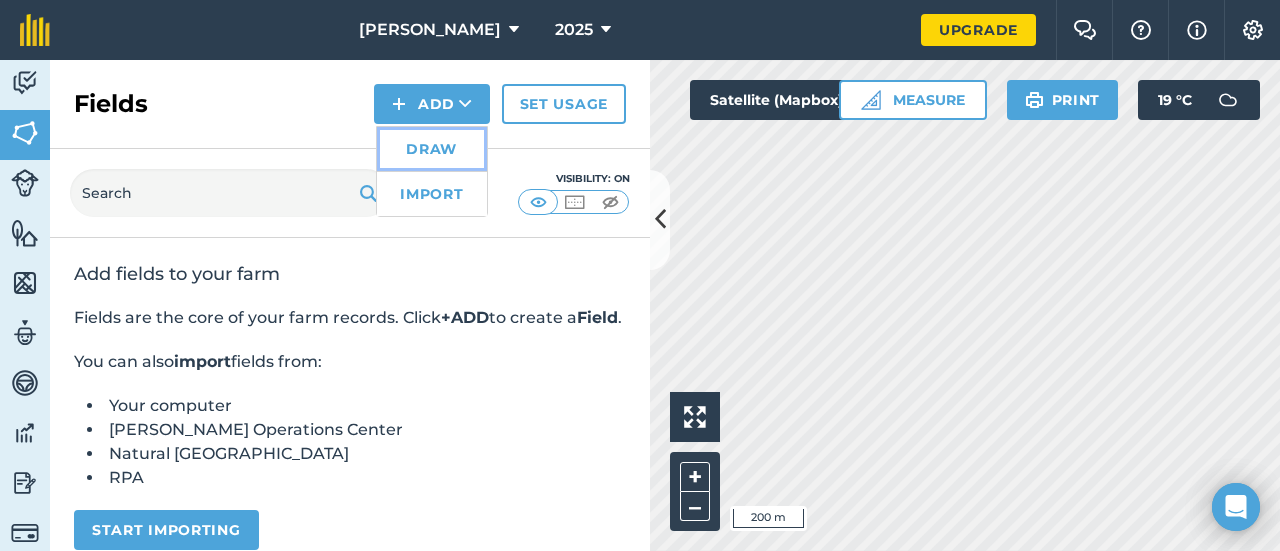 click on "Draw" at bounding box center (432, 149) 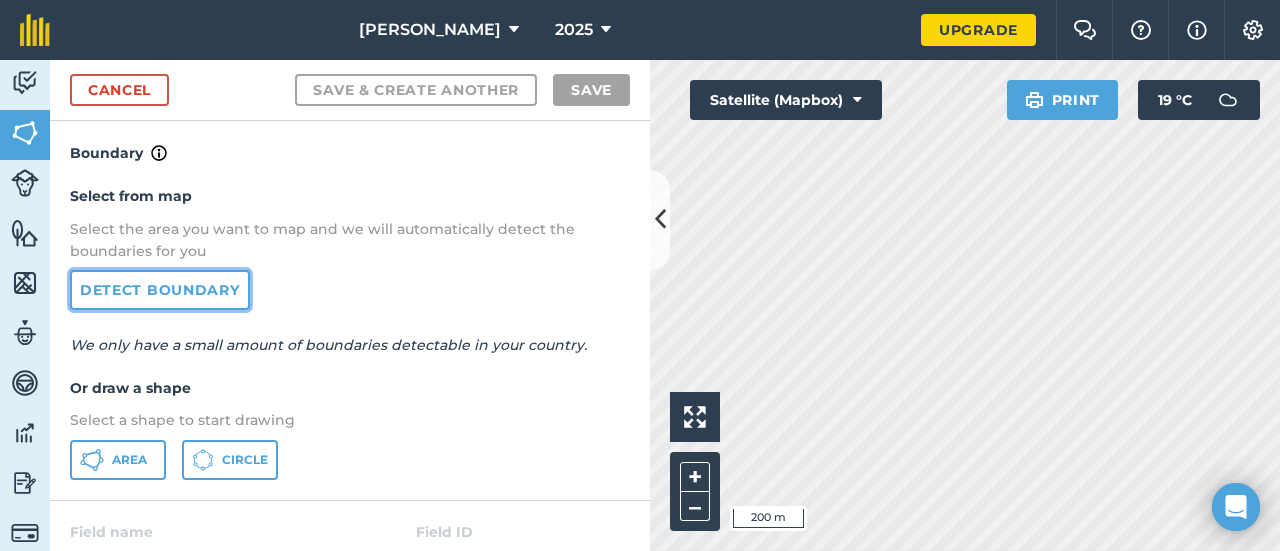 click on "Detect boundary" at bounding box center (160, 290) 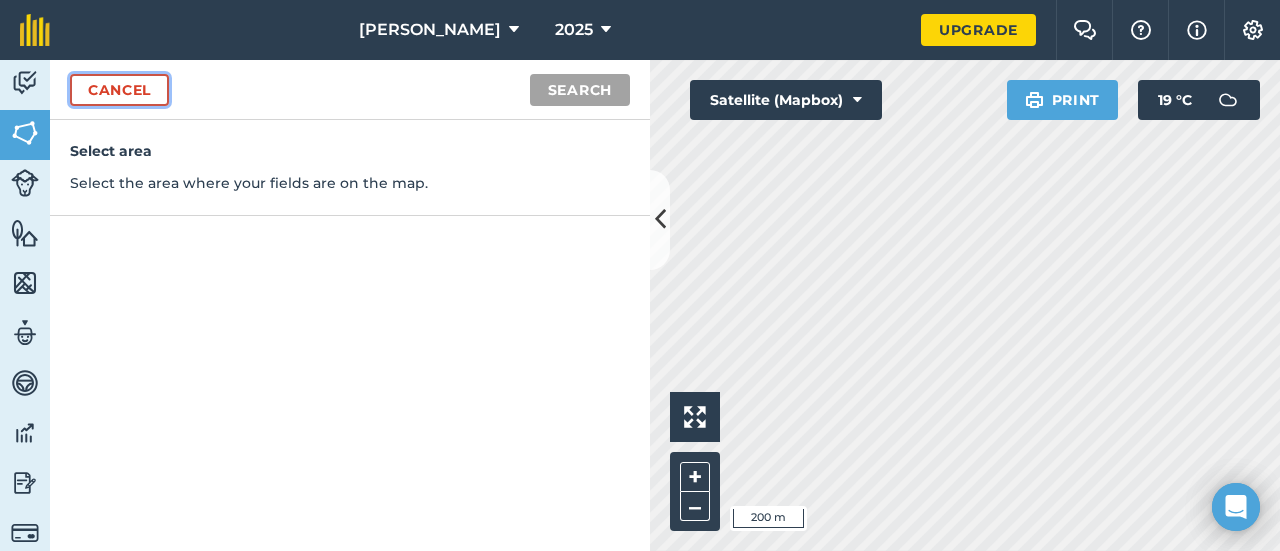 click on "Cancel" at bounding box center [119, 90] 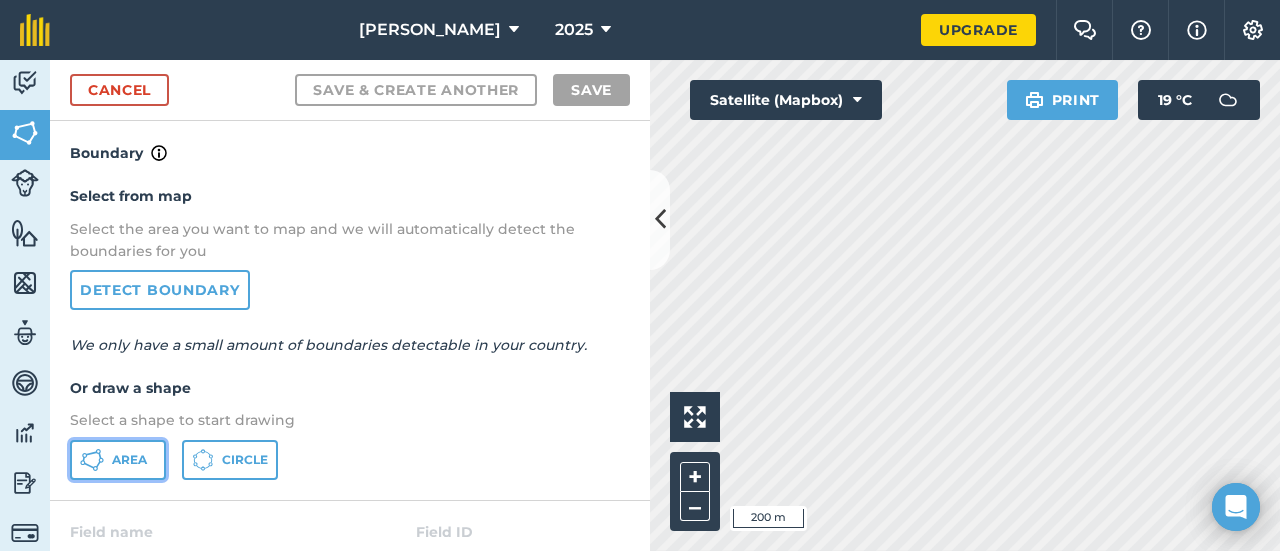 click on "Area" at bounding box center [118, 460] 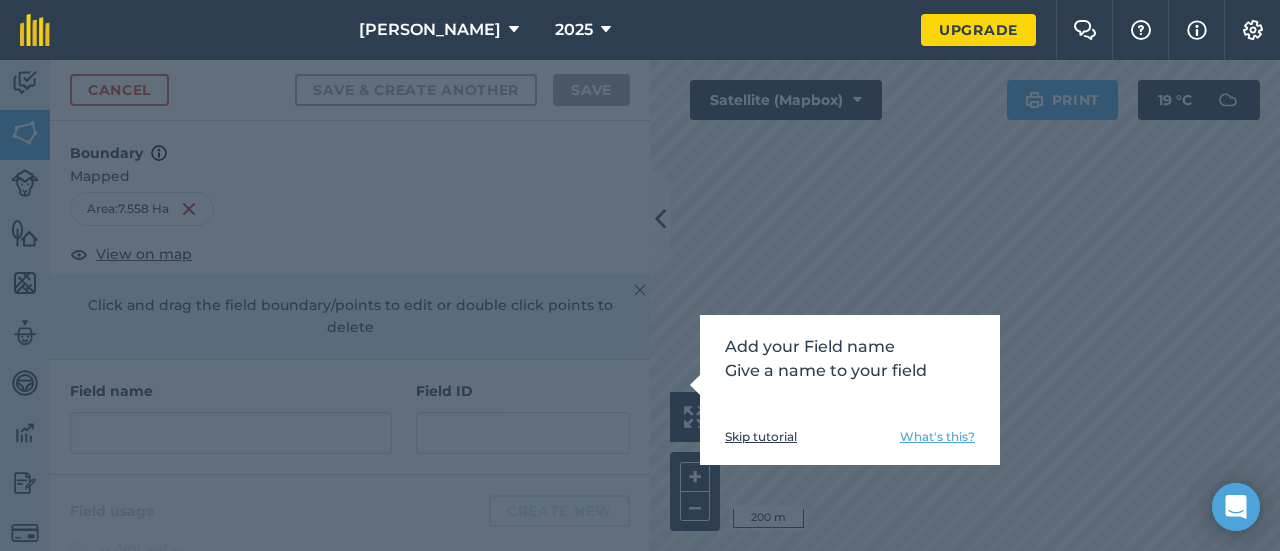 click on "Add your Field name Give a name to your field Skip tutorial What's this?" at bounding box center [640, 305] 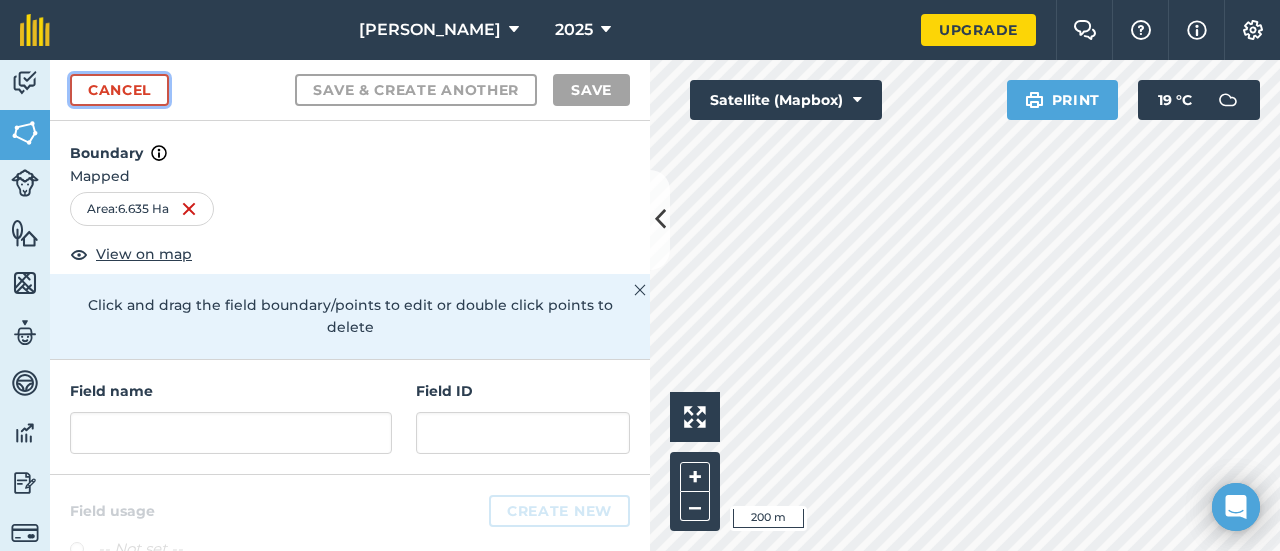 click on "Cancel" at bounding box center (119, 90) 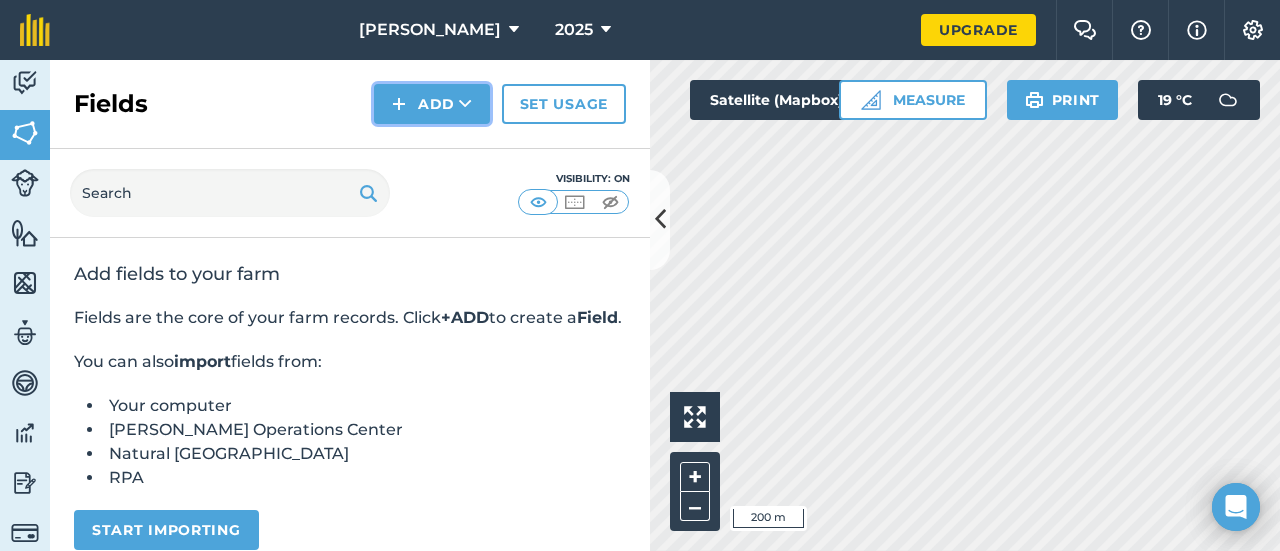 click on "Add" at bounding box center [432, 104] 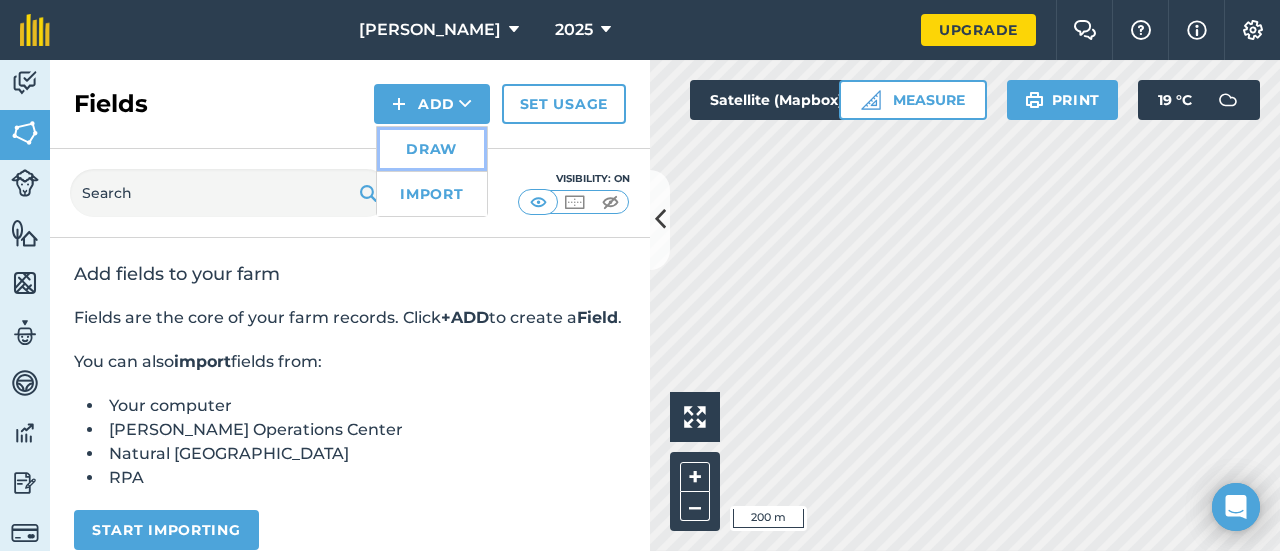 click on "Draw" at bounding box center (432, 149) 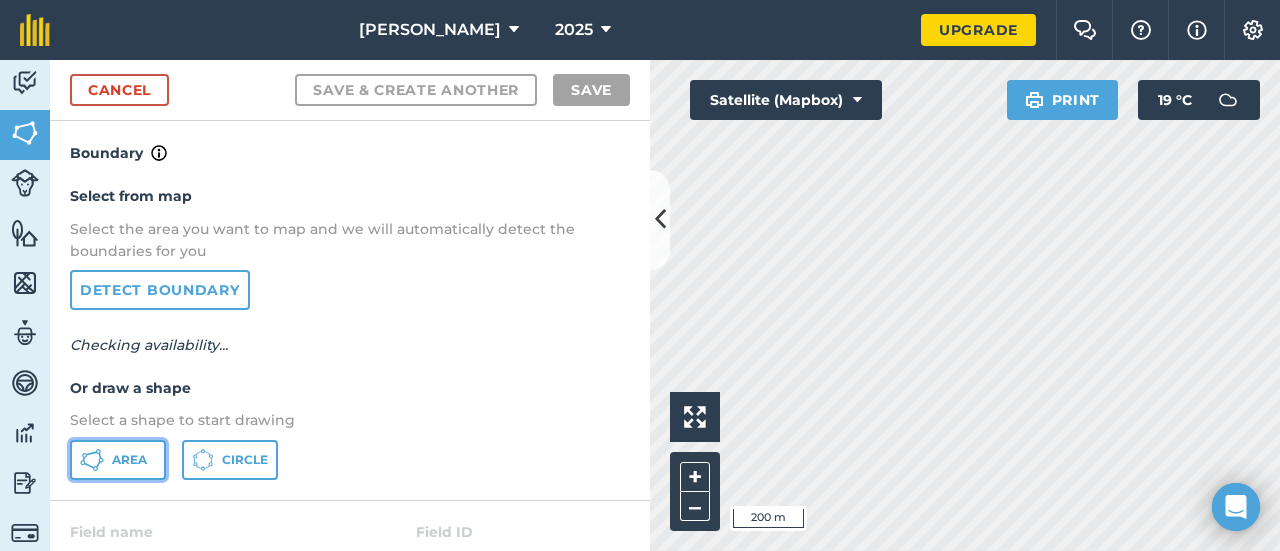 click on "Area" at bounding box center [118, 460] 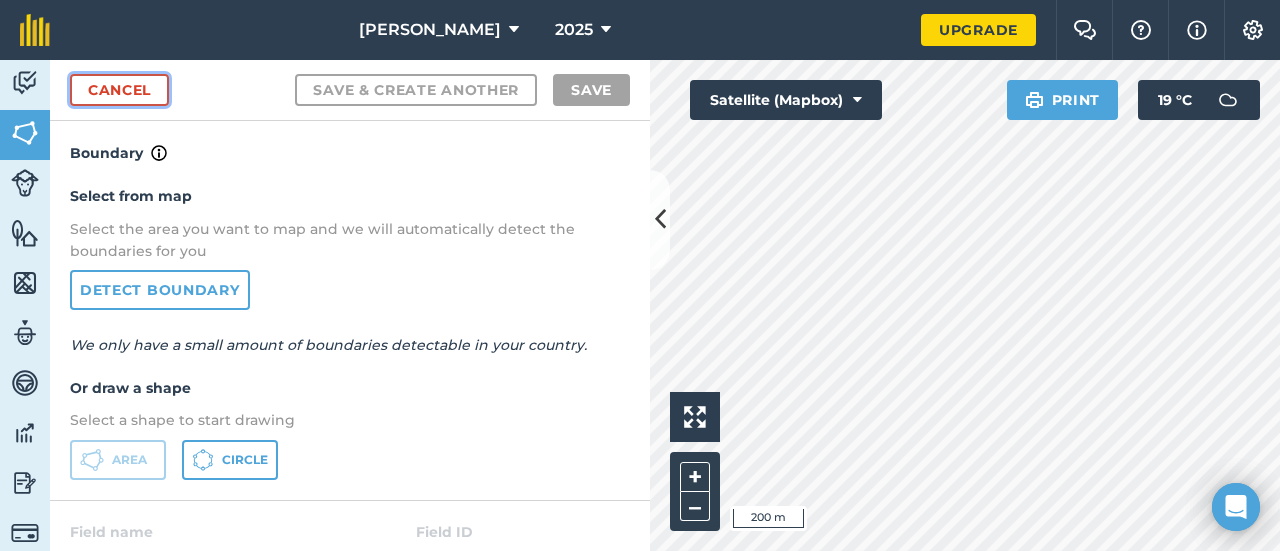 click on "Cancel" at bounding box center [119, 90] 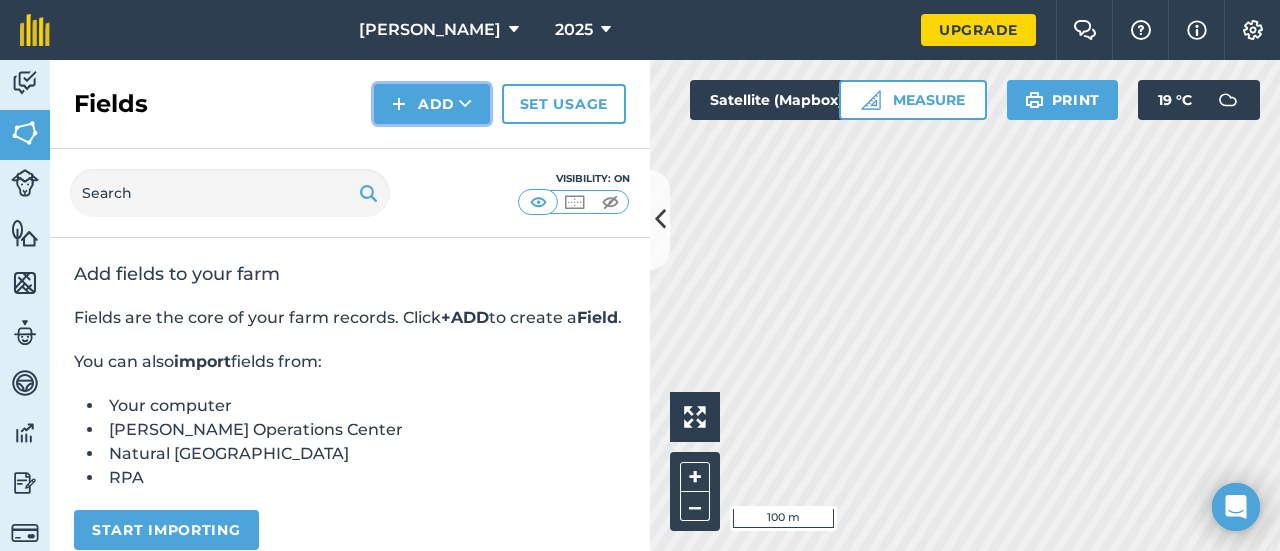 click on "Add" at bounding box center [432, 104] 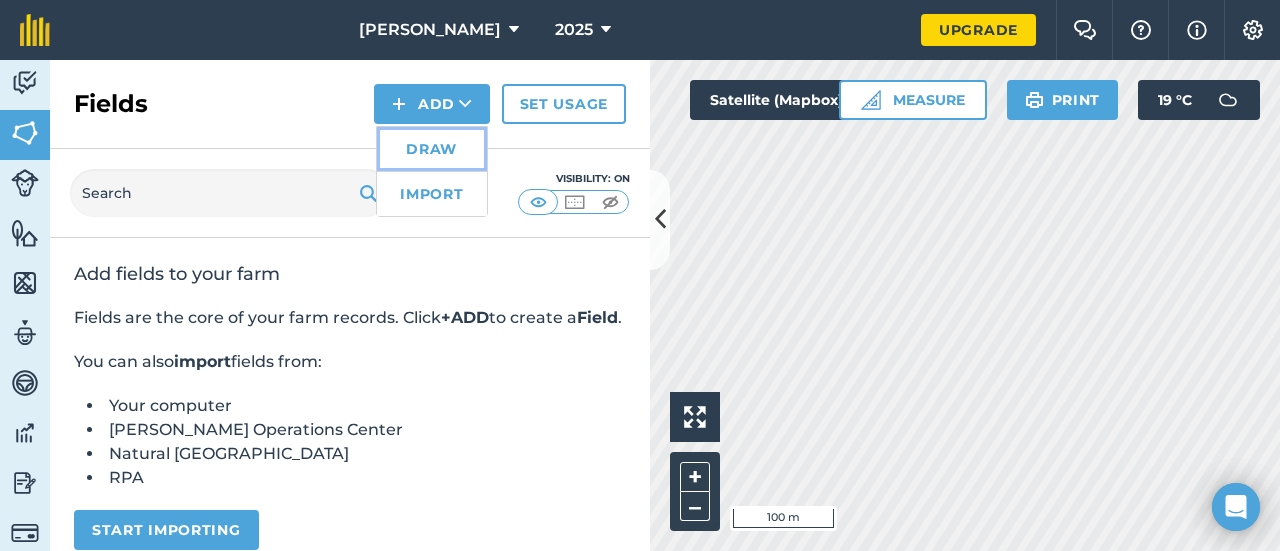 click on "Draw" at bounding box center (432, 149) 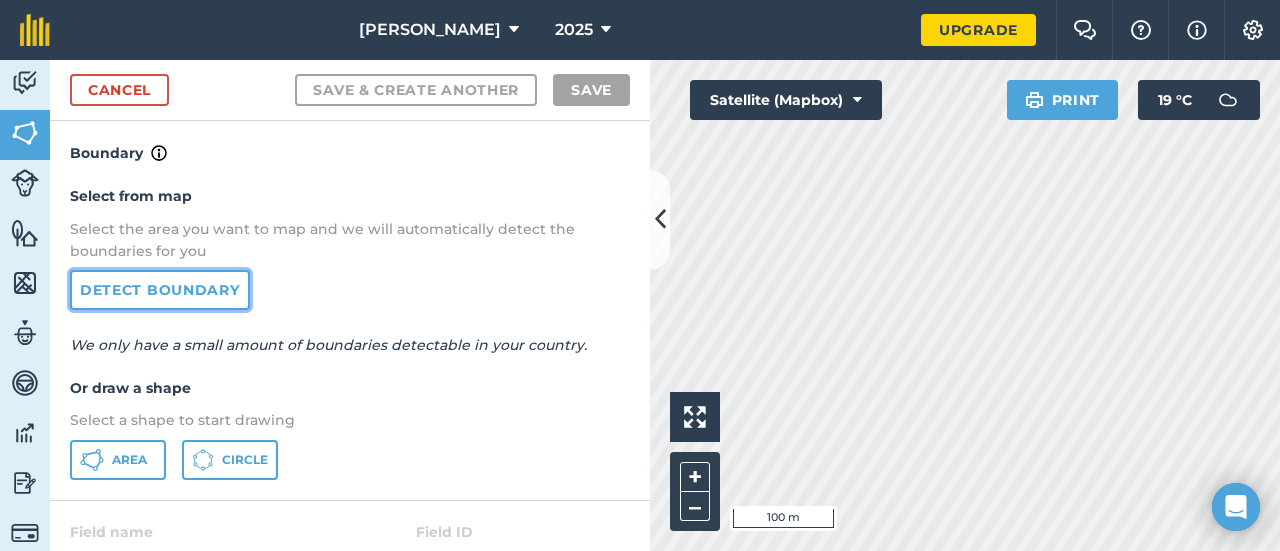 click on "Detect boundary" at bounding box center (160, 290) 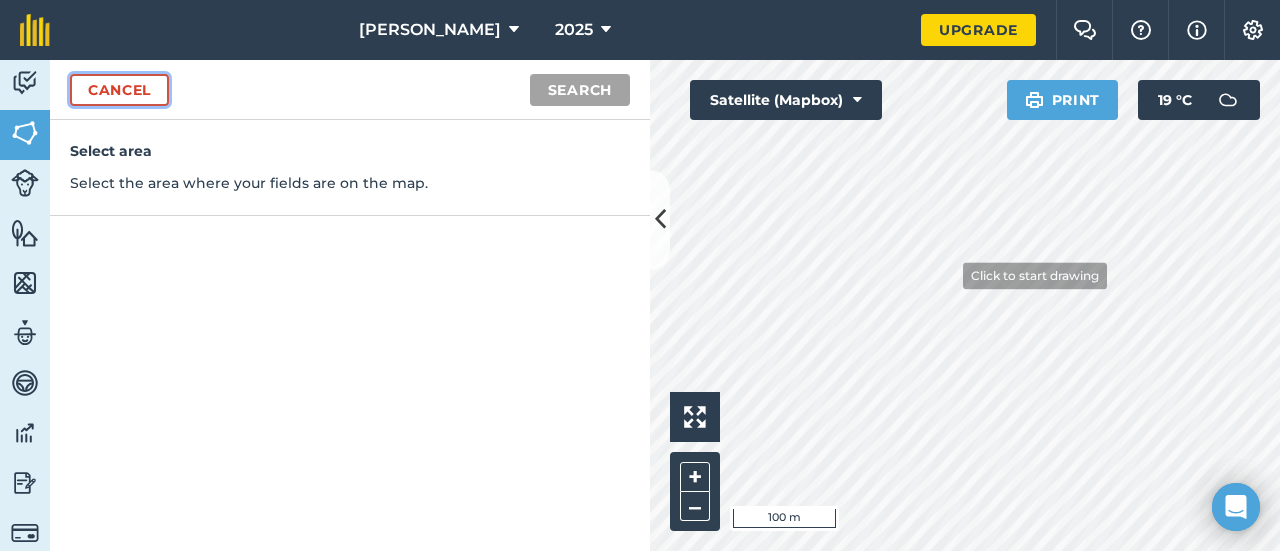 click on "Cancel" at bounding box center [119, 90] 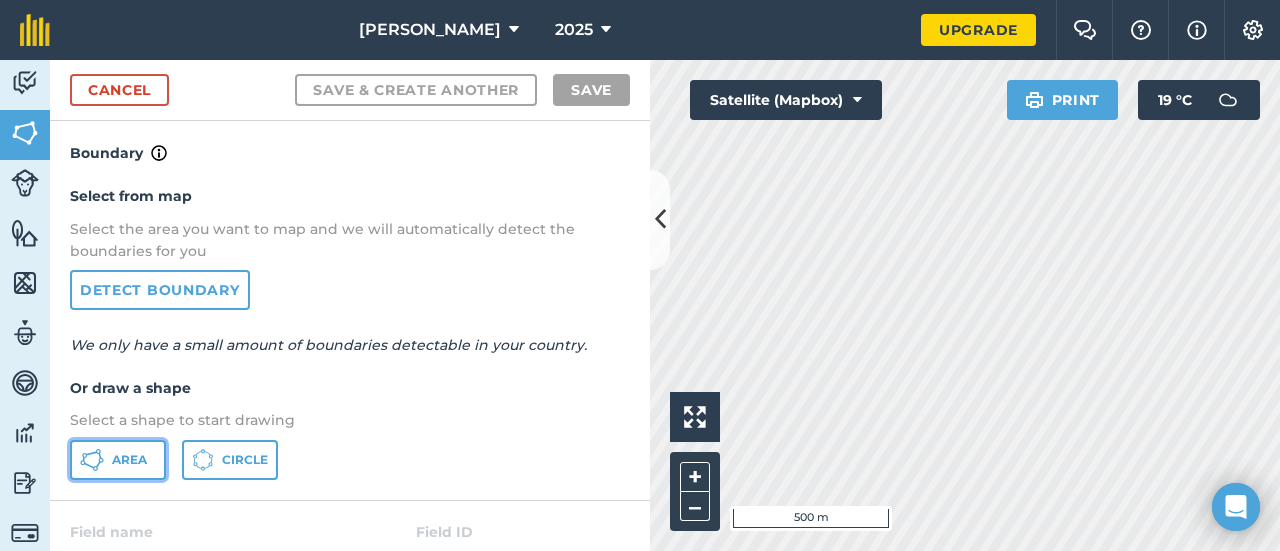 click on "Area" at bounding box center (129, 460) 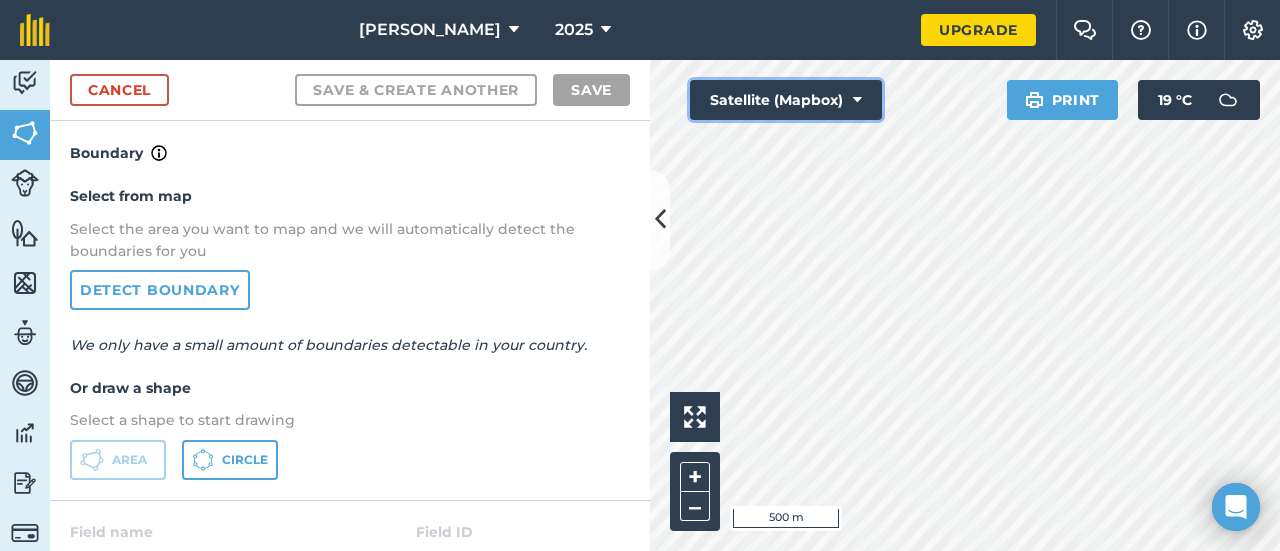 click at bounding box center [857, 100] 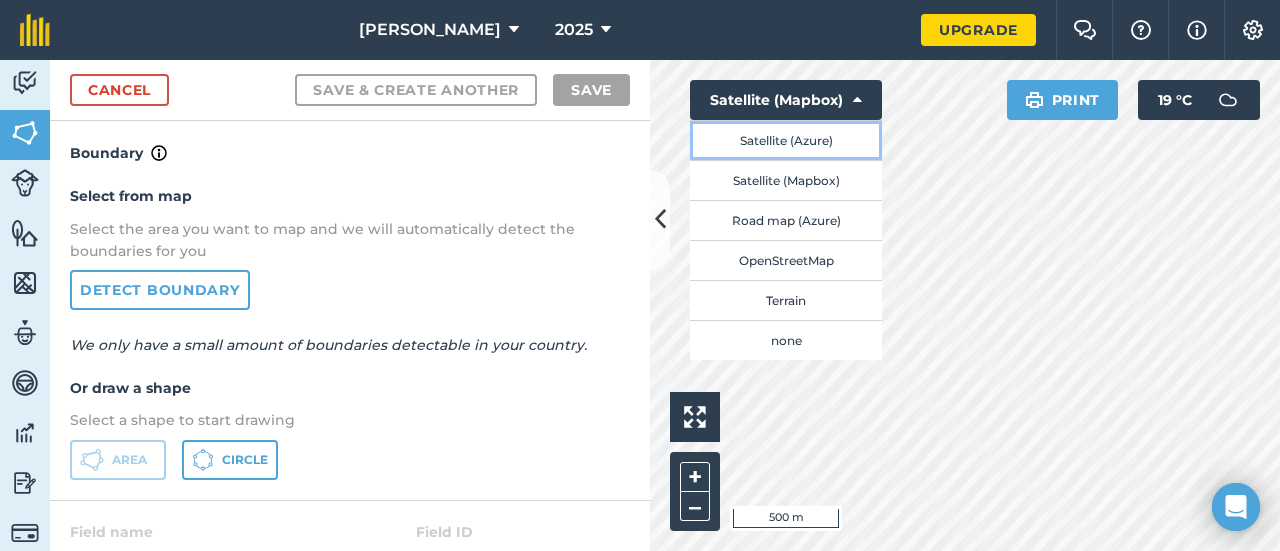 click on "Satellite (Azure)" at bounding box center (786, 140) 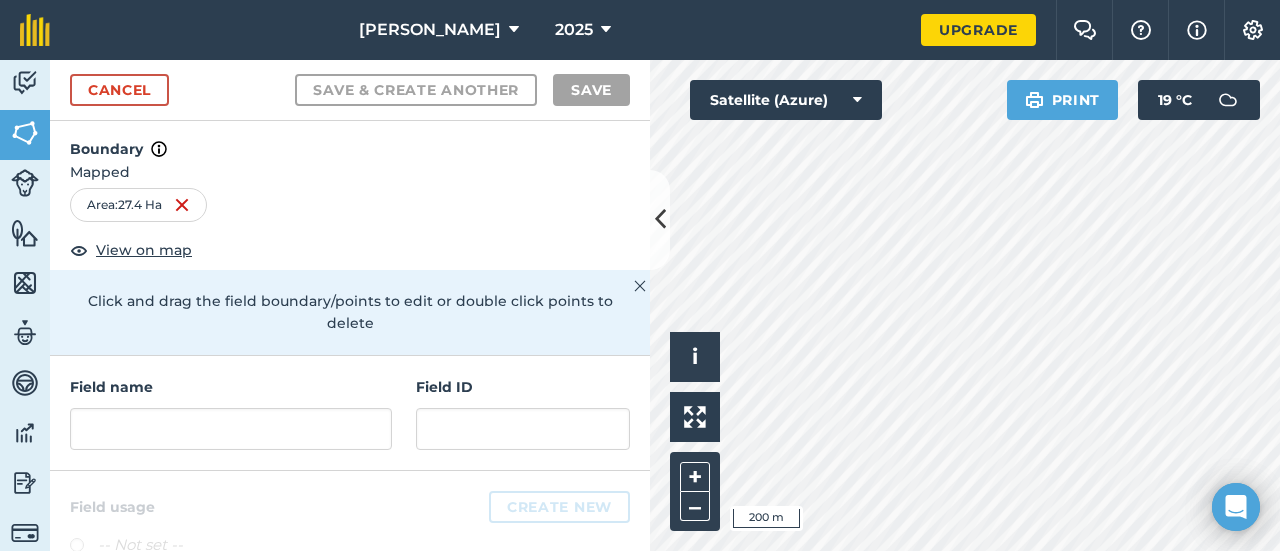 scroll, scrollTop: 0, scrollLeft: 0, axis: both 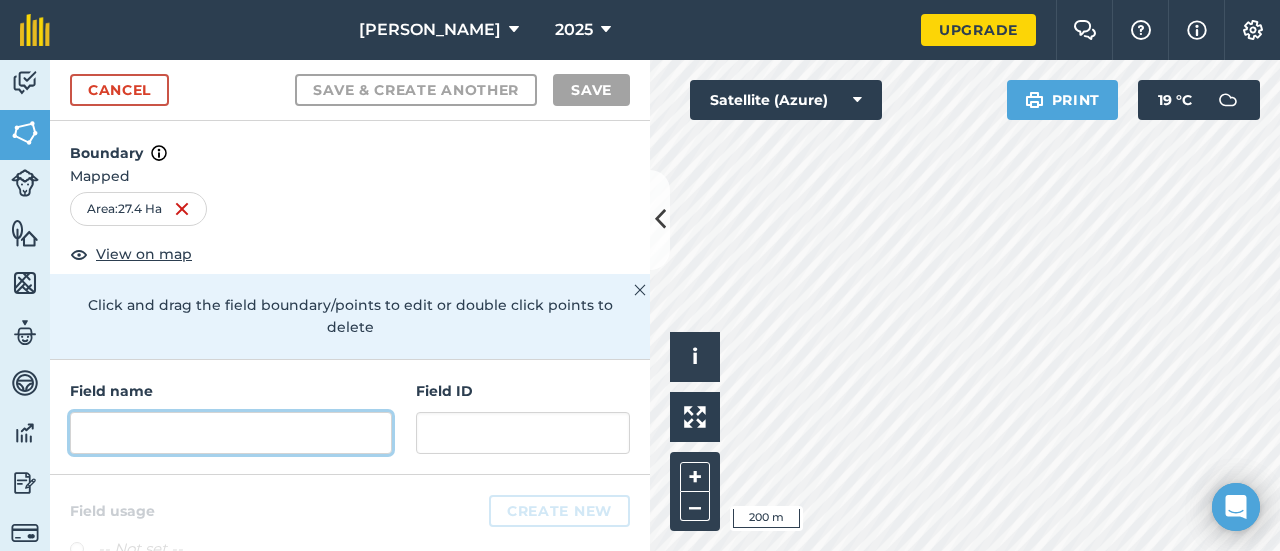 click at bounding box center [231, 433] 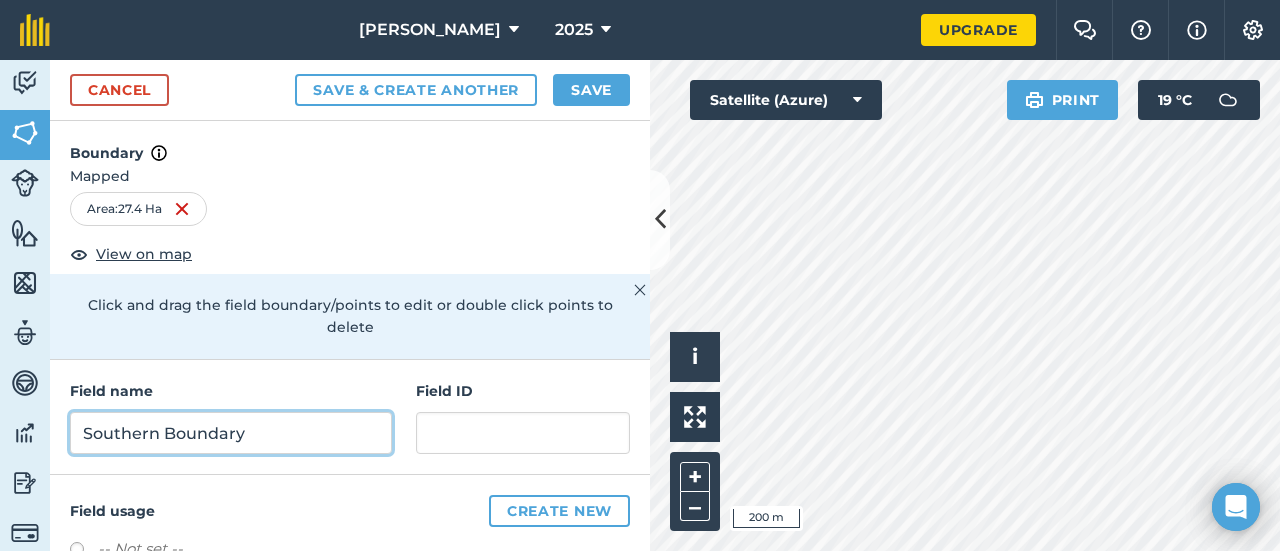 type on "Southern Boundary" 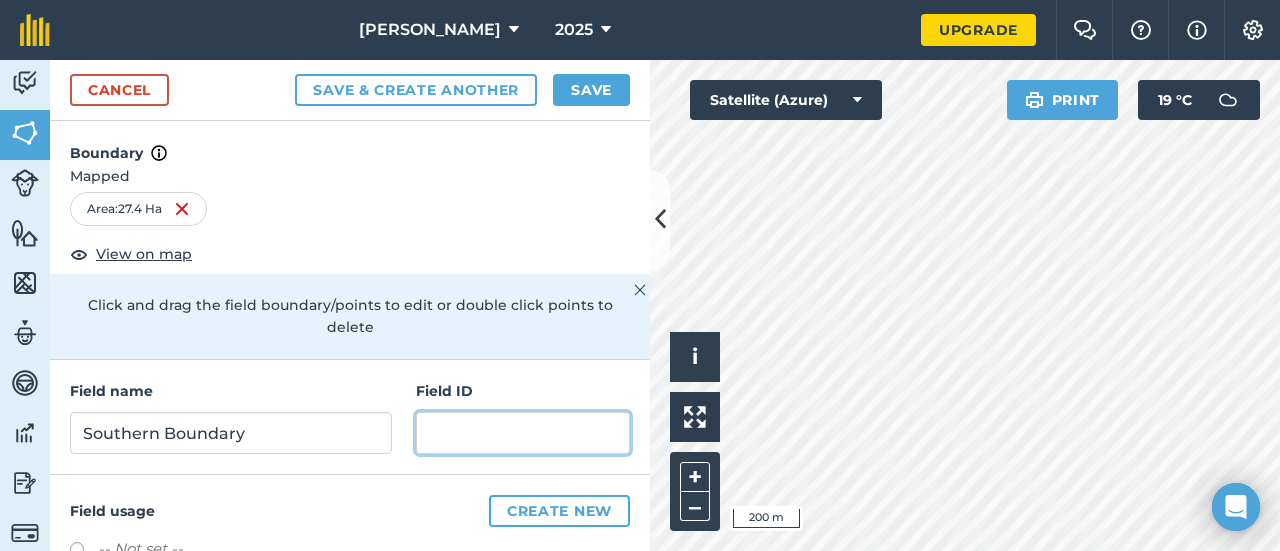 click at bounding box center (523, 433) 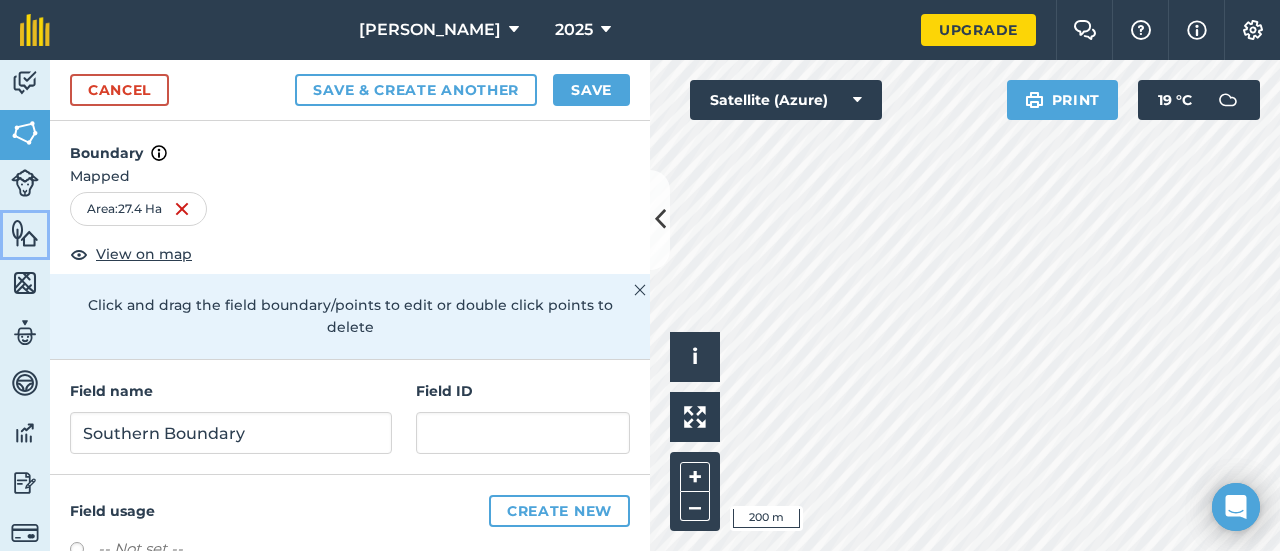 click at bounding box center (25, 233) 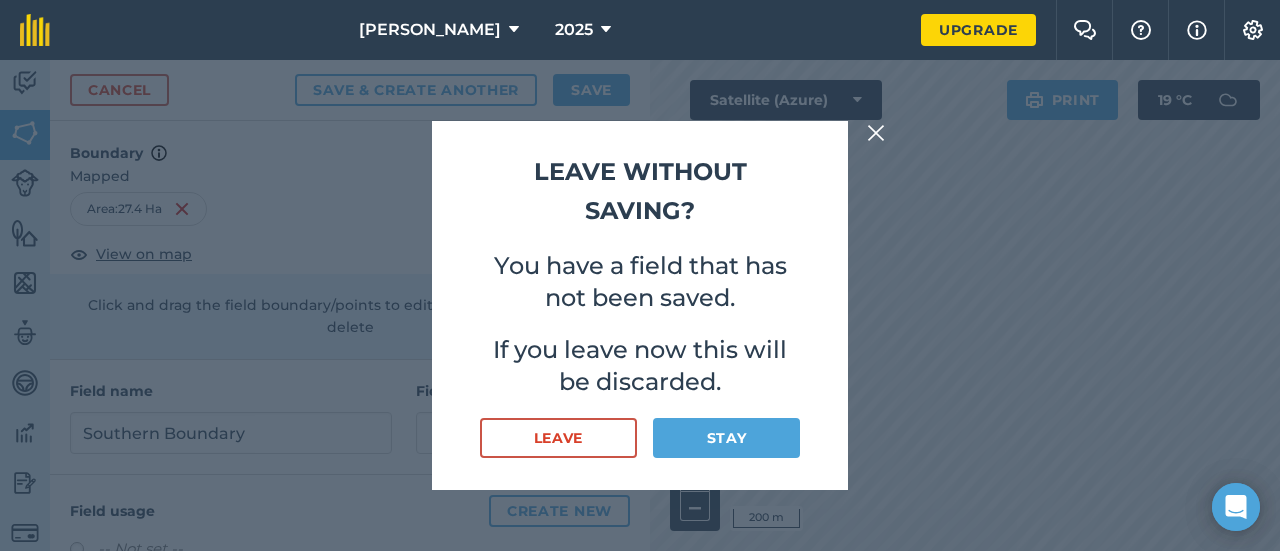 click at bounding box center (876, 133) 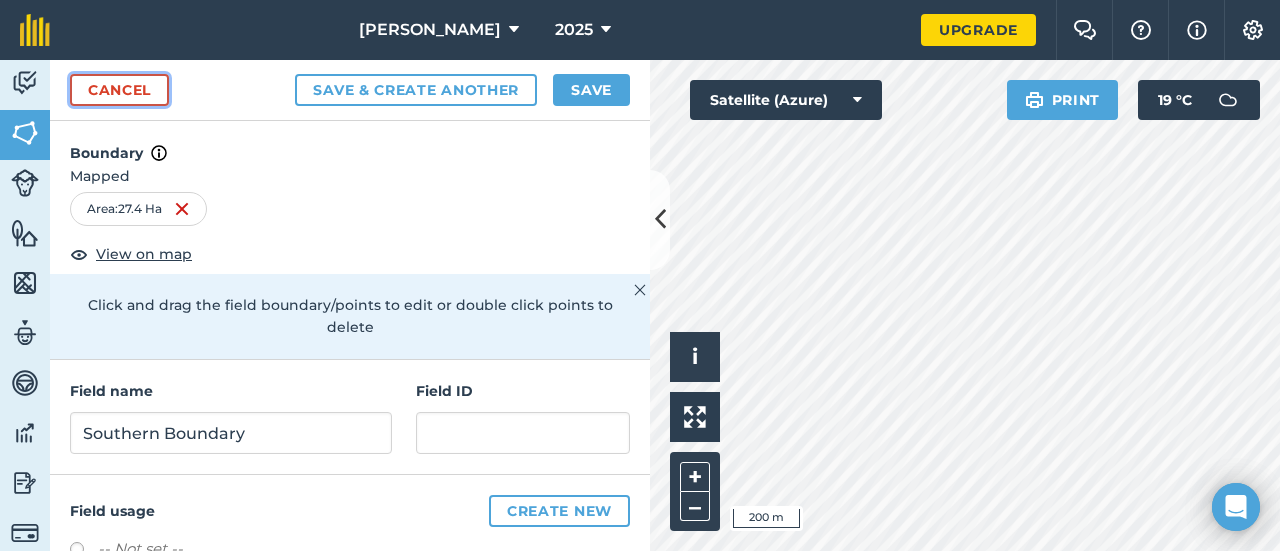 click on "Cancel" at bounding box center [119, 90] 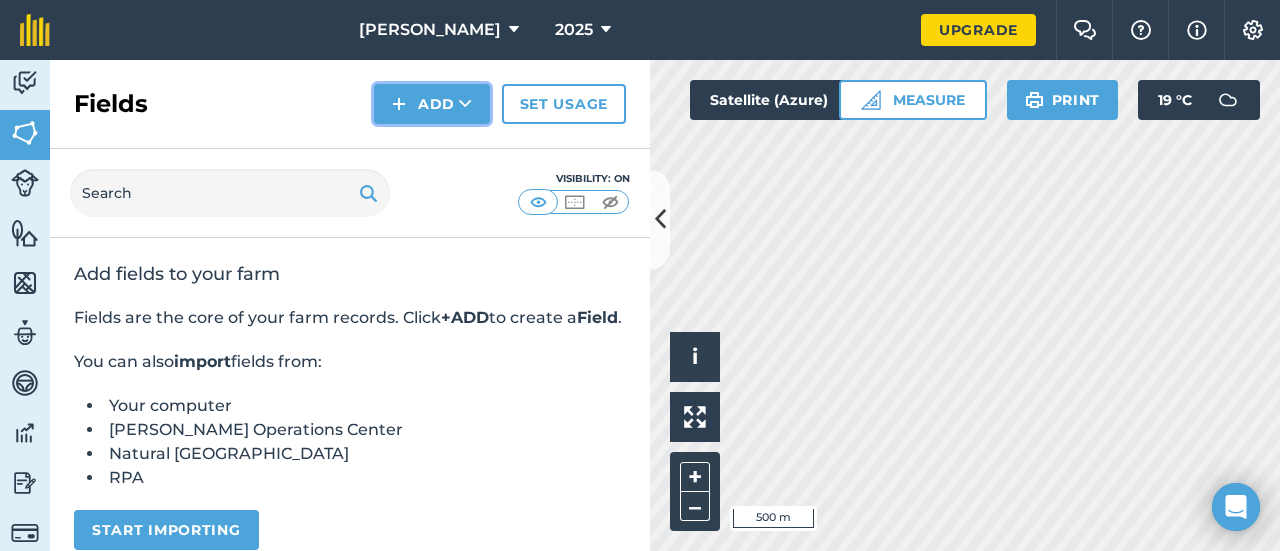 click on "Add" at bounding box center [432, 104] 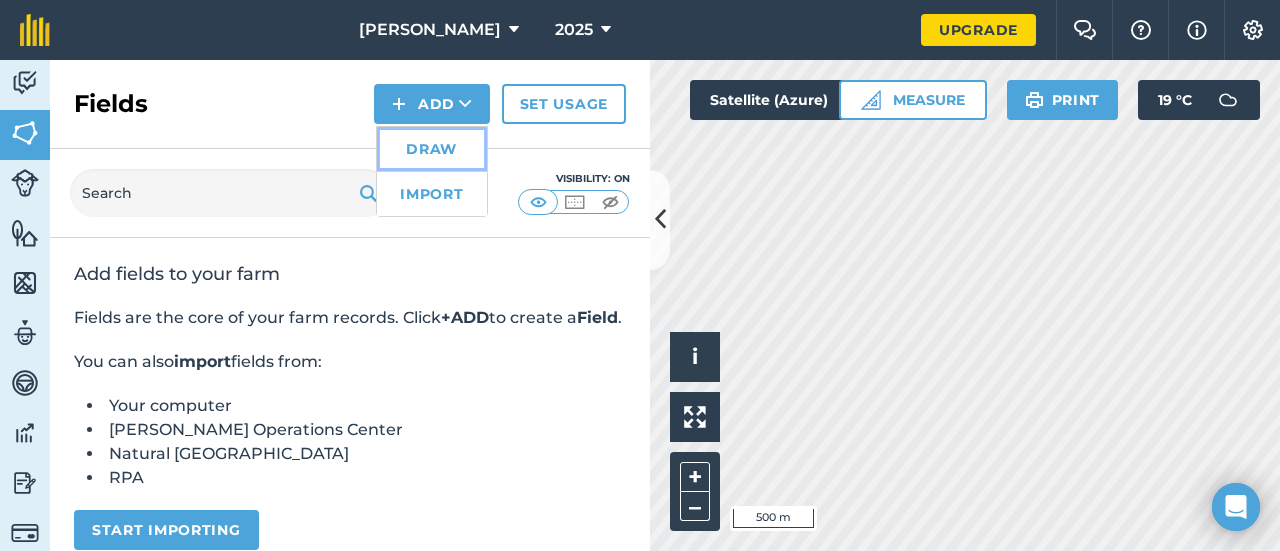 click on "Draw" at bounding box center (432, 149) 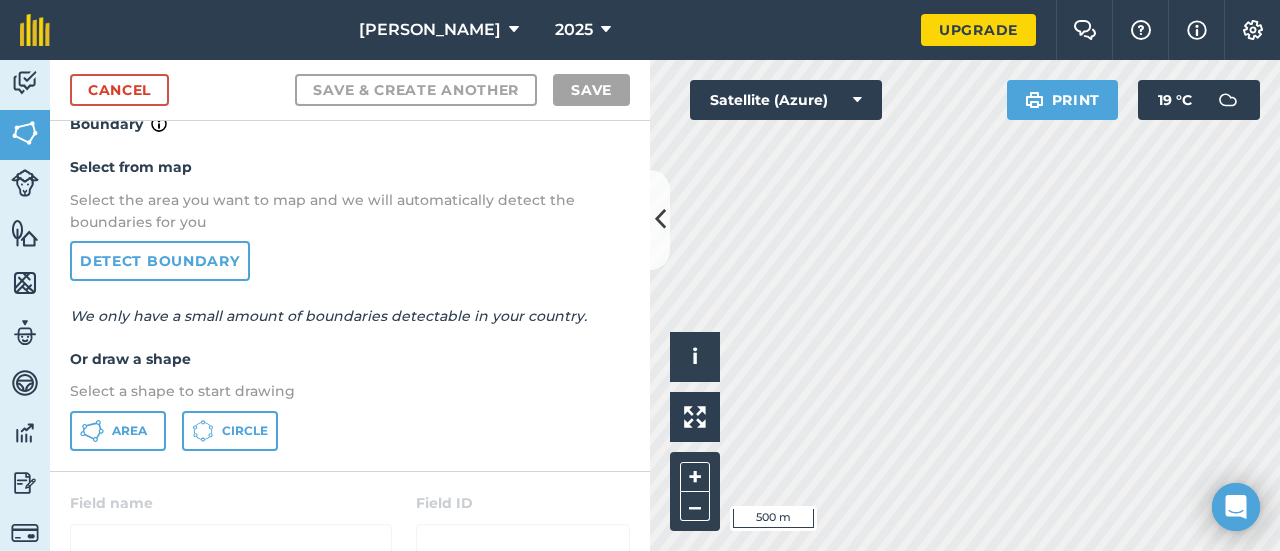 scroll, scrollTop: 28, scrollLeft: 0, axis: vertical 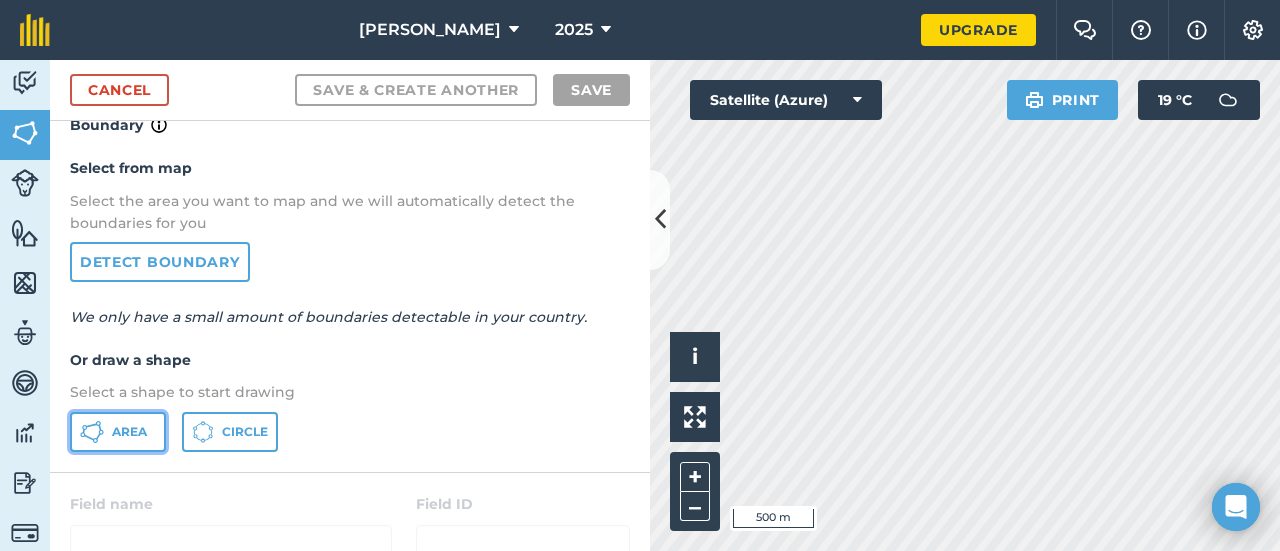 click on "Area" at bounding box center (129, 432) 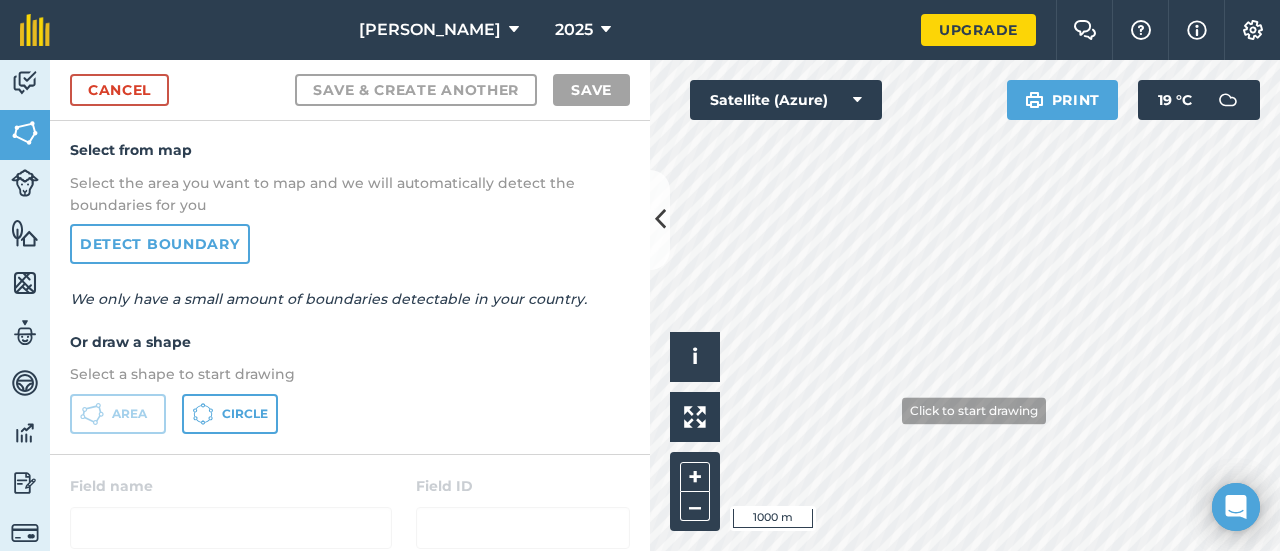 scroll, scrollTop: 0, scrollLeft: 0, axis: both 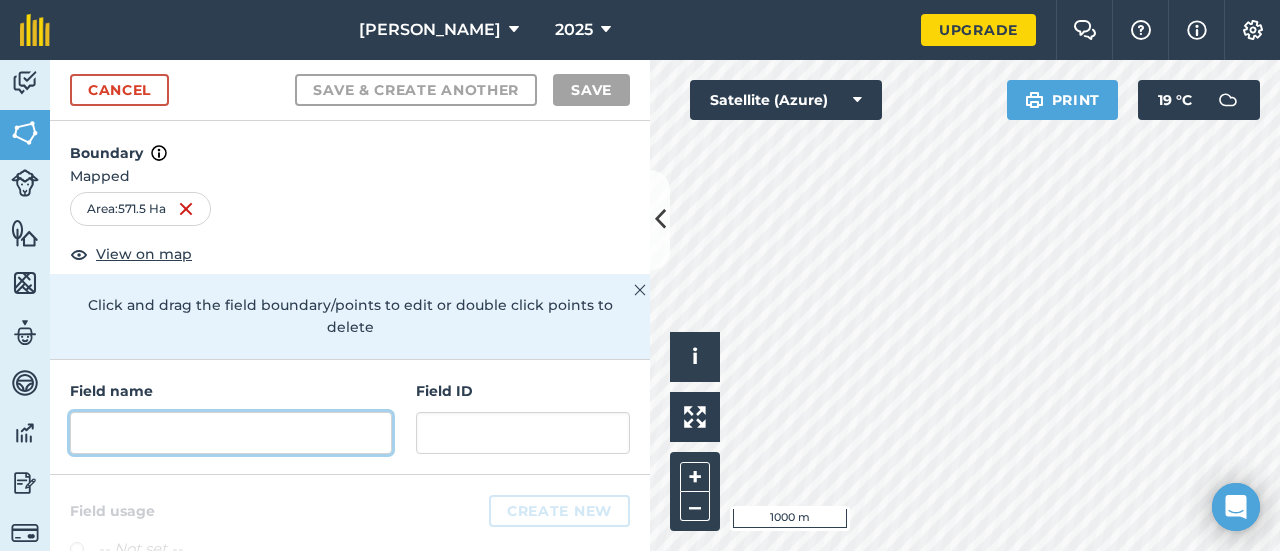 click at bounding box center (231, 433) 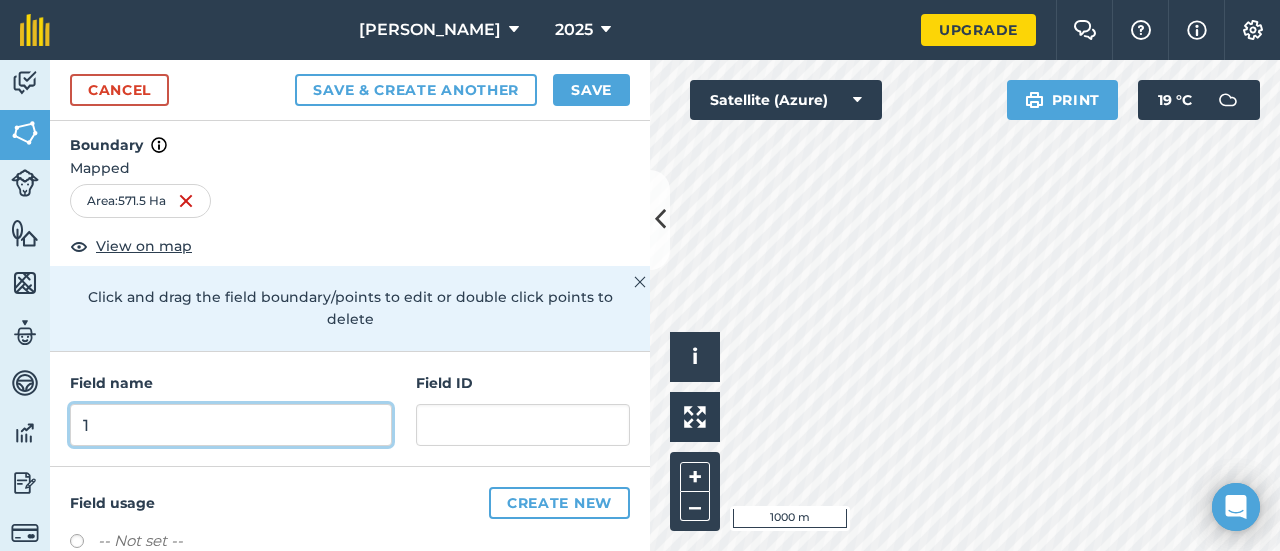 scroll, scrollTop: 0, scrollLeft: 0, axis: both 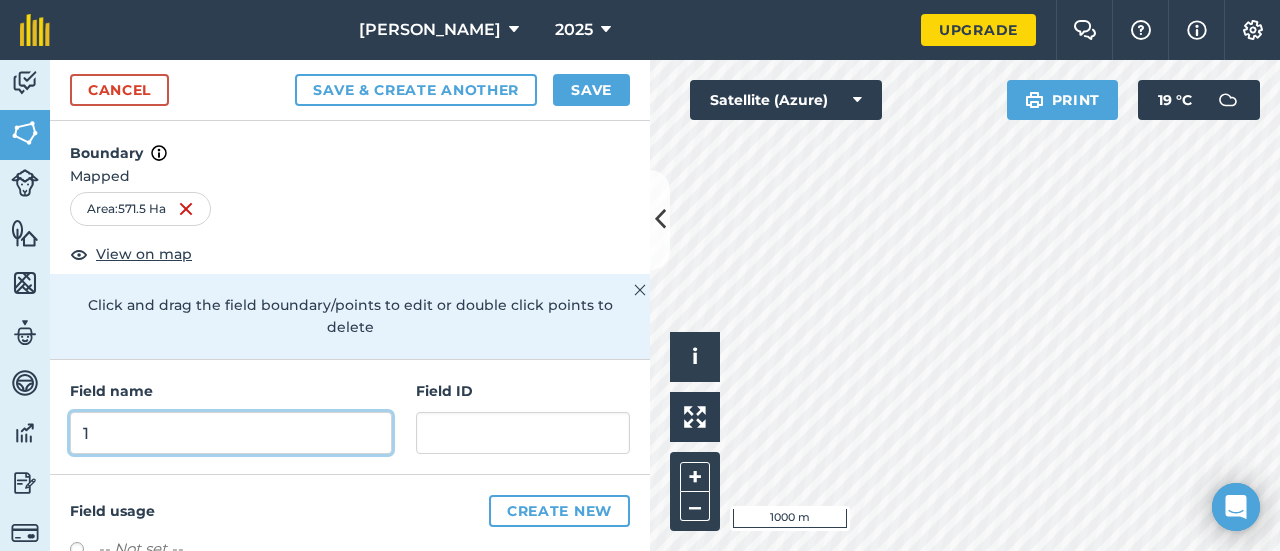 type on "1" 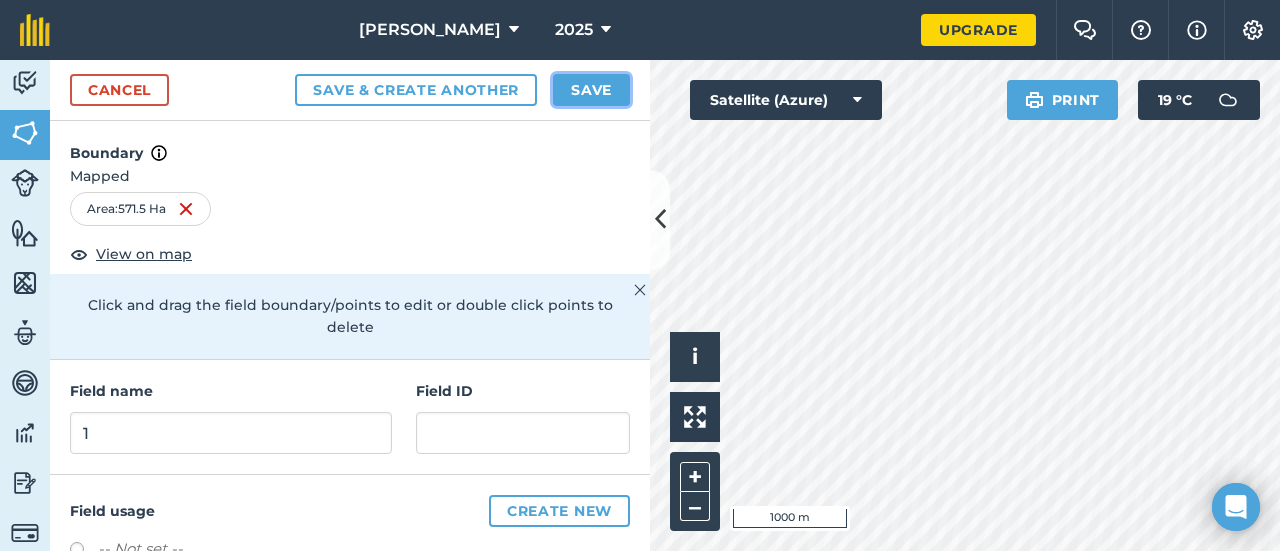 click on "Save" at bounding box center (591, 90) 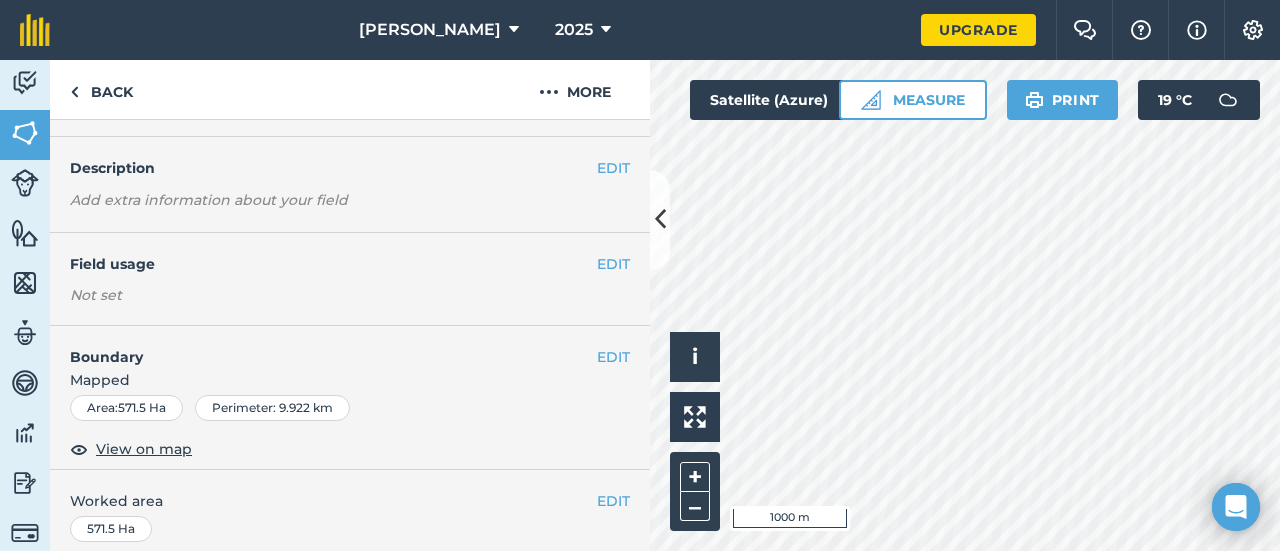 scroll, scrollTop: 48, scrollLeft: 0, axis: vertical 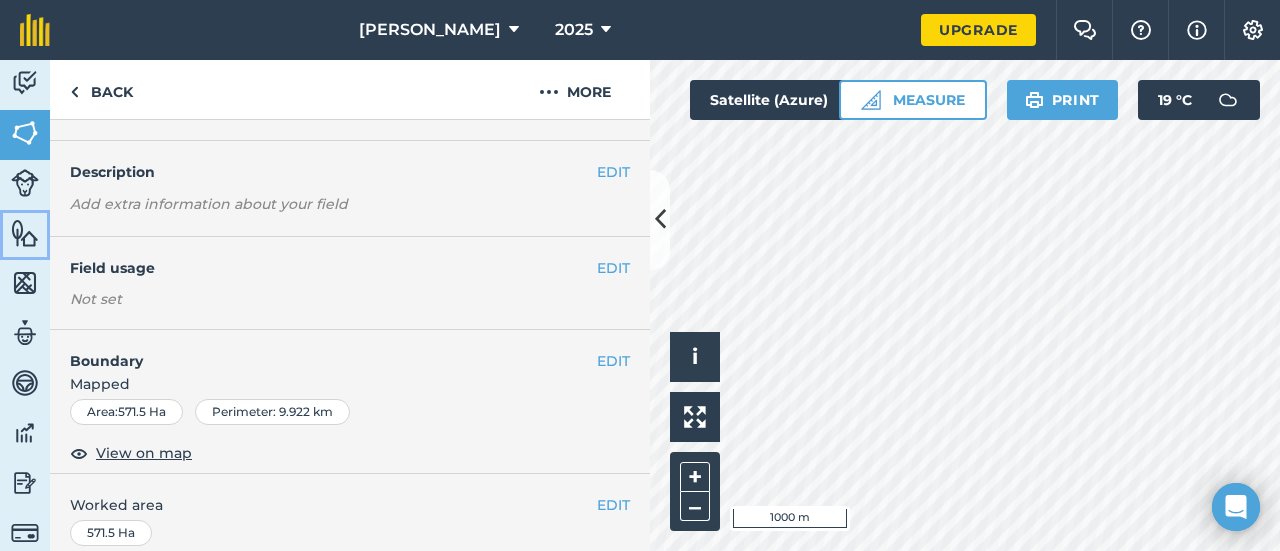 click at bounding box center (25, 233) 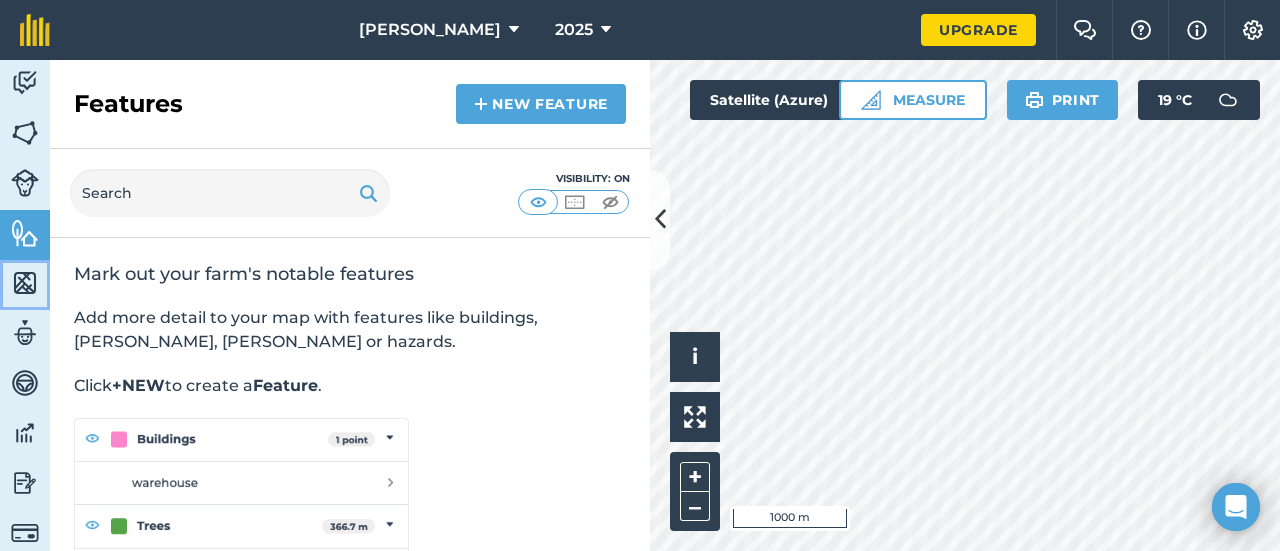 click at bounding box center [25, 283] 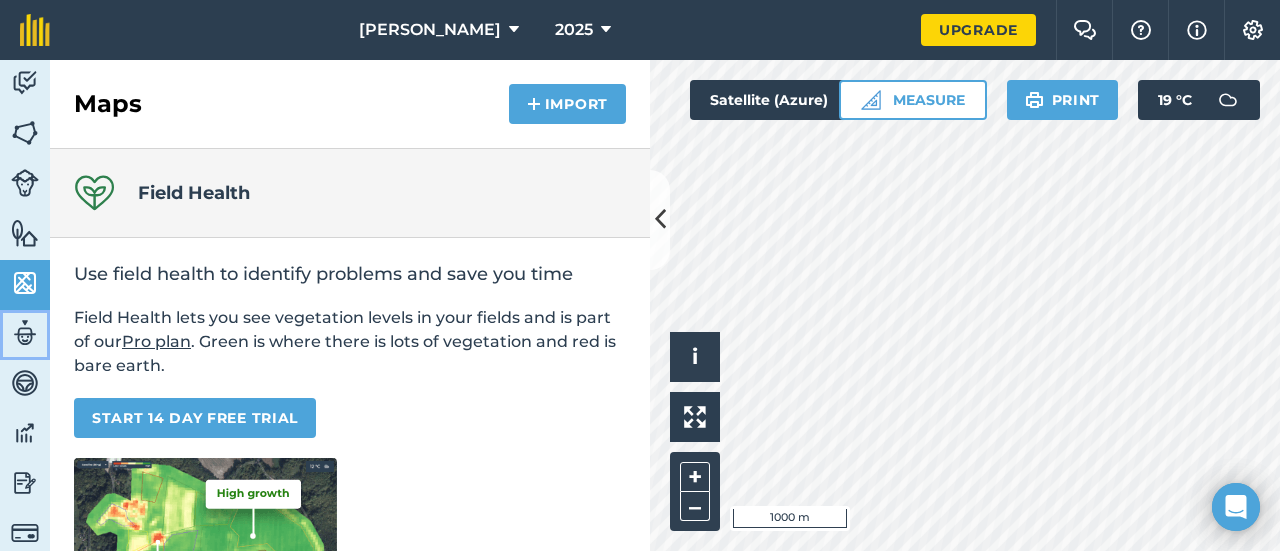 click at bounding box center [25, 333] 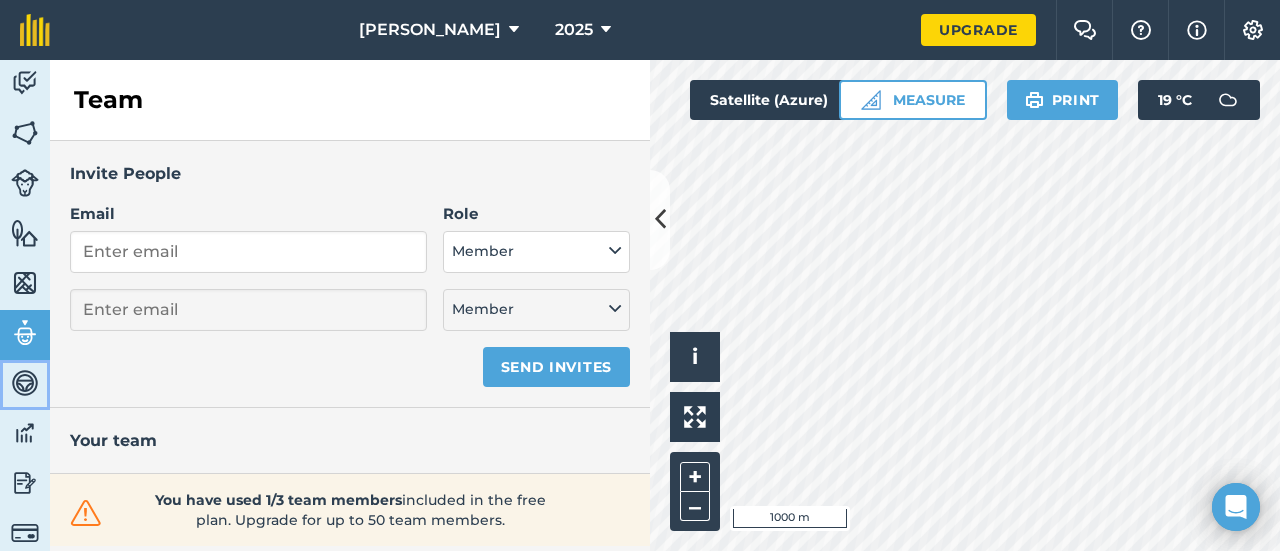 click on "Vehicles" at bounding box center (25, 385) 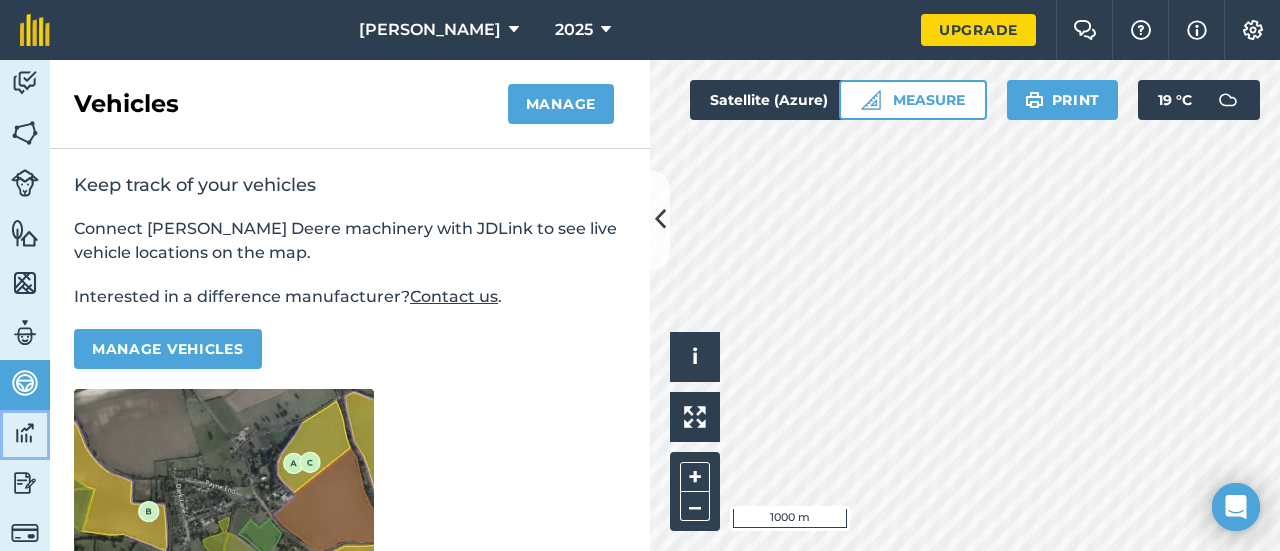 click at bounding box center (25, 433) 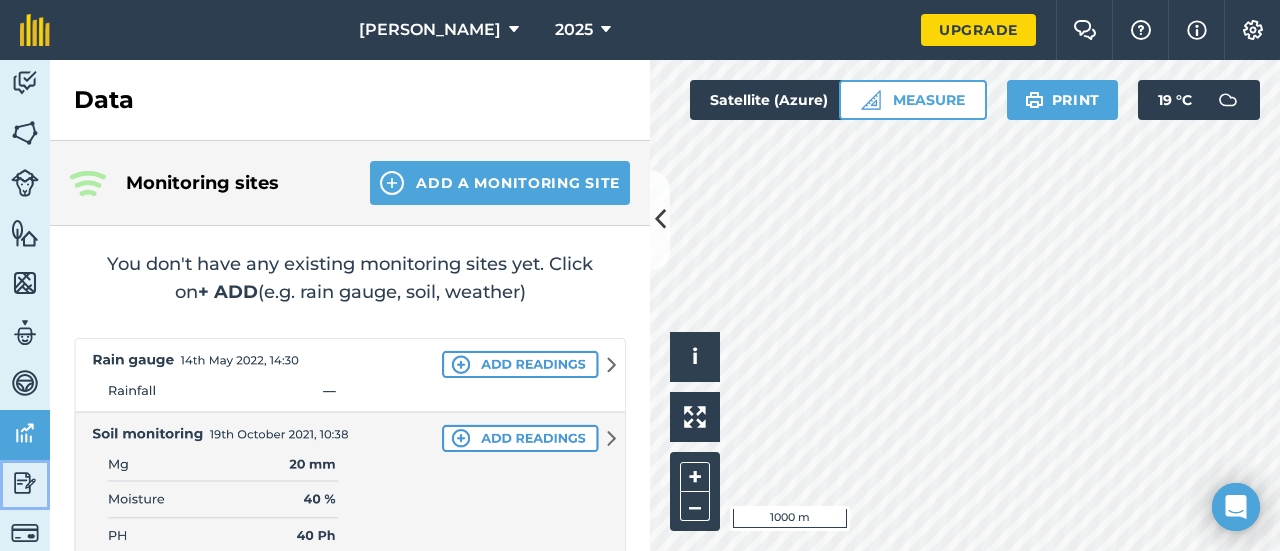 click at bounding box center (25, 483) 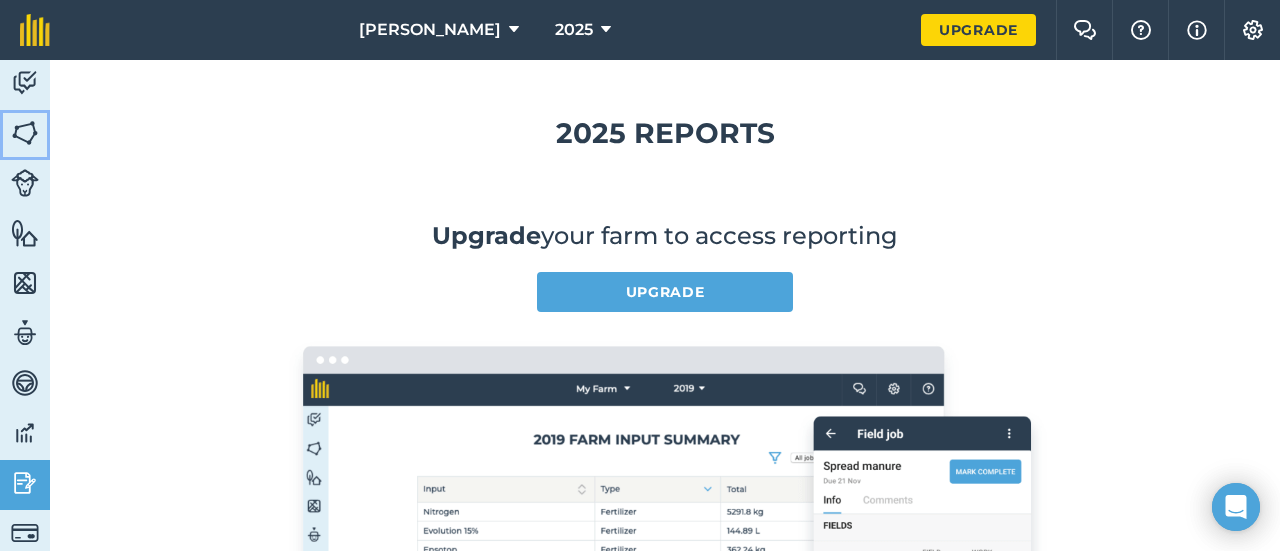 click at bounding box center (25, 133) 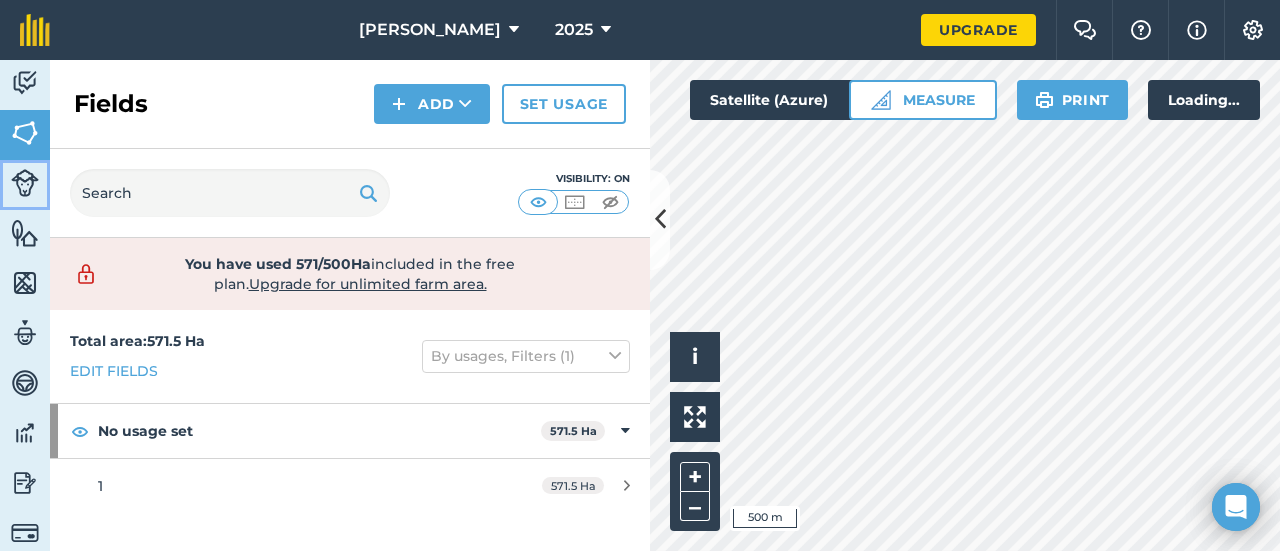 click at bounding box center (25, 183) 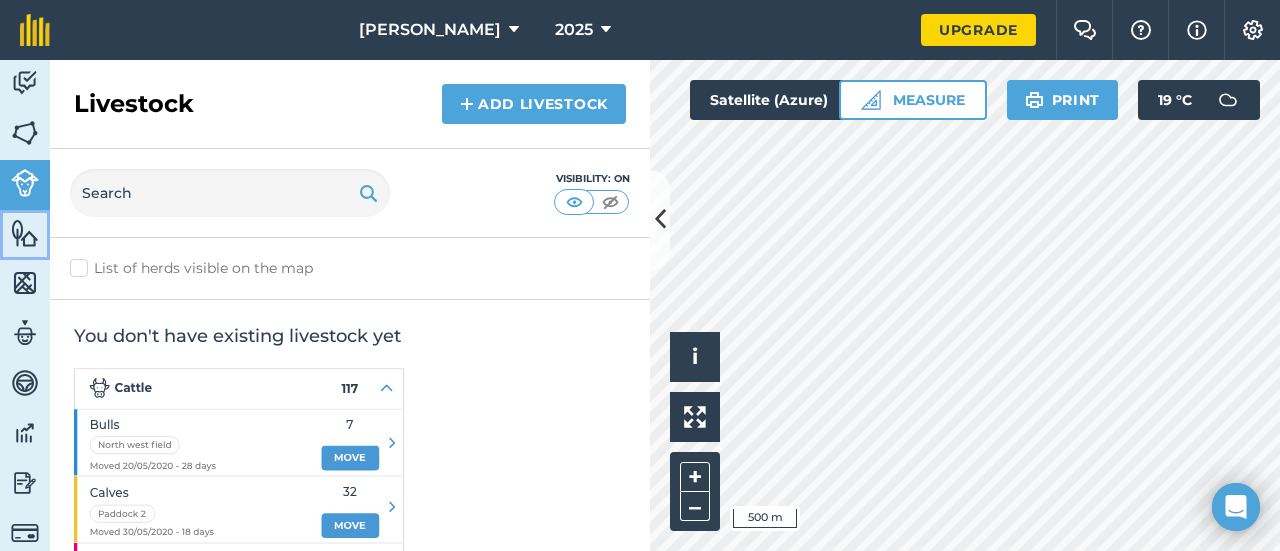 click at bounding box center (25, 233) 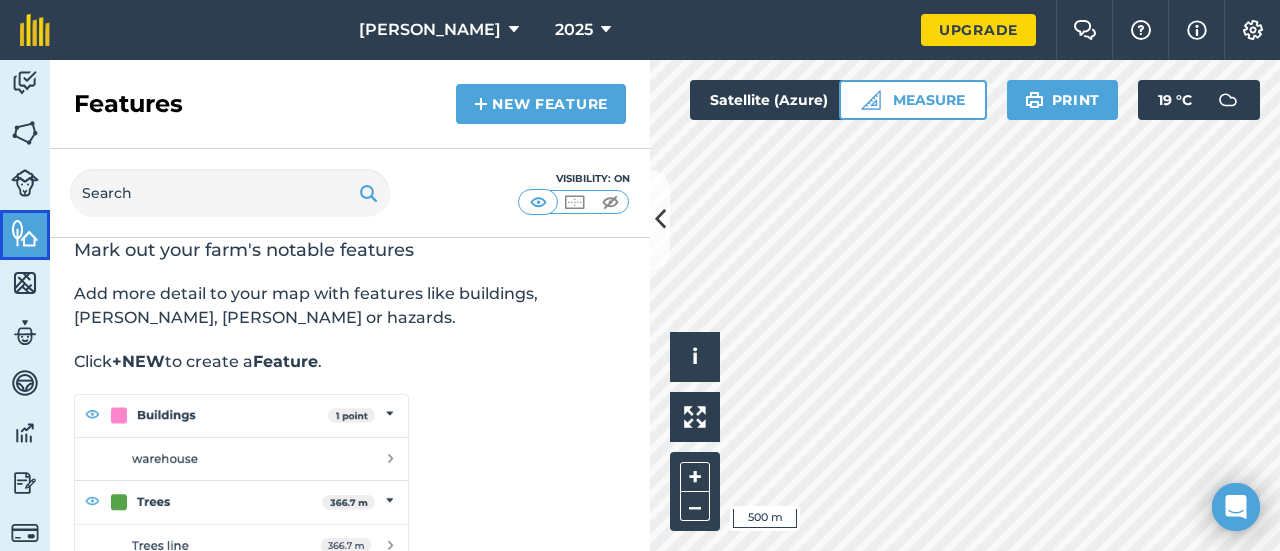 scroll, scrollTop: 0, scrollLeft: 0, axis: both 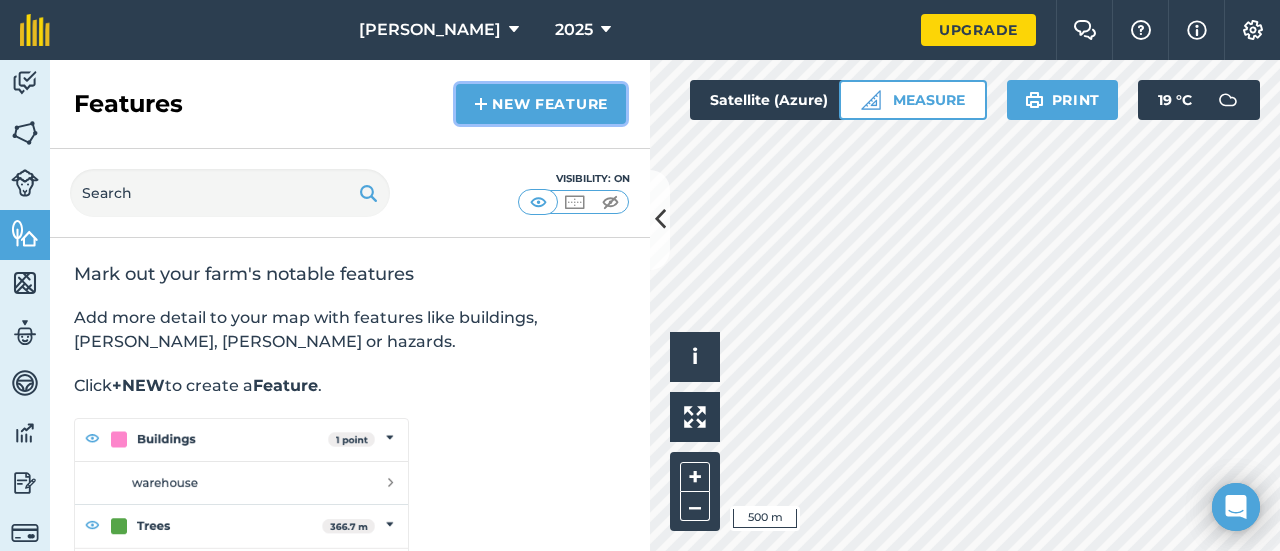 click on "New feature" at bounding box center (541, 104) 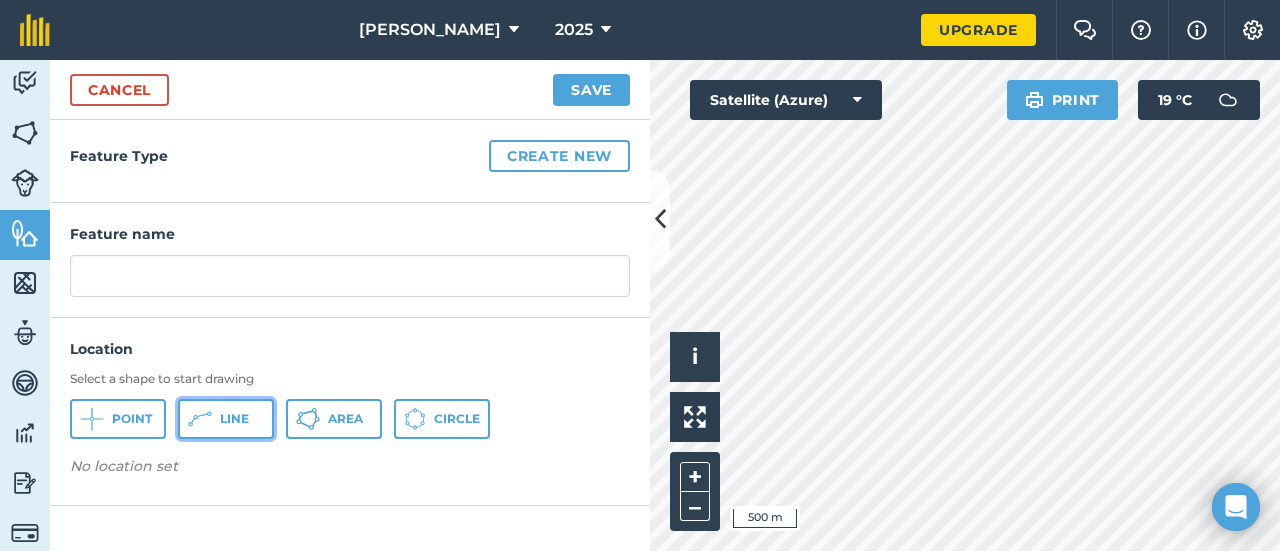 click on "Line" at bounding box center (234, 419) 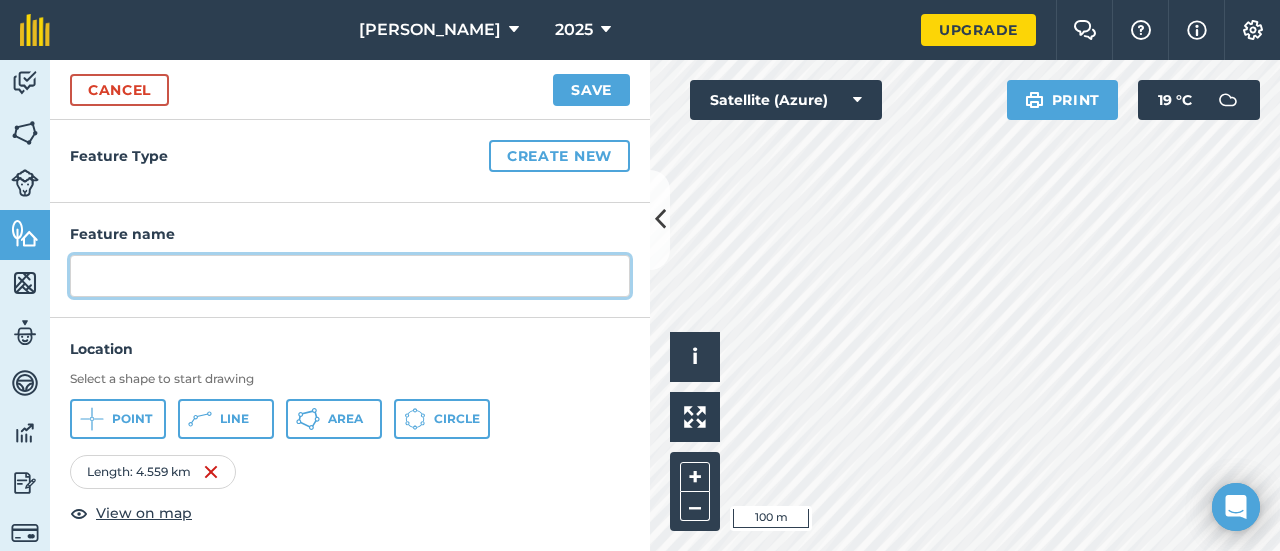 click at bounding box center [350, 276] 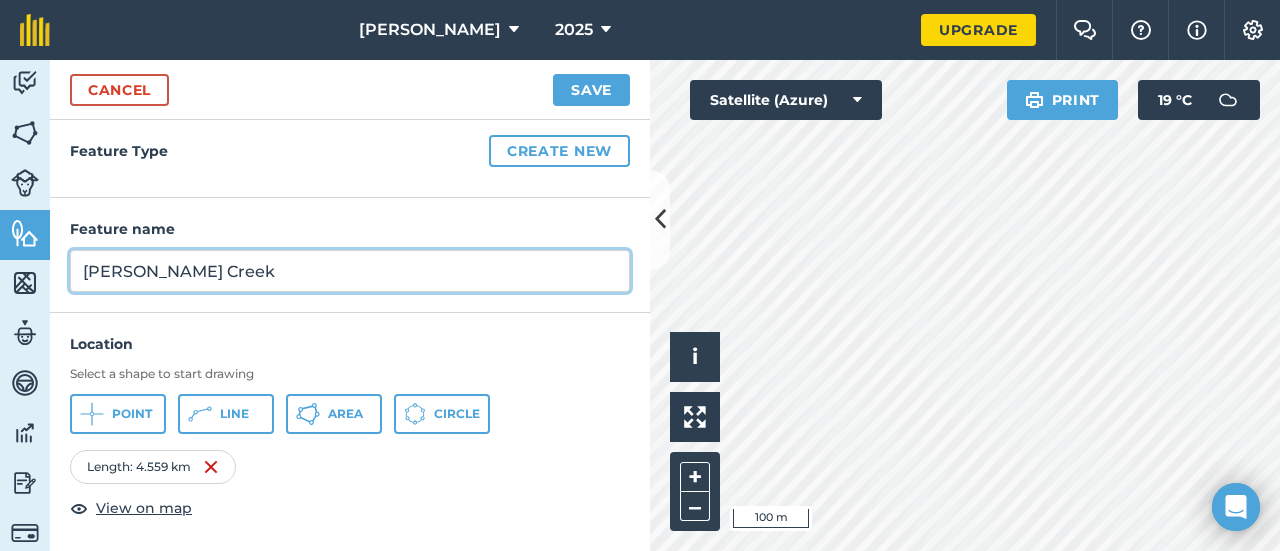 scroll, scrollTop: 0, scrollLeft: 0, axis: both 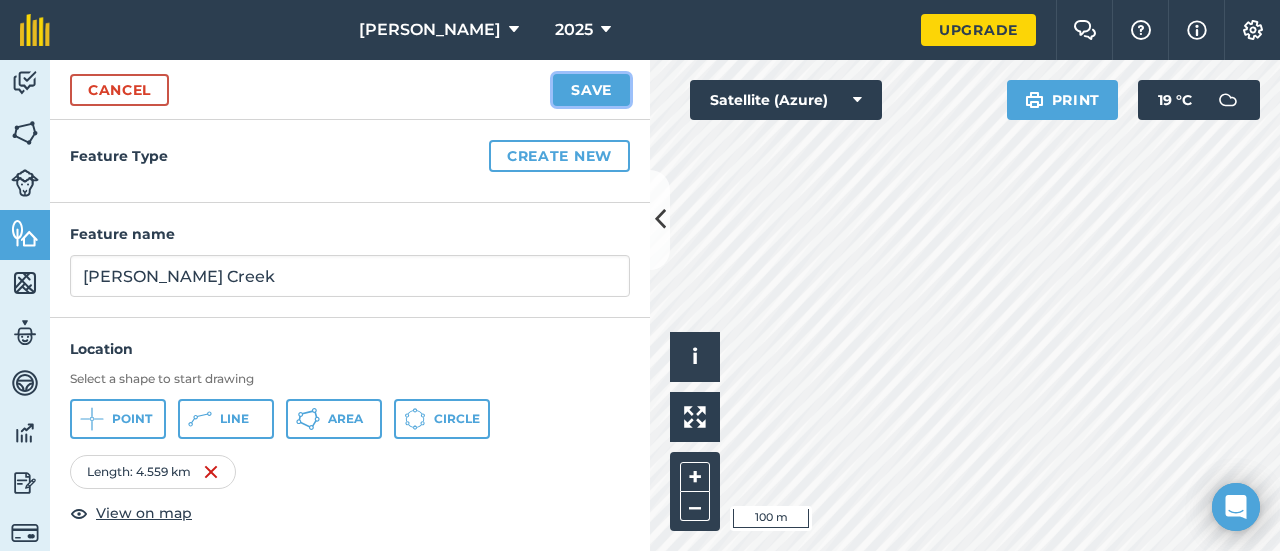 click on "Save" at bounding box center (591, 90) 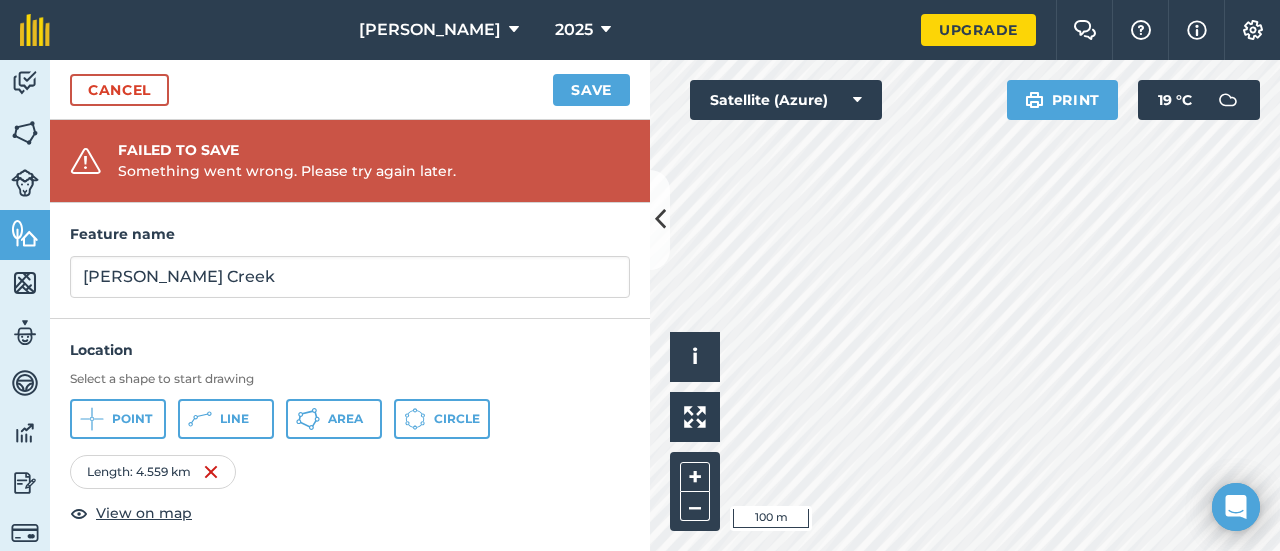 scroll, scrollTop: 87, scrollLeft: 0, axis: vertical 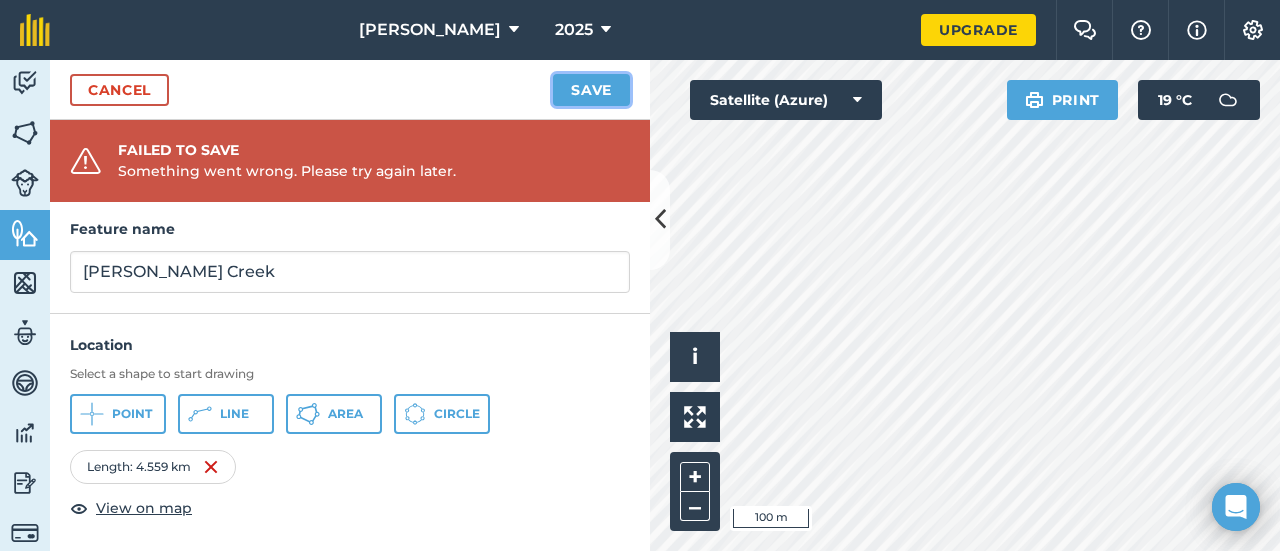 click on "Save" at bounding box center [591, 90] 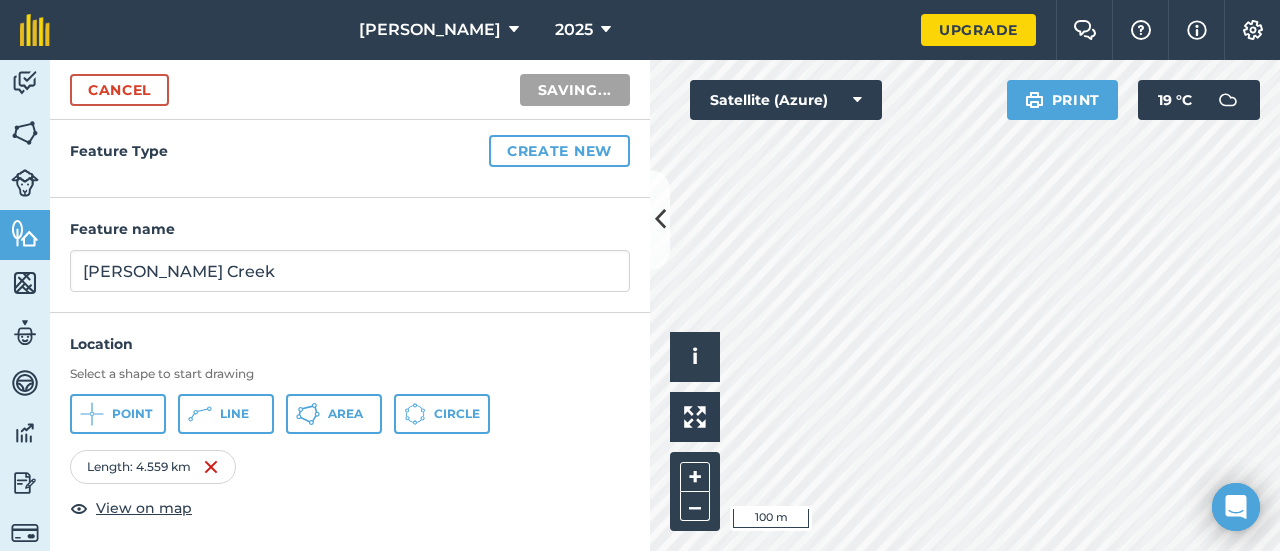 scroll, scrollTop: 87, scrollLeft: 0, axis: vertical 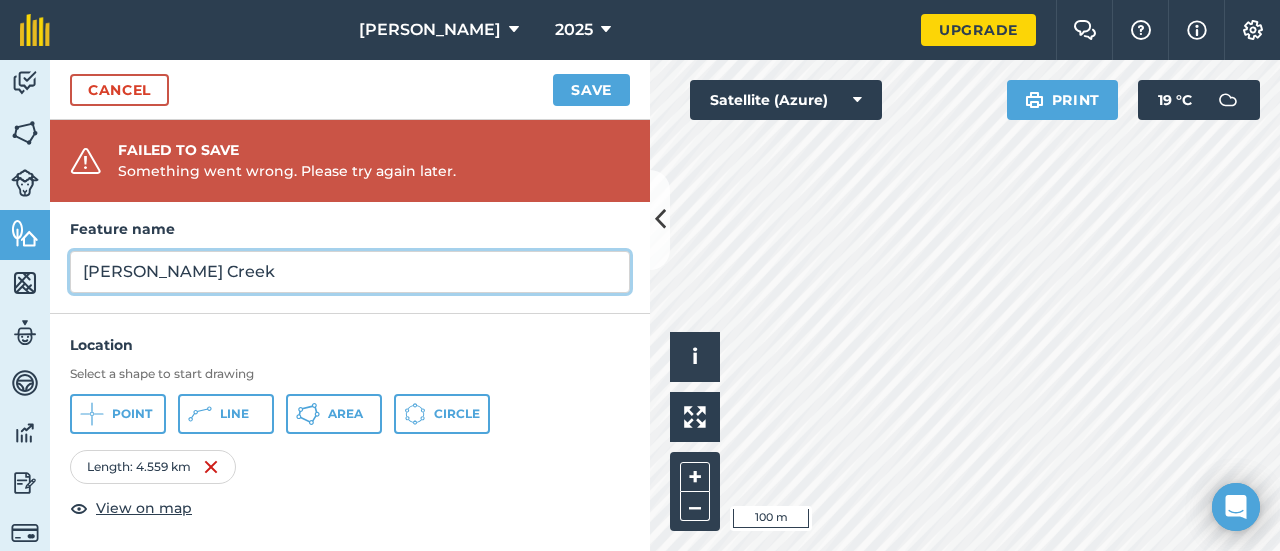 click on "[PERSON_NAME] Creek" at bounding box center (350, 272) 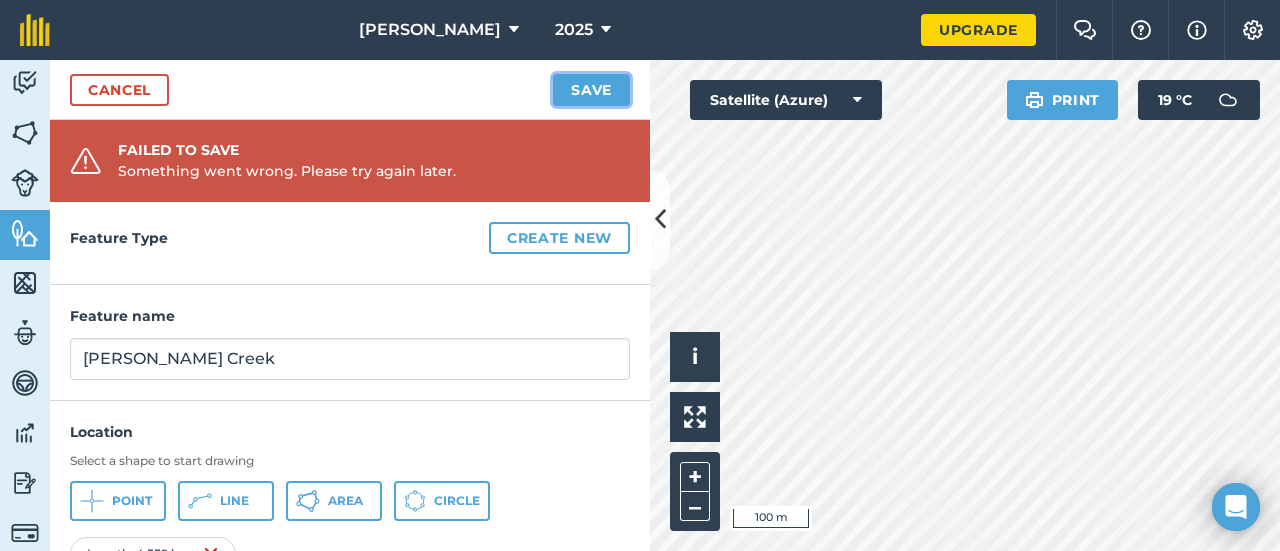 click on "Save" at bounding box center (591, 90) 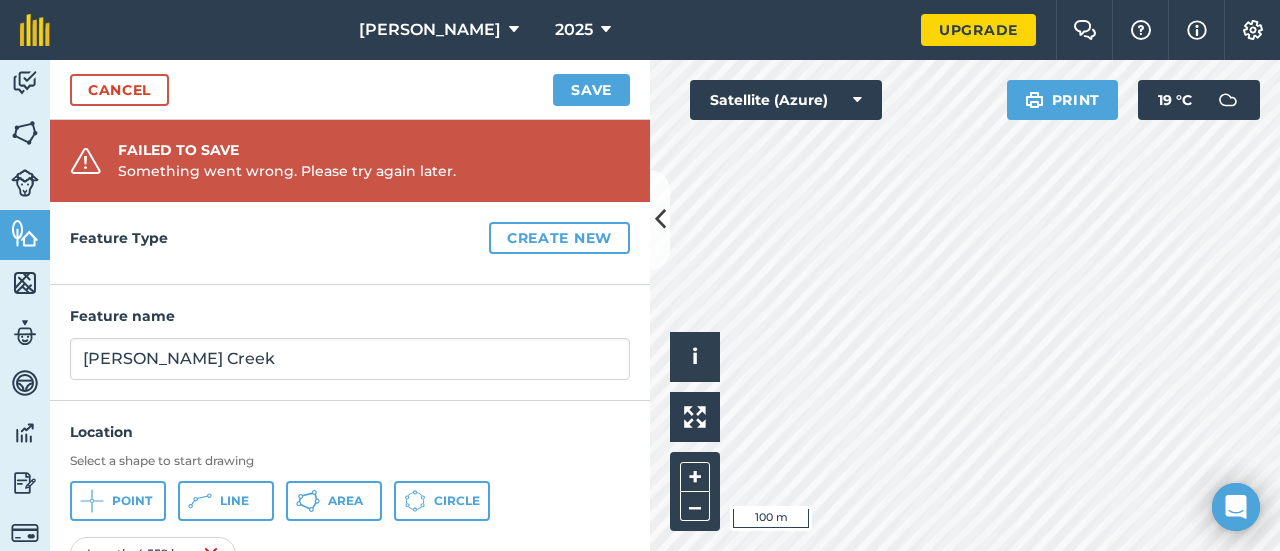 scroll, scrollTop: 87, scrollLeft: 0, axis: vertical 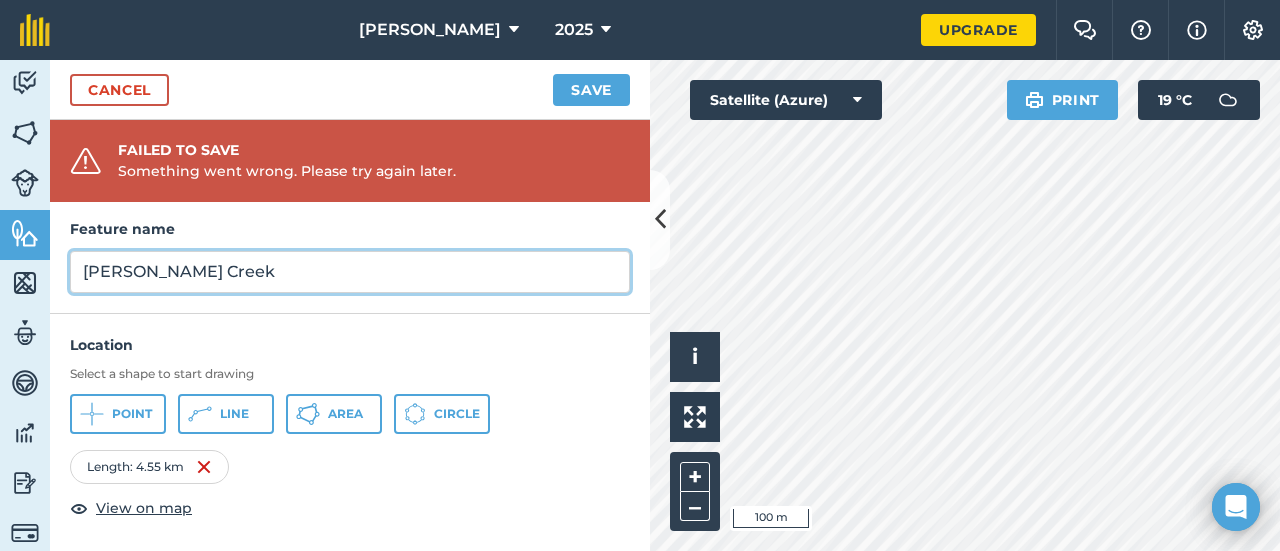 click on "[PERSON_NAME] Creek" at bounding box center (350, 272) 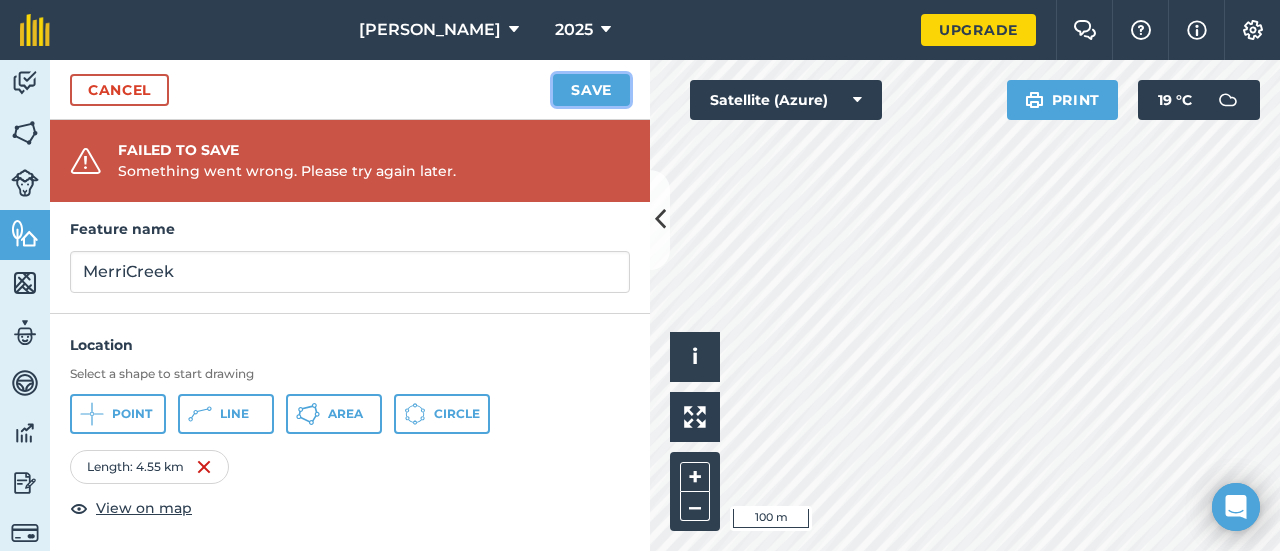 click on "Save" at bounding box center [591, 90] 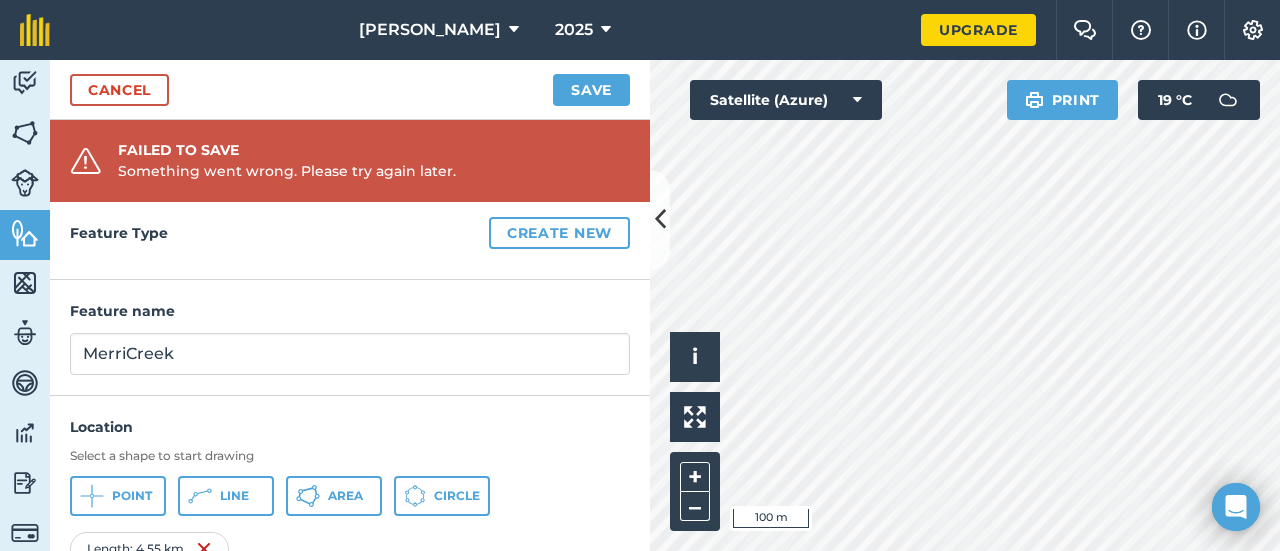 scroll, scrollTop: 87, scrollLeft: 0, axis: vertical 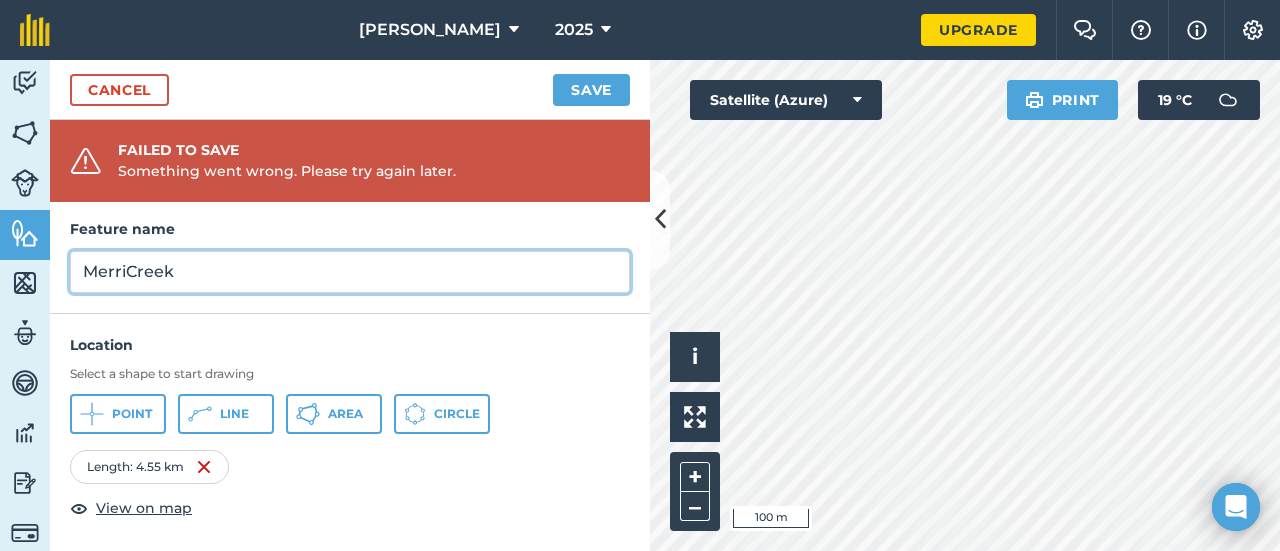 click on "MerriCreek" at bounding box center [350, 272] 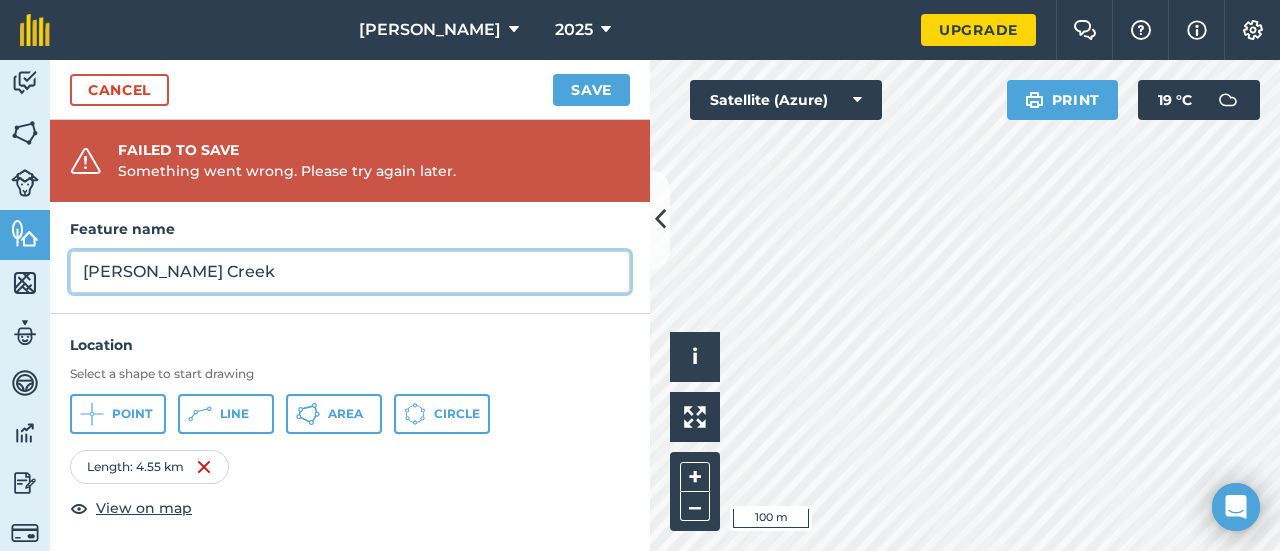 type on "[PERSON_NAME] Creek" 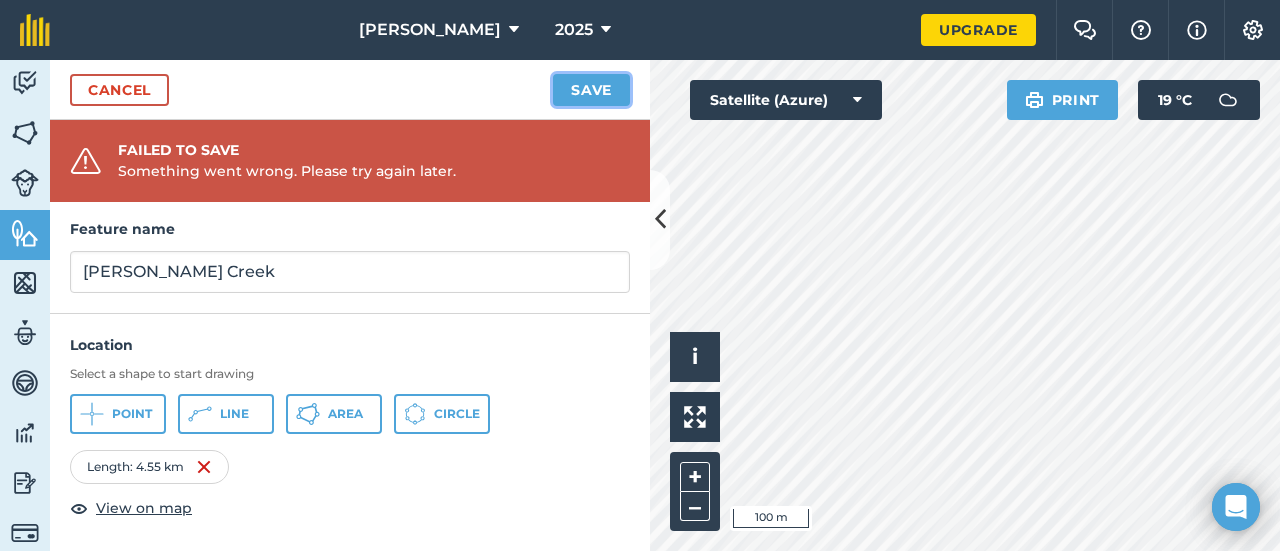 click on "Save" at bounding box center (591, 90) 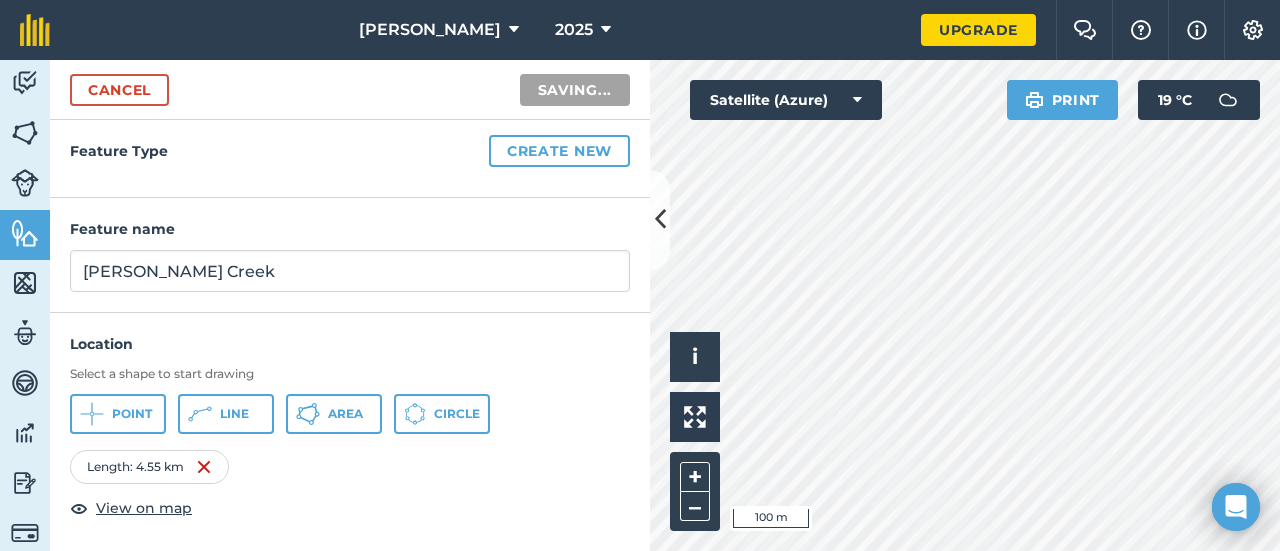 scroll, scrollTop: 87, scrollLeft: 0, axis: vertical 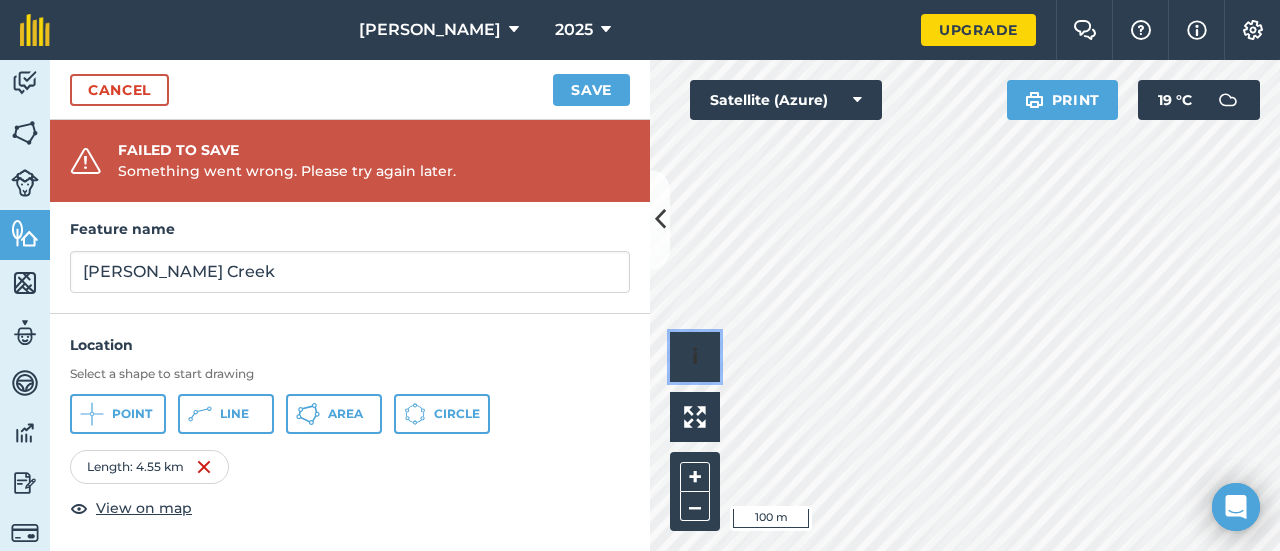 click on "i" at bounding box center [695, 357] 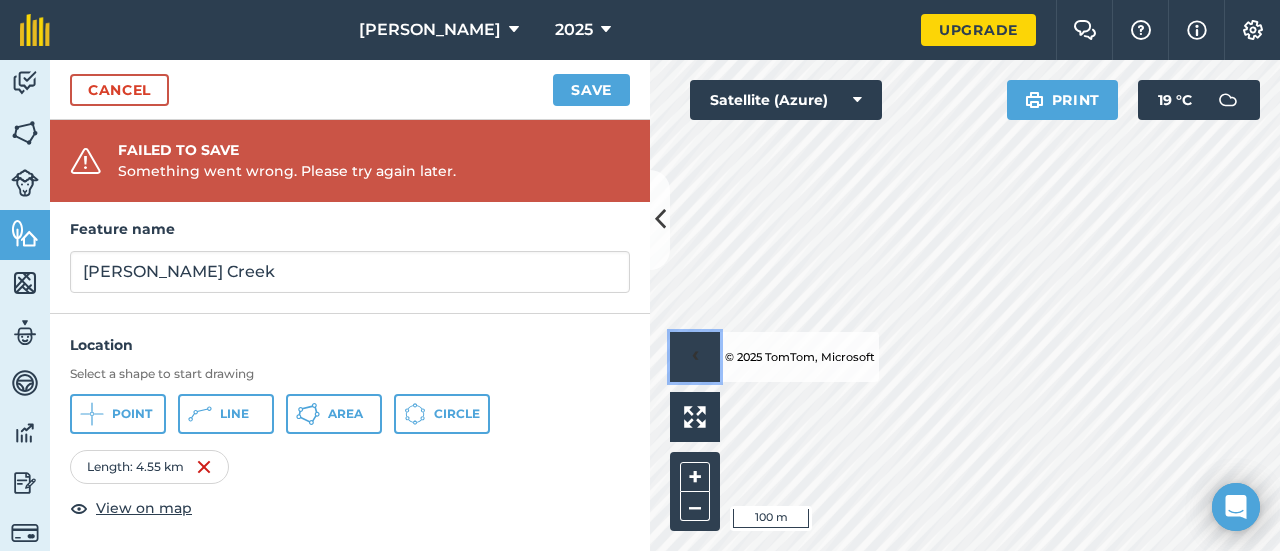 click on "›" at bounding box center (695, 357) 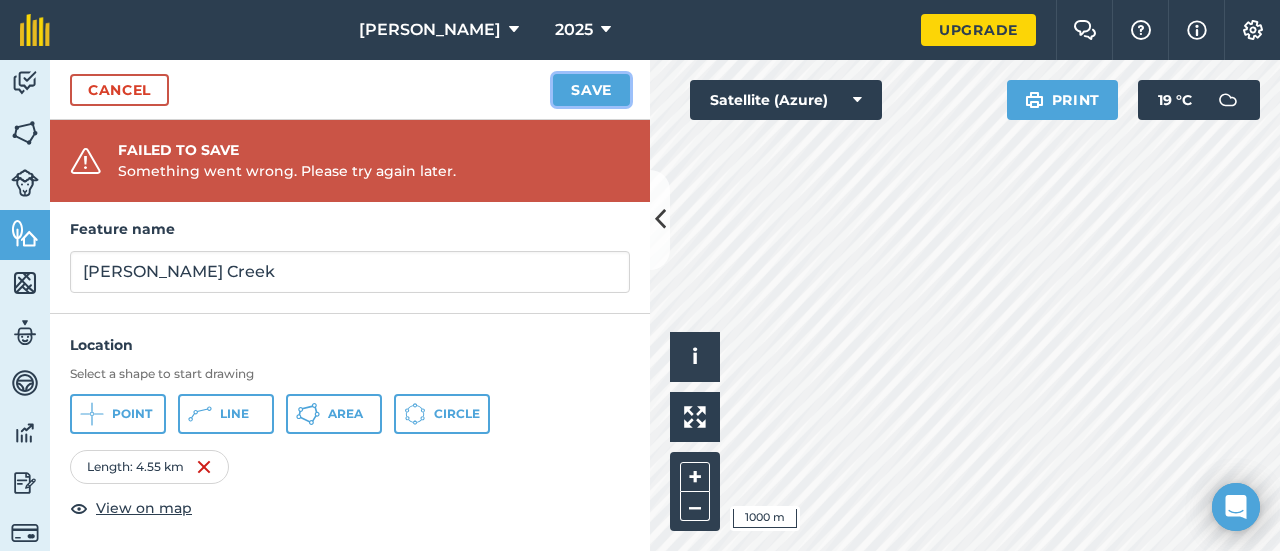 click on "Save" at bounding box center [591, 90] 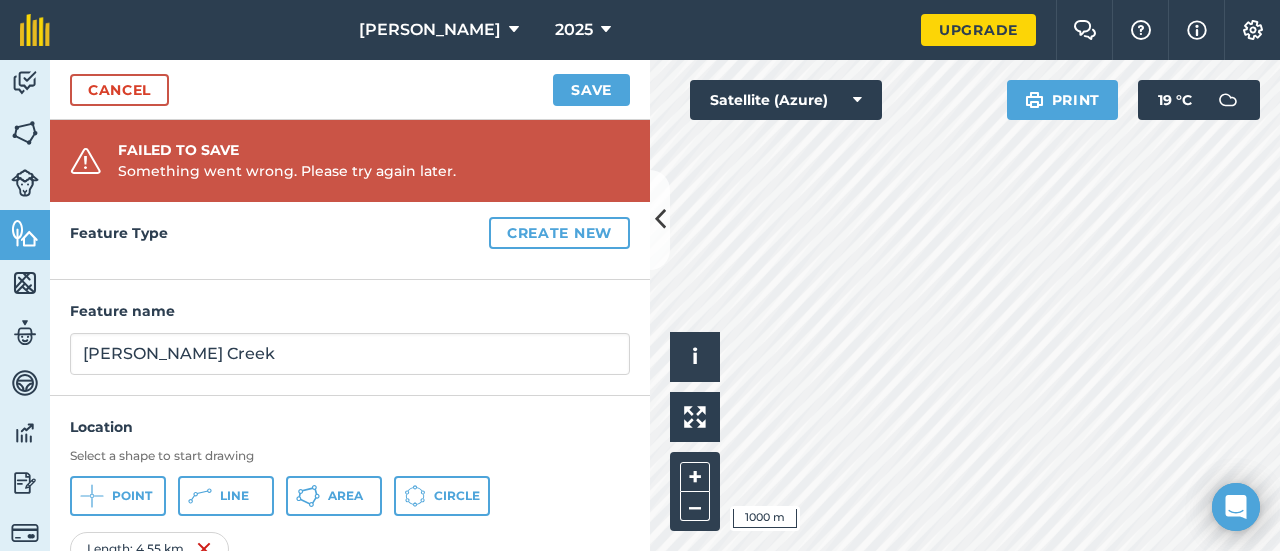 scroll, scrollTop: 87, scrollLeft: 0, axis: vertical 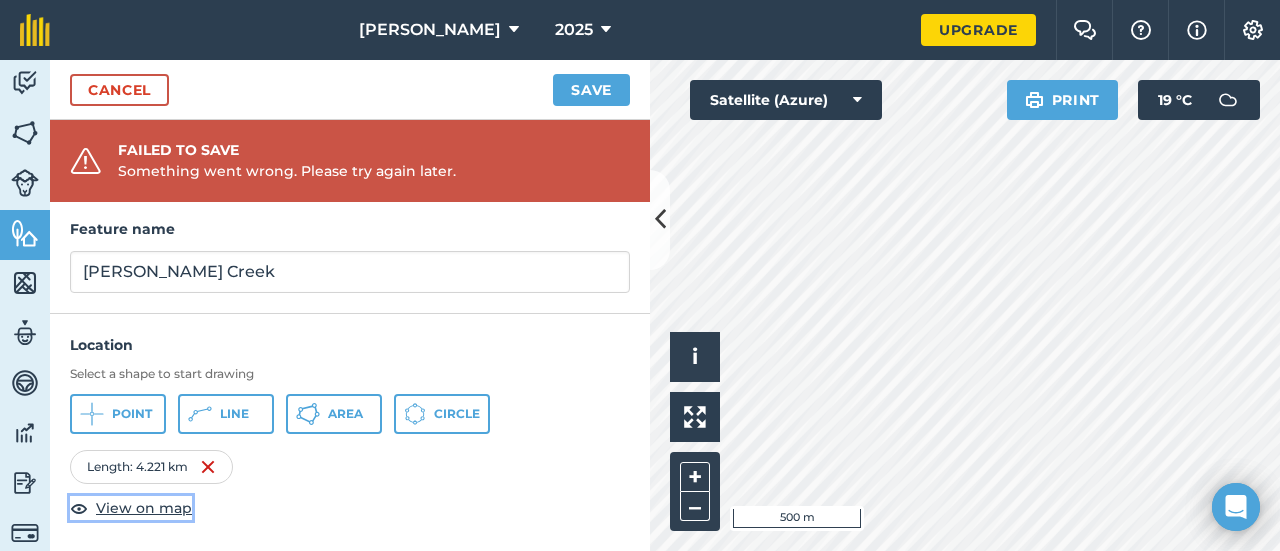 click on "View on map" at bounding box center [144, 508] 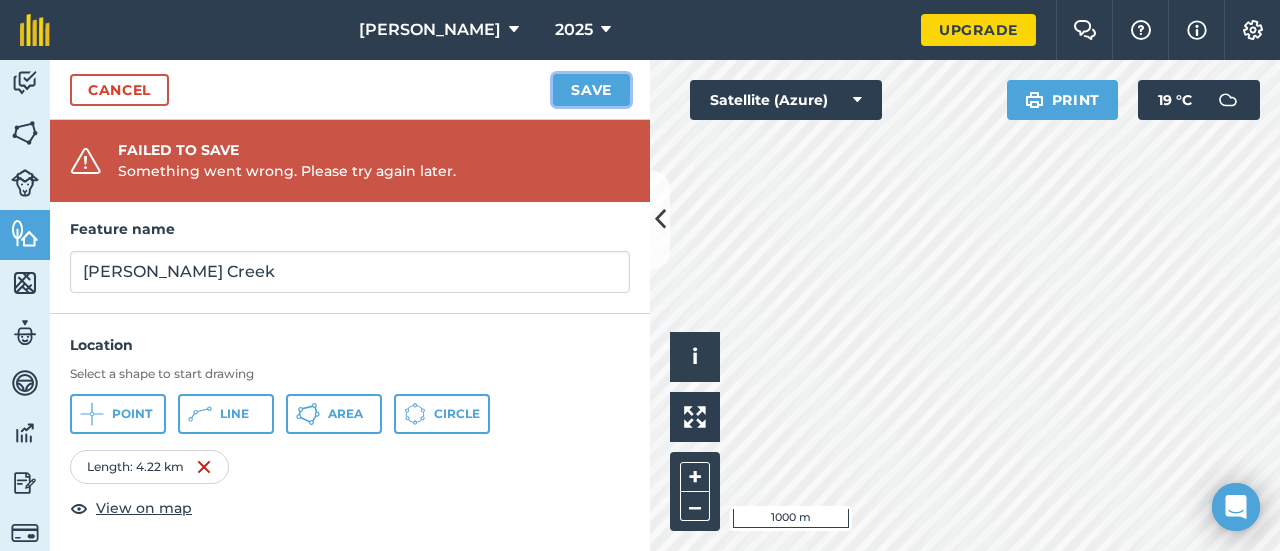 click on "Save" at bounding box center [591, 90] 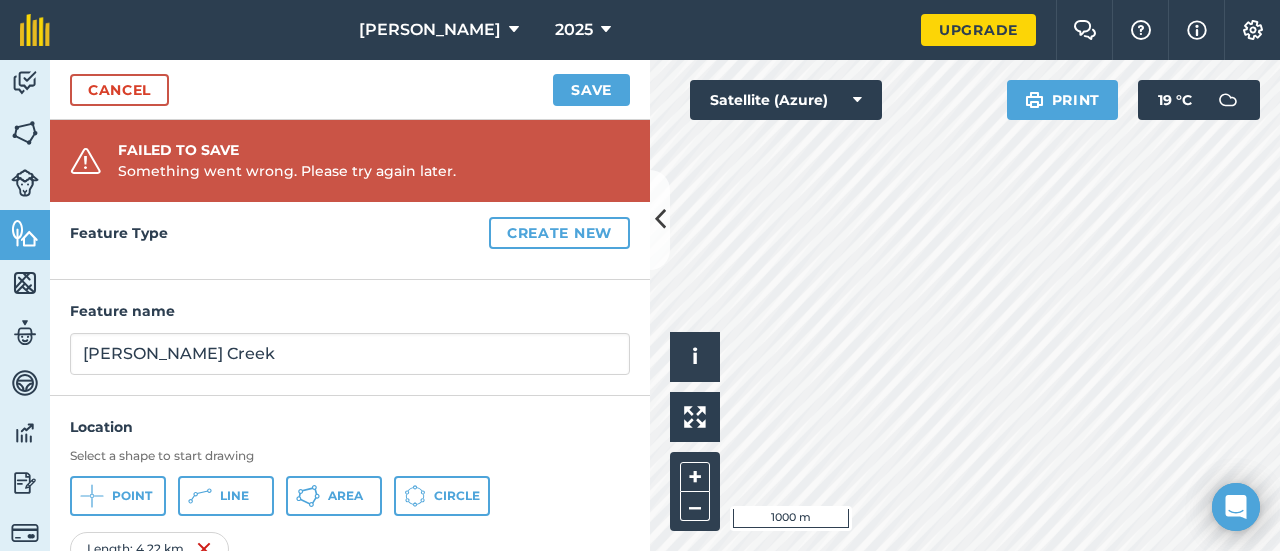 scroll, scrollTop: 87, scrollLeft: 0, axis: vertical 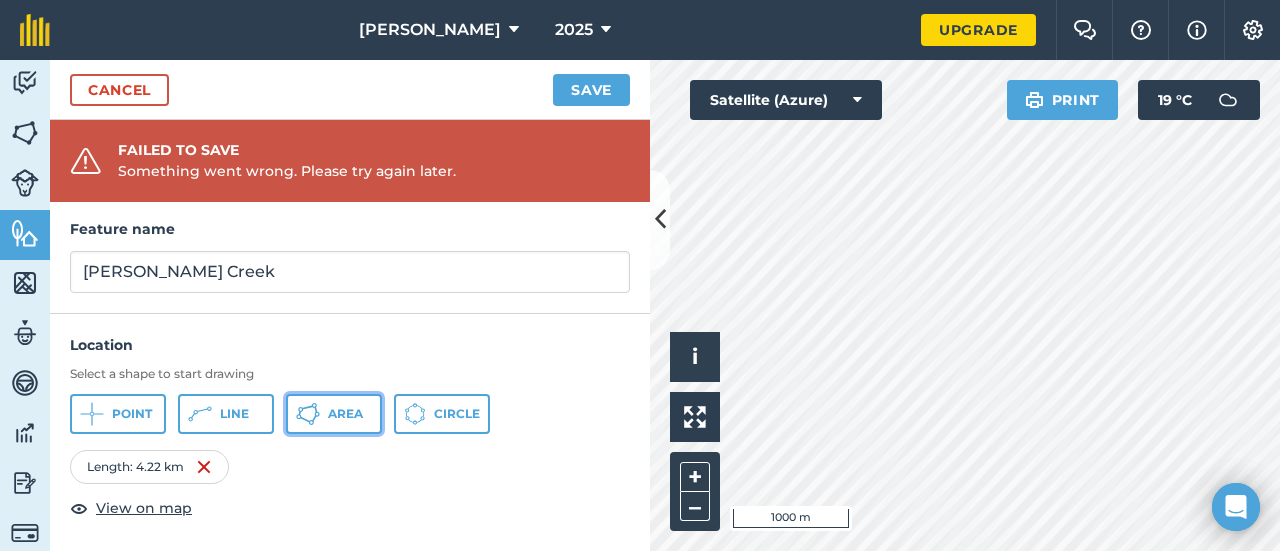 click on "Area" at bounding box center [345, 414] 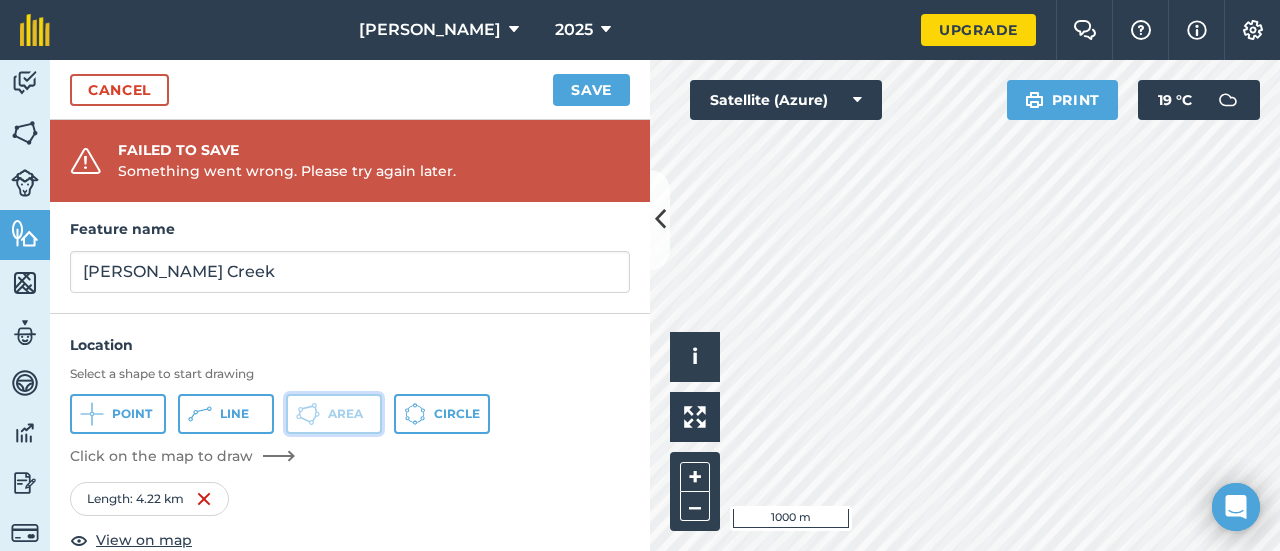 scroll, scrollTop: 119, scrollLeft: 0, axis: vertical 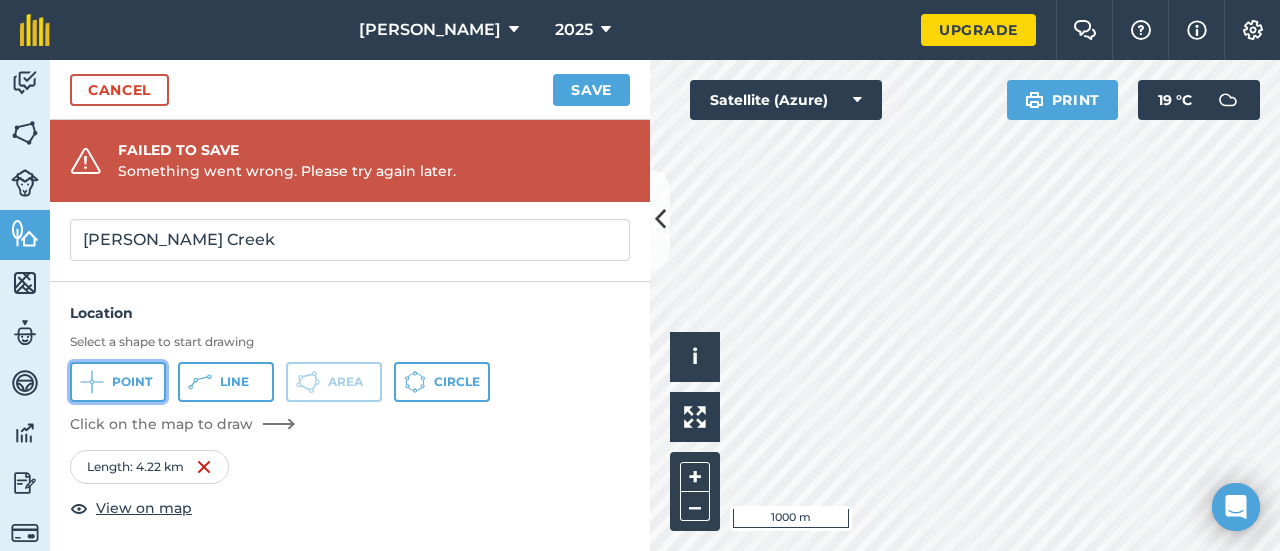 click on "Point" at bounding box center (118, 382) 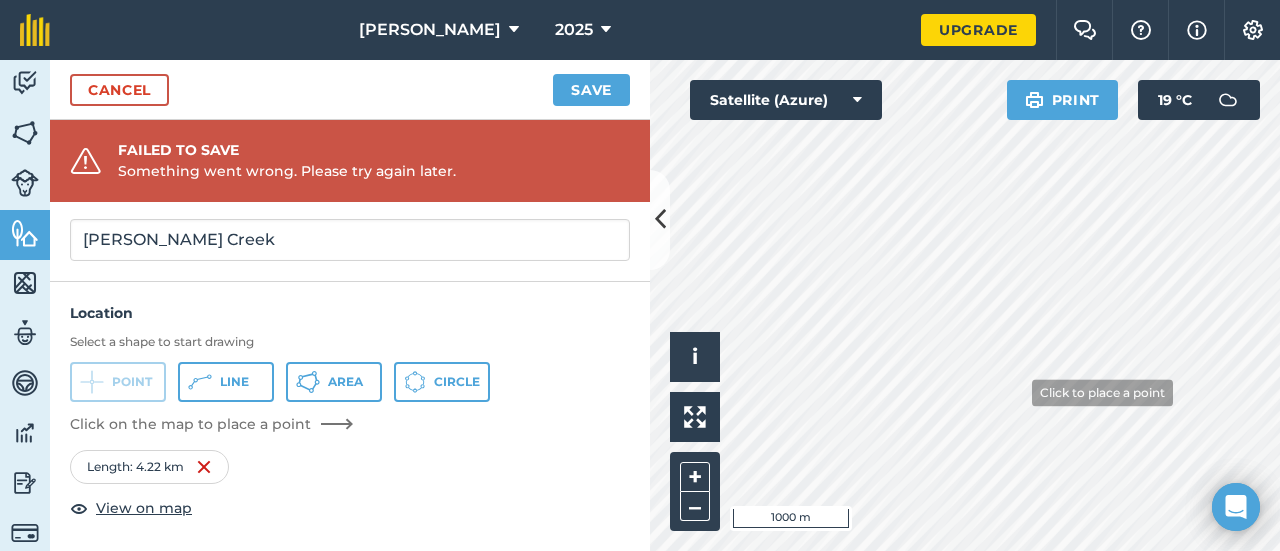 scroll, scrollTop: 88, scrollLeft: 0, axis: vertical 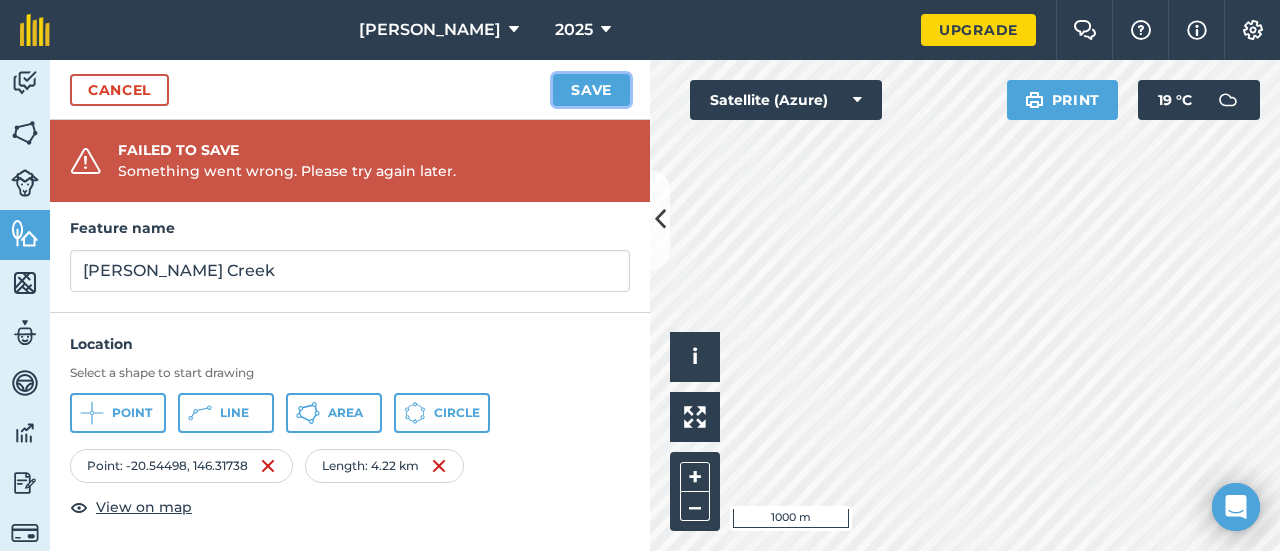 click on "Save" at bounding box center (591, 90) 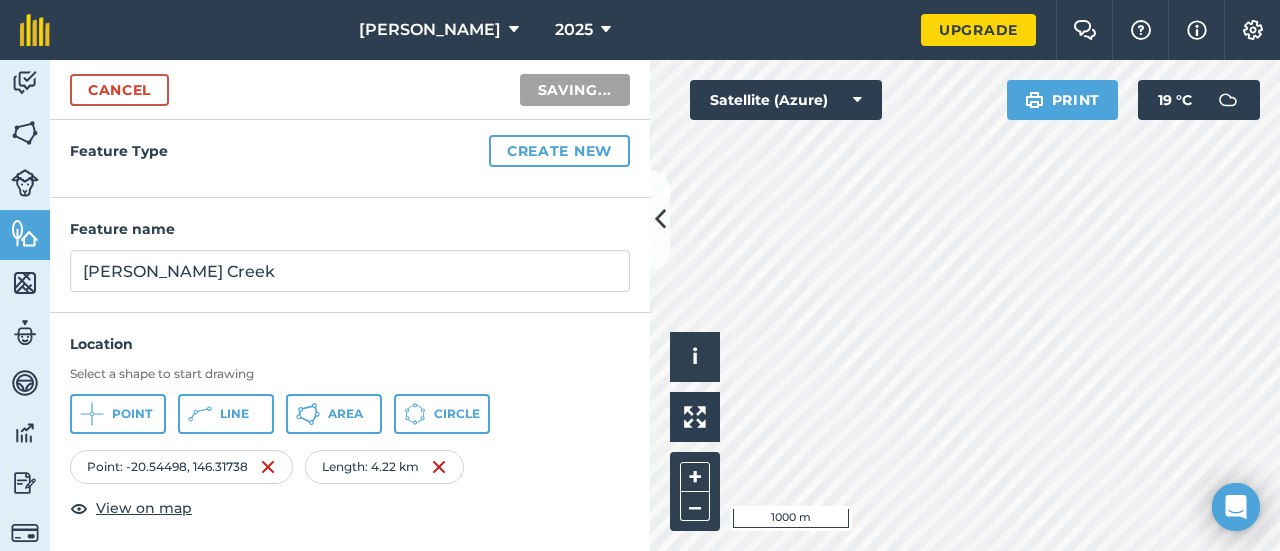 scroll, scrollTop: 88, scrollLeft: 0, axis: vertical 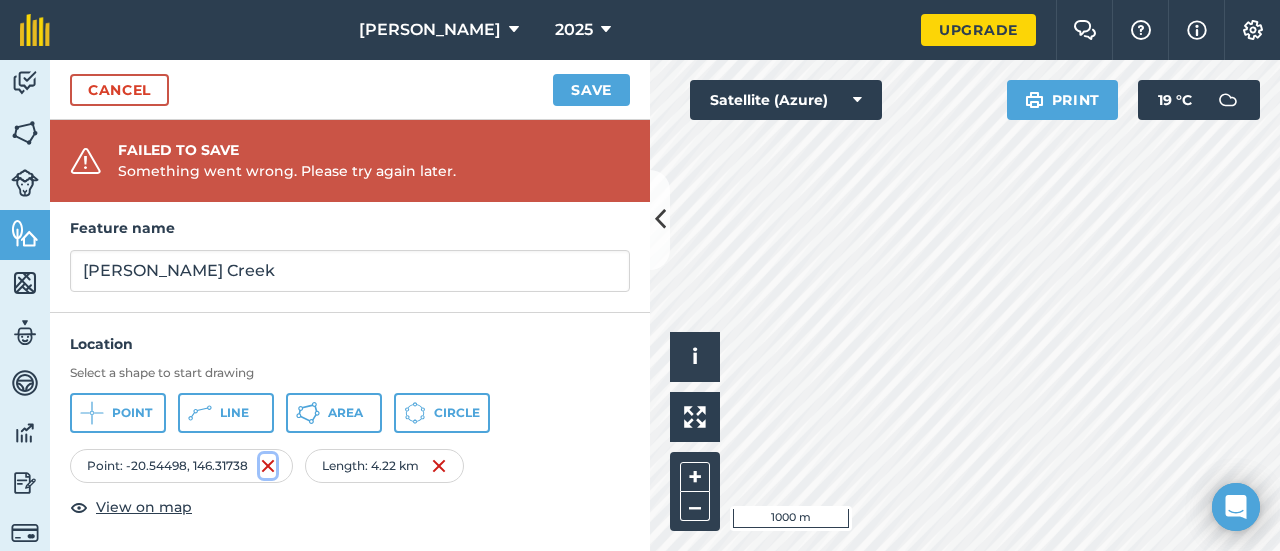 click at bounding box center [268, 466] 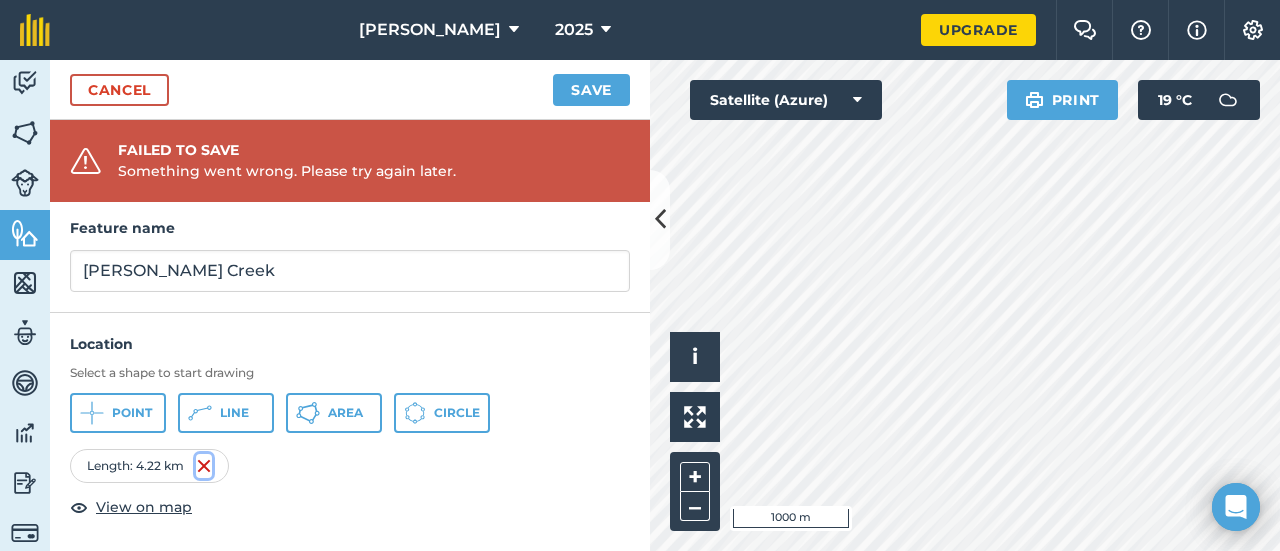 click at bounding box center [204, 466] 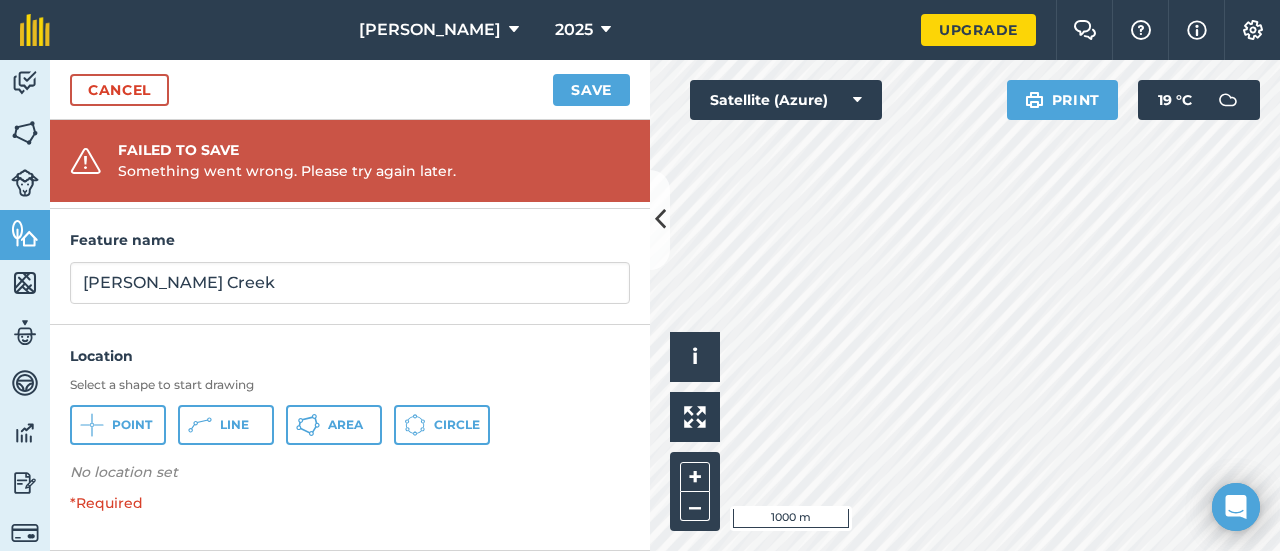 scroll, scrollTop: 74, scrollLeft: 0, axis: vertical 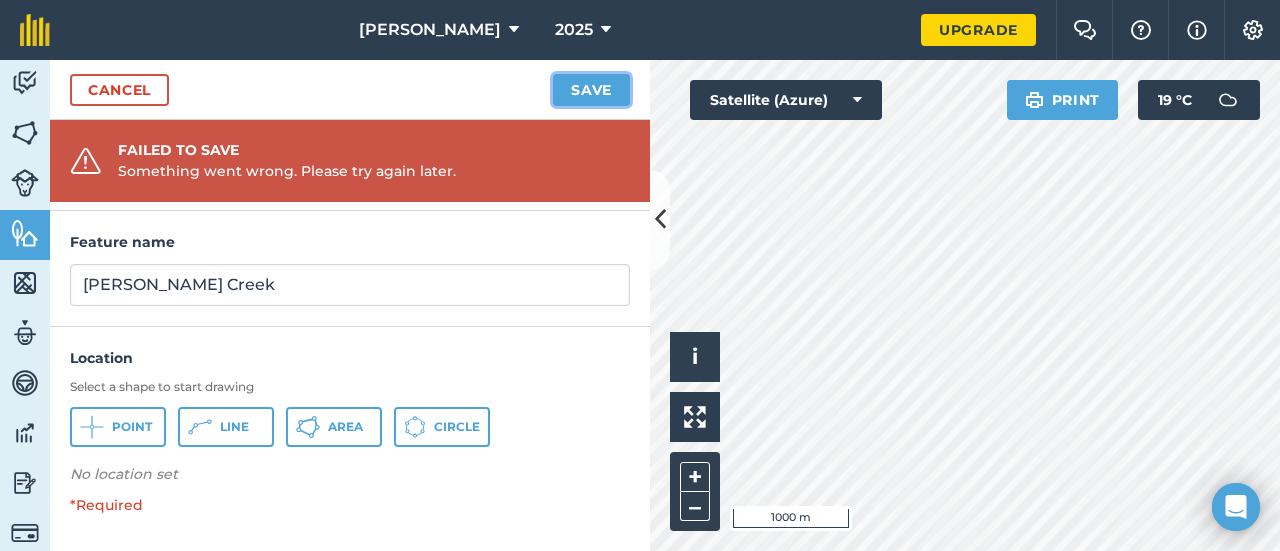 click on "Save" at bounding box center [591, 90] 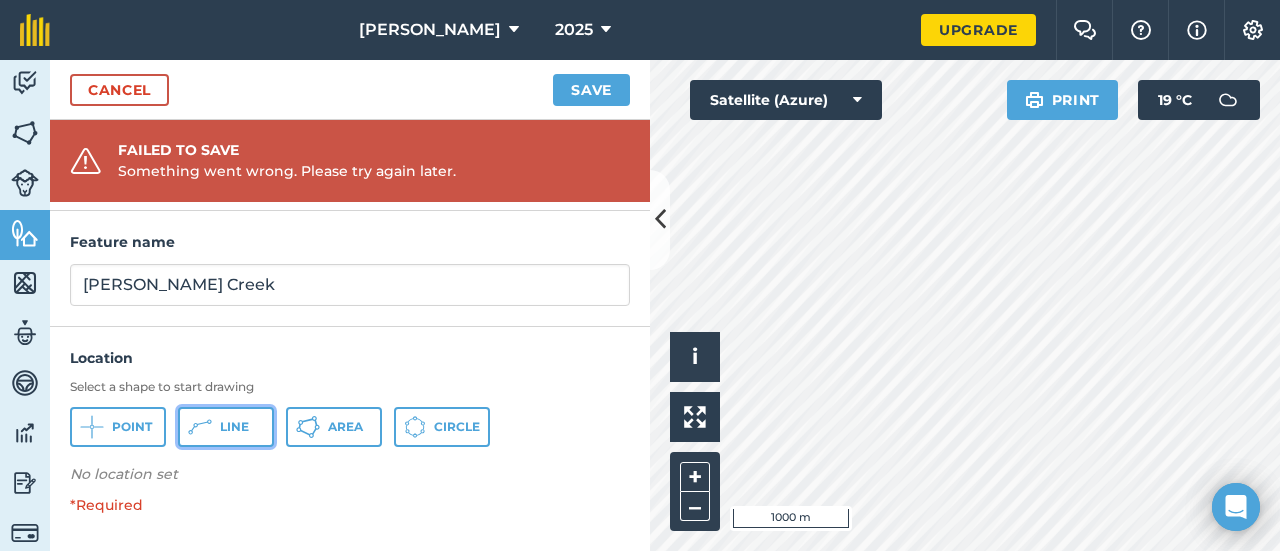 click on "Line" at bounding box center [234, 427] 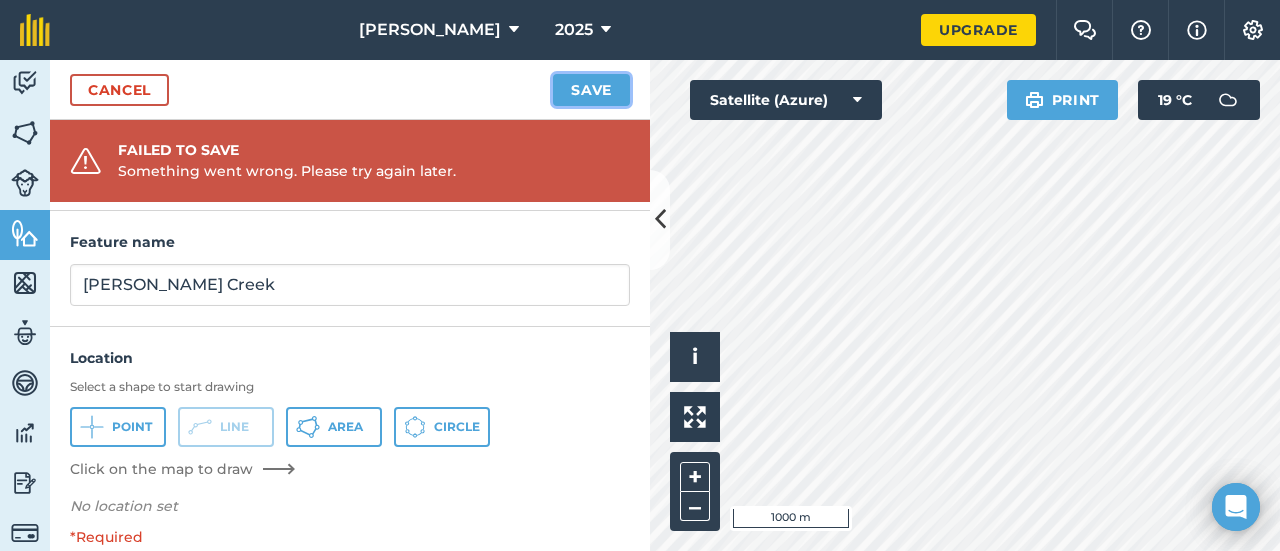 click on "Save" at bounding box center [591, 90] 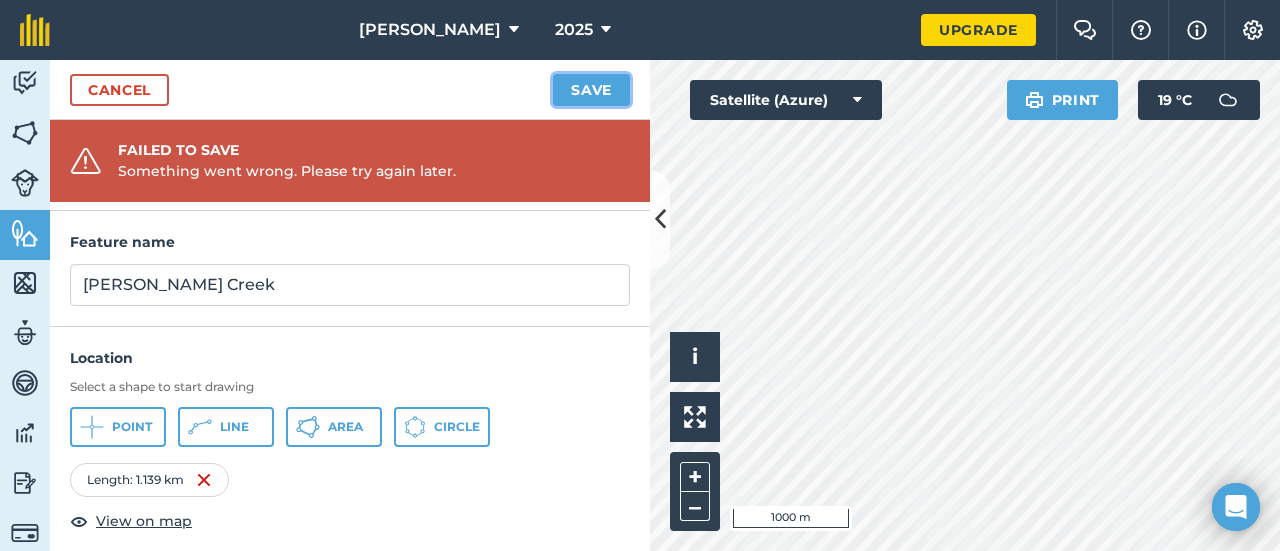 click on "Save" at bounding box center [591, 90] 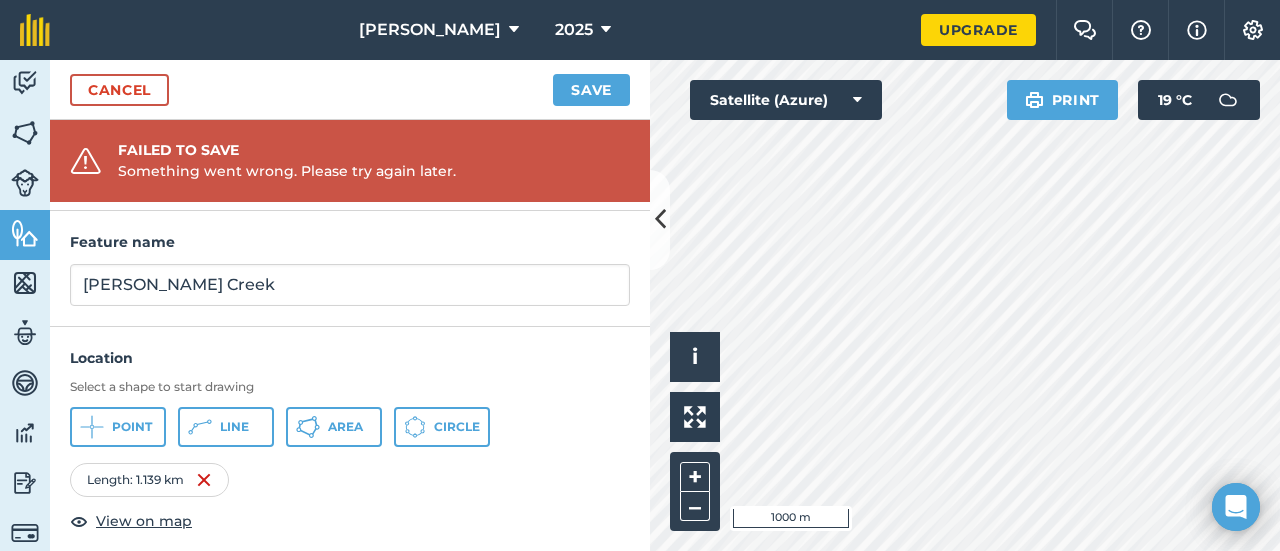scroll, scrollTop: 87, scrollLeft: 0, axis: vertical 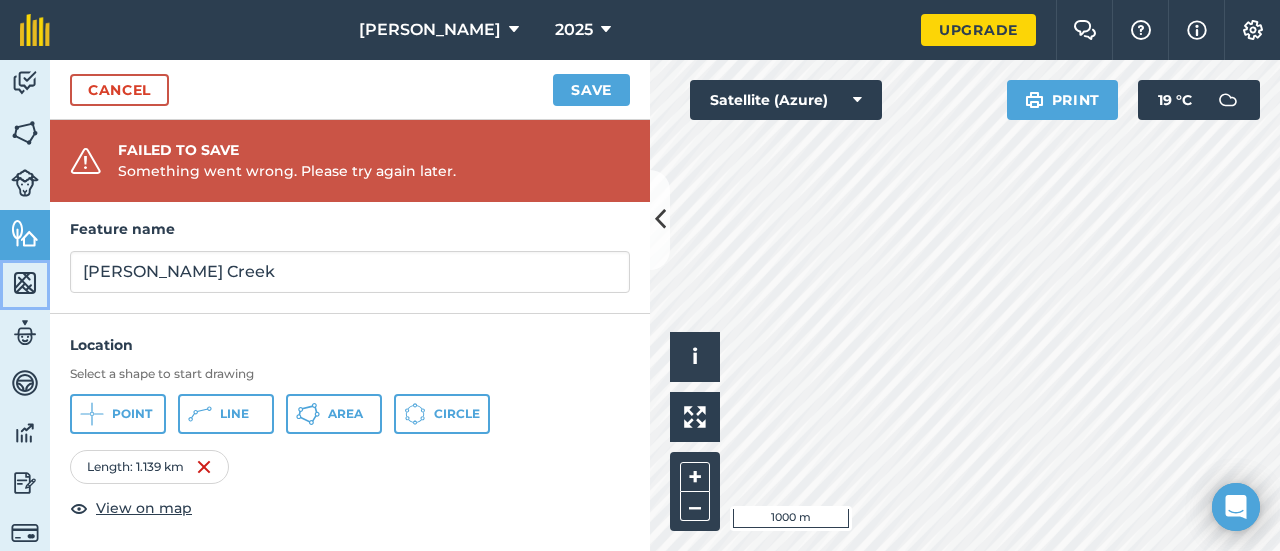 click at bounding box center [25, 283] 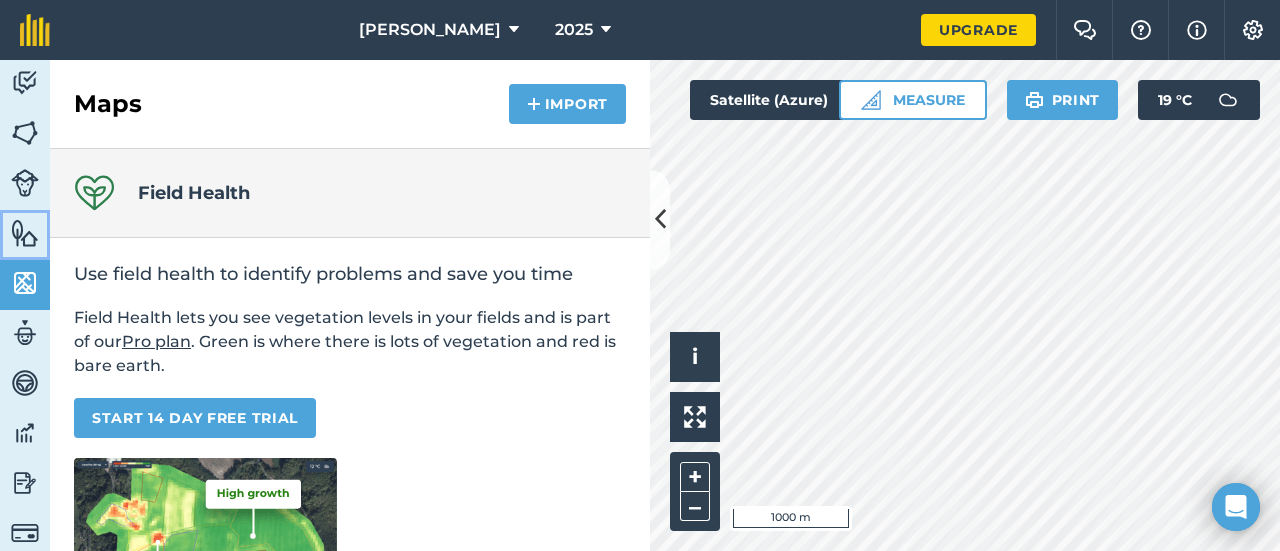 click at bounding box center (25, 233) 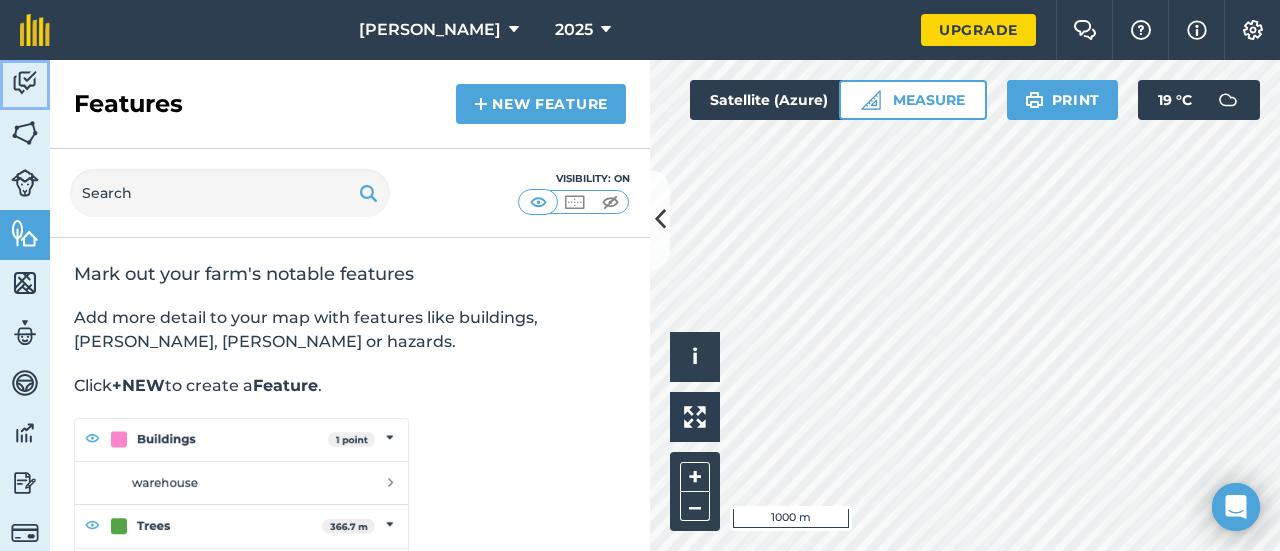 click at bounding box center (25, 83) 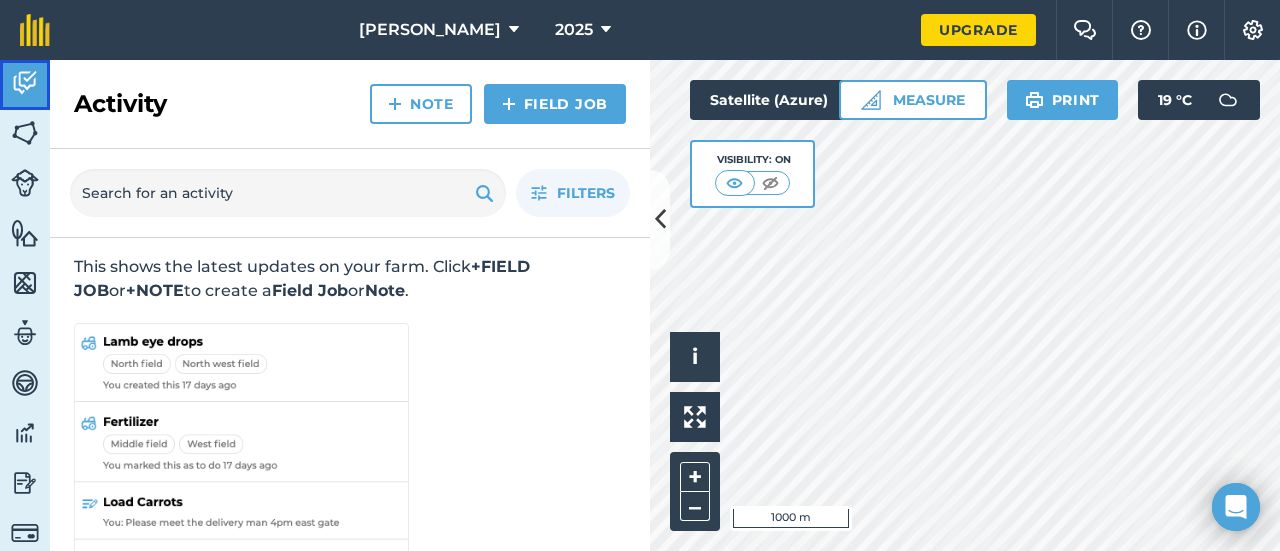 scroll, scrollTop: 0, scrollLeft: 0, axis: both 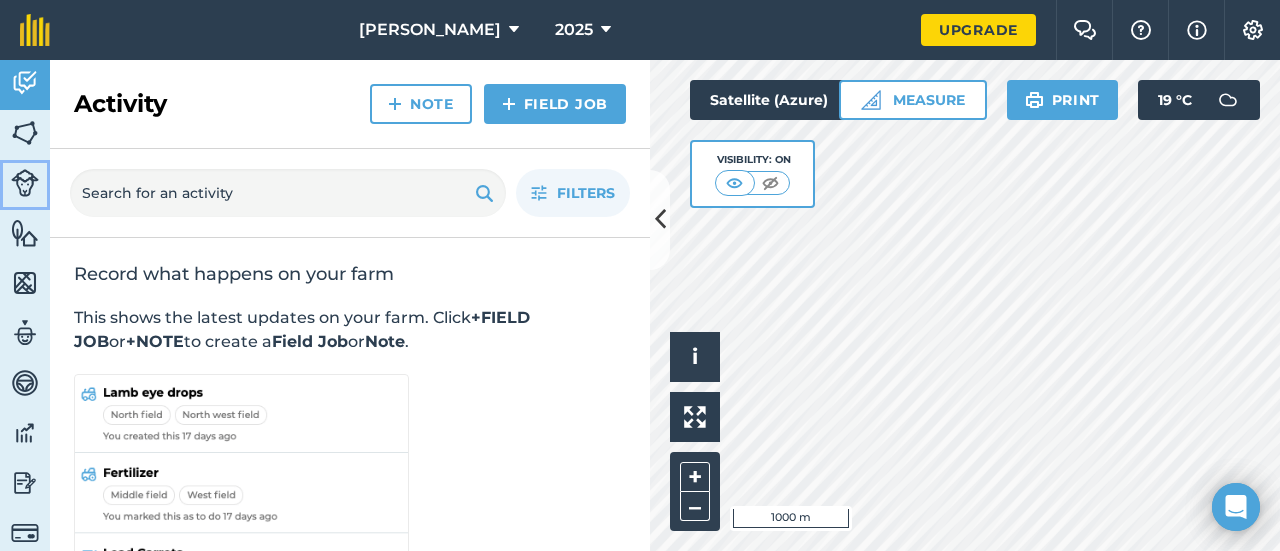 click at bounding box center (25, 183) 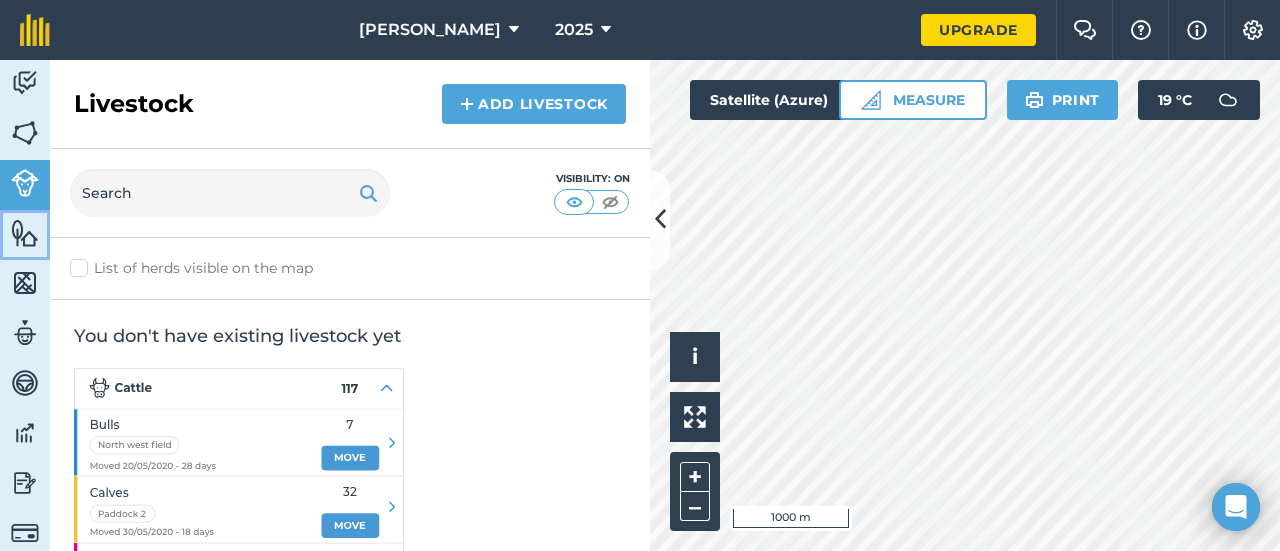 click at bounding box center [25, 233] 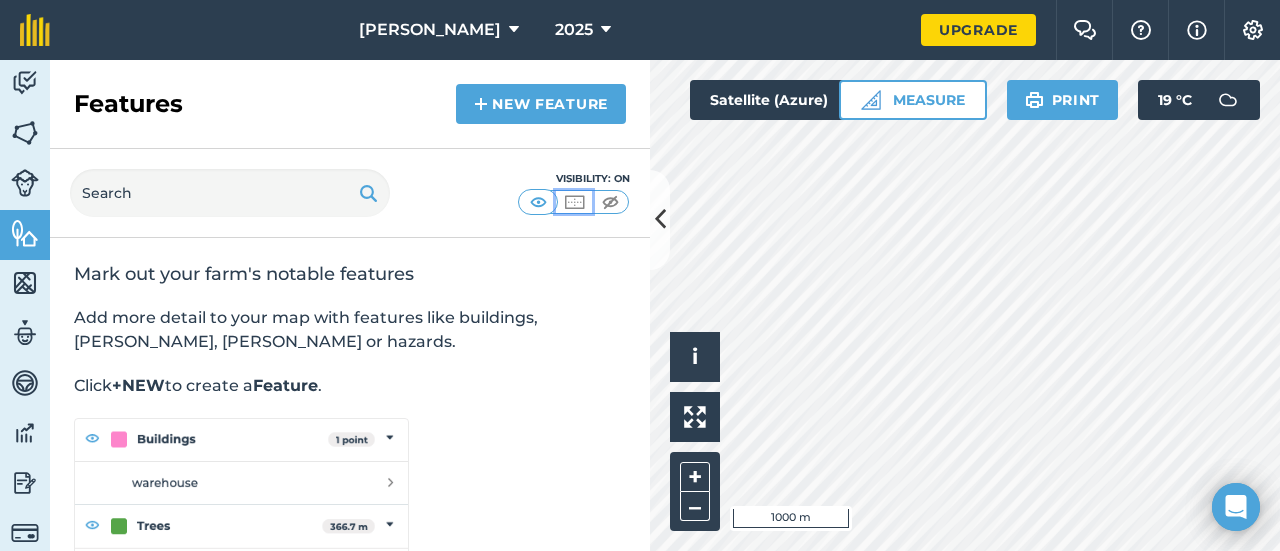 click at bounding box center (574, 202) 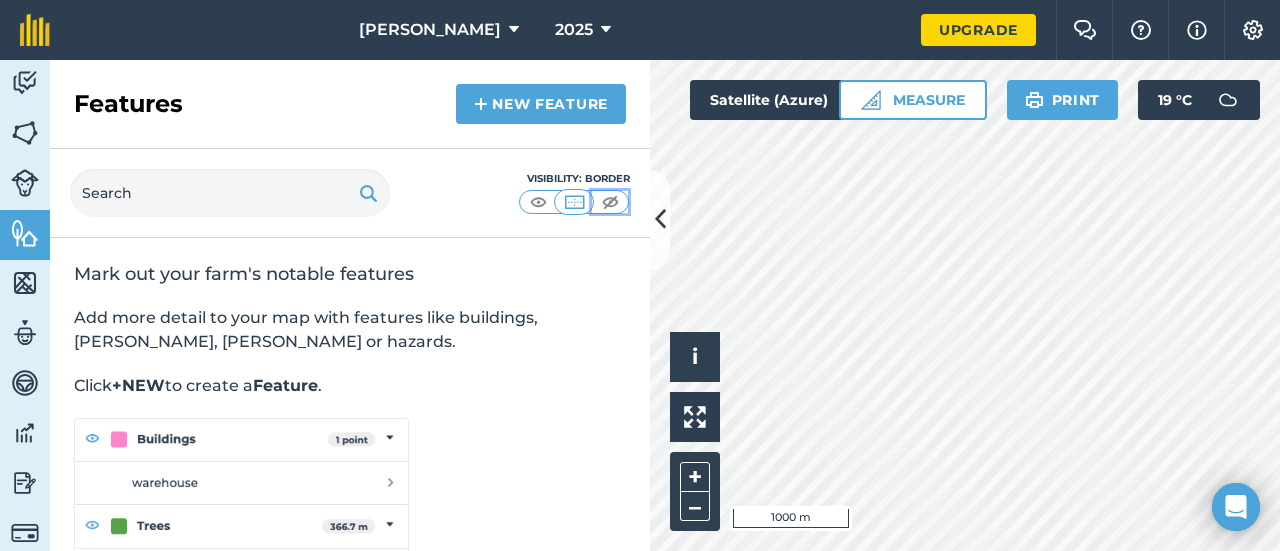 click at bounding box center [610, 202] 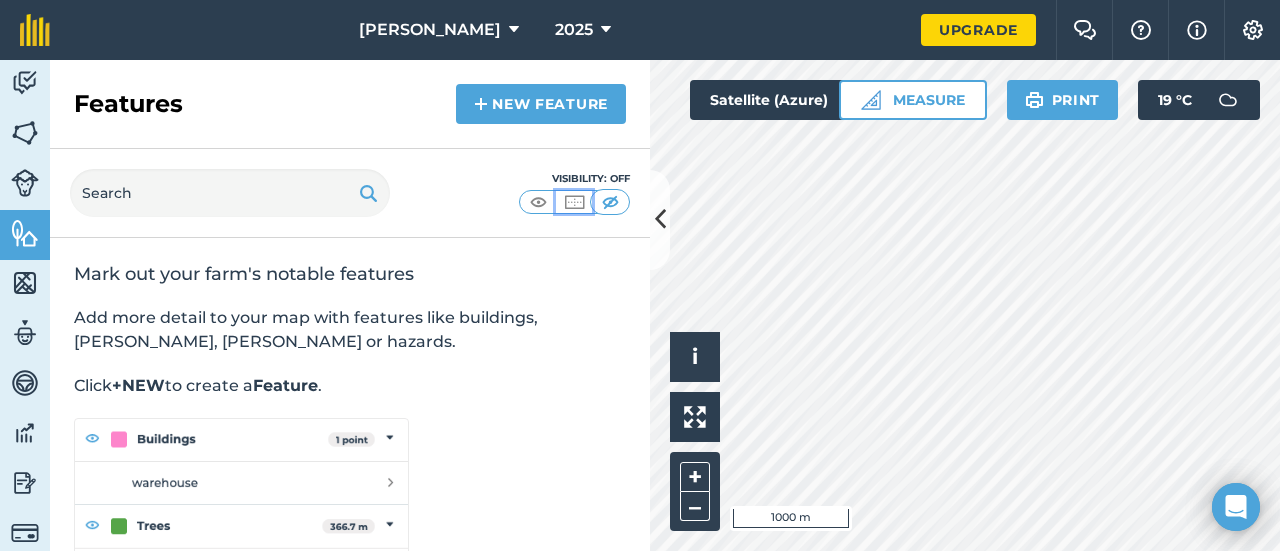 click at bounding box center (574, 202) 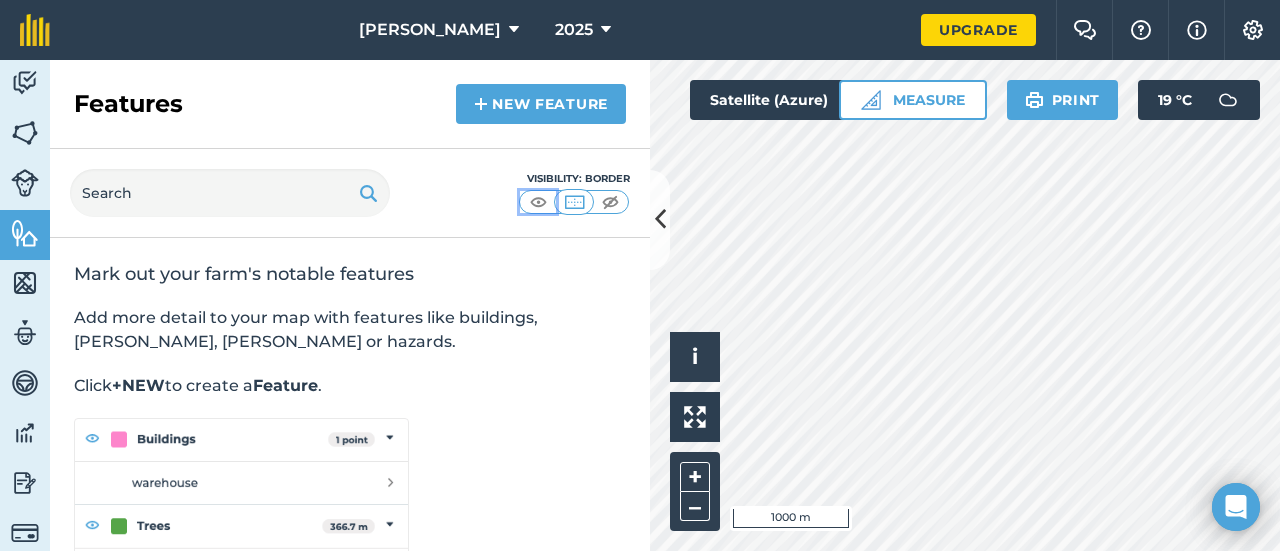 click at bounding box center [538, 202] 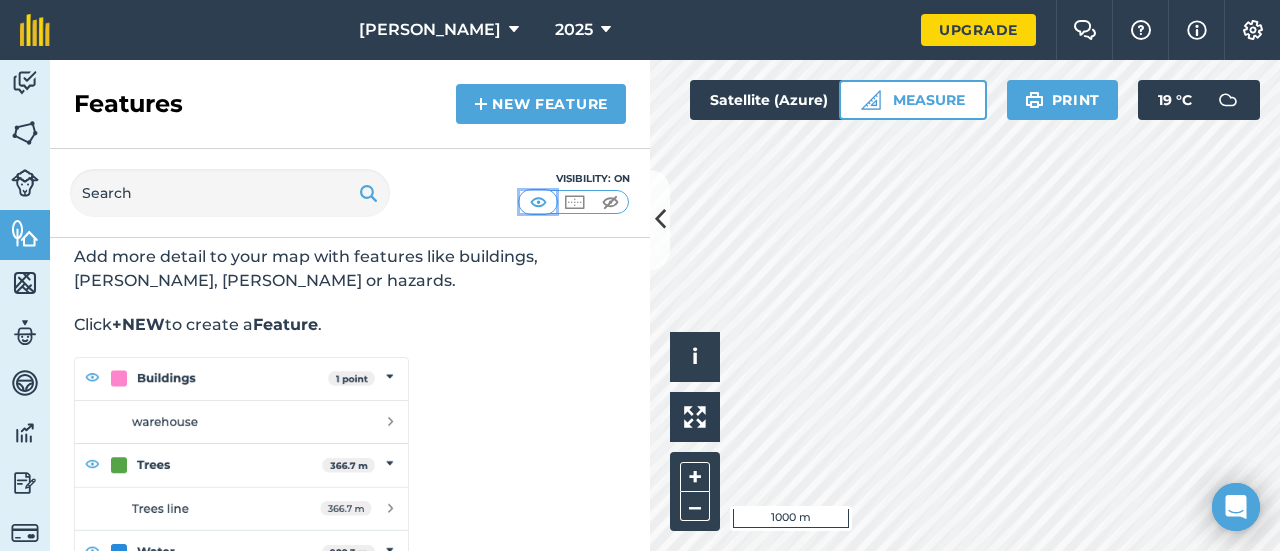 scroll, scrollTop: 67, scrollLeft: 0, axis: vertical 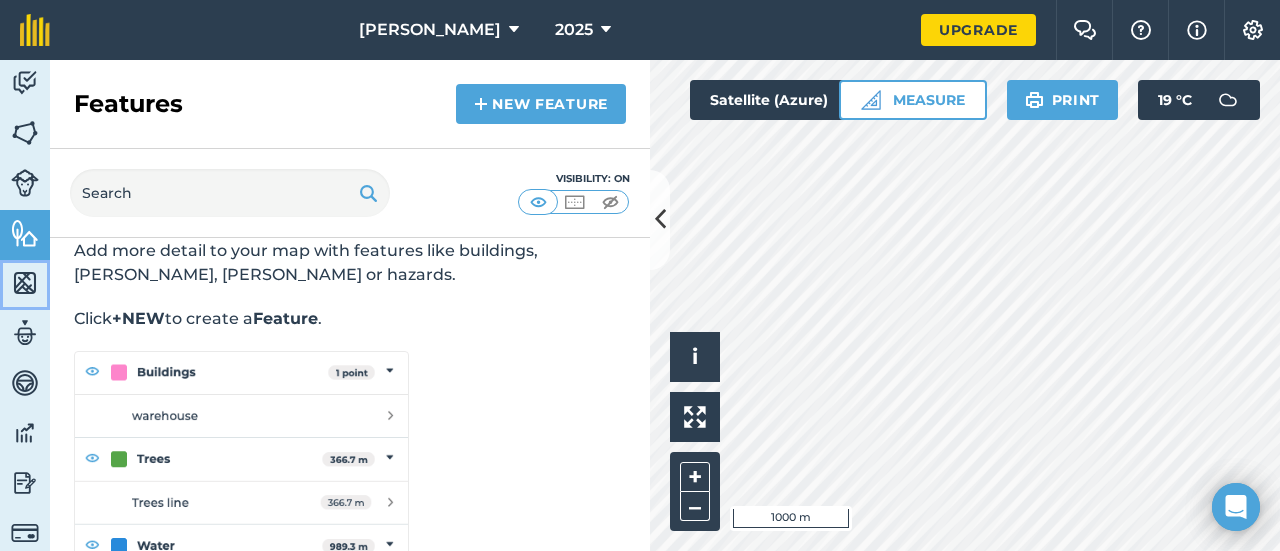 click at bounding box center (25, 283) 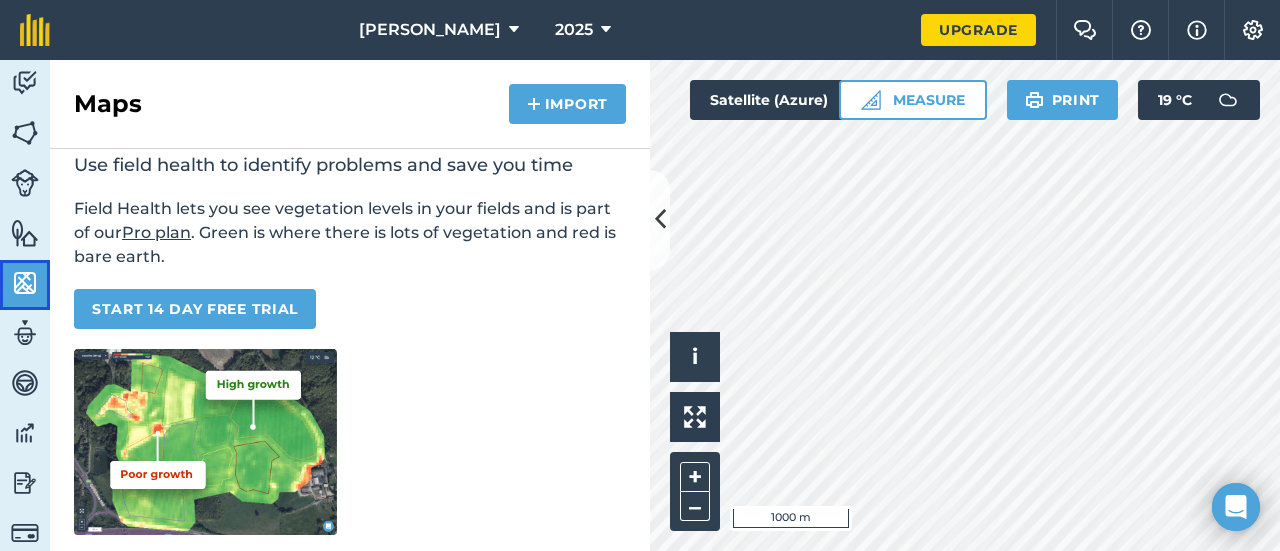 scroll, scrollTop: 116, scrollLeft: 0, axis: vertical 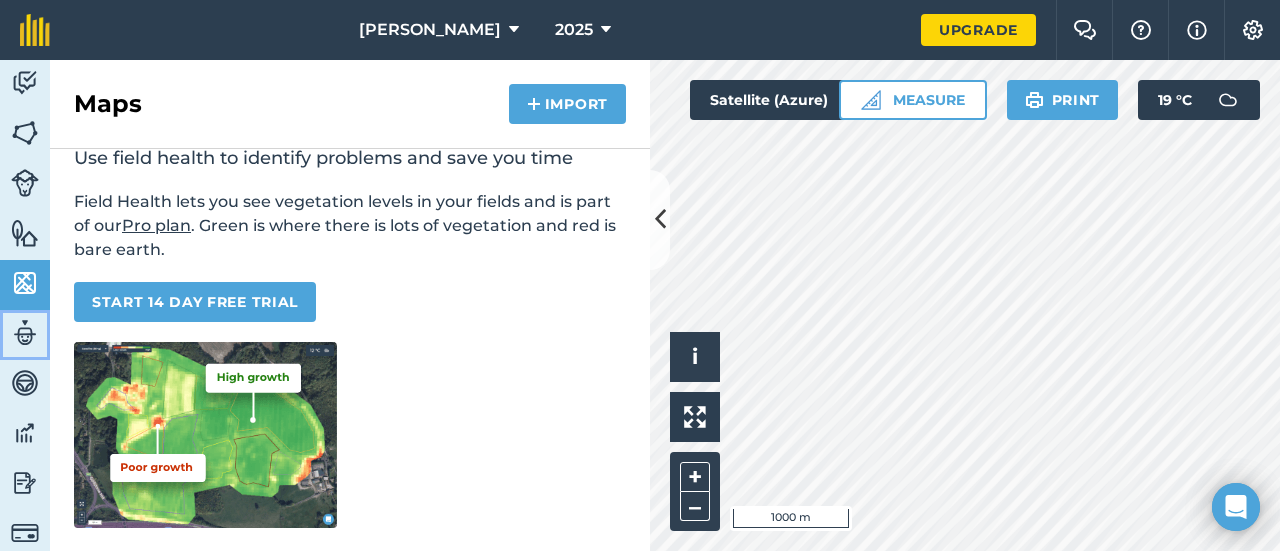 click at bounding box center [25, 333] 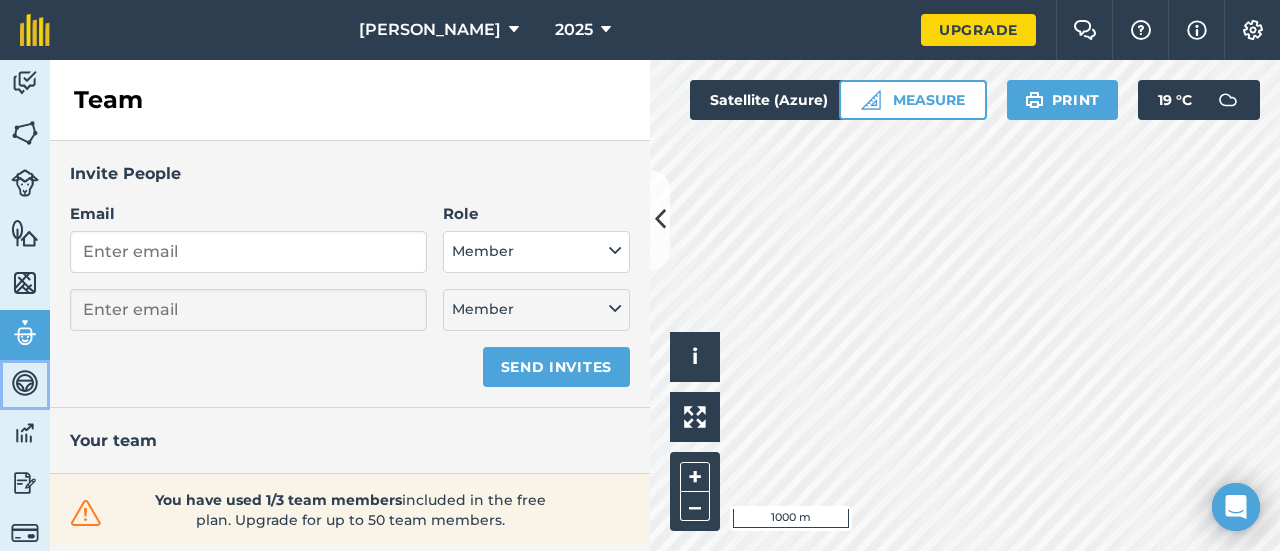 click at bounding box center [25, 383] 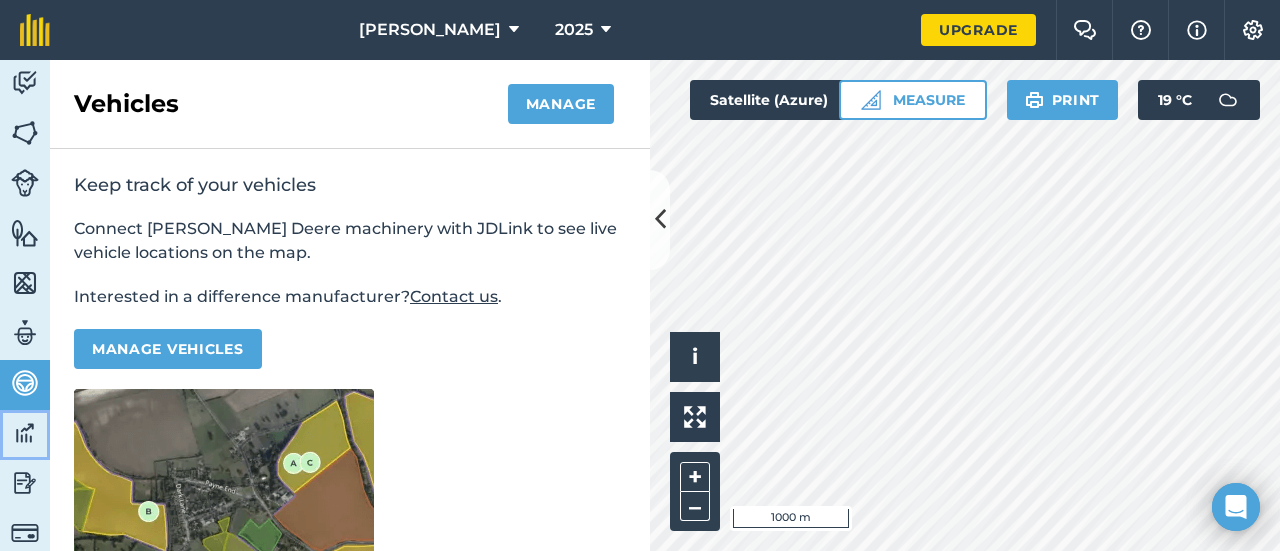 click at bounding box center [25, 433] 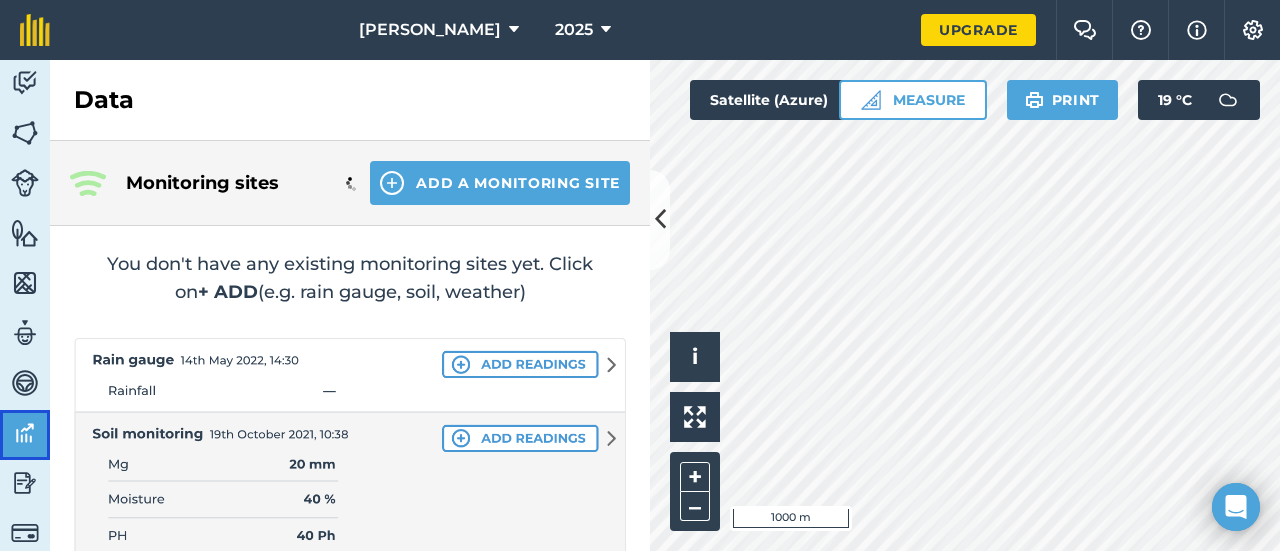 scroll, scrollTop: 26, scrollLeft: 0, axis: vertical 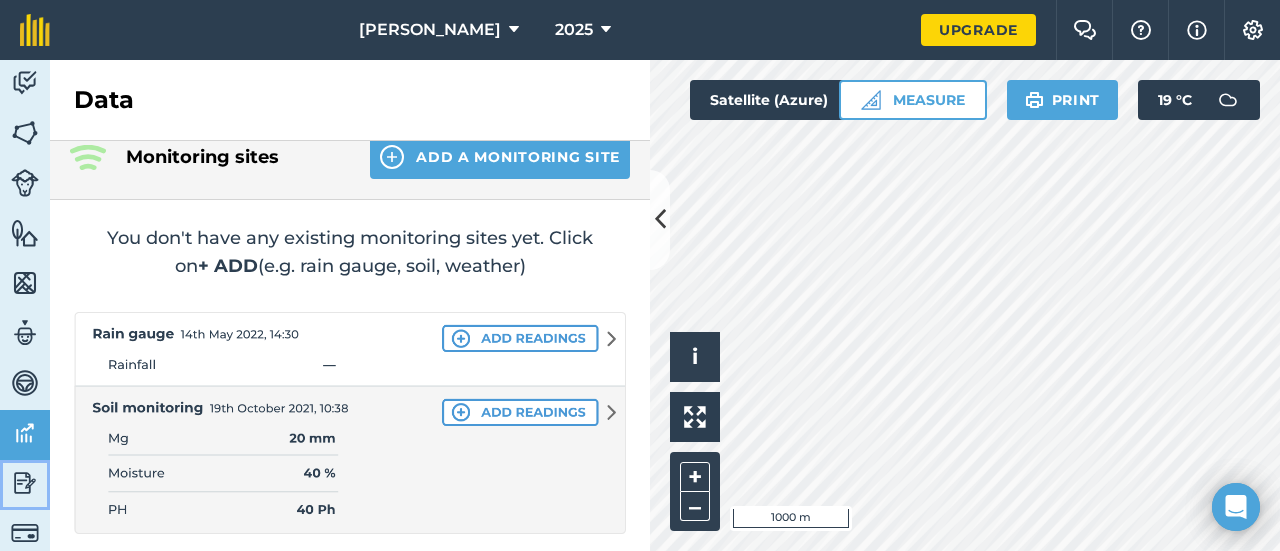 click at bounding box center [25, 483] 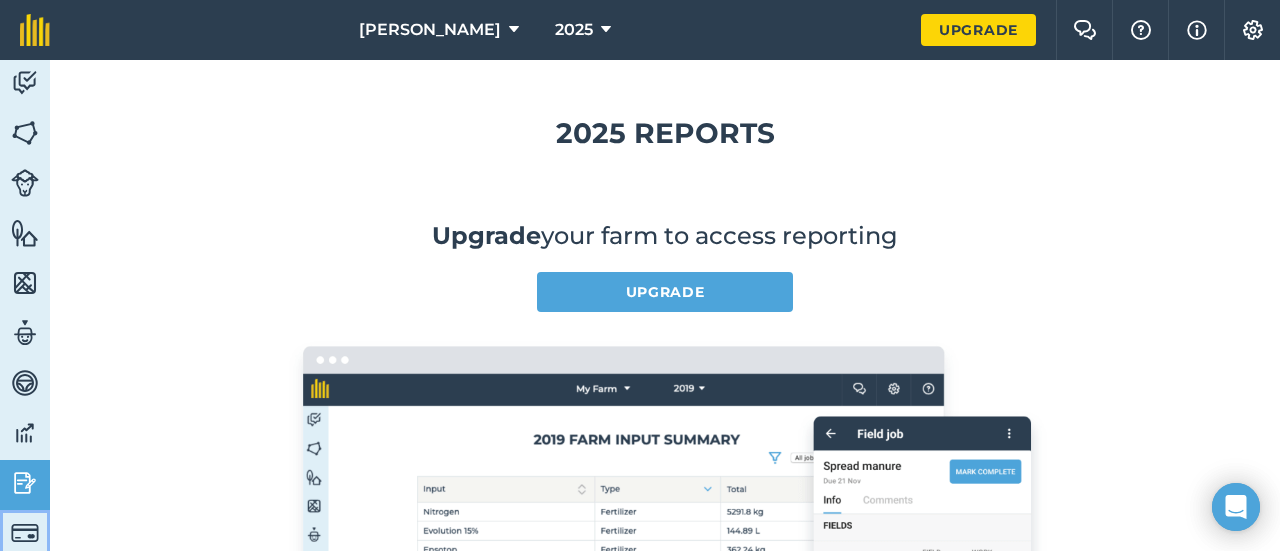 click on "Billing" at bounding box center [25, 535] 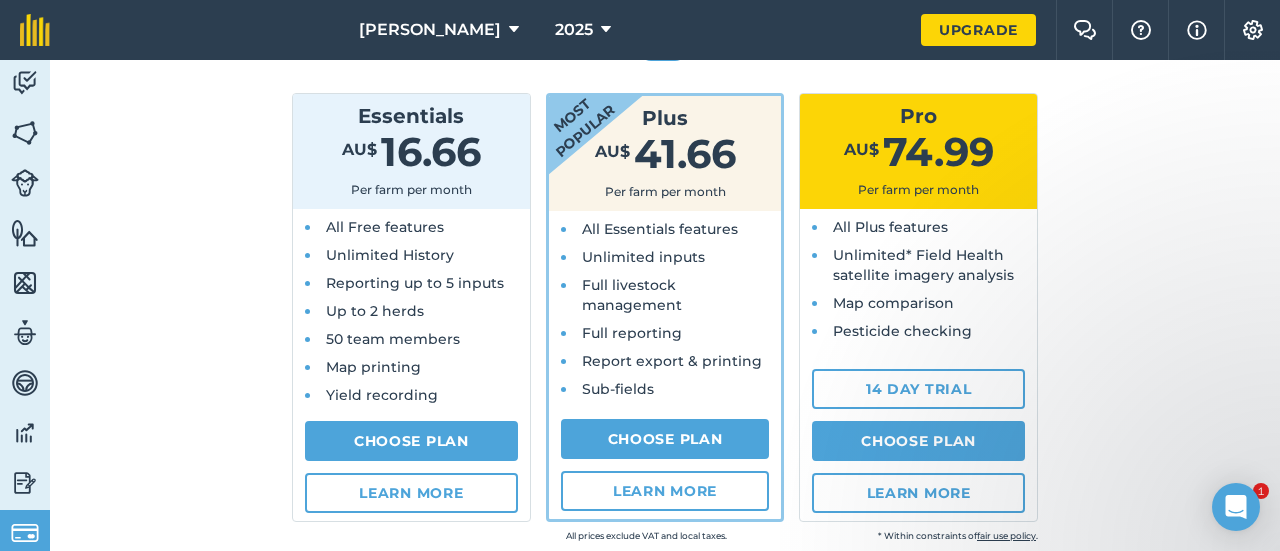 scroll, scrollTop: 216, scrollLeft: 0, axis: vertical 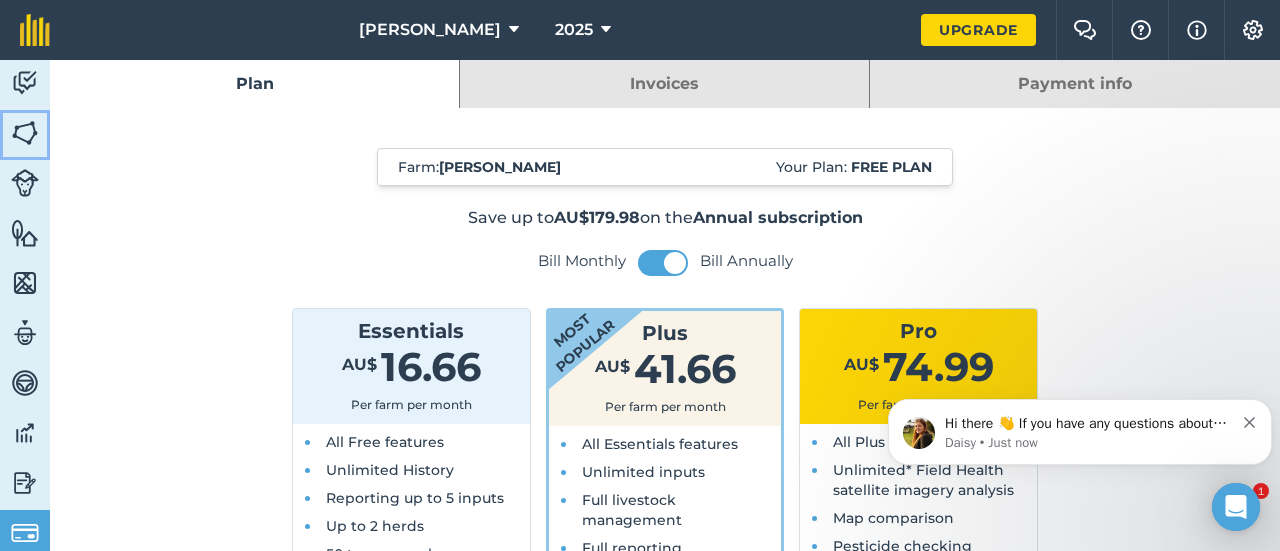 click at bounding box center [25, 133] 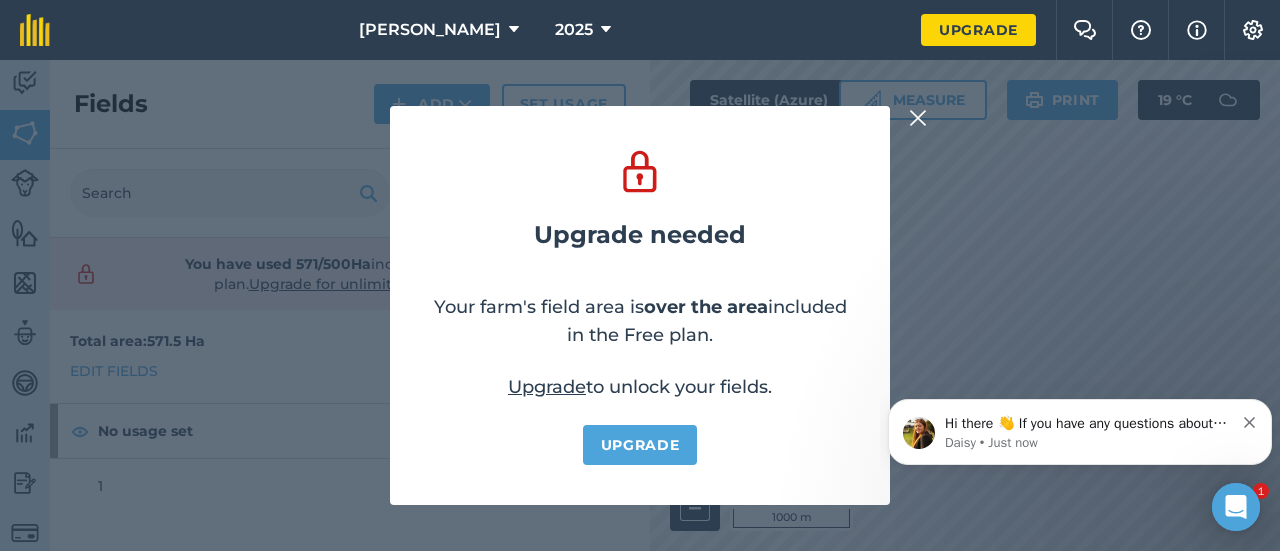 click at bounding box center (918, 118) 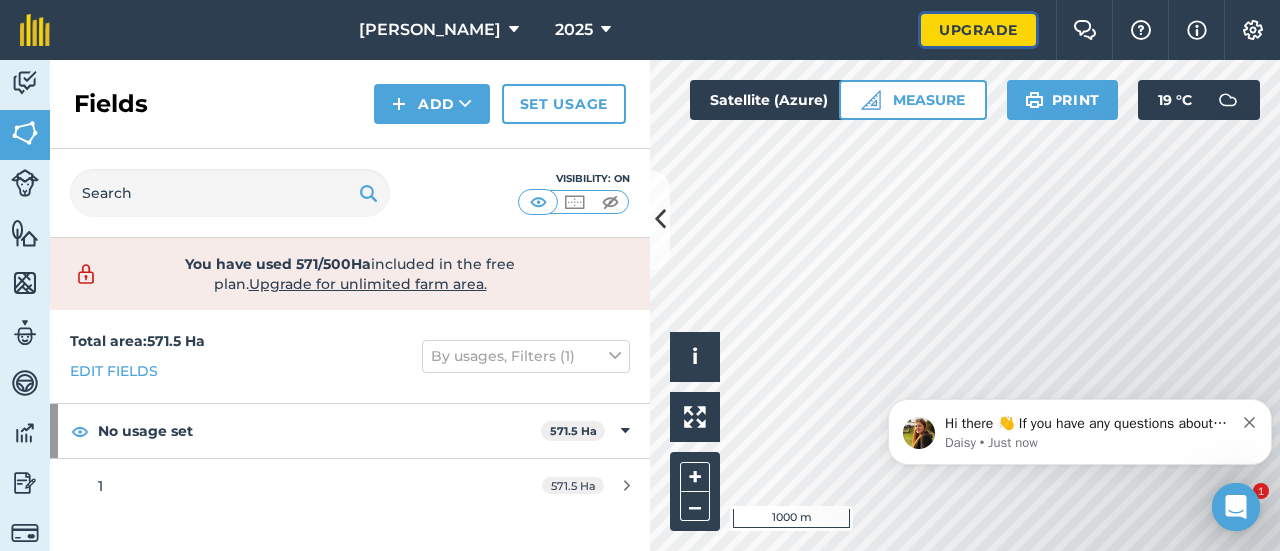 click on "Upgrade" at bounding box center (978, 30) 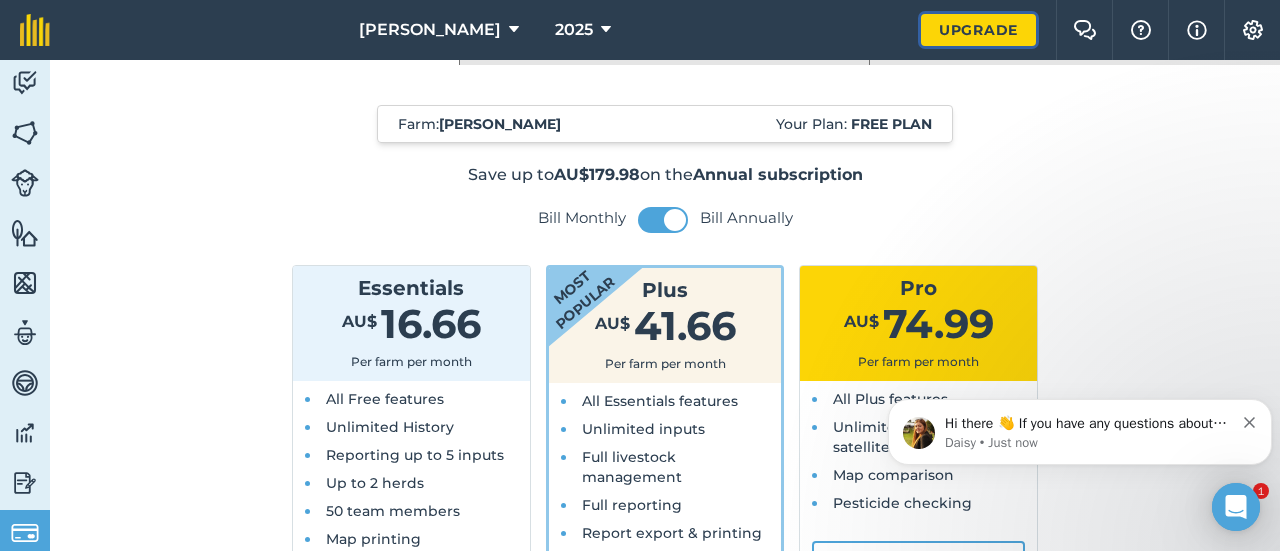 scroll, scrollTop: 0, scrollLeft: 0, axis: both 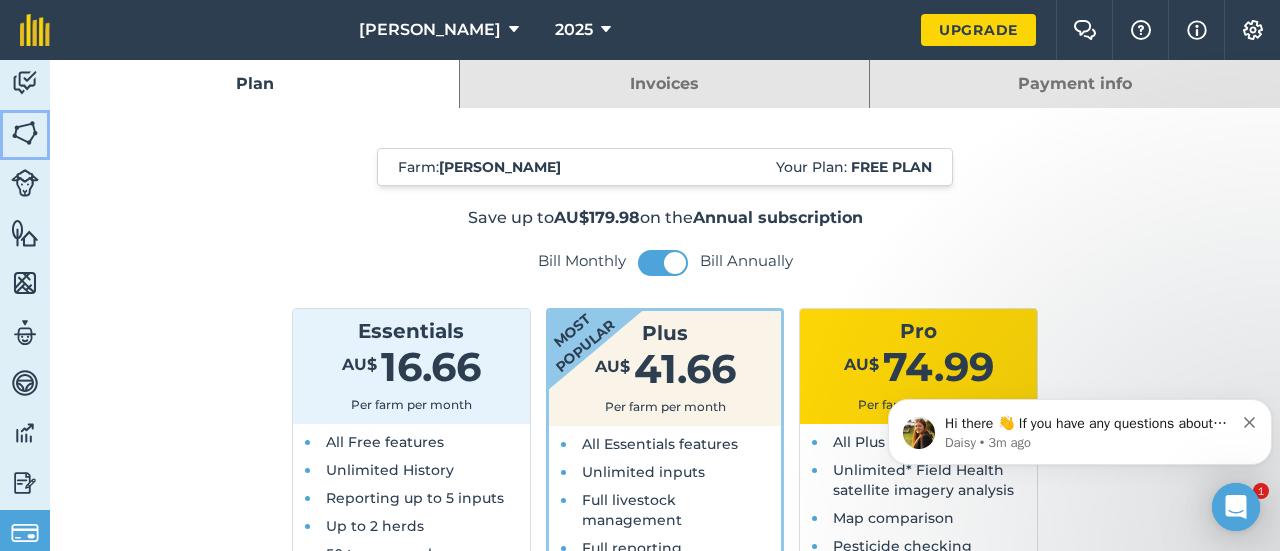 click at bounding box center (25, 133) 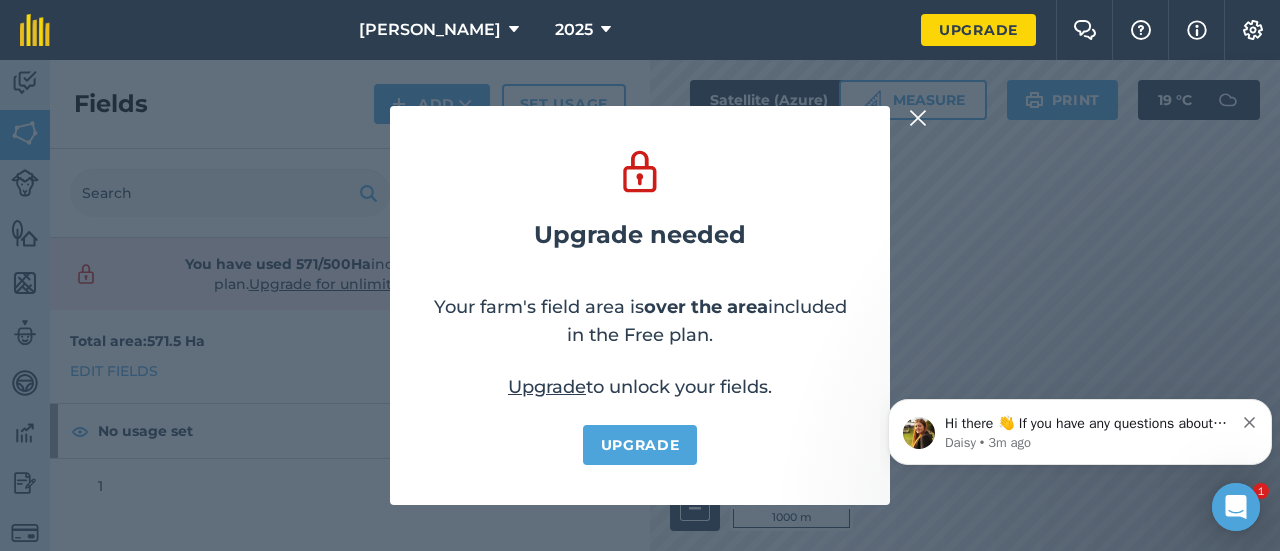 click at bounding box center (918, 118) 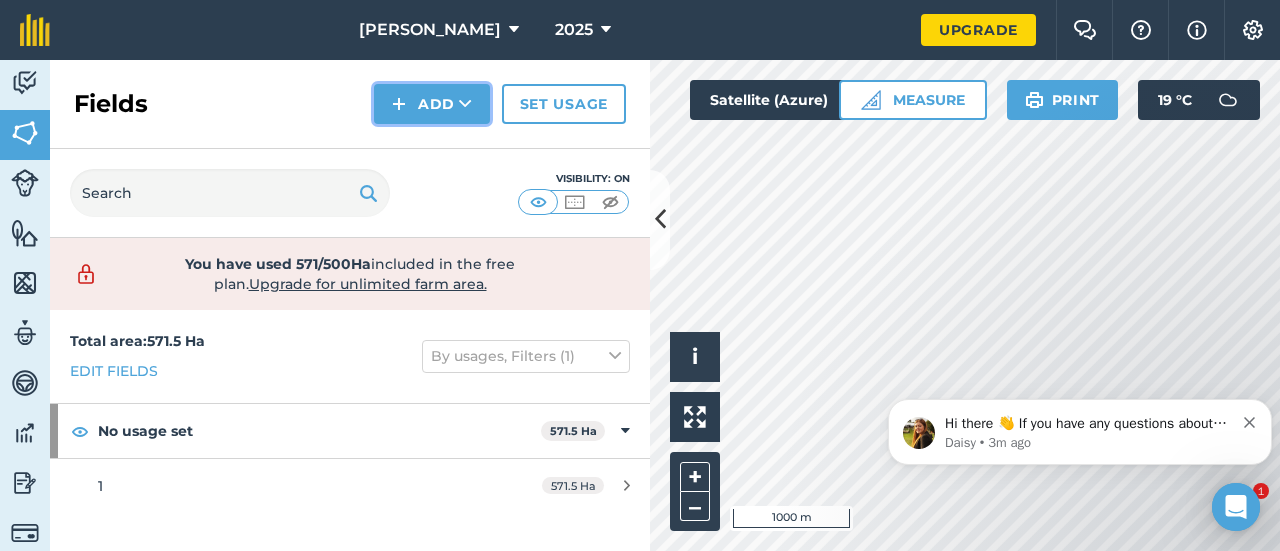click on "Add" at bounding box center (432, 104) 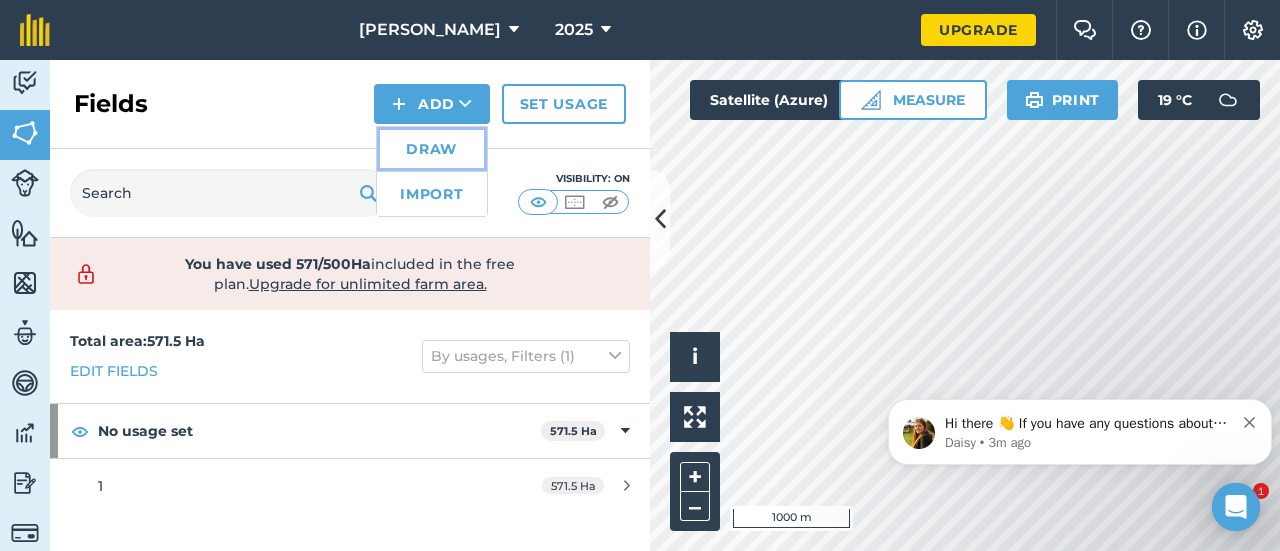 click on "Draw" at bounding box center [432, 149] 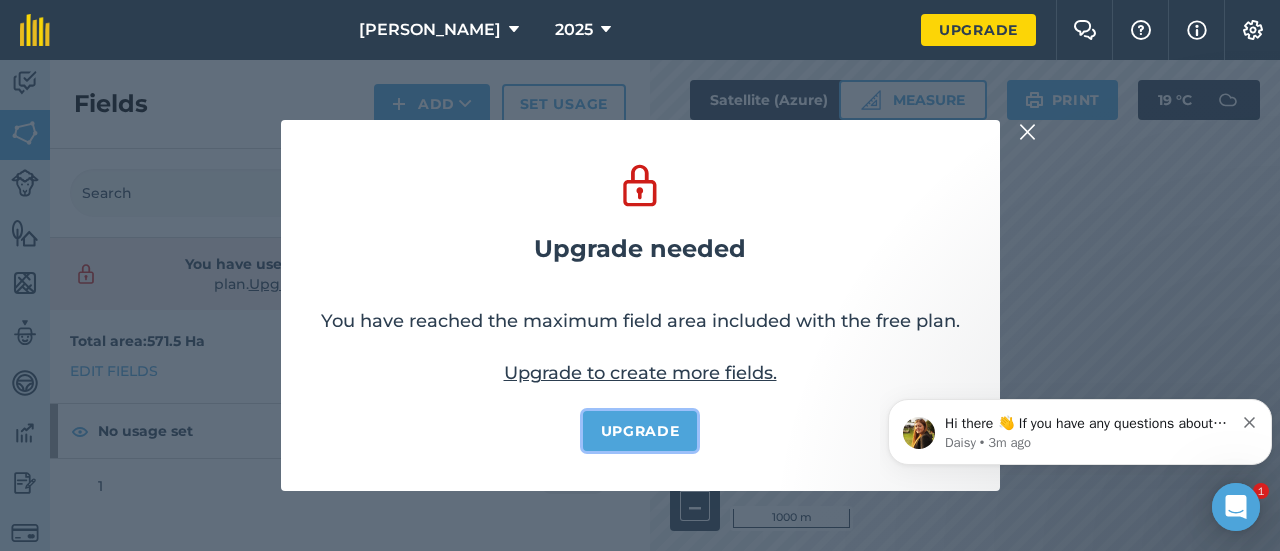 click on "Upgrade" at bounding box center [640, 431] 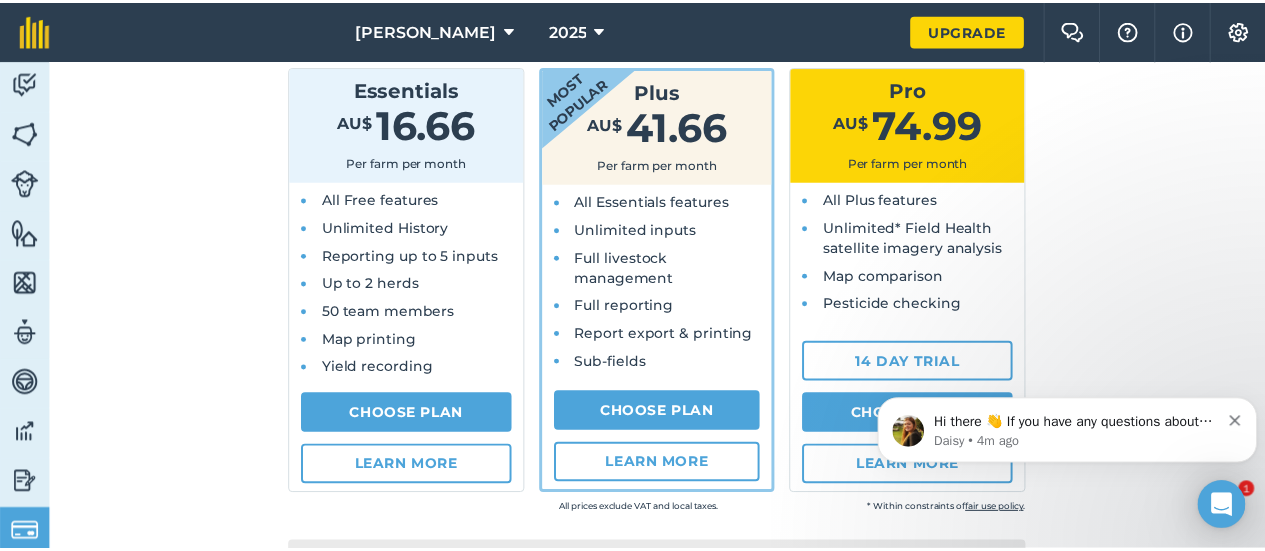 scroll, scrollTop: 244, scrollLeft: 0, axis: vertical 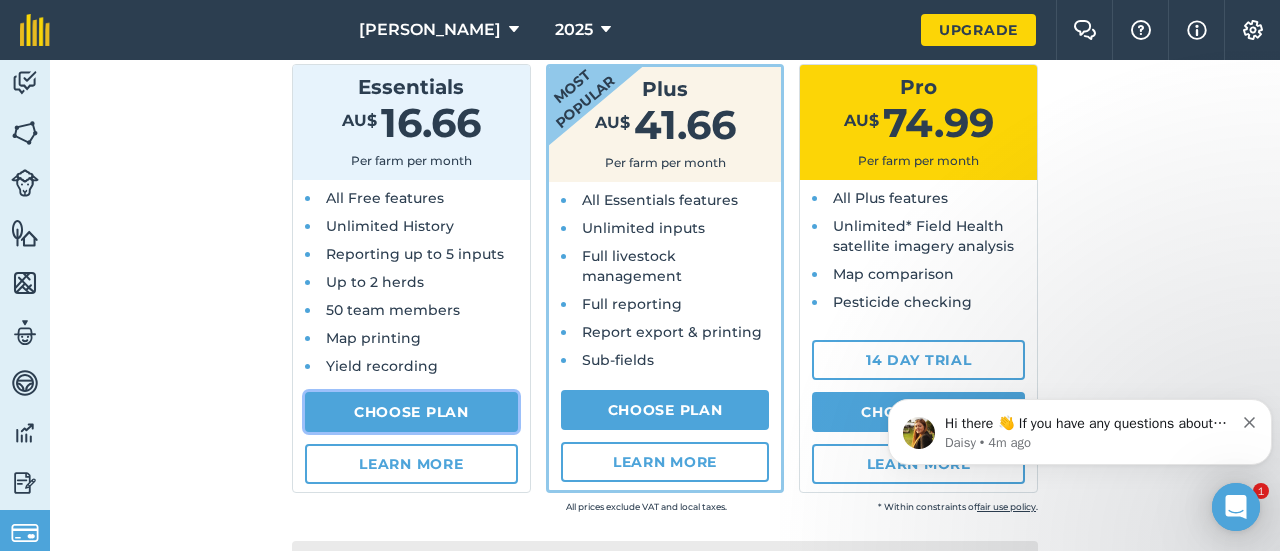 click on "Choose Plan" at bounding box center [411, 412] 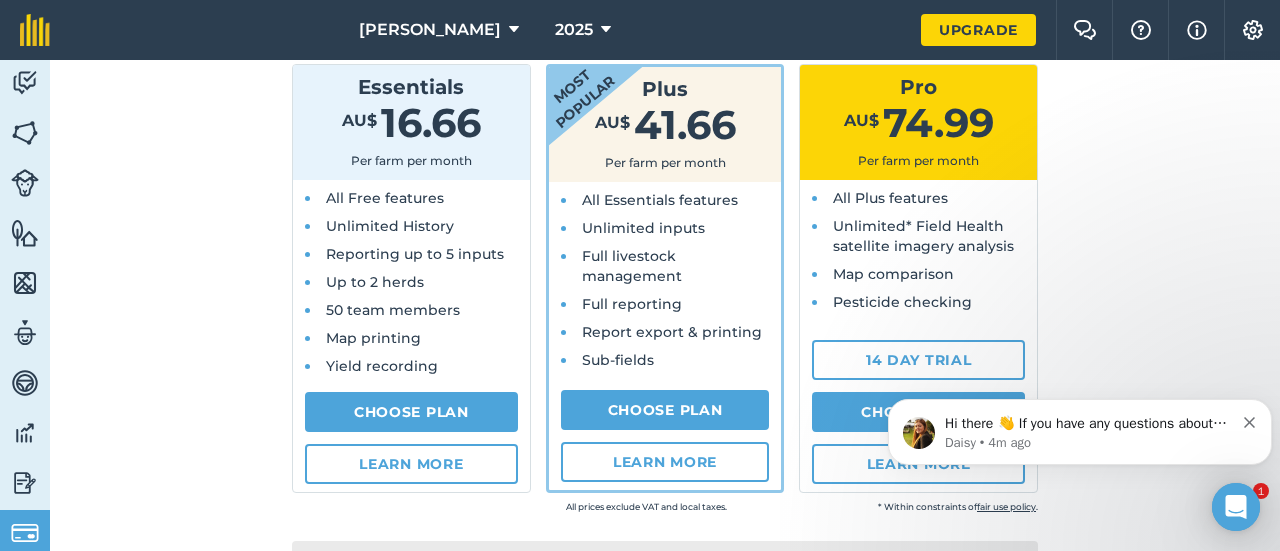 select on "AU" 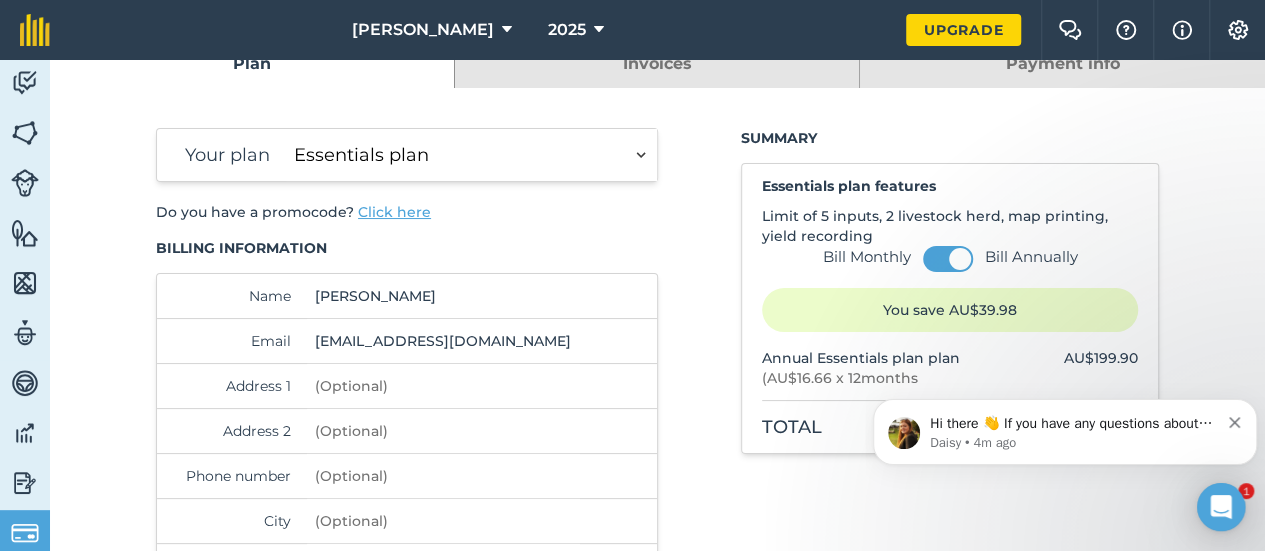 scroll, scrollTop: 19, scrollLeft: 0, axis: vertical 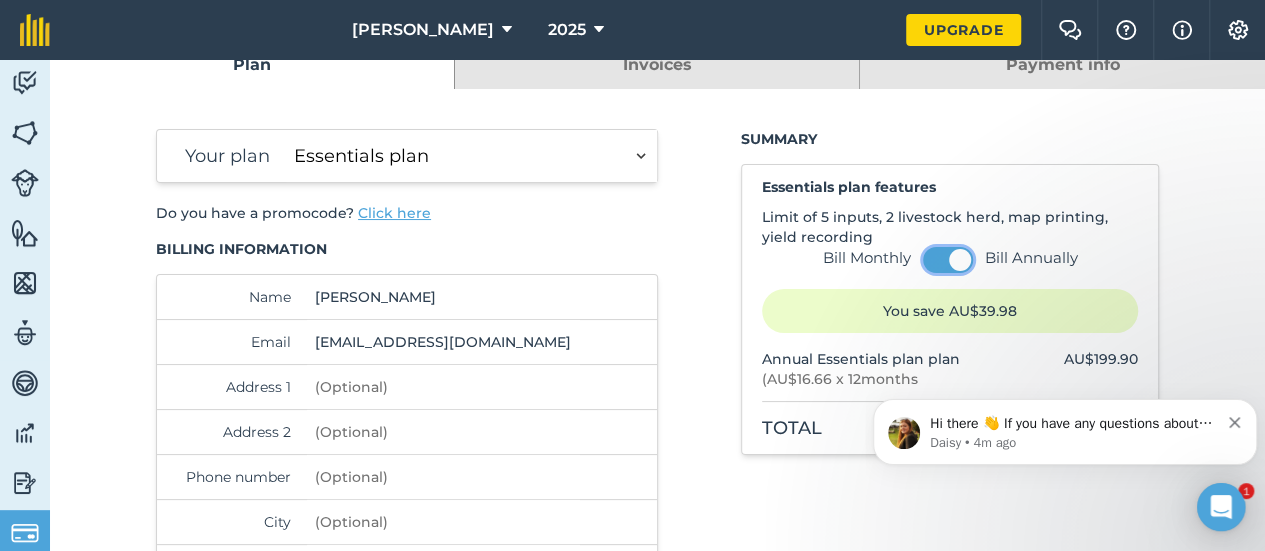 click at bounding box center [960, 260] 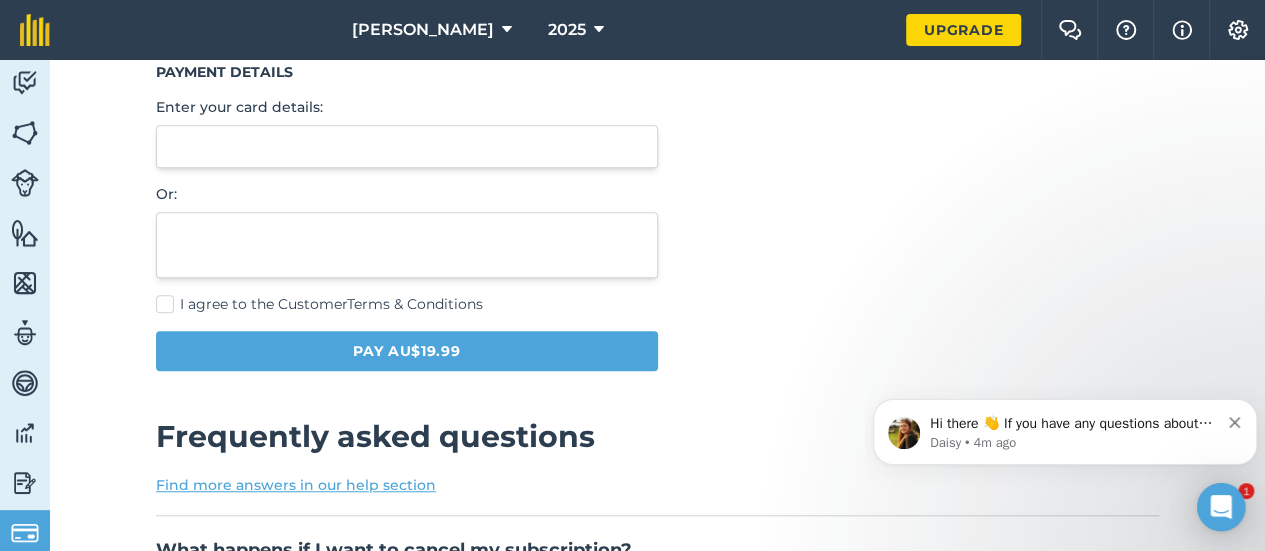scroll, scrollTop: 623, scrollLeft: 0, axis: vertical 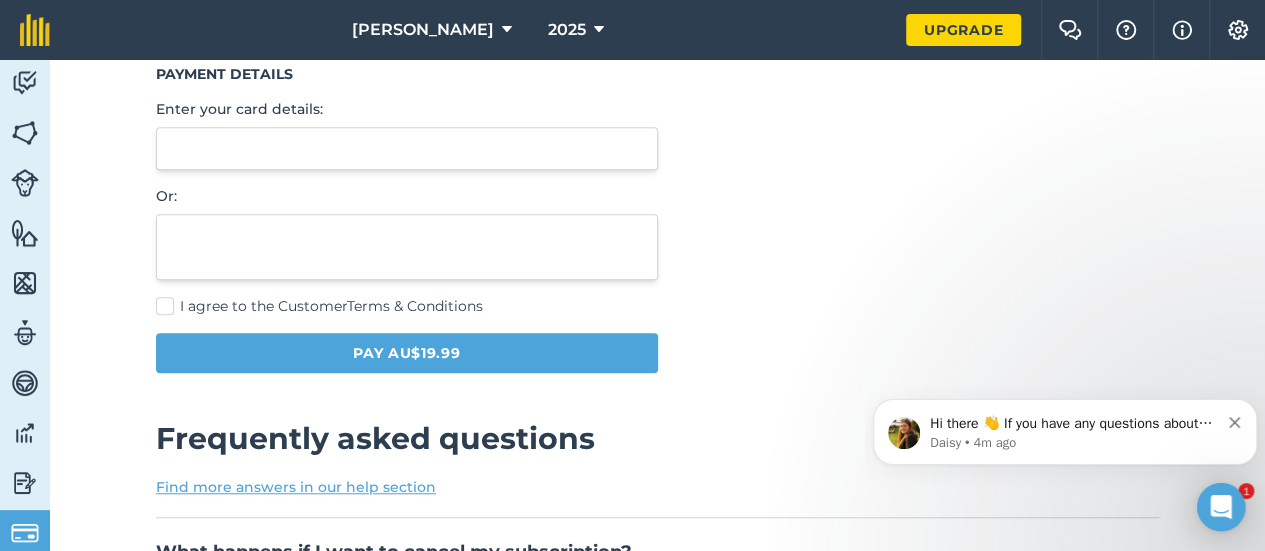 click on "I agree to the Customer  Terms & Conditions" at bounding box center [407, 306] 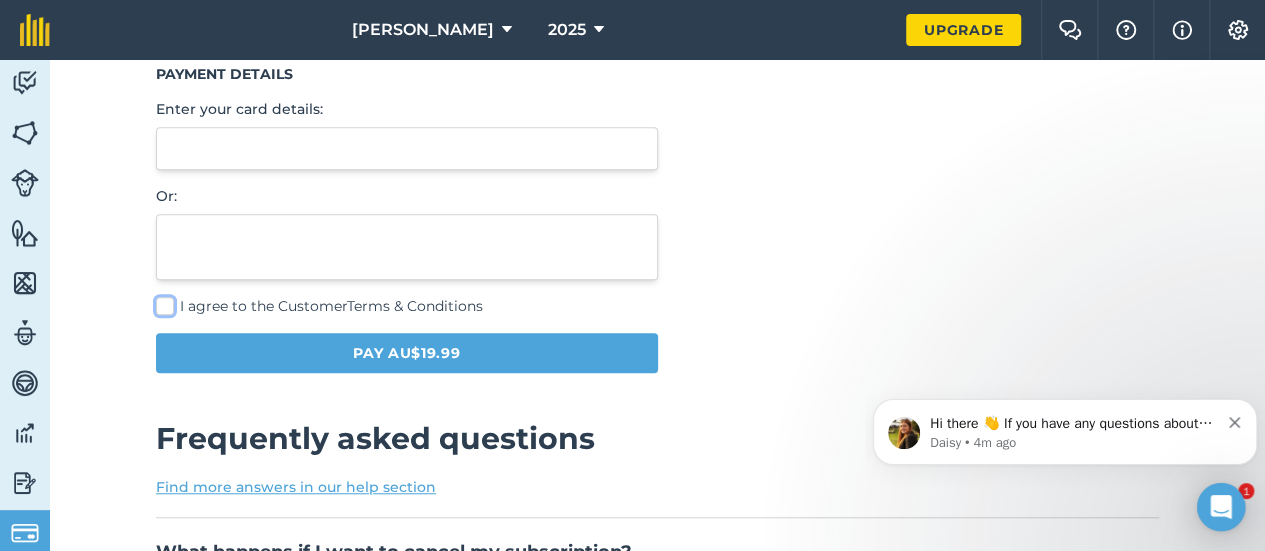 click on "I agree to the Customer  Terms & Conditions" at bounding box center [162, 925] 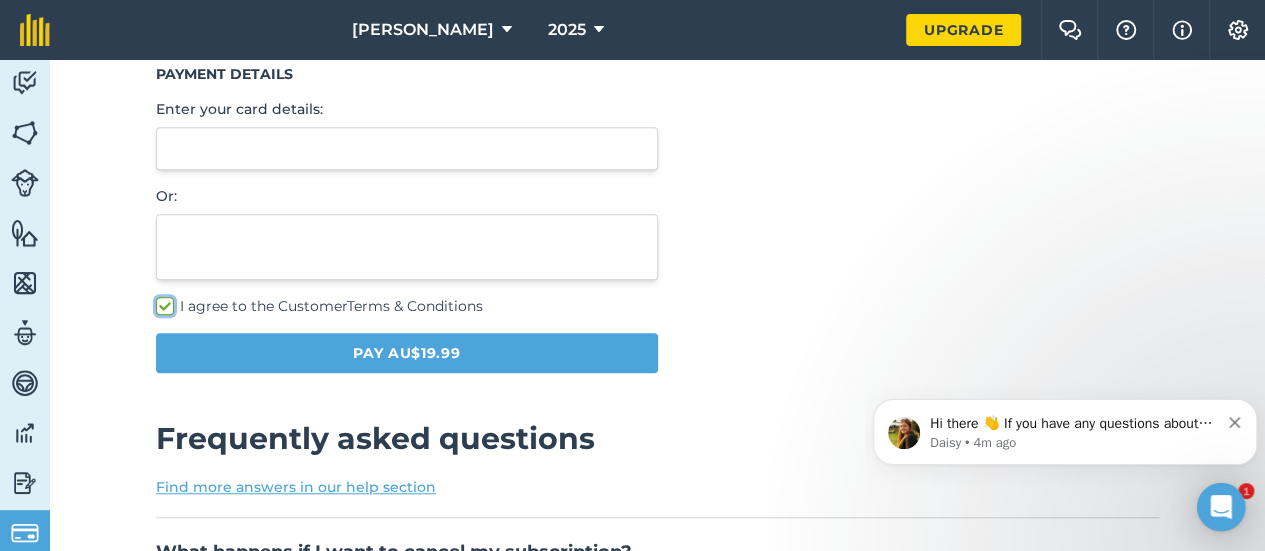 checkbox on "true" 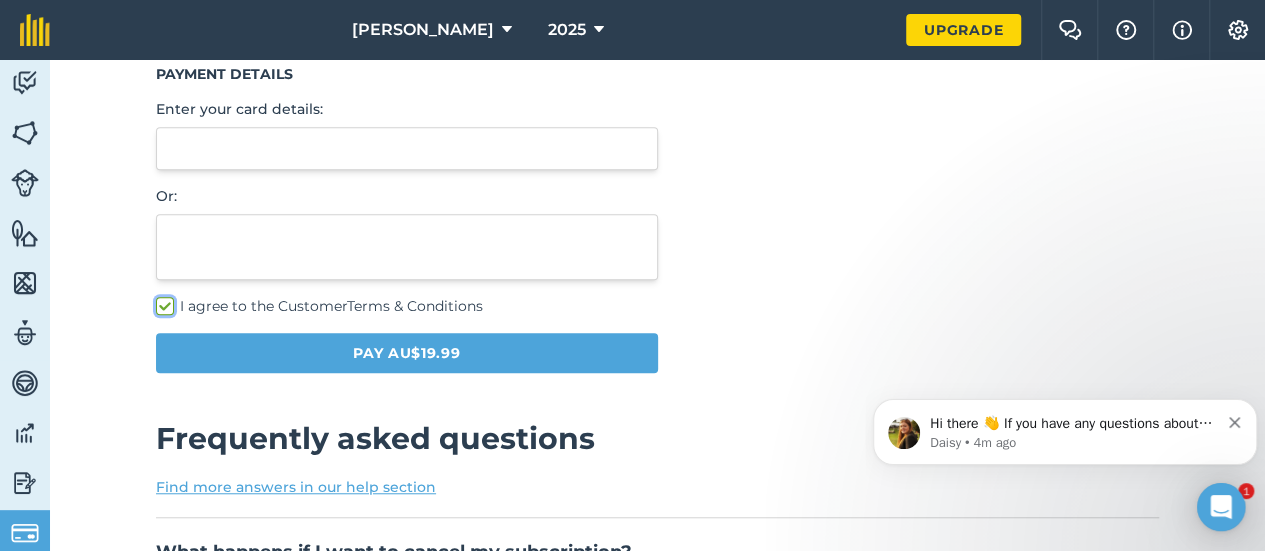 scroll, scrollTop: 375, scrollLeft: 0, axis: vertical 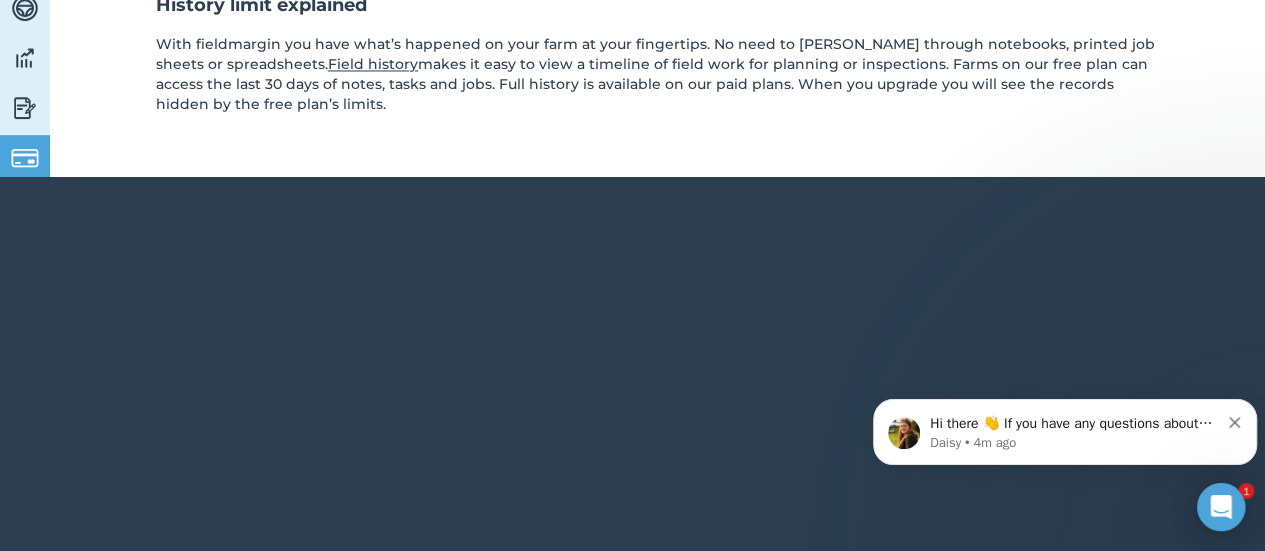 click at bounding box center [1235, 420] 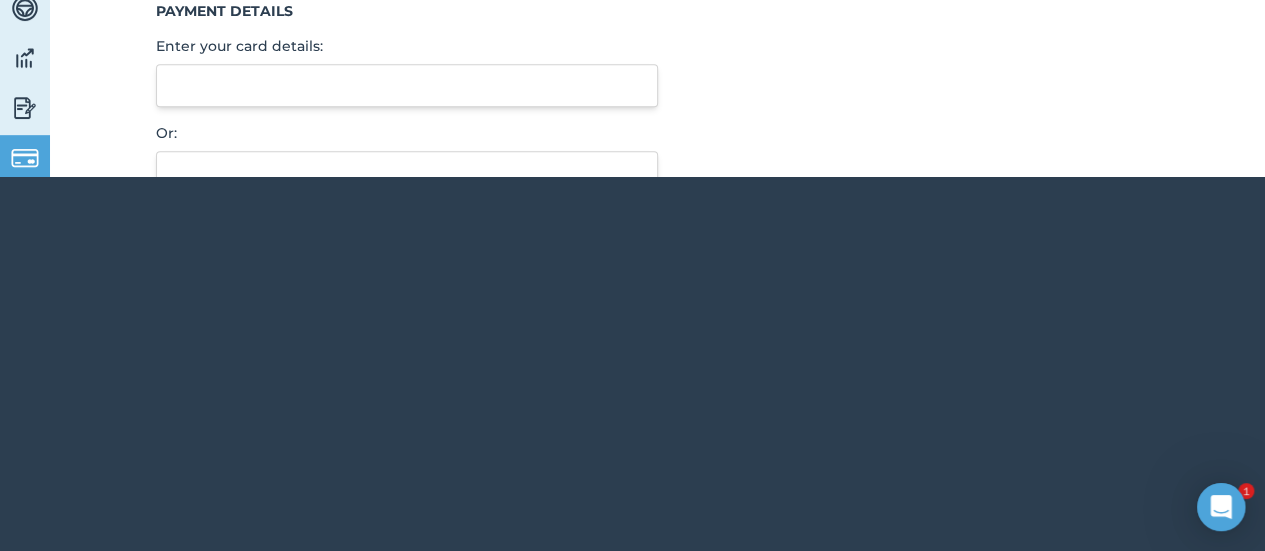 scroll, scrollTop: 315, scrollLeft: 0, axis: vertical 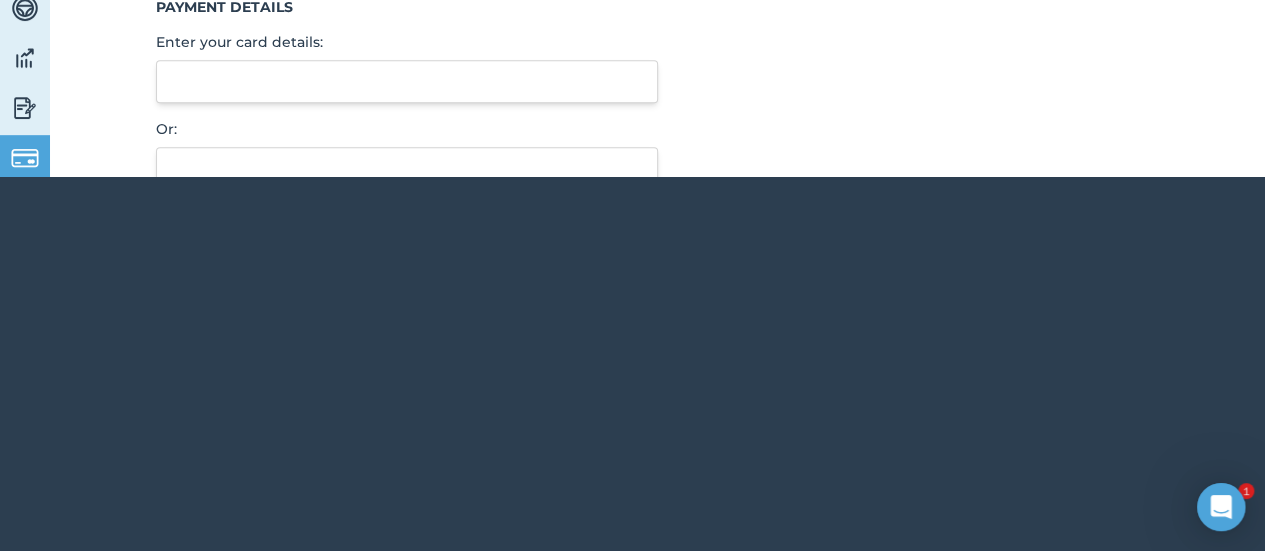 click at bounding box center (407, 81) 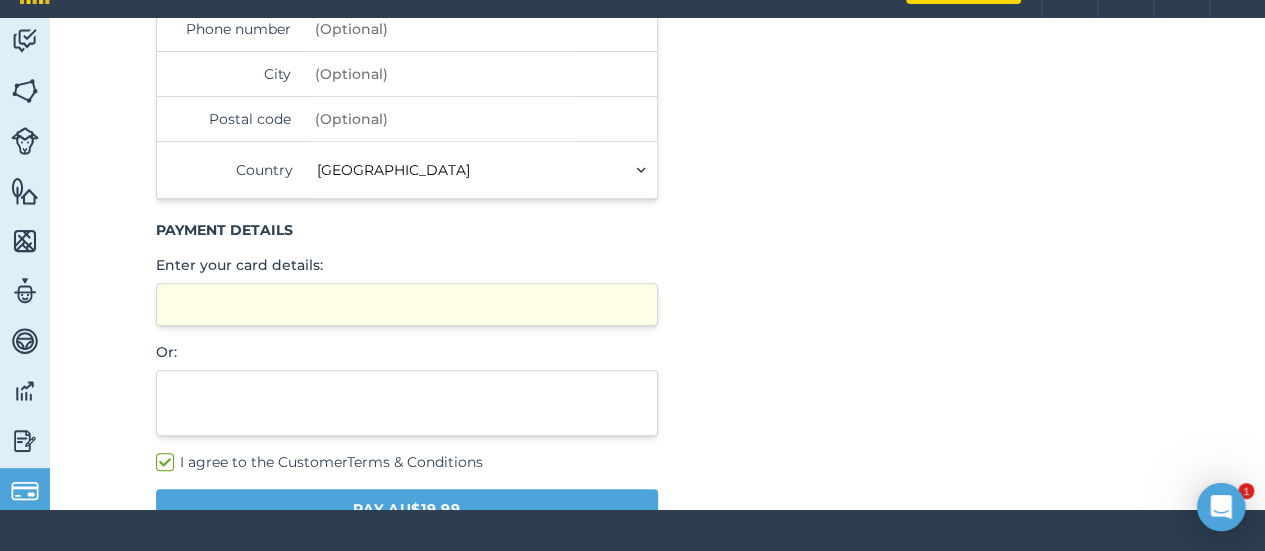 scroll, scrollTop: 449, scrollLeft: 0, axis: vertical 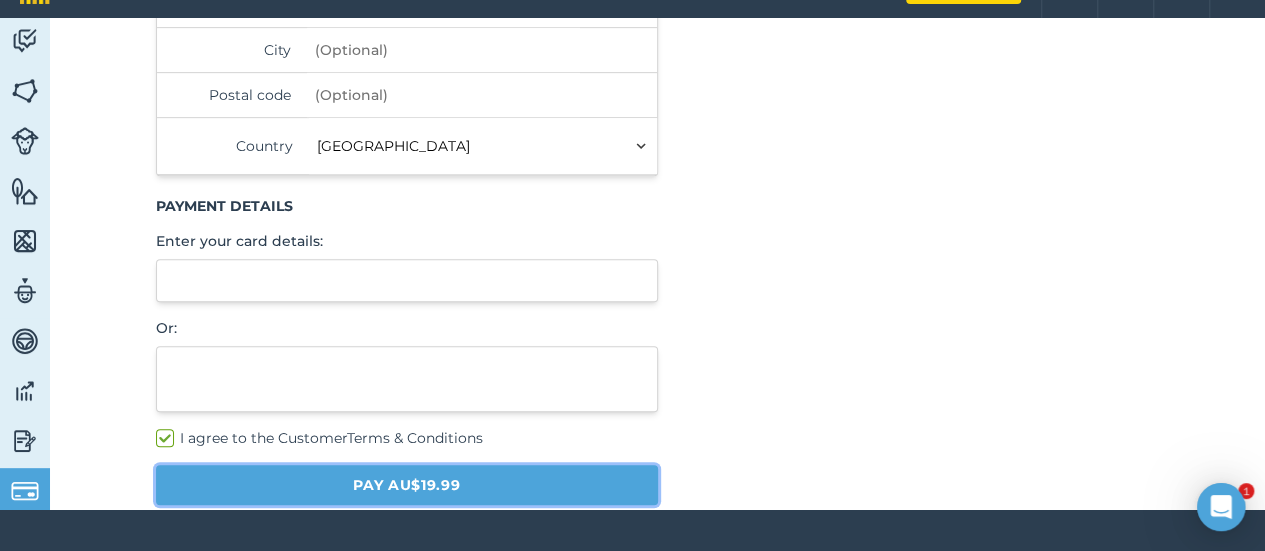 click on "Pay AU$19.99" at bounding box center (407, 485) 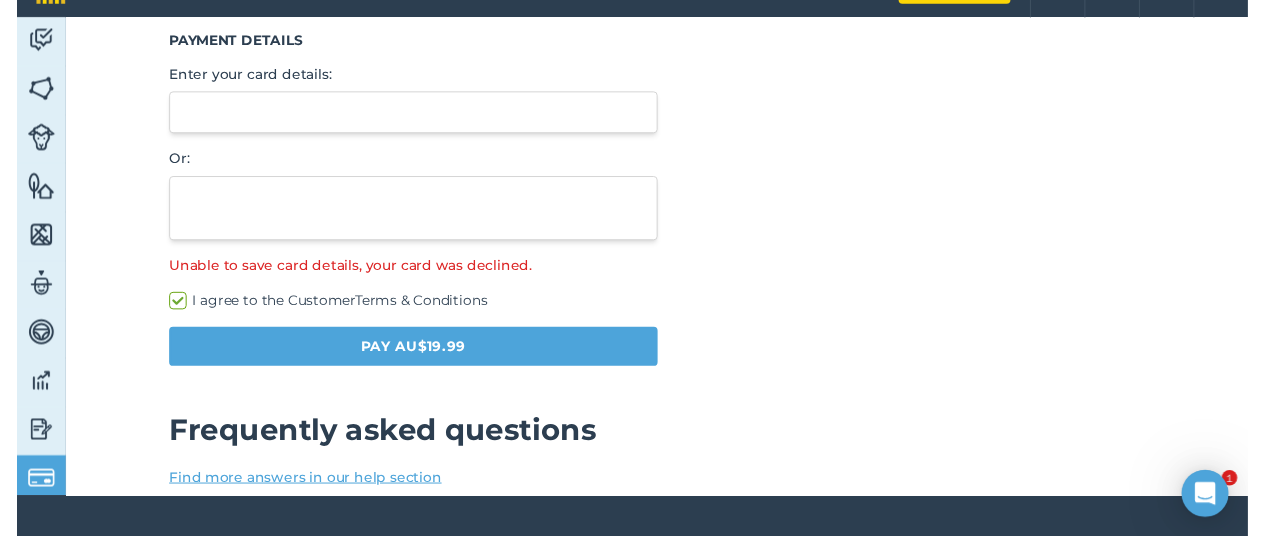 scroll, scrollTop: 525, scrollLeft: 0, axis: vertical 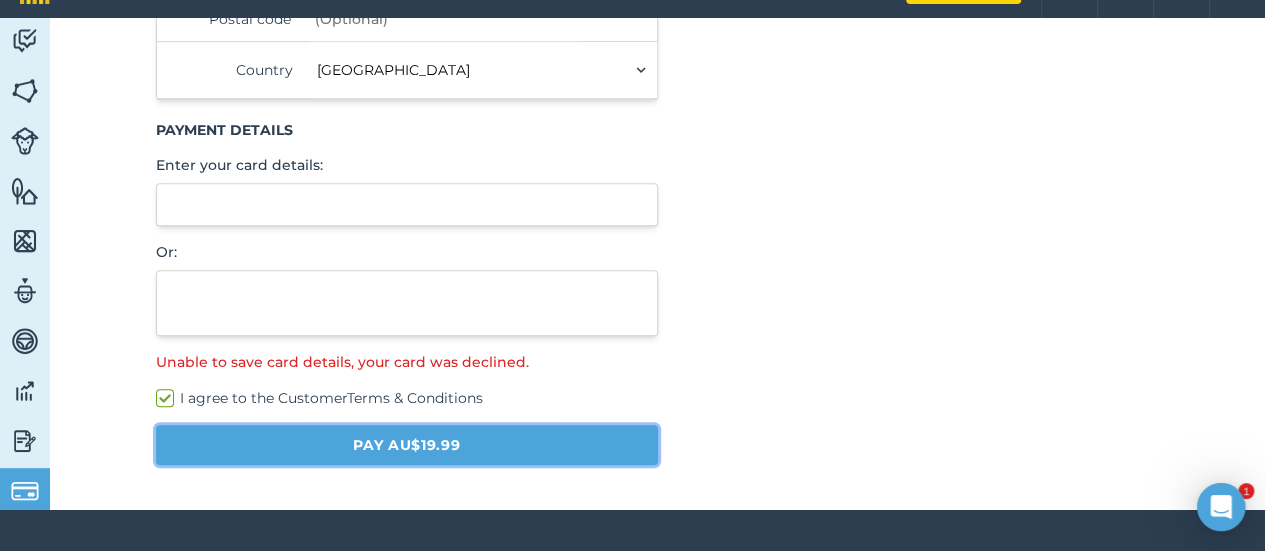 click on "Pay AU$19.99" at bounding box center [407, 445] 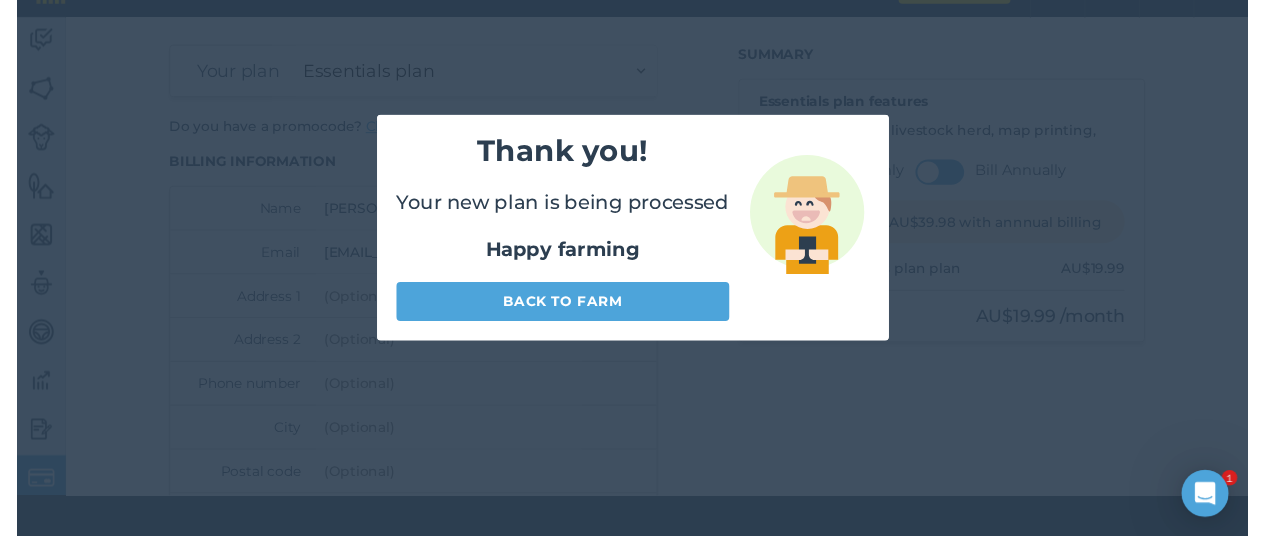 scroll, scrollTop: 60, scrollLeft: 0, axis: vertical 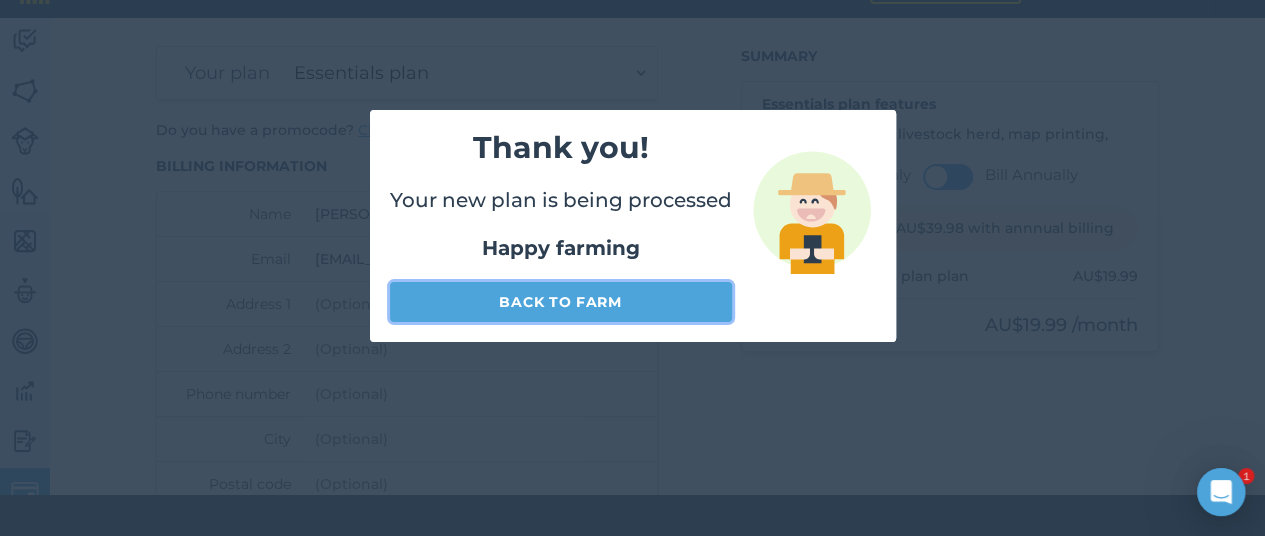 click on "Back to farm" at bounding box center (561, 302) 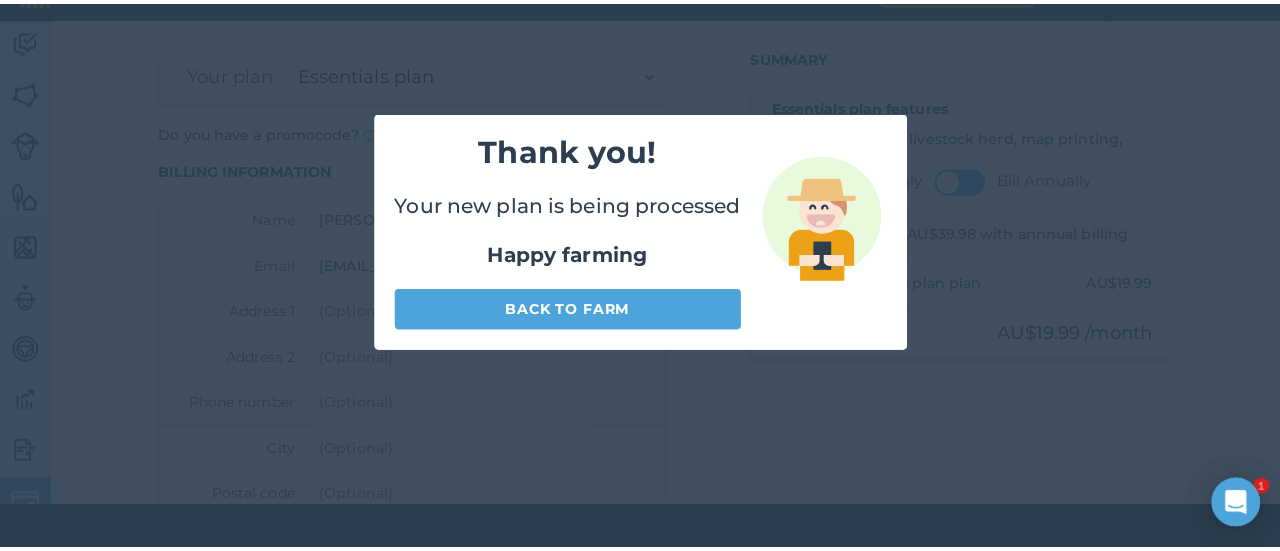 scroll, scrollTop: 0, scrollLeft: 0, axis: both 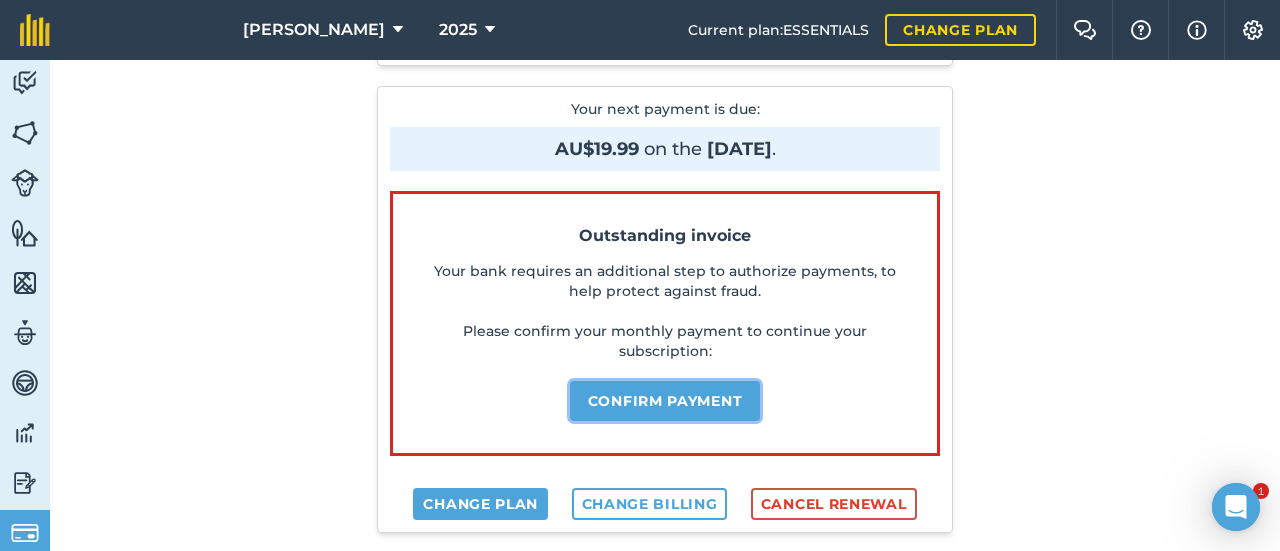 click on "Confirm payment" at bounding box center [665, 401] 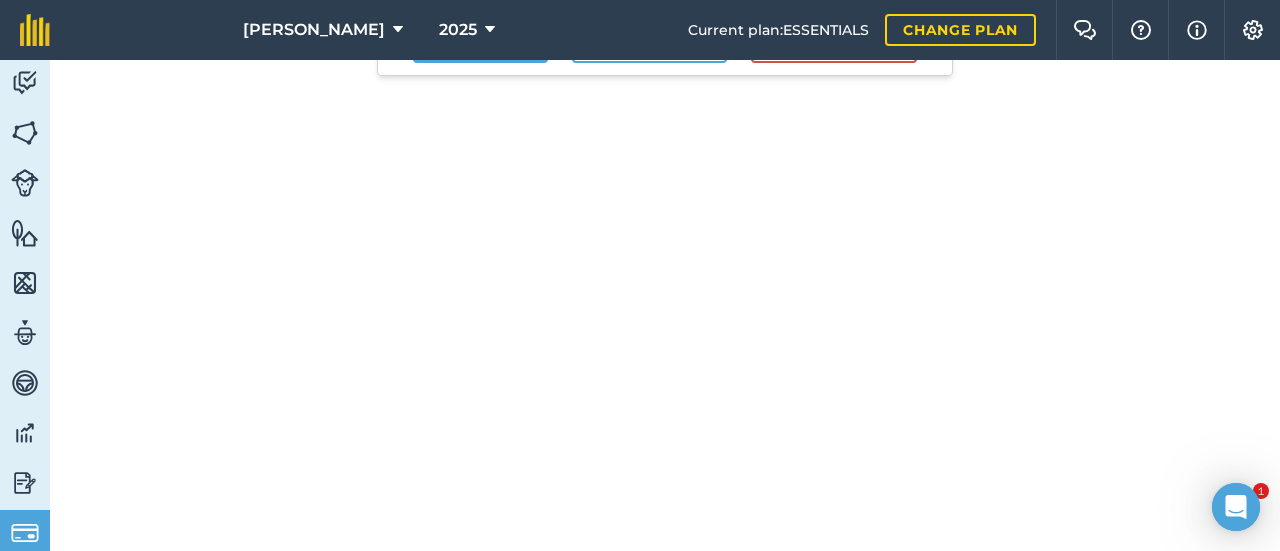 scroll, scrollTop: 0, scrollLeft: 0, axis: both 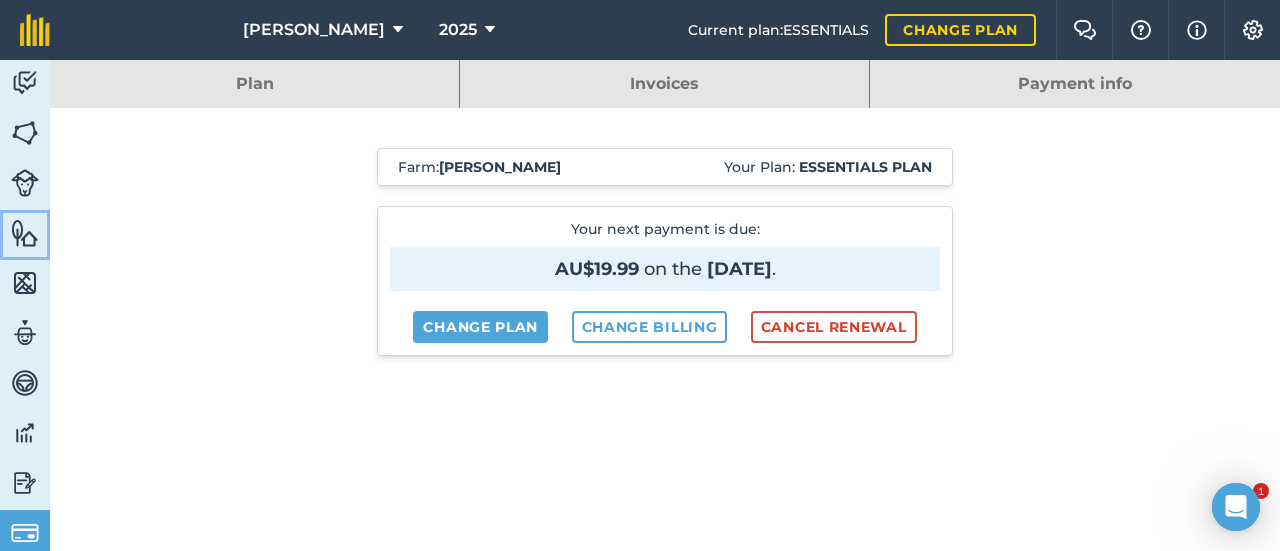 click at bounding box center [25, 233] 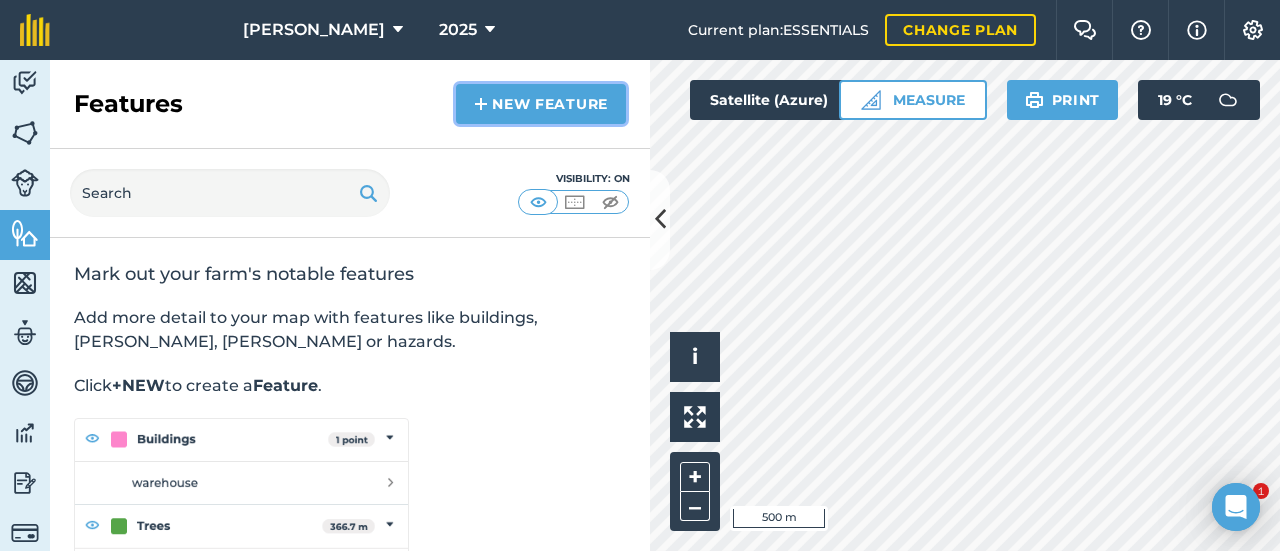 click on "New feature" at bounding box center [541, 104] 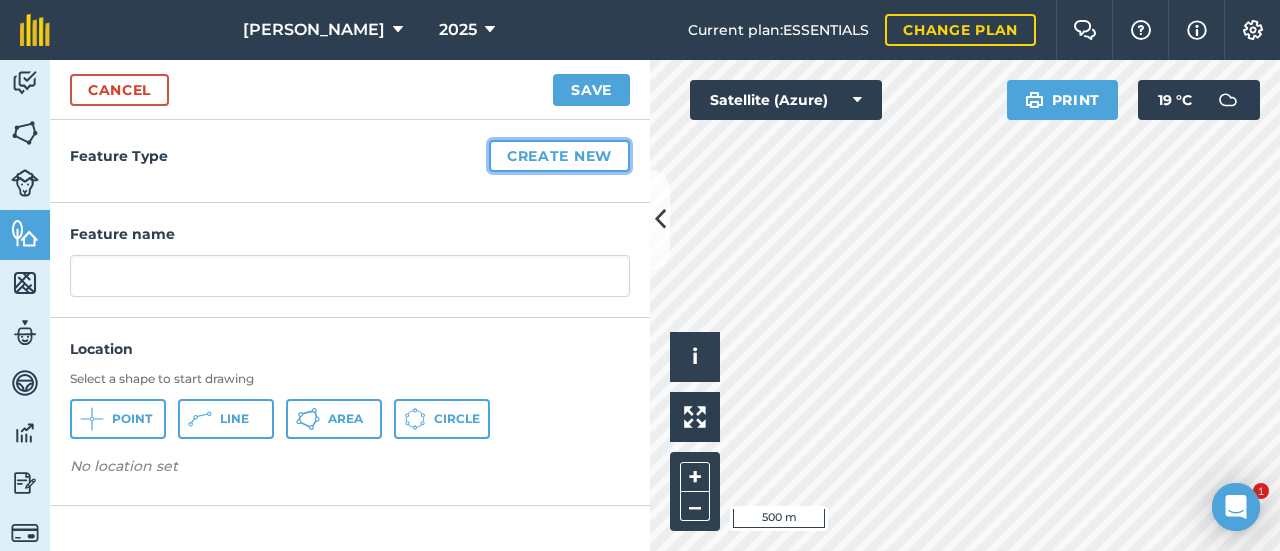 click on "Create new" at bounding box center (559, 156) 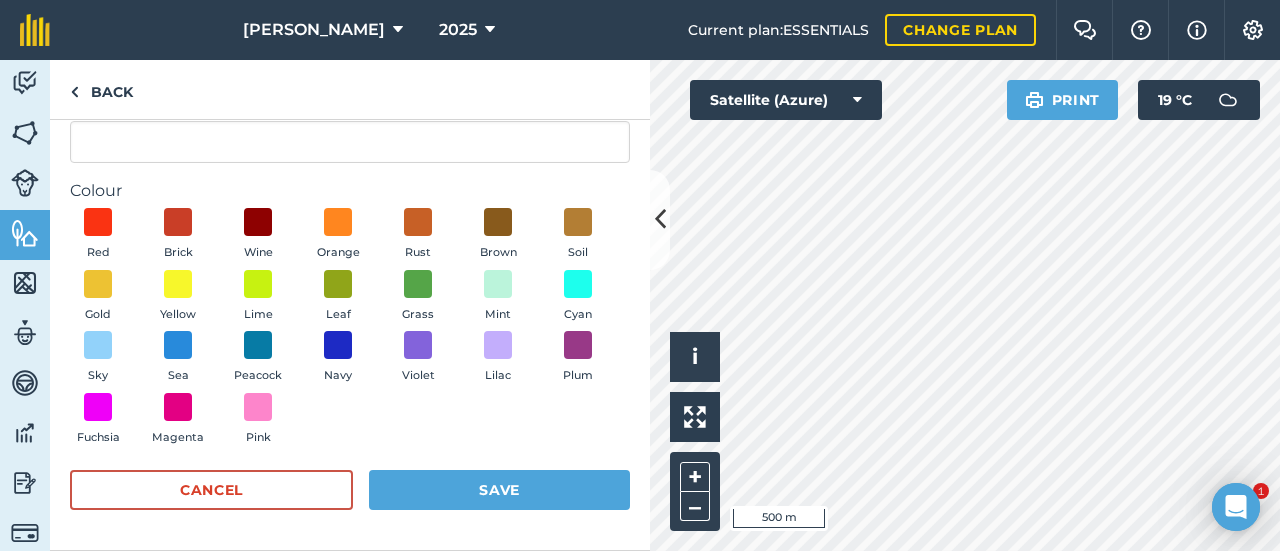 scroll, scrollTop: 0, scrollLeft: 0, axis: both 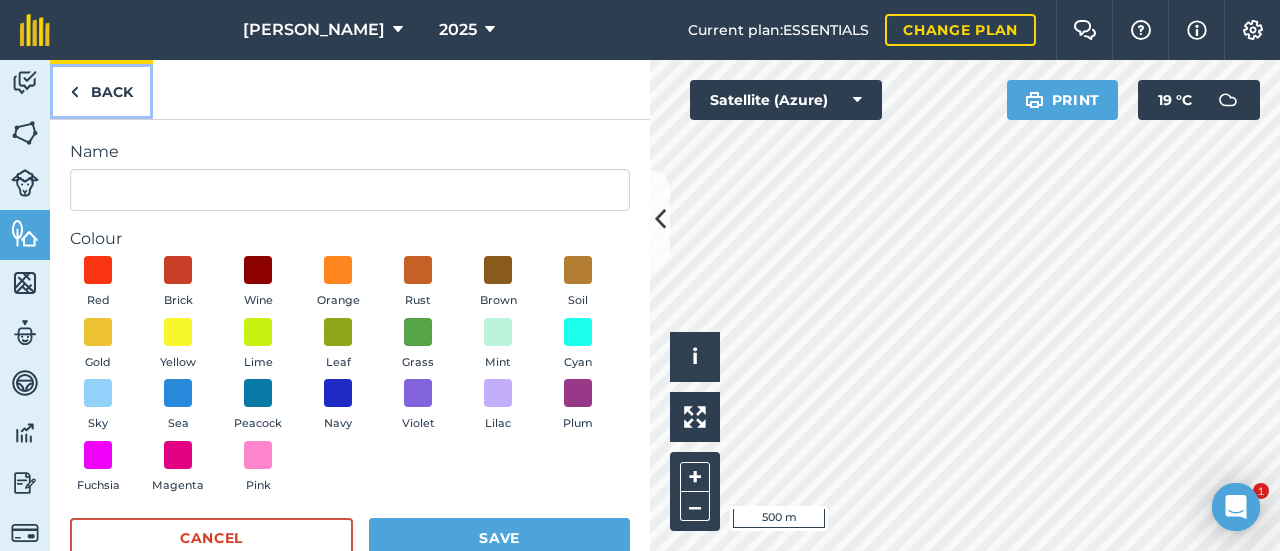 click at bounding box center [74, 92] 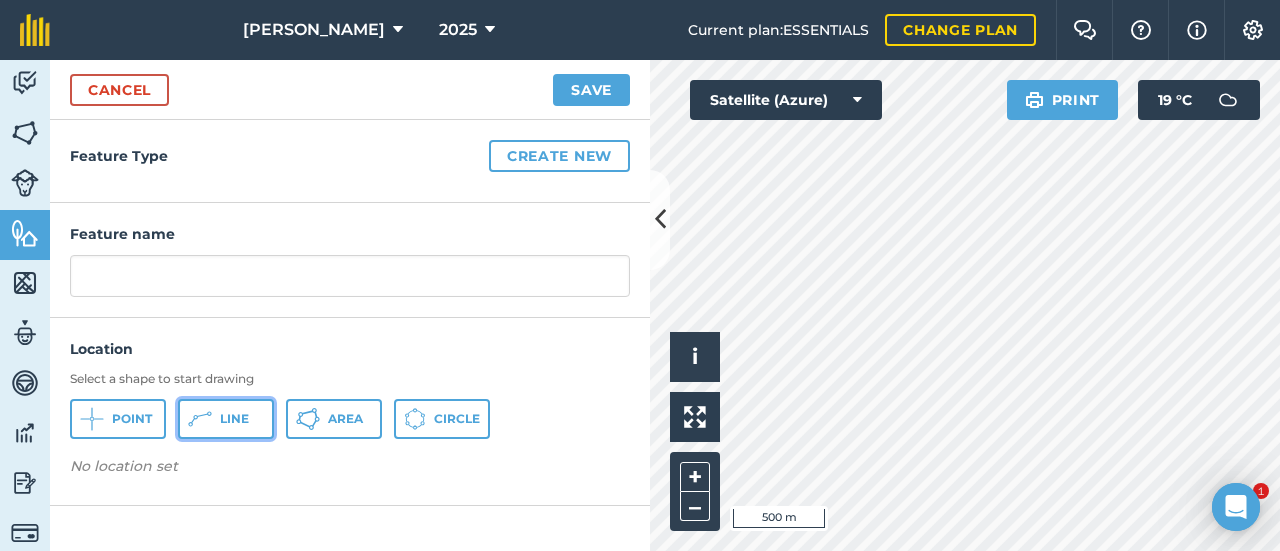 click 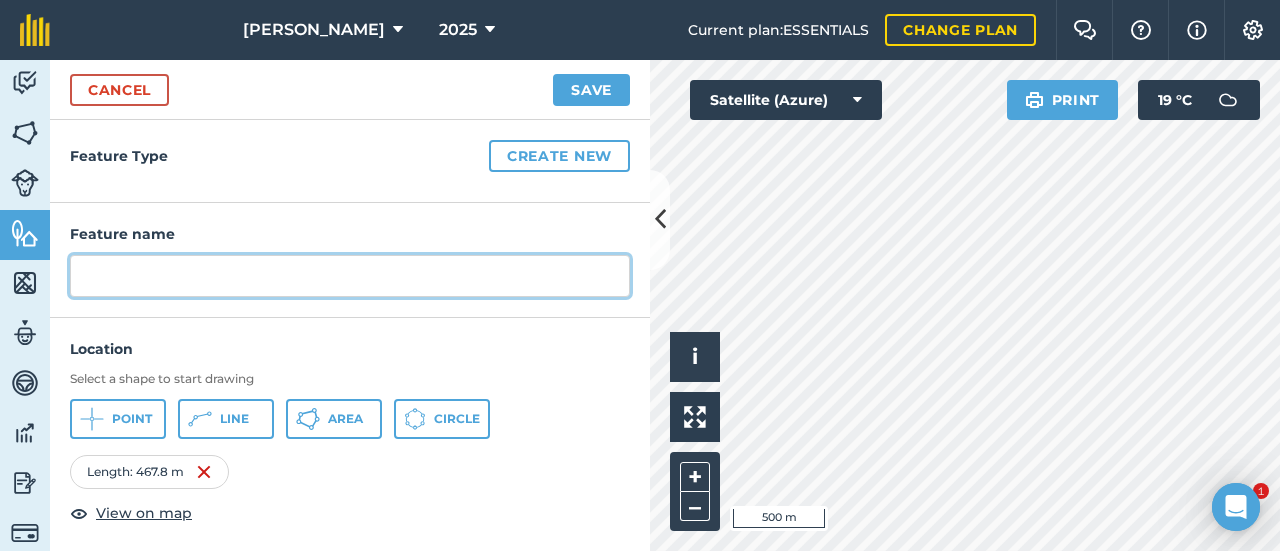 click at bounding box center [350, 276] 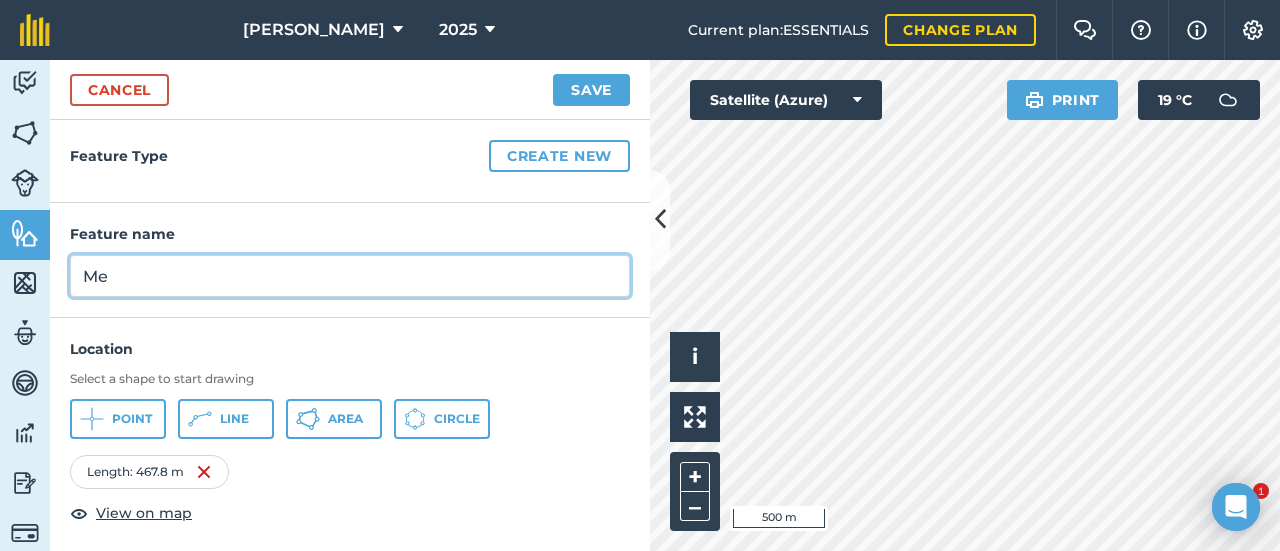 type on "Me" 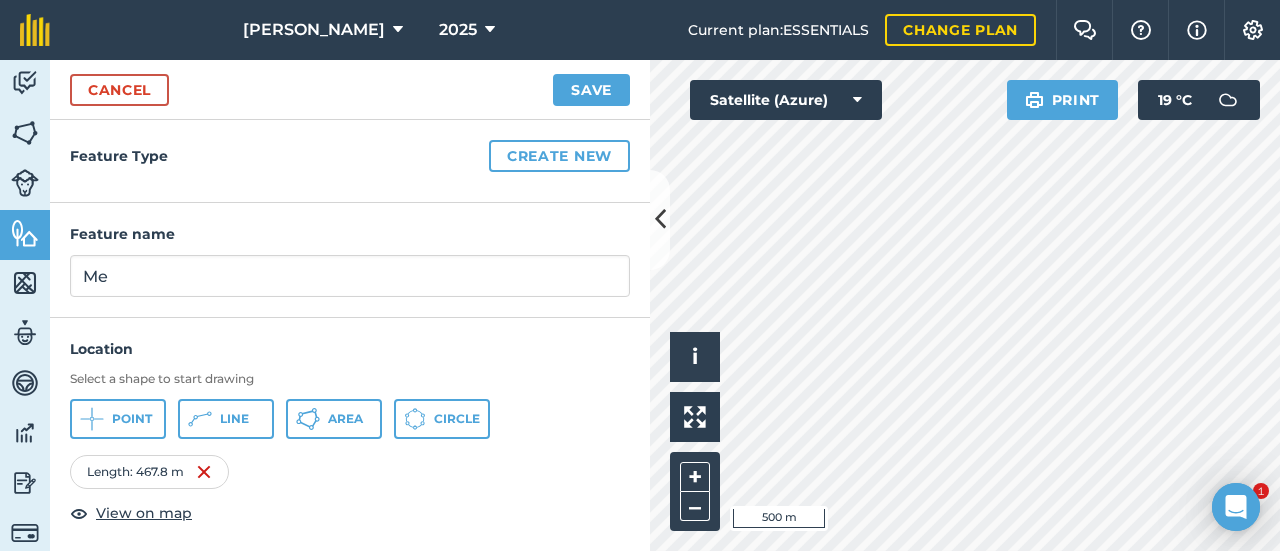 click on "Cancel Save" at bounding box center (350, 90) 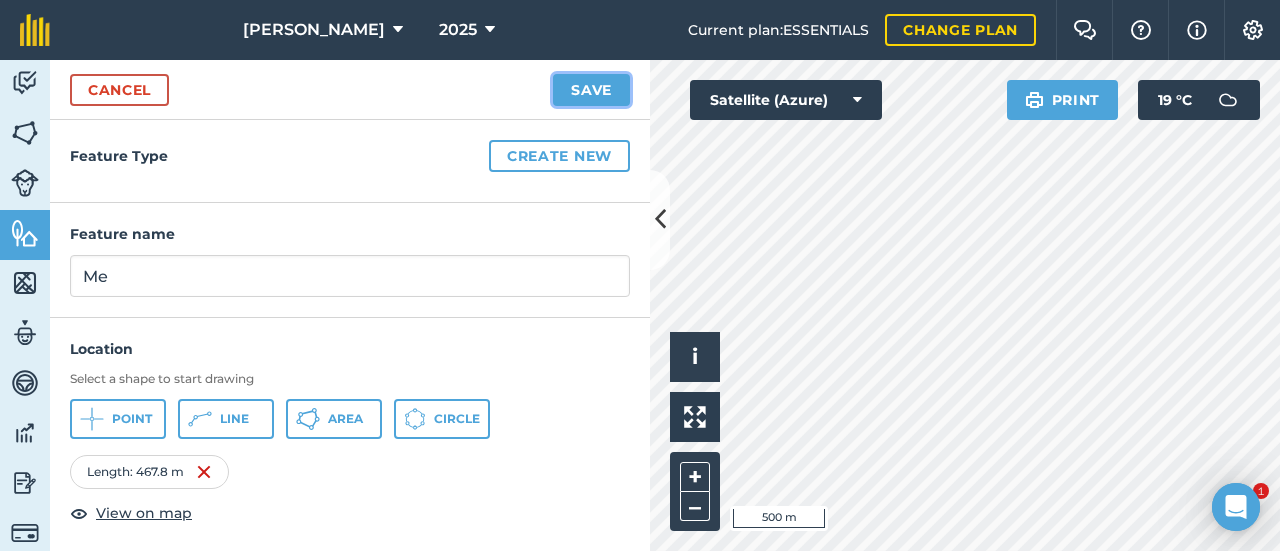 click on "Save" at bounding box center [591, 90] 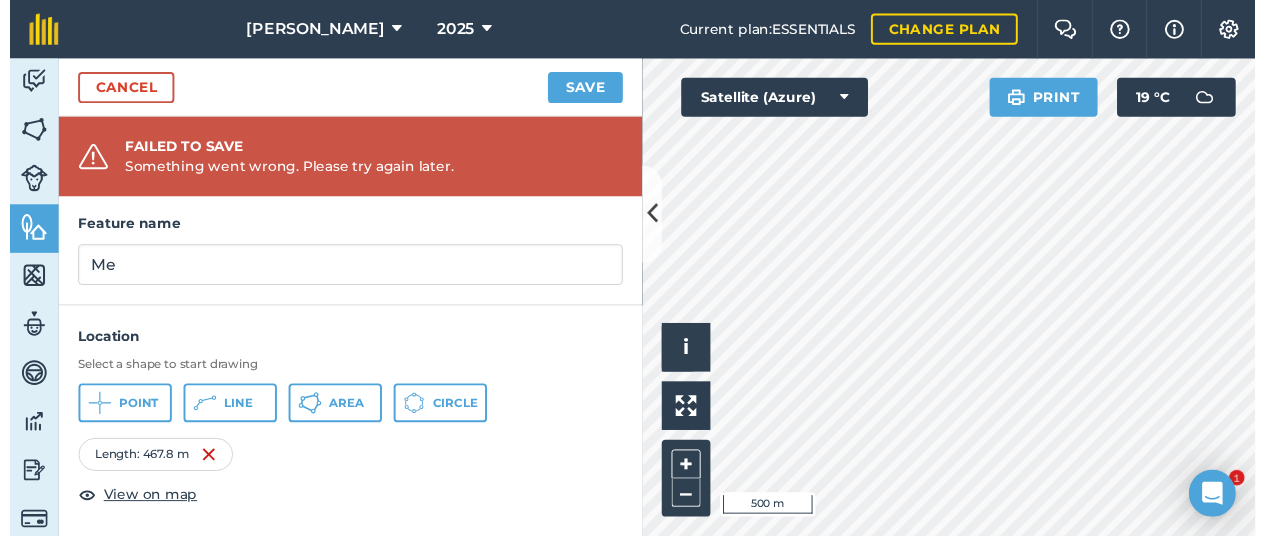 scroll, scrollTop: 0, scrollLeft: 0, axis: both 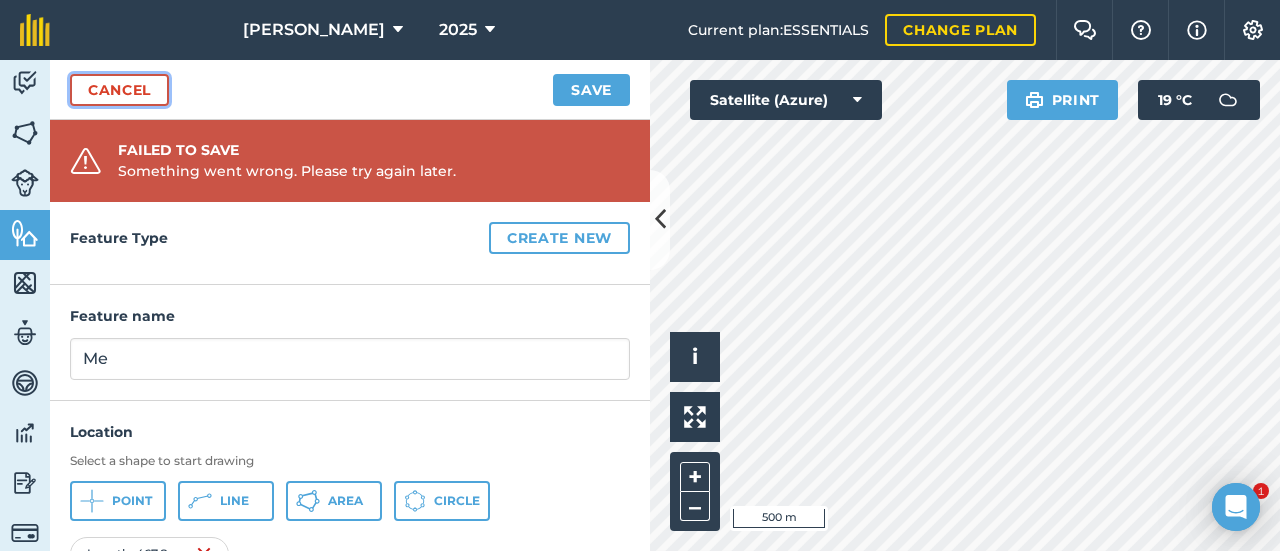 click on "Cancel" at bounding box center [119, 90] 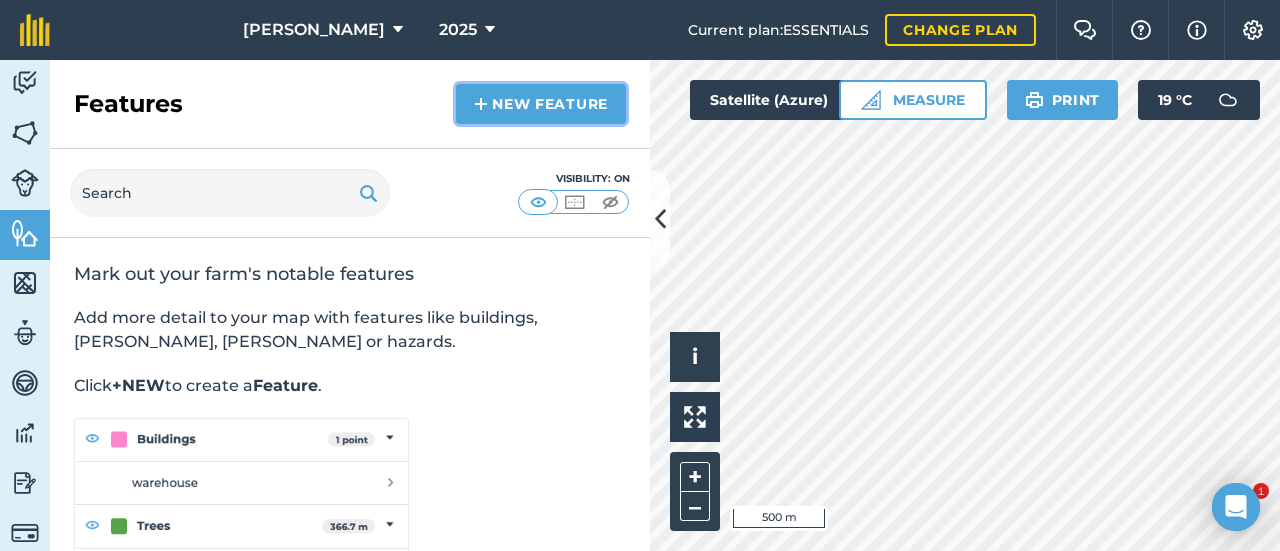 click on "New feature" at bounding box center [541, 104] 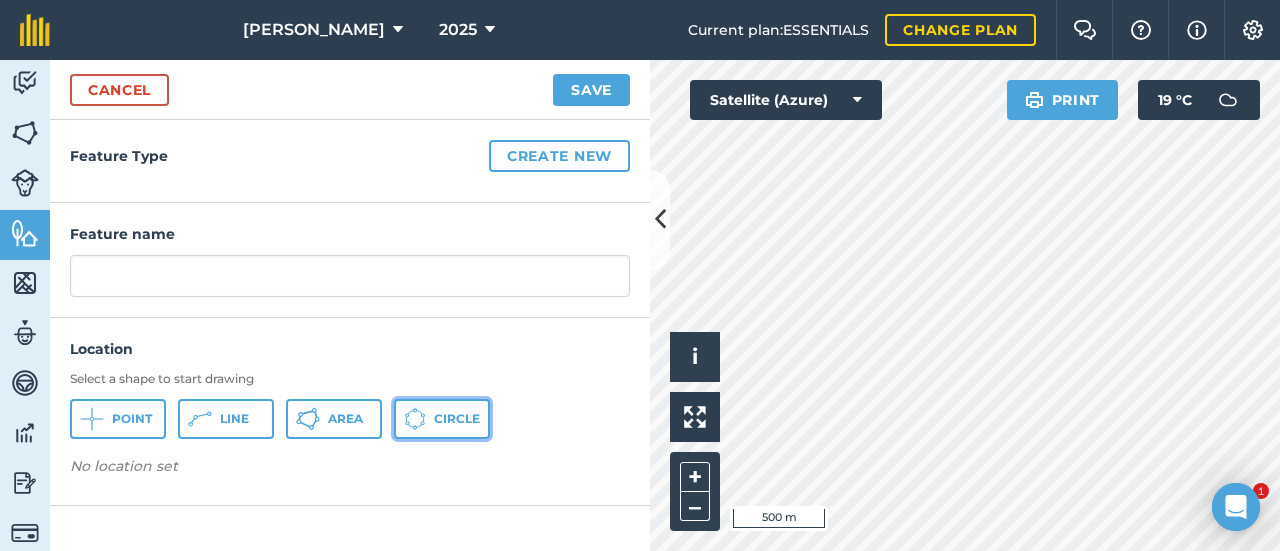 click on "Circle" at bounding box center (442, 419) 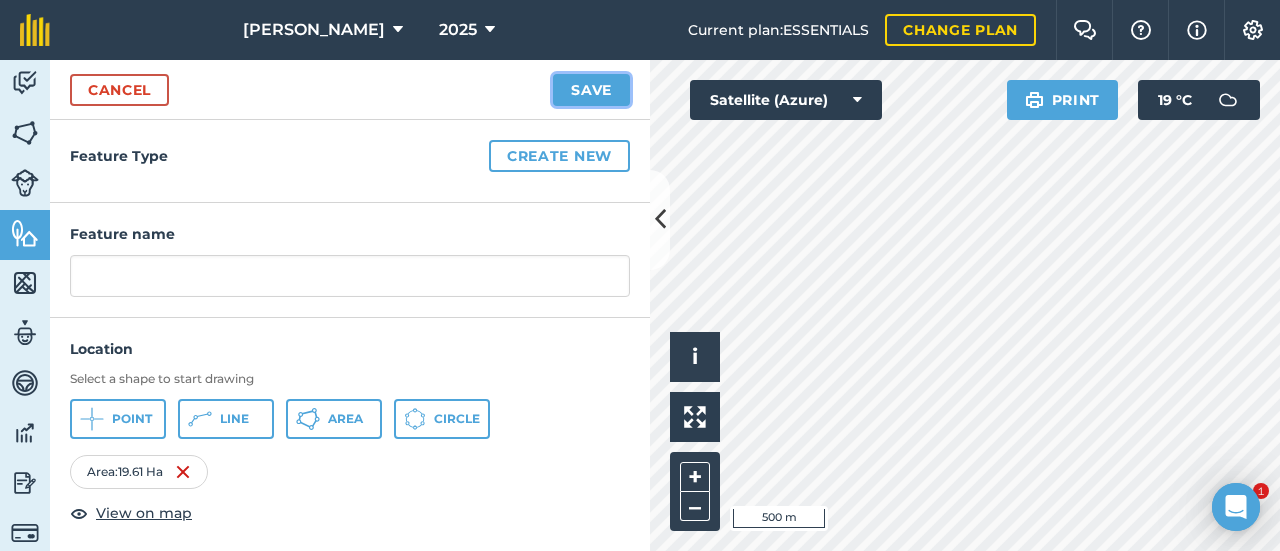 click on "Save" at bounding box center [591, 90] 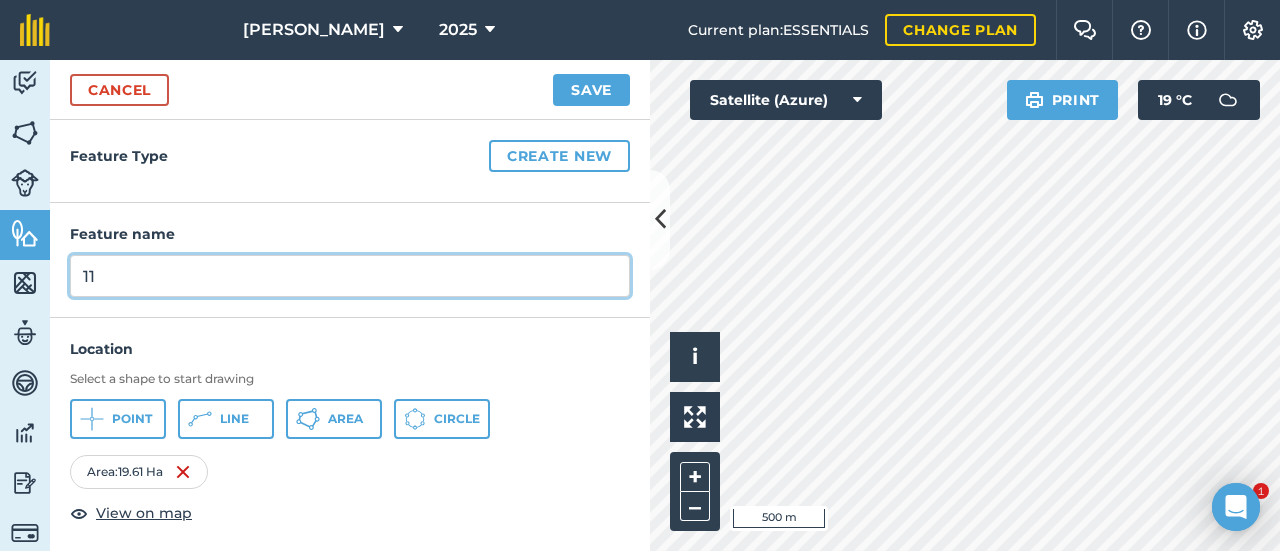 type on "11" 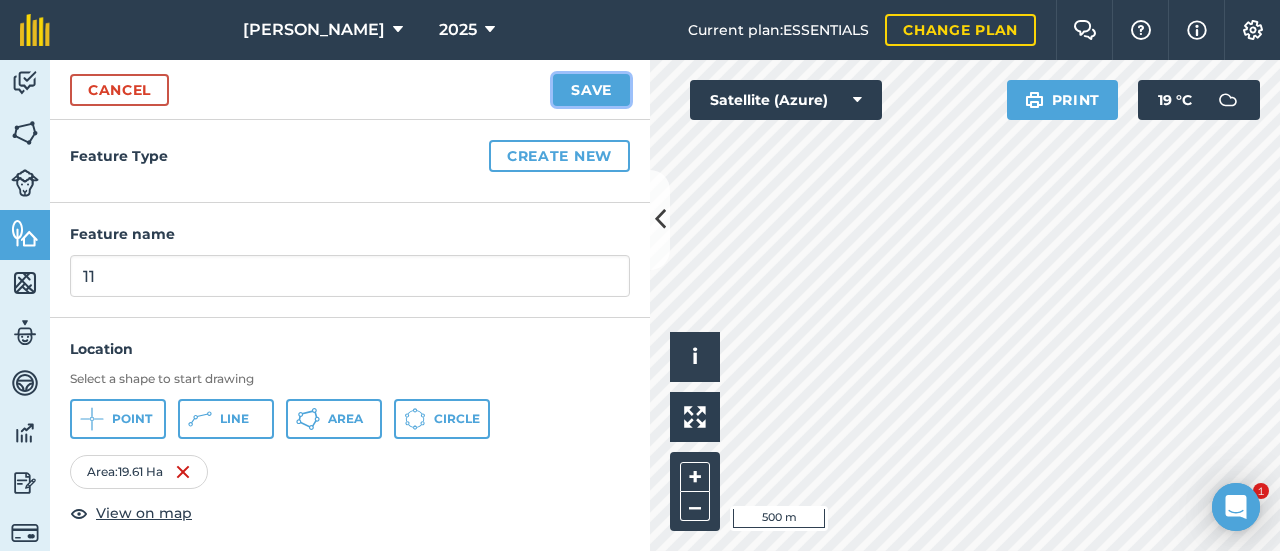 click on "Save" at bounding box center (591, 90) 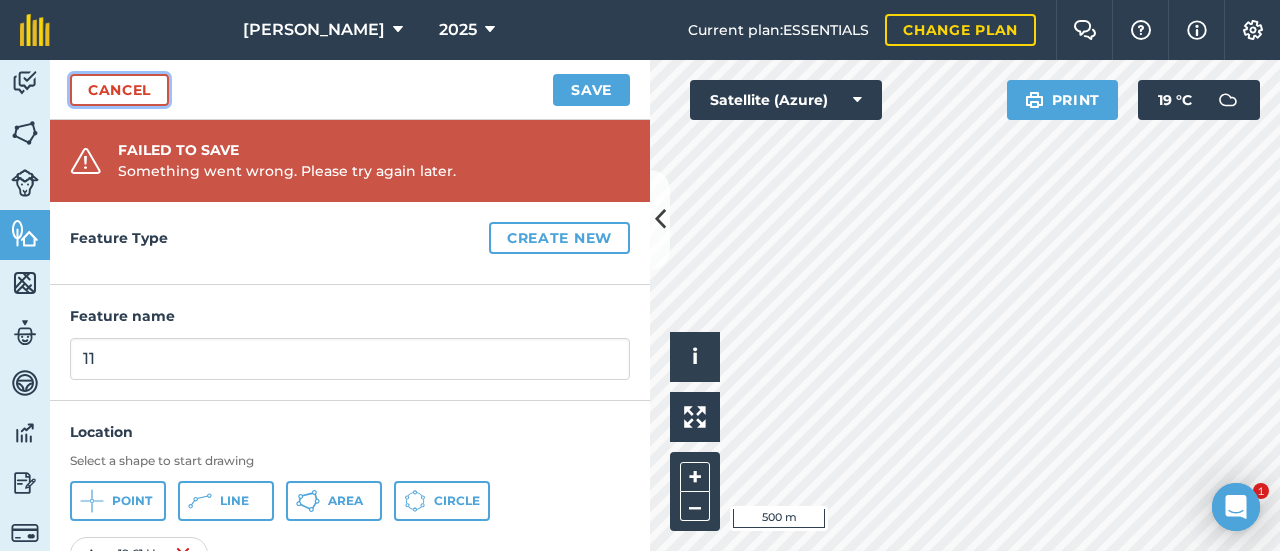 click on "Cancel" at bounding box center [119, 90] 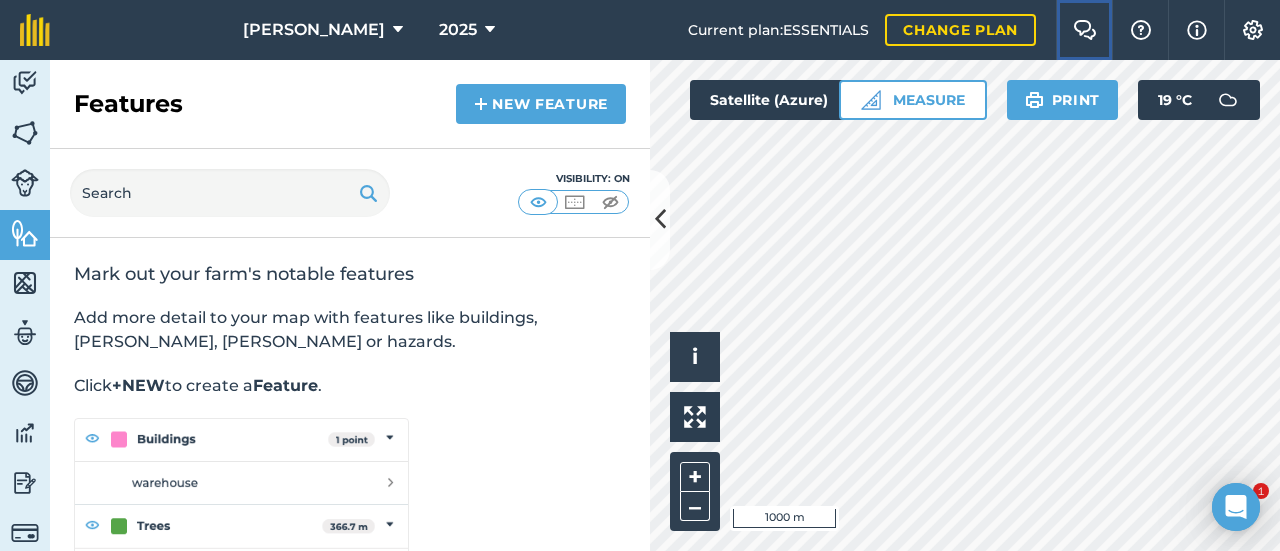 click at bounding box center (1085, 30) 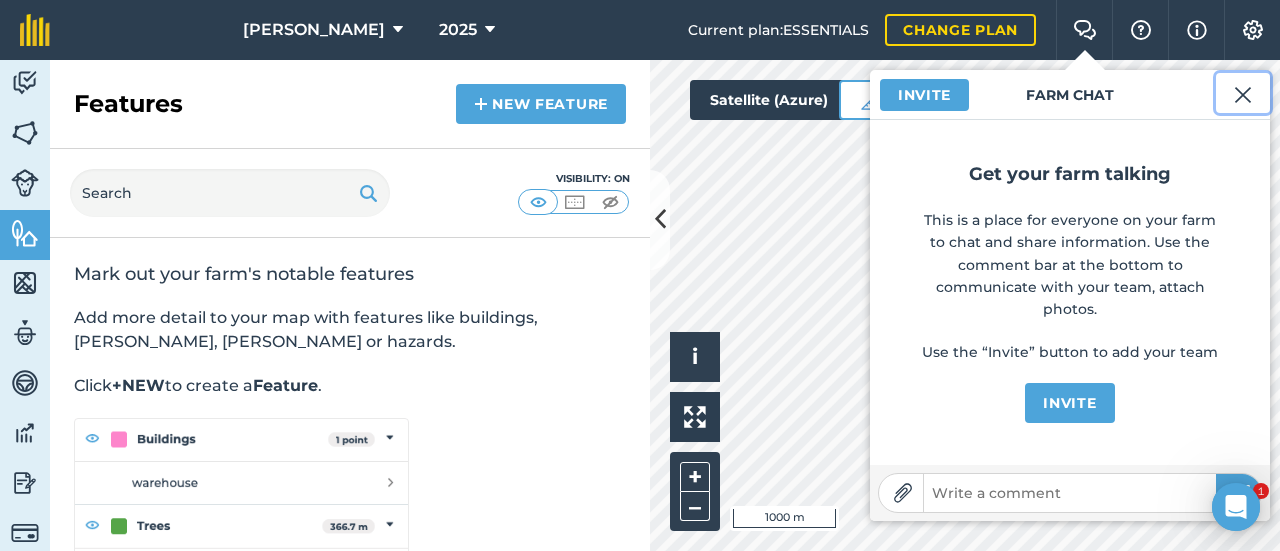 click at bounding box center [1243, 95] 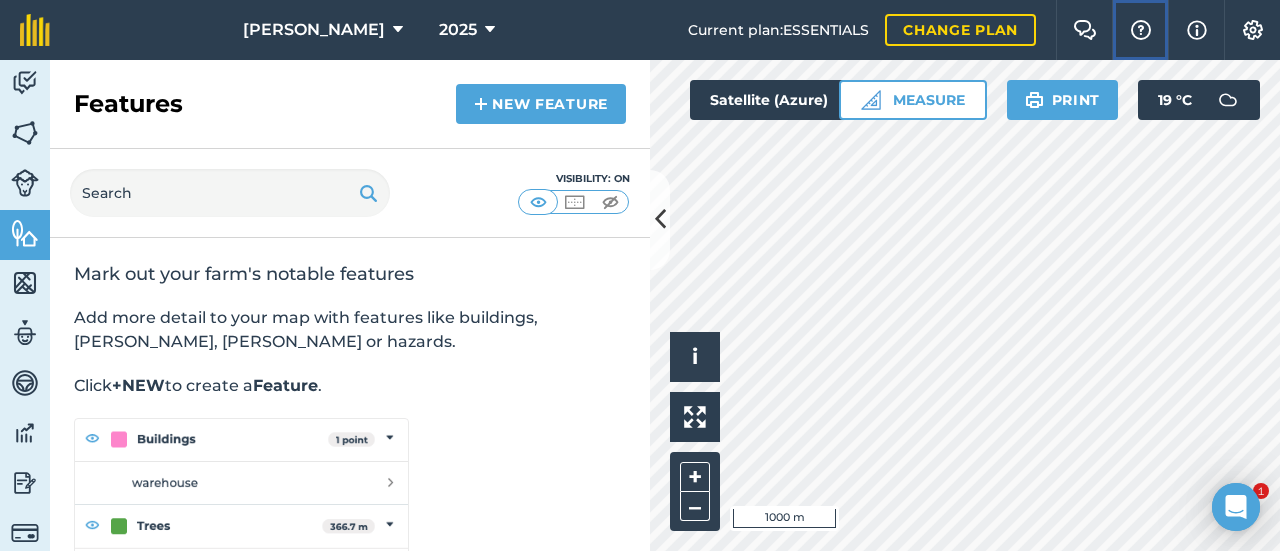 click at bounding box center [1141, 30] 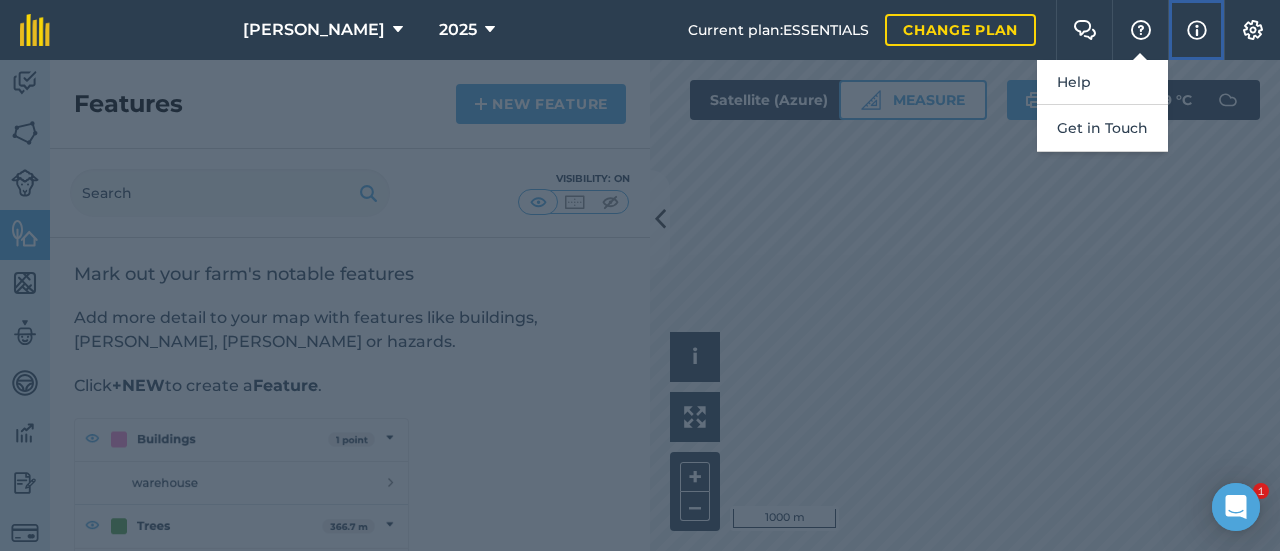 click at bounding box center (1197, 30) 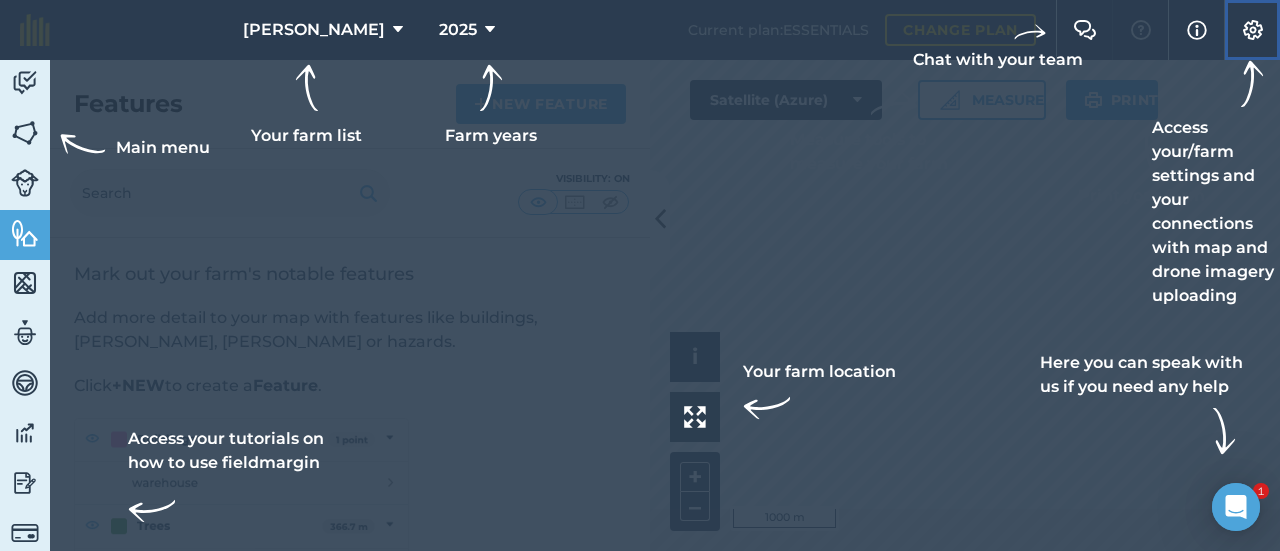 click at bounding box center [1253, 30] 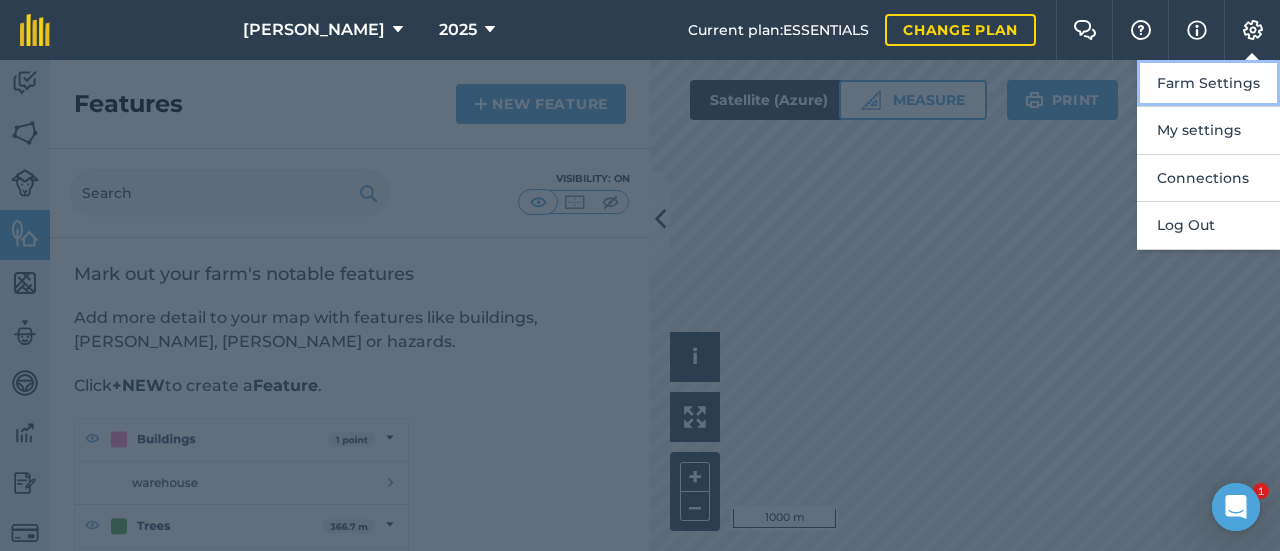click on "Farm Settings" at bounding box center [1208, 83] 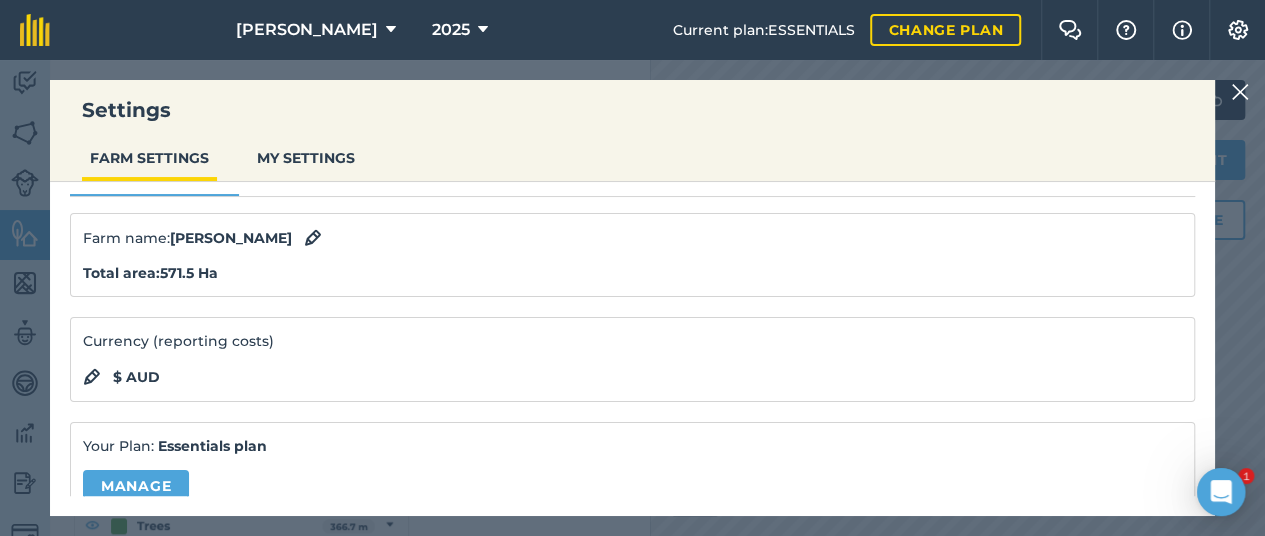 scroll, scrollTop: 44, scrollLeft: 0, axis: vertical 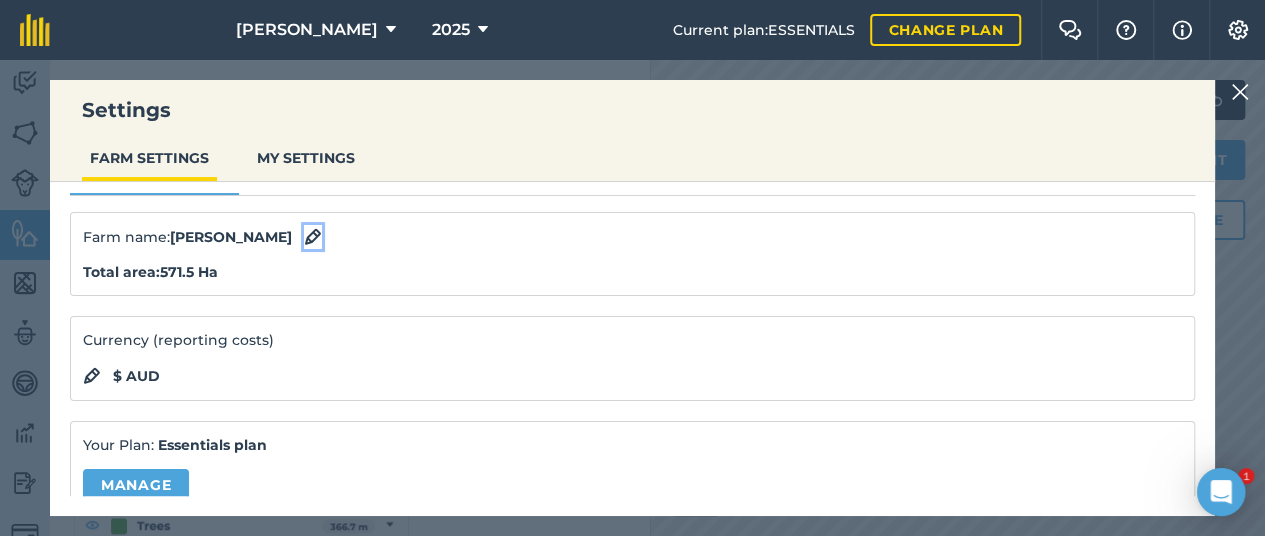 click at bounding box center (313, 237) 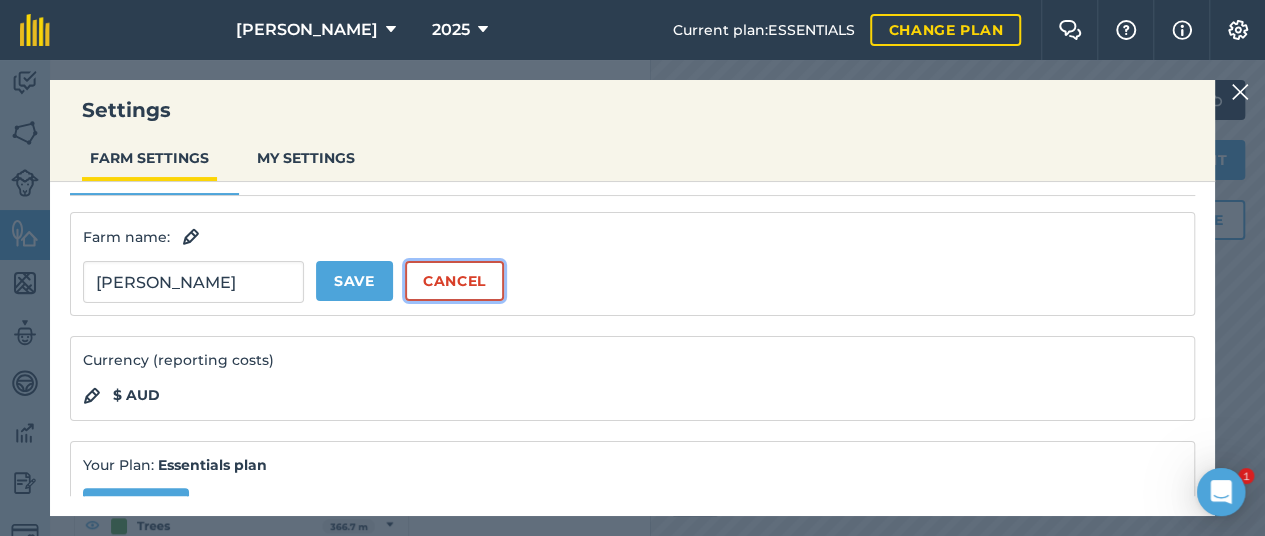 click on "Cancel" at bounding box center [454, 281] 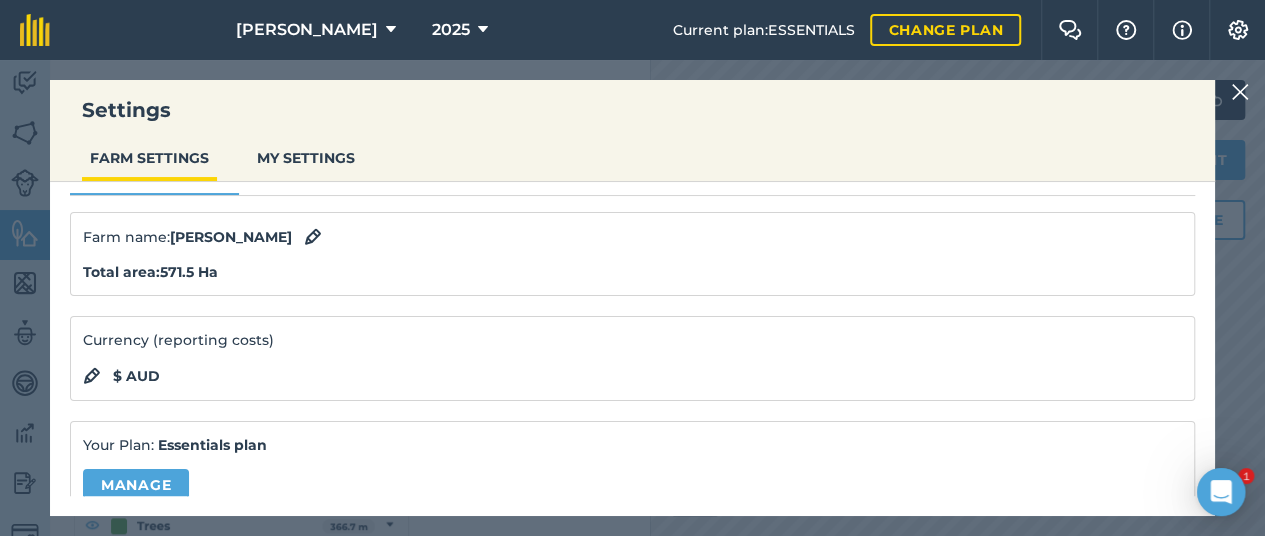click on "Total area :  571.5   Ha" at bounding box center [150, 272] 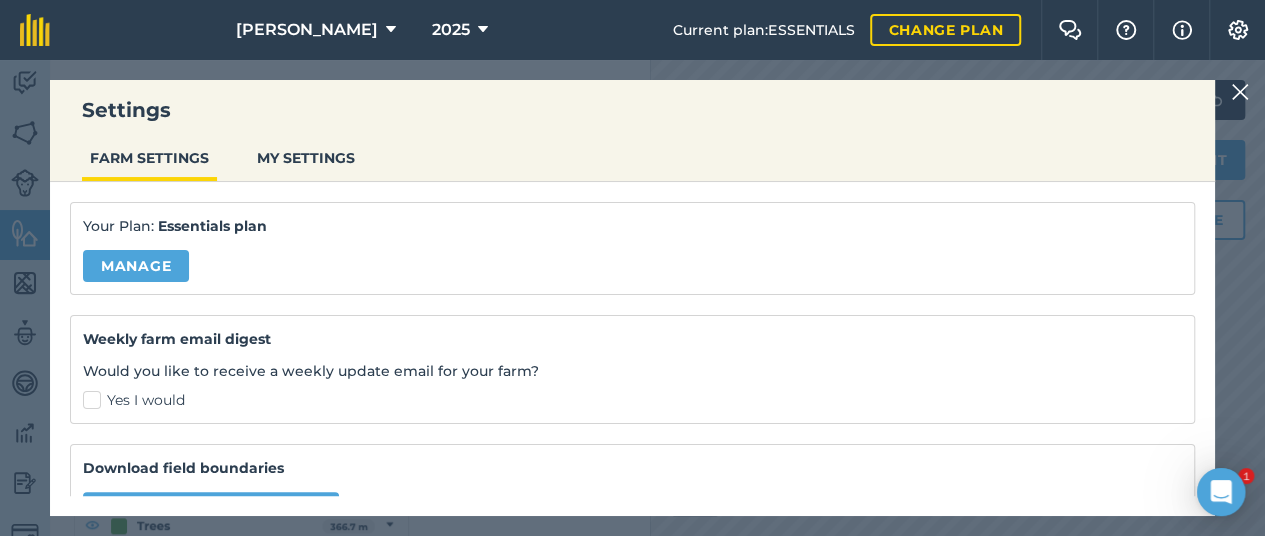 scroll, scrollTop: 352, scrollLeft: 0, axis: vertical 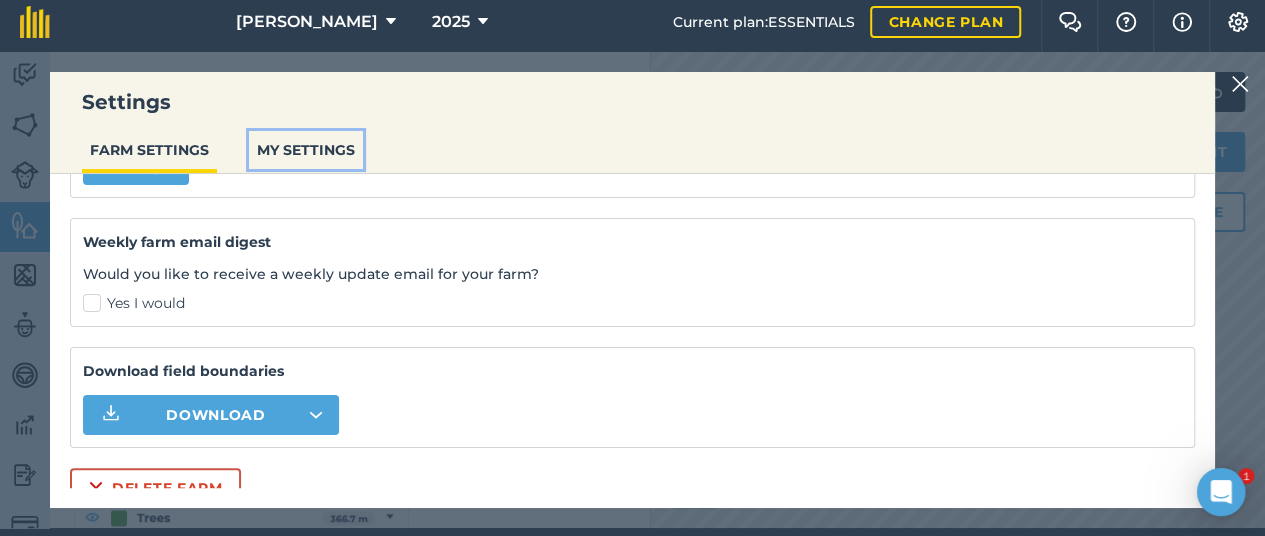 click on "MY SETTINGS" at bounding box center [306, 150] 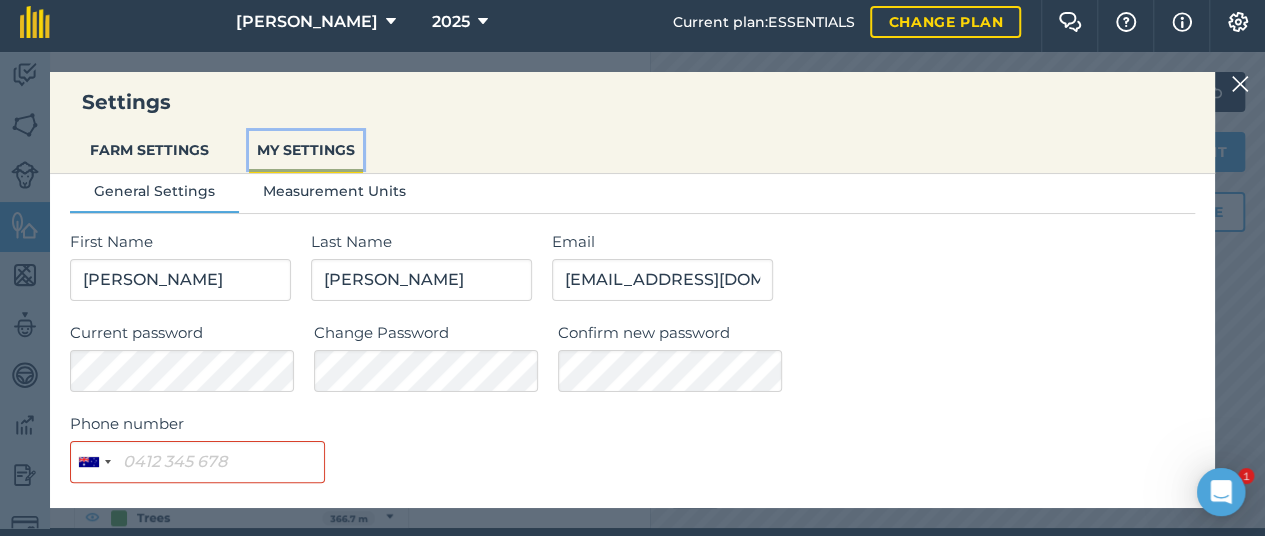 scroll, scrollTop: 0, scrollLeft: 0, axis: both 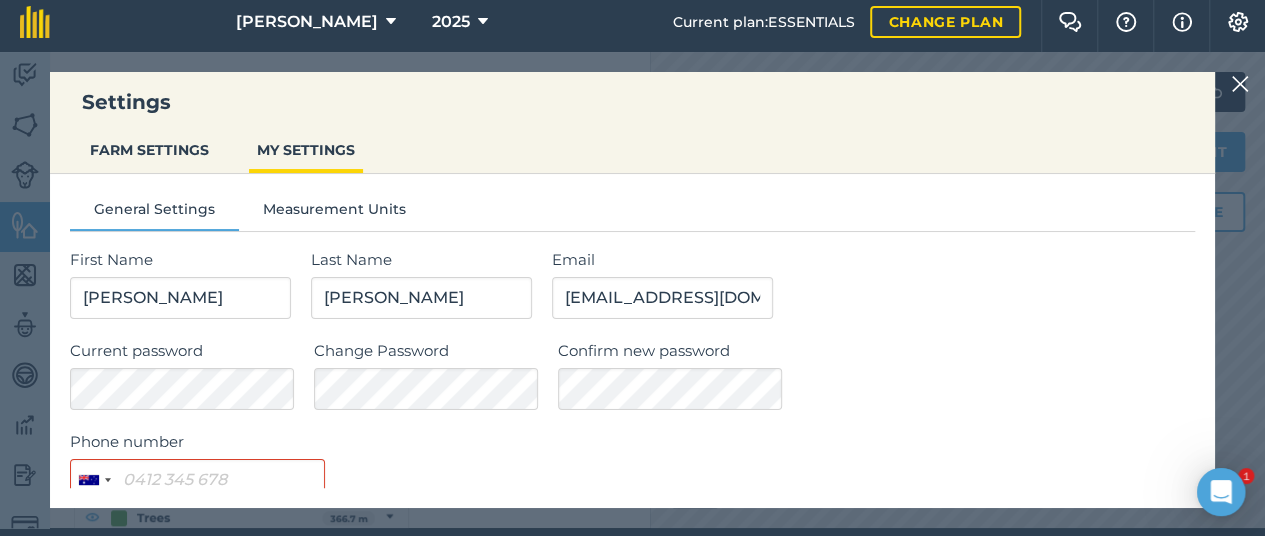 click at bounding box center (1240, 84) 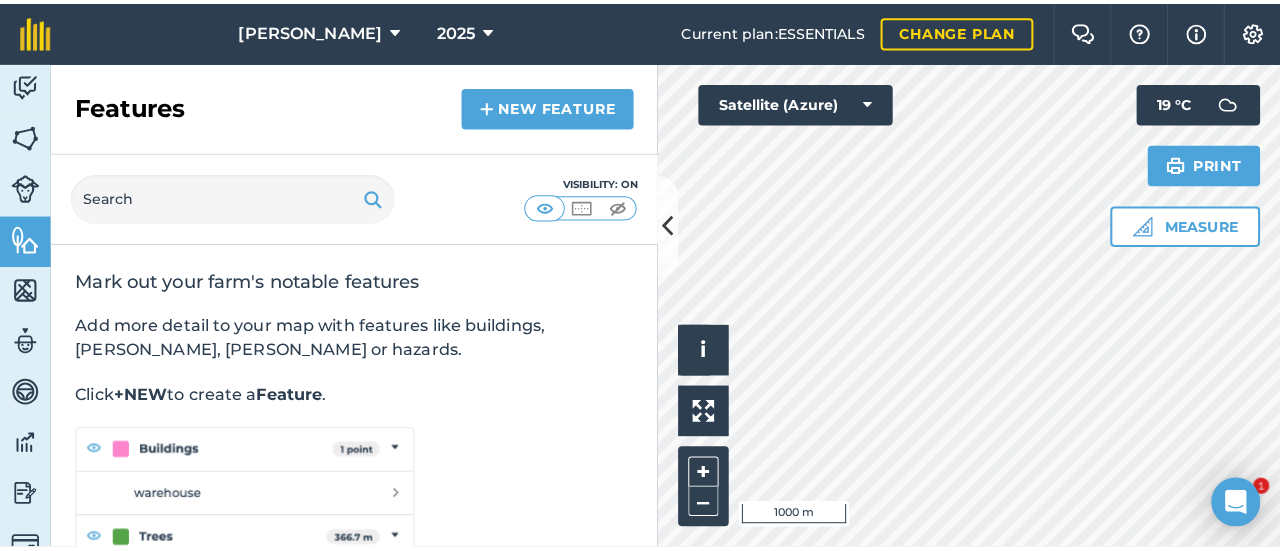 scroll, scrollTop: 0, scrollLeft: 0, axis: both 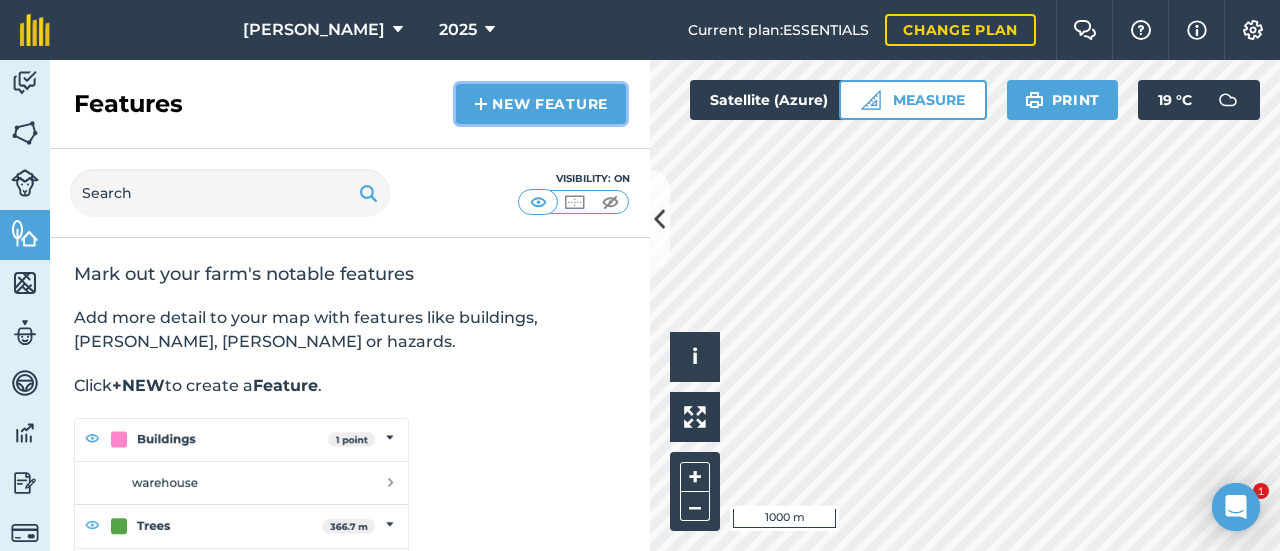 click on "New feature" at bounding box center (541, 104) 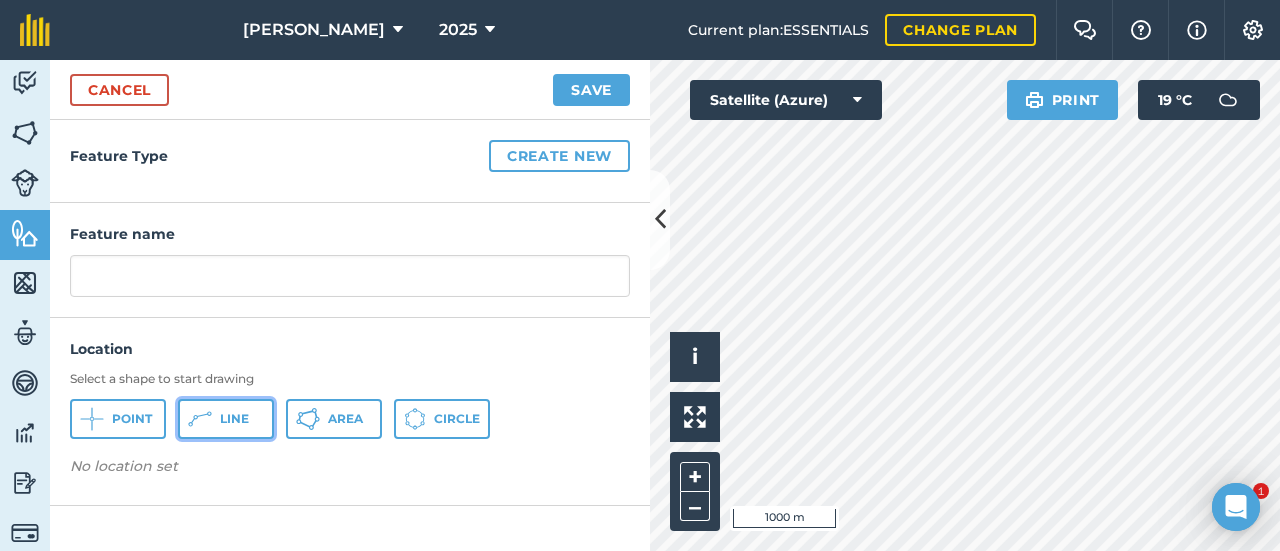 click on "Line" at bounding box center [234, 419] 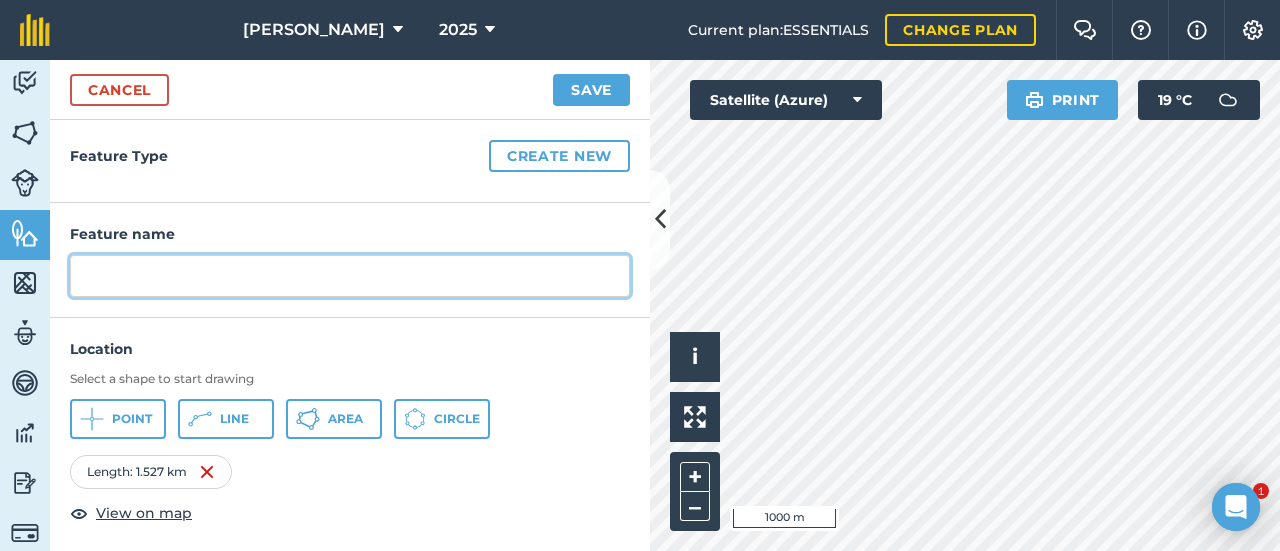 click at bounding box center [350, 276] 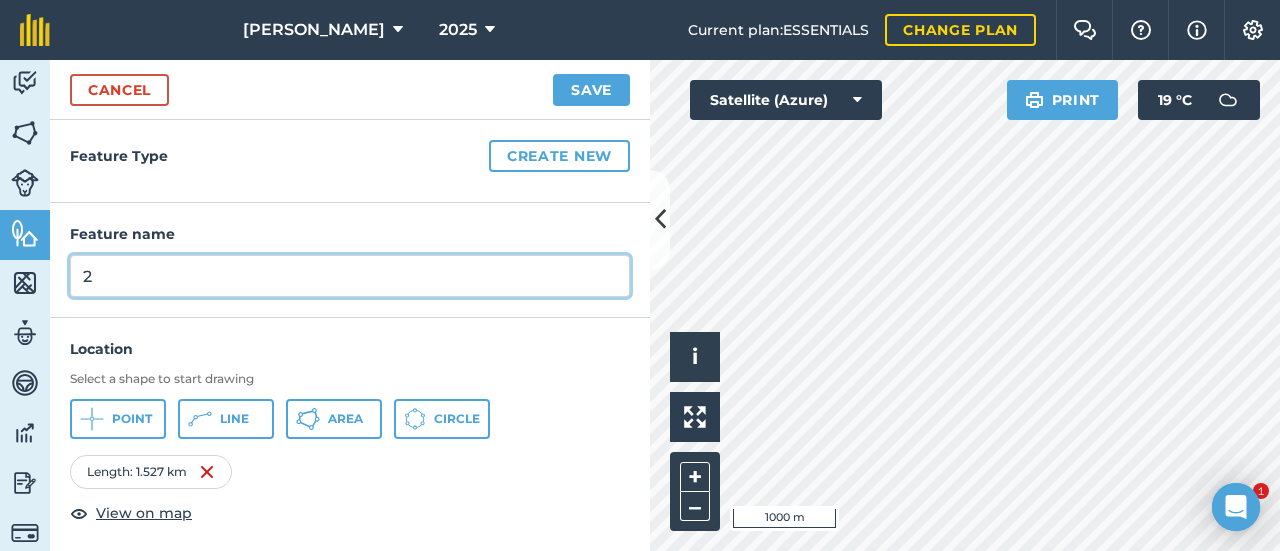 type on "2" 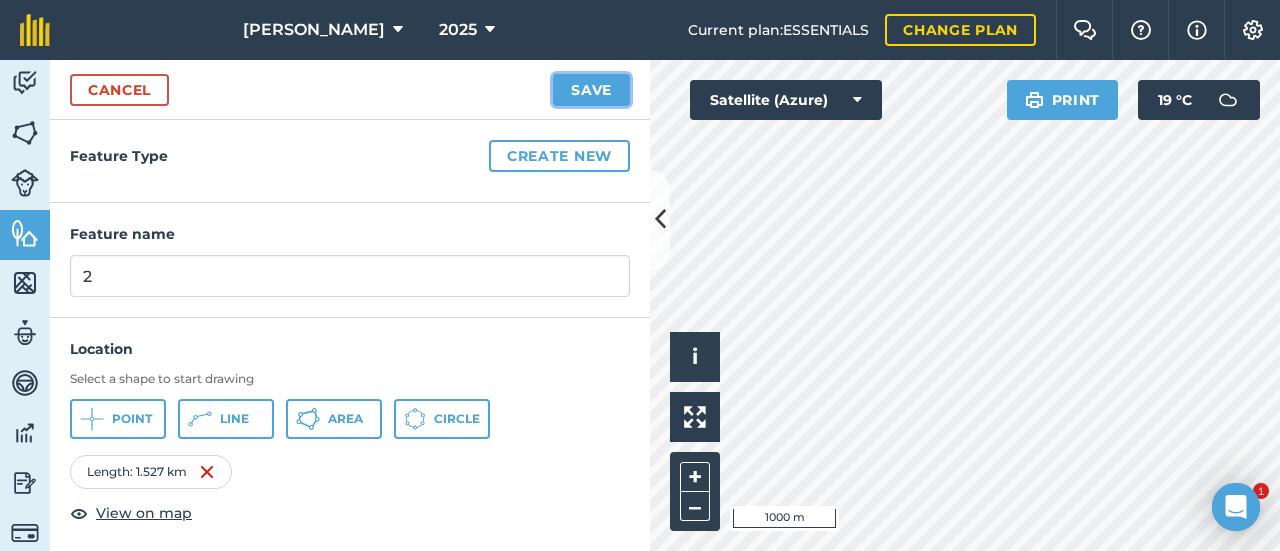 click on "Save" at bounding box center (591, 90) 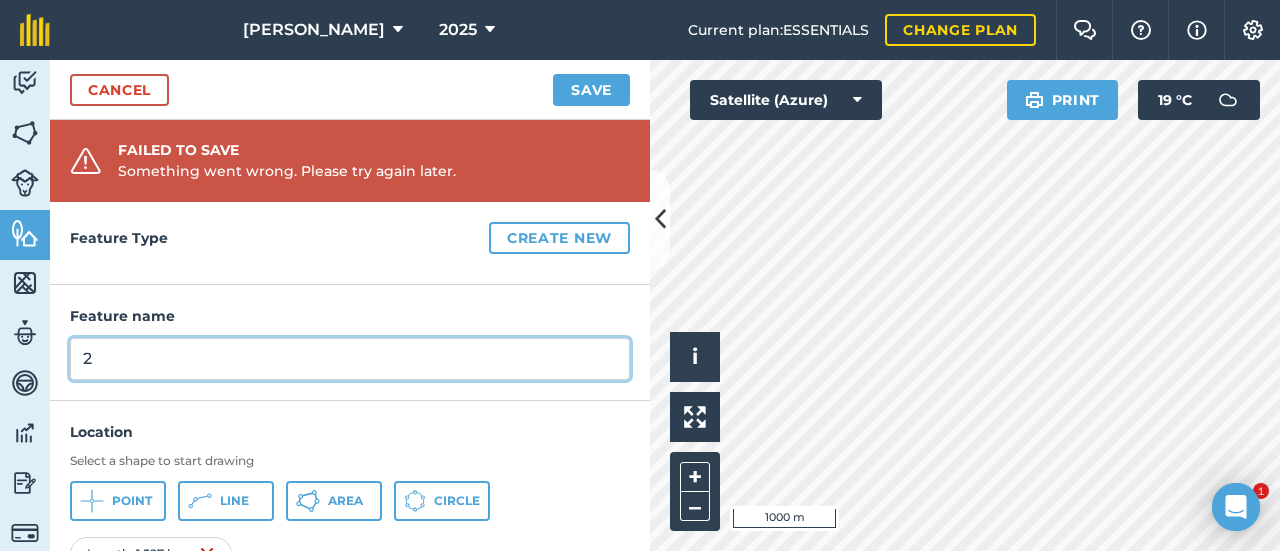 click on "2" at bounding box center [350, 359] 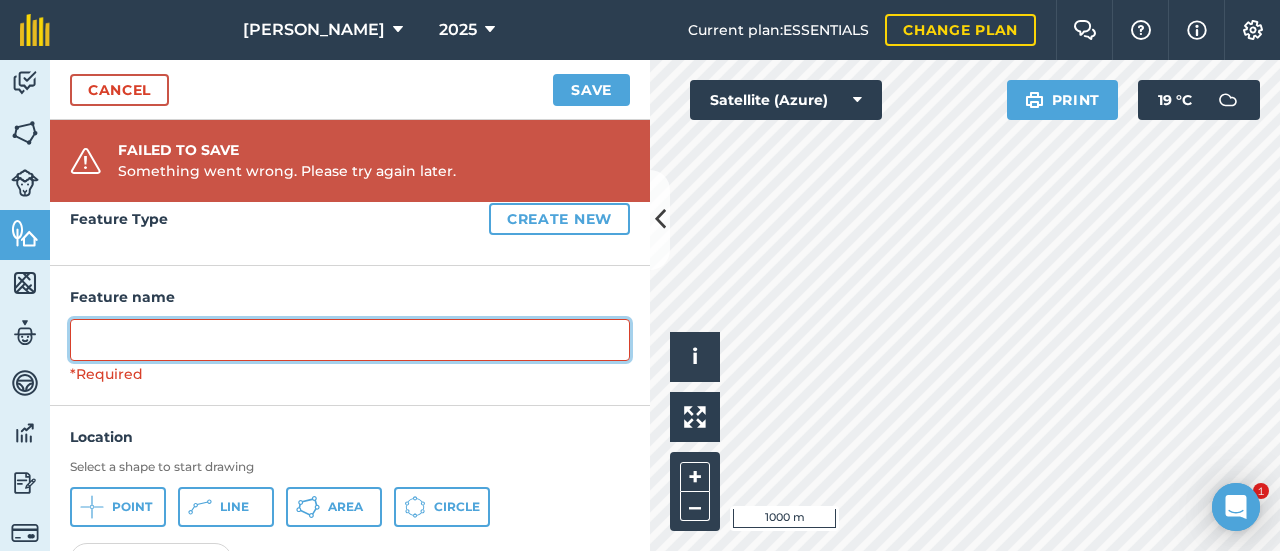 scroll, scrollTop: 112, scrollLeft: 0, axis: vertical 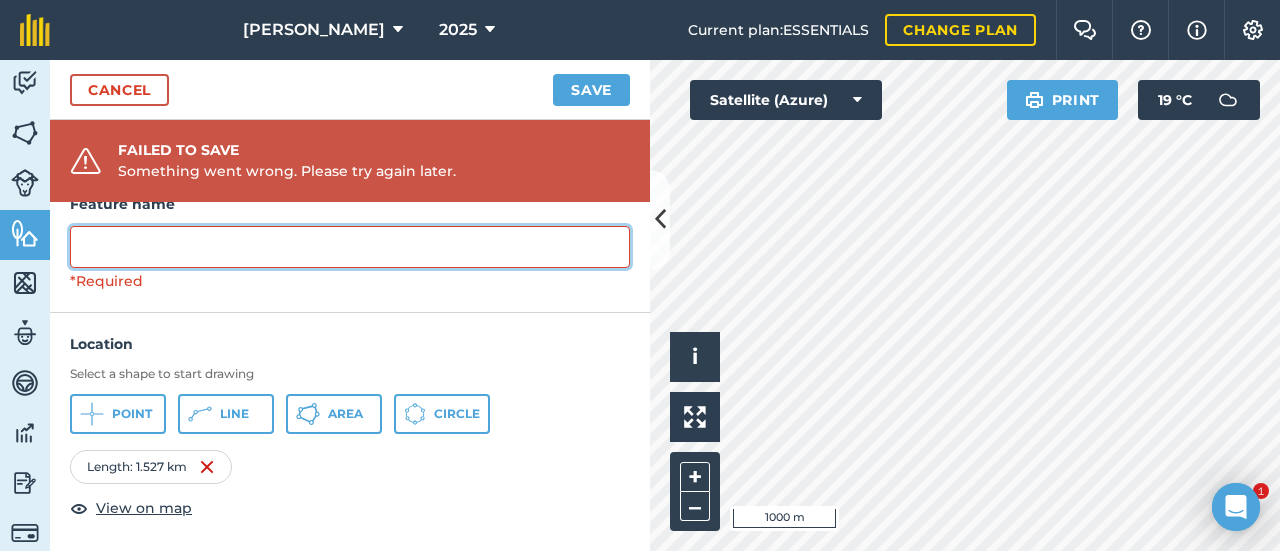 type 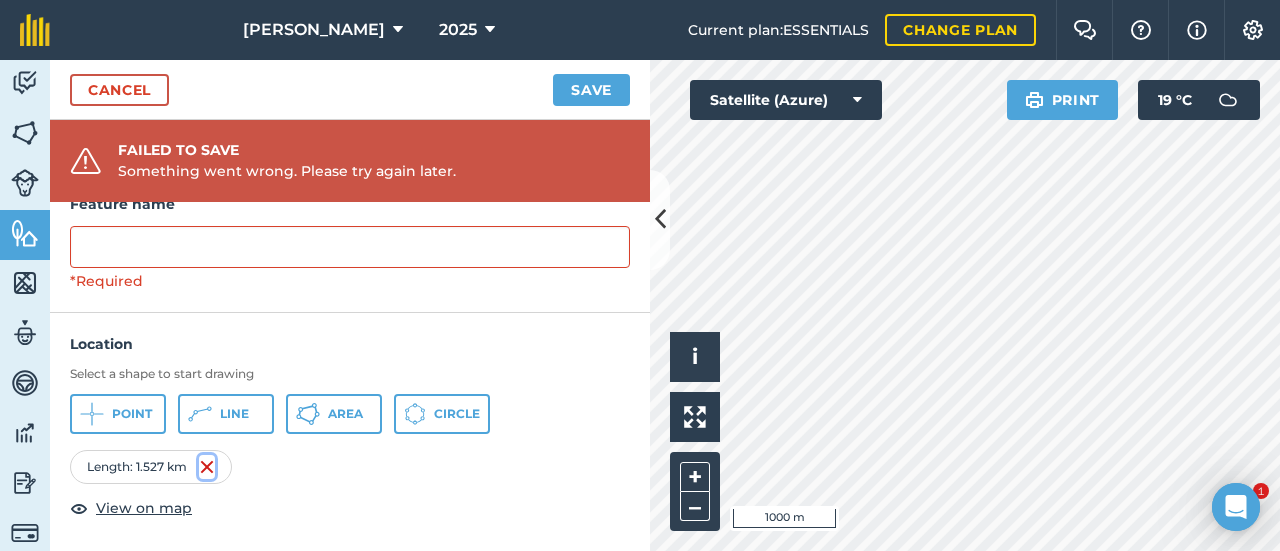 click at bounding box center [207, 467] 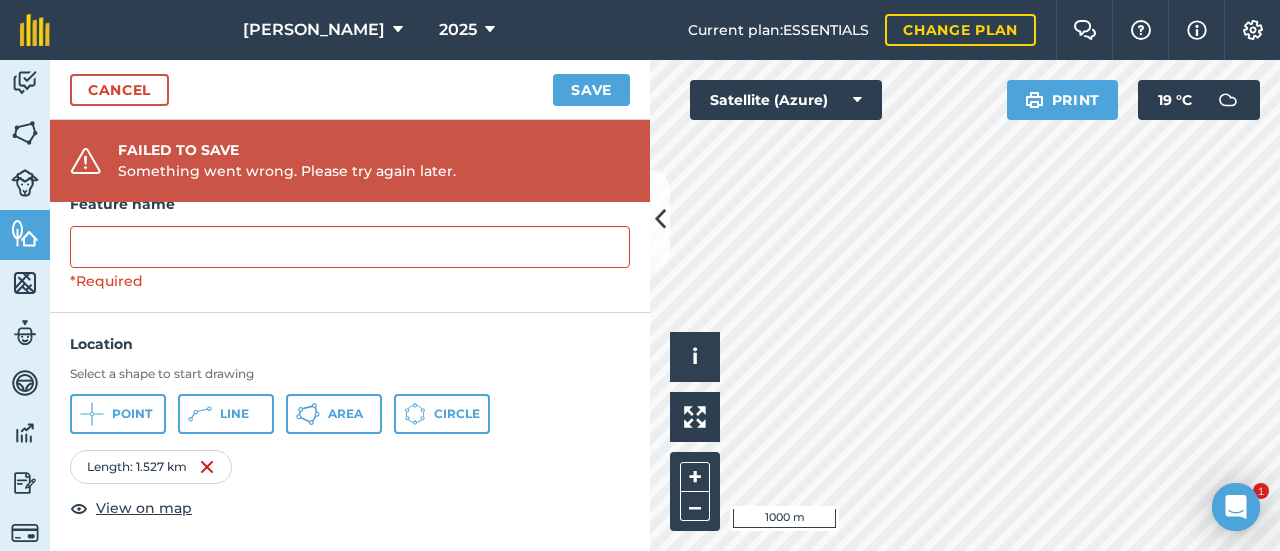 scroll, scrollTop: 99, scrollLeft: 0, axis: vertical 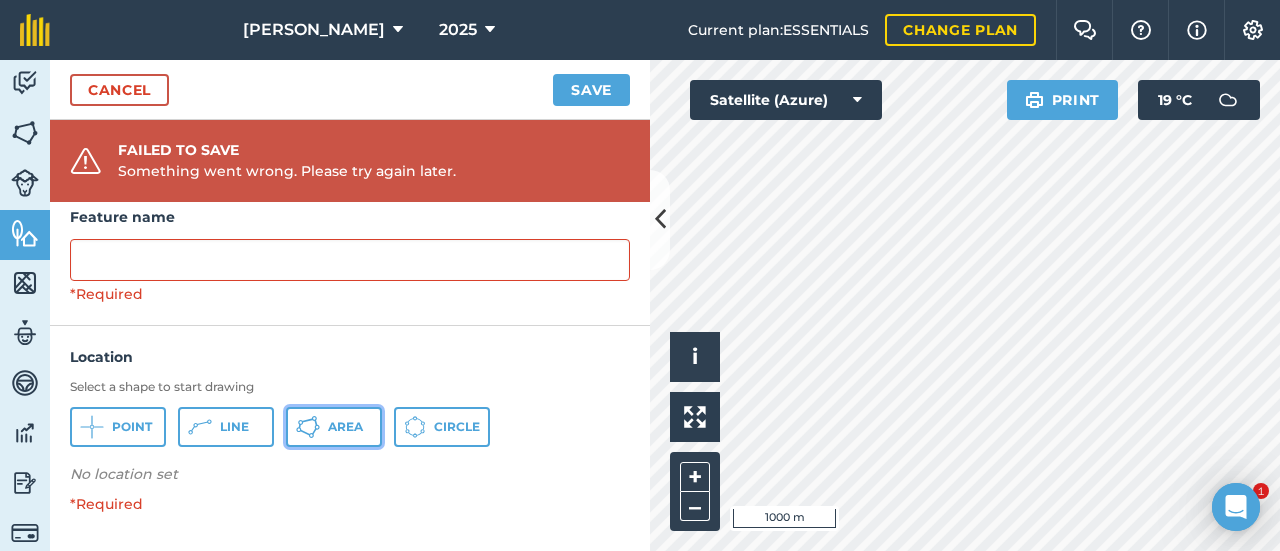 click 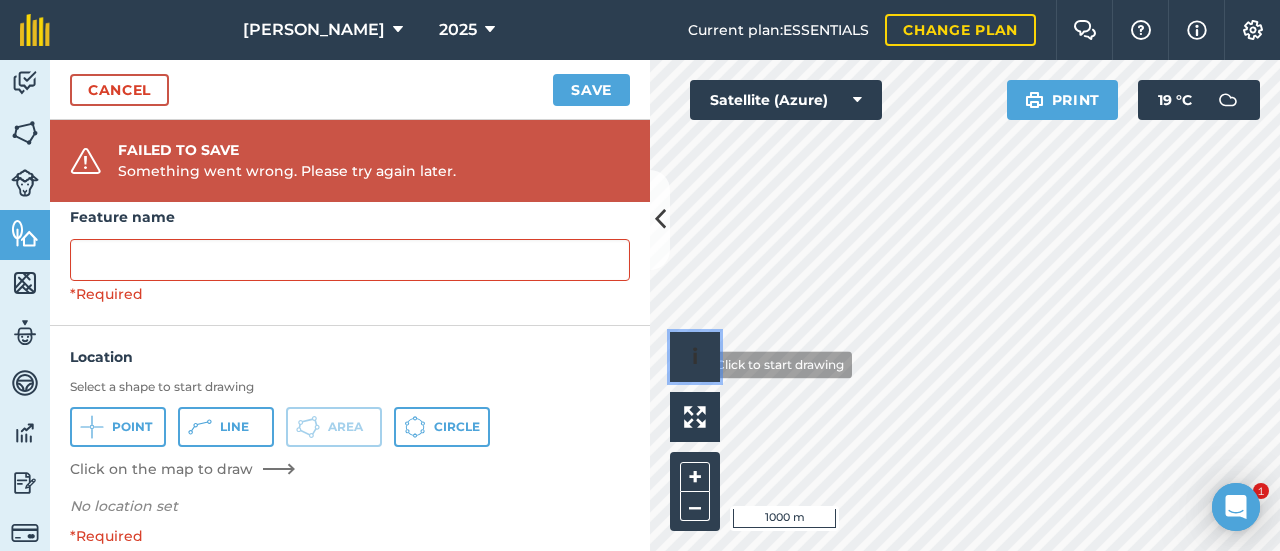 click on "i" at bounding box center (695, 356) 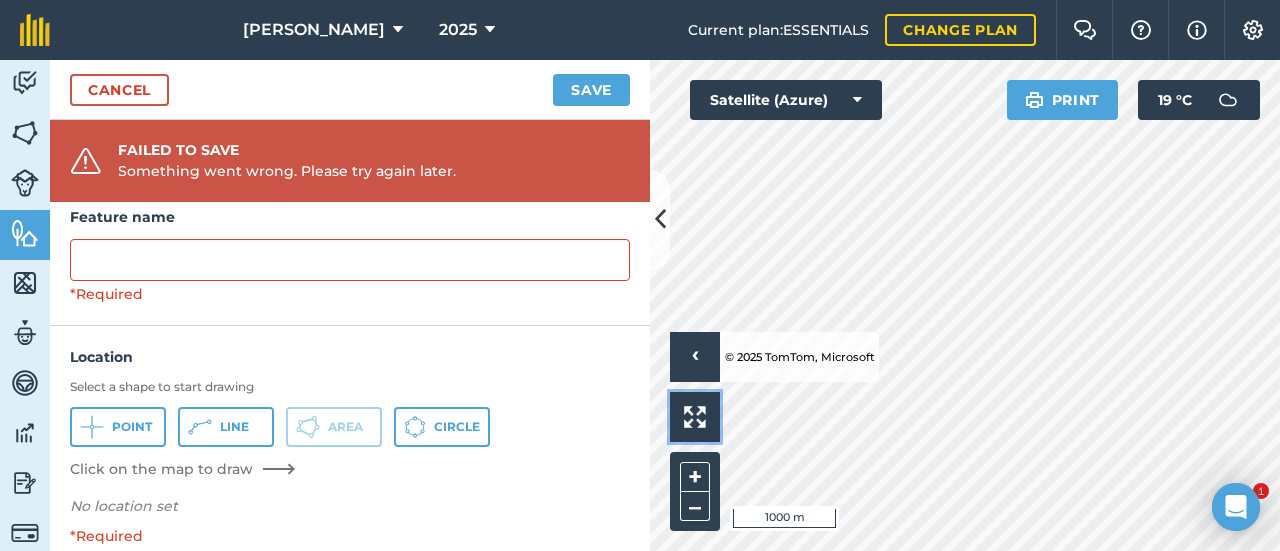 click at bounding box center [695, 417] 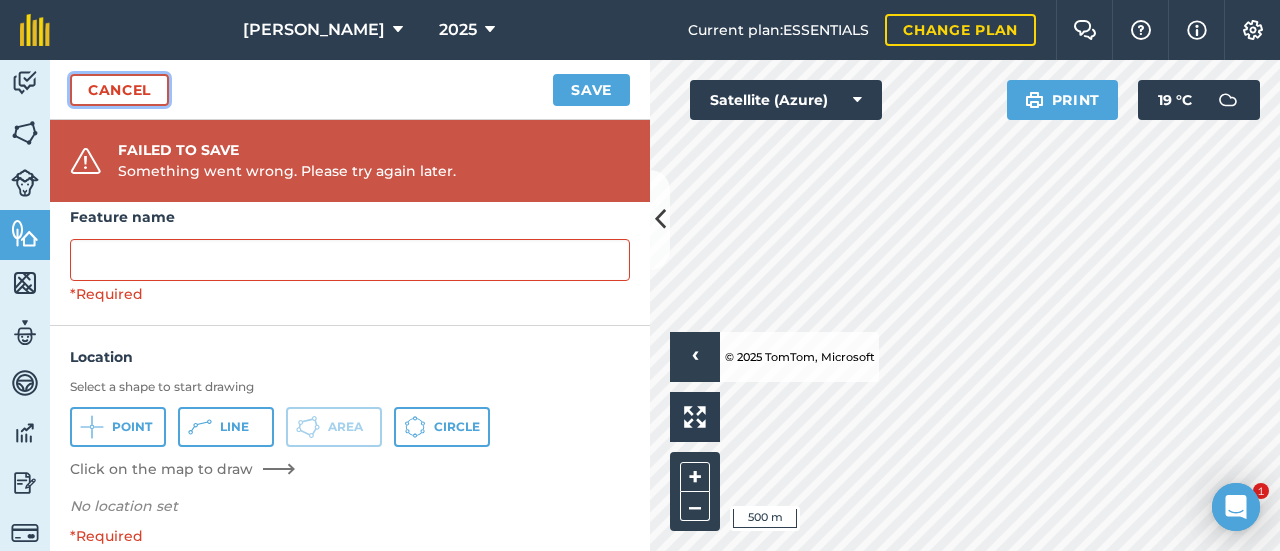 click on "Cancel" at bounding box center (119, 90) 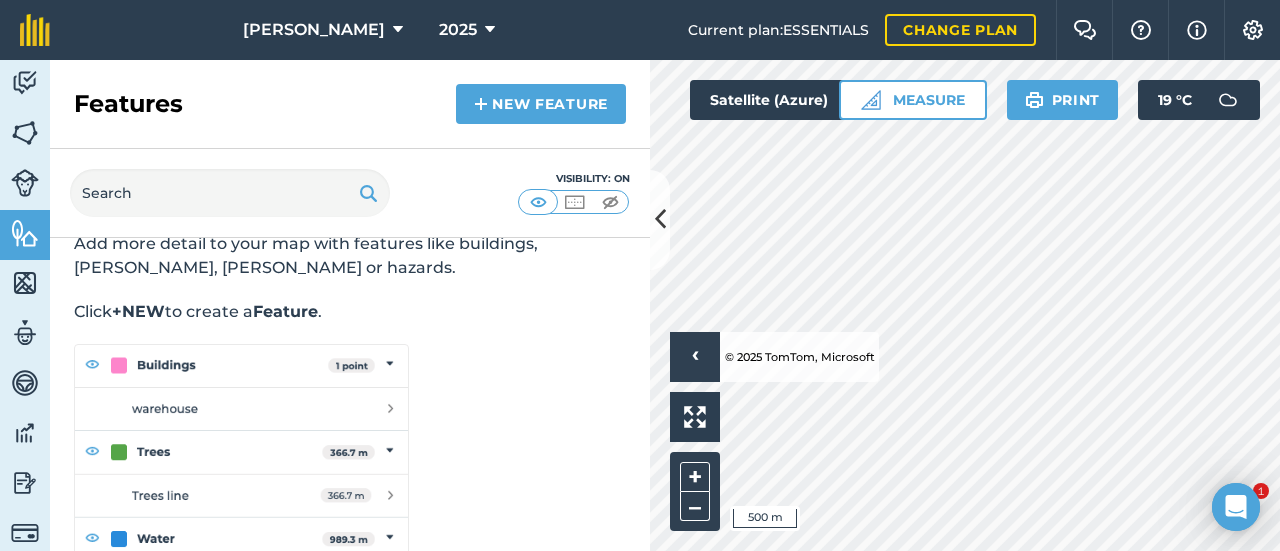 scroll, scrollTop: 76, scrollLeft: 0, axis: vertical 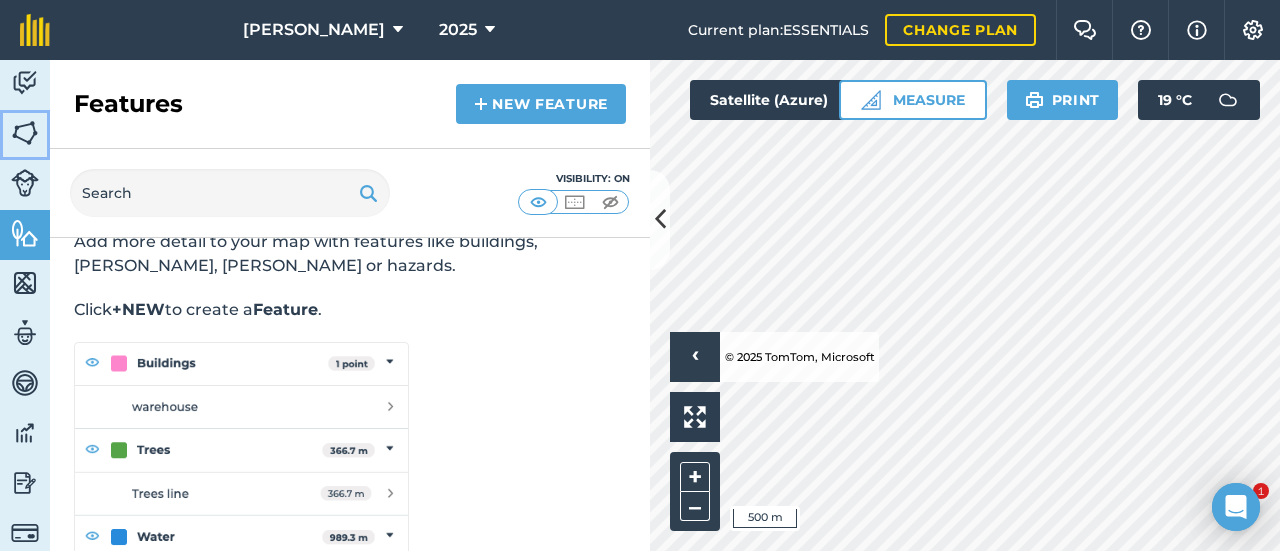 click at bounding box center (25, 133) 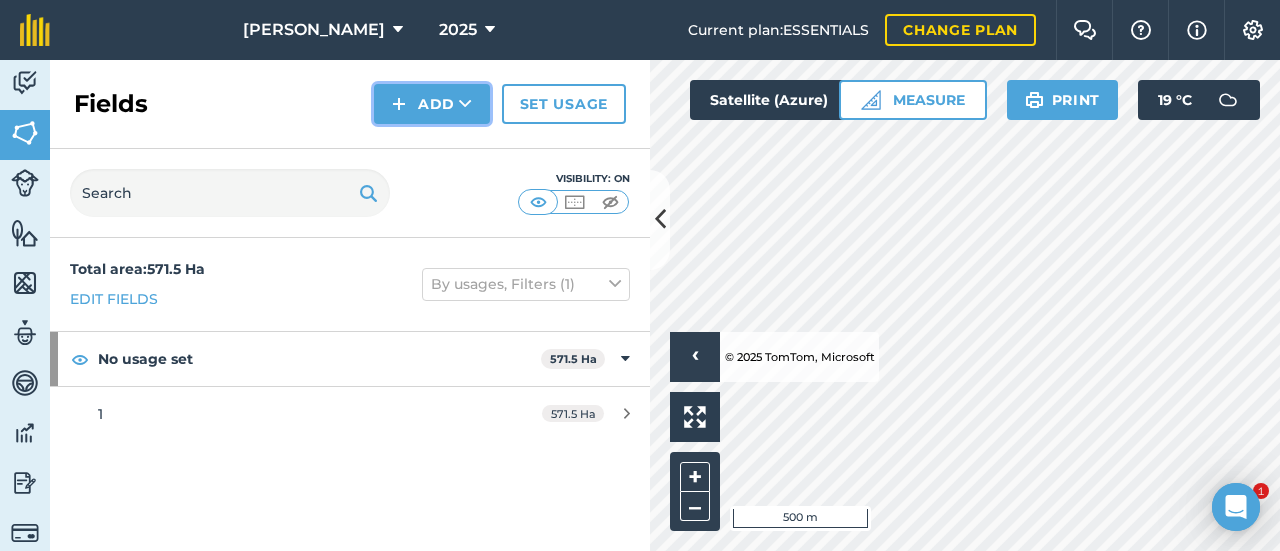 click on "Add" at bounding box center [432, 104] 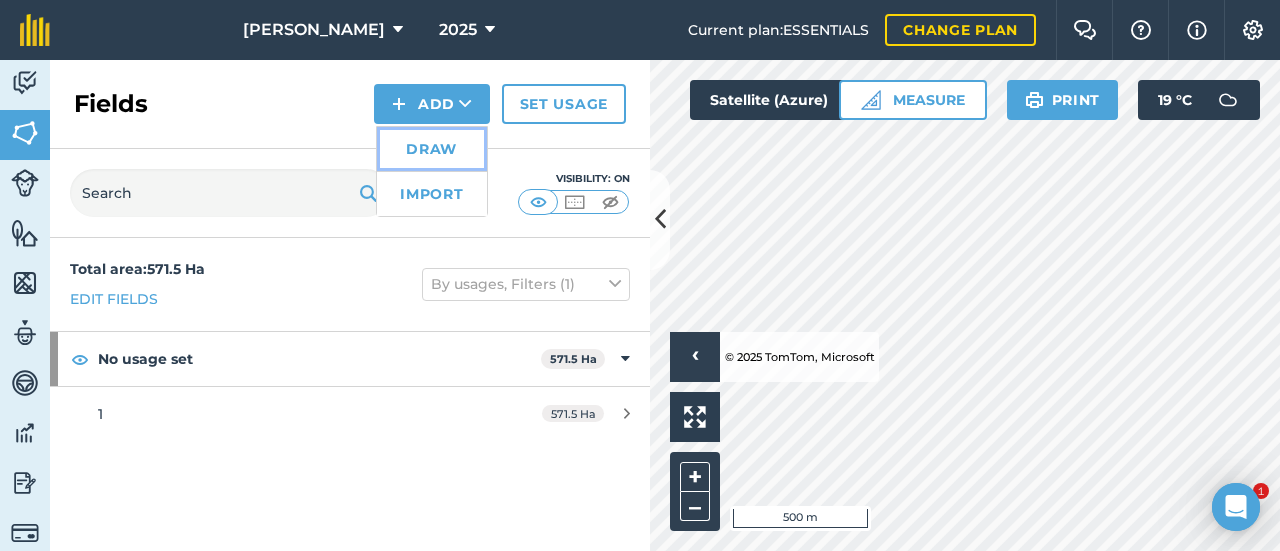 click on "Draw" at bounding box center [432, 149] 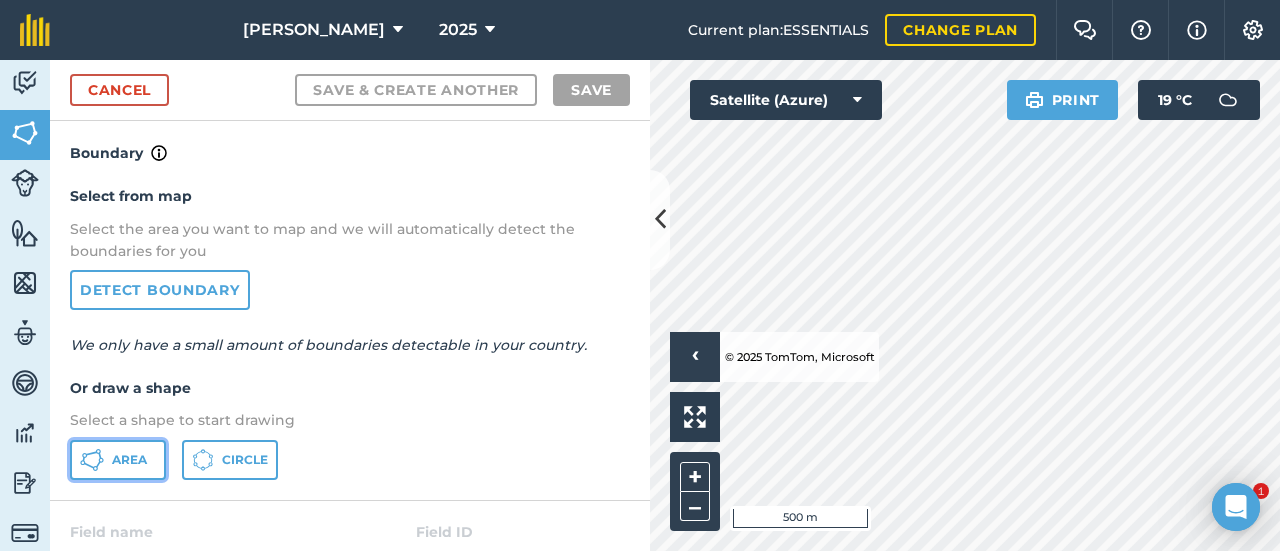 click on "Area" at bounding box center (129, 460) 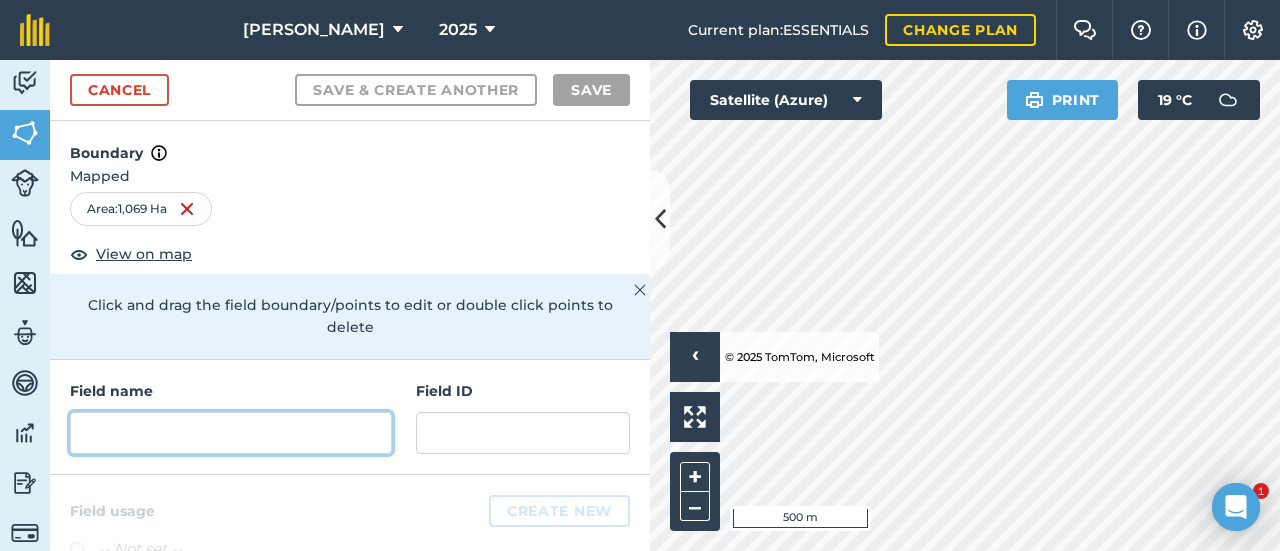click at bounding box center (231, 433) 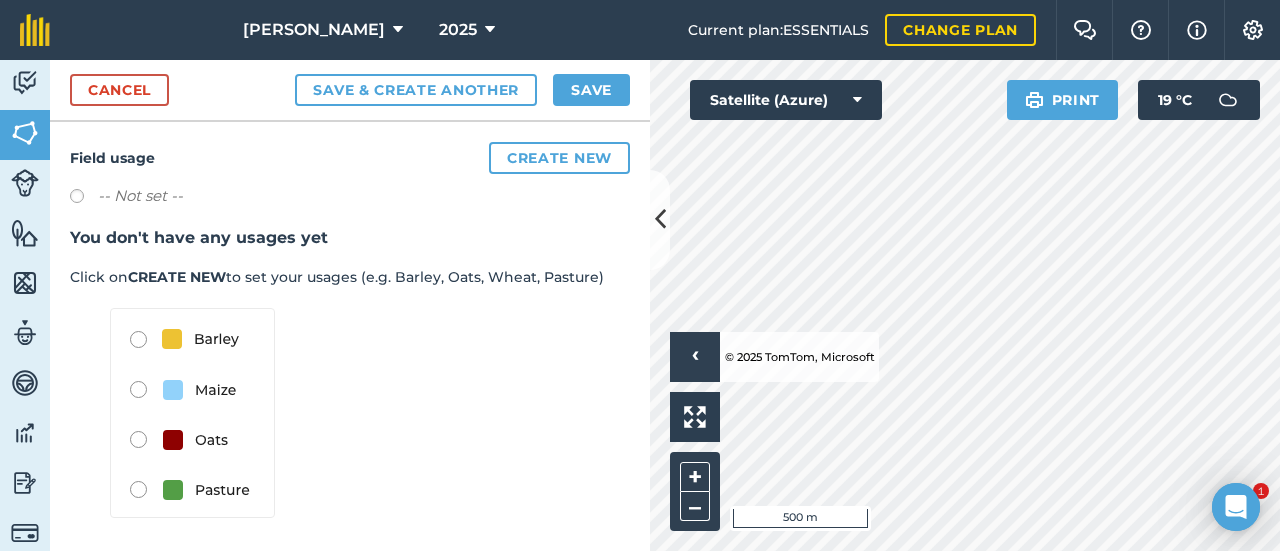 scroll, scrollTop: 354, scrollLeft: 0, axis: vertical 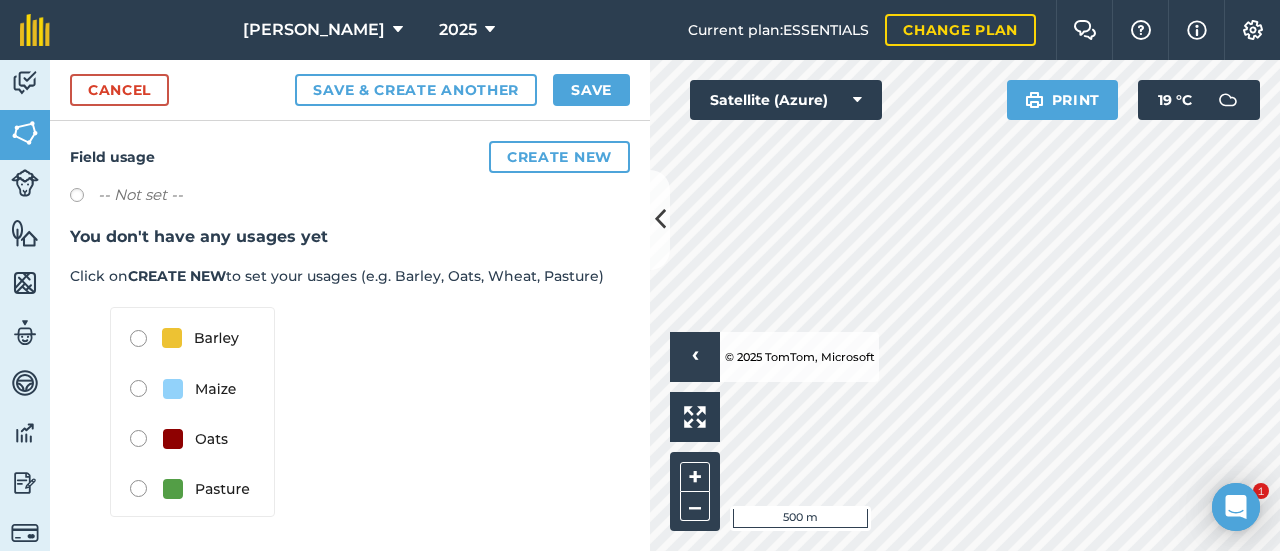 type on "2" 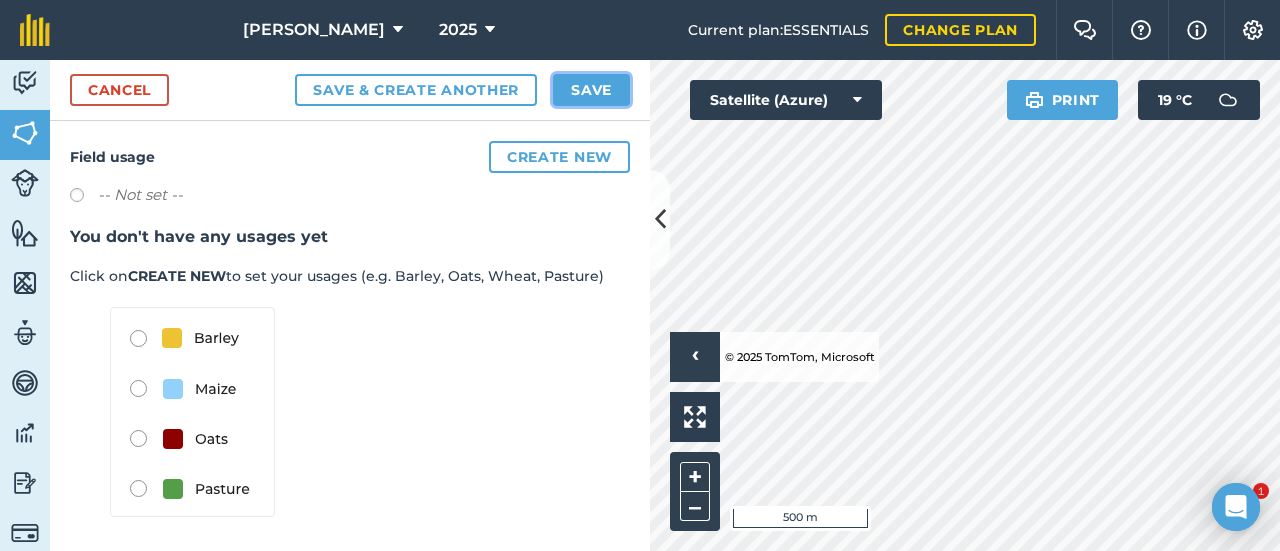 click on "Save" at bounding box center (591, 90) 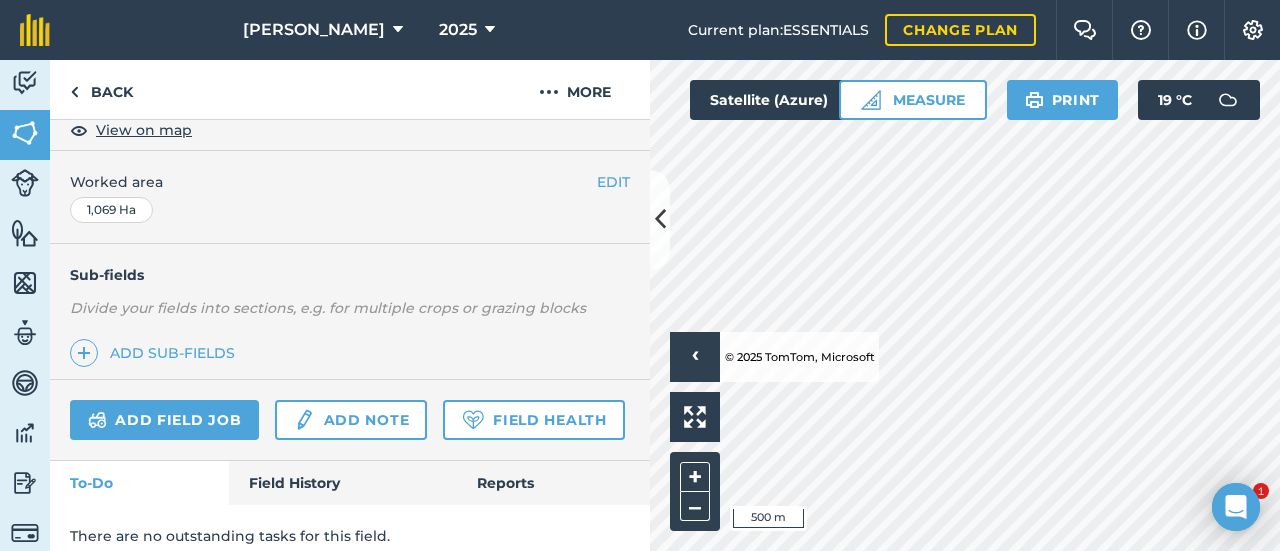 scroll, scrollTop: 438, scrollLeft: 0, axis: vertical 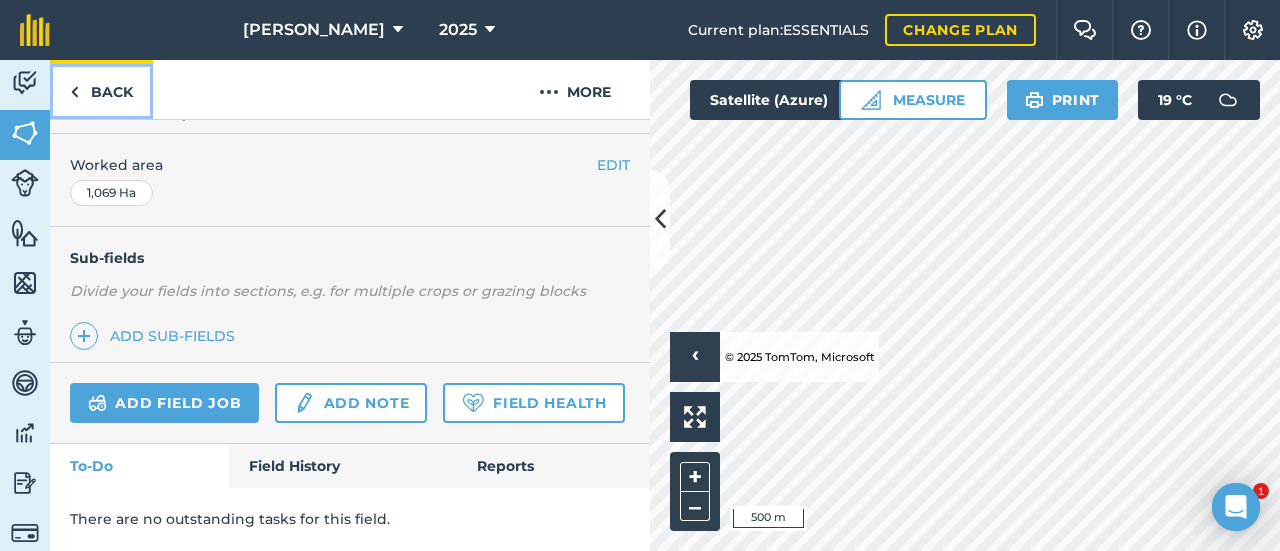 click at bounding box center [74, 92] 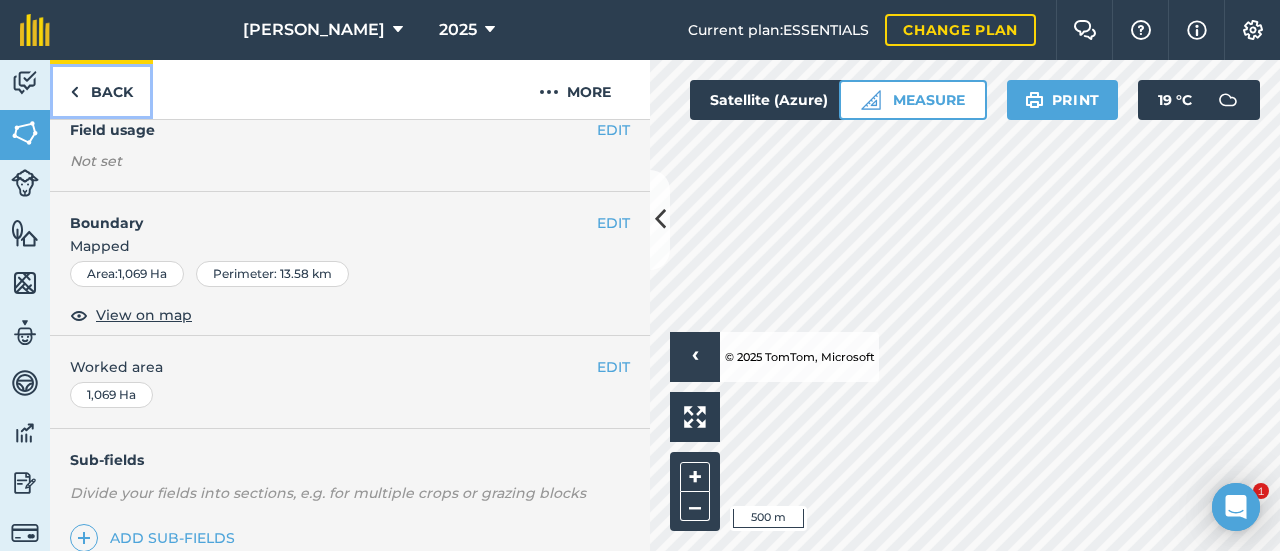 scroll, scrollTop: 0, scrollLeft: 0, axis: both 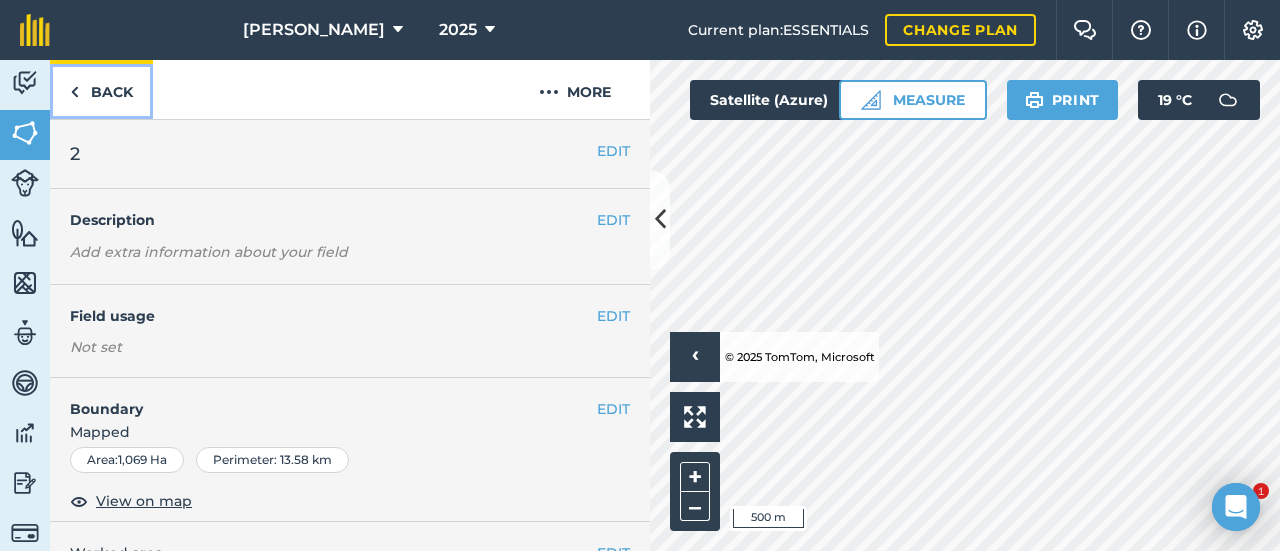 click on "Back" at bounding box center (101, 89) 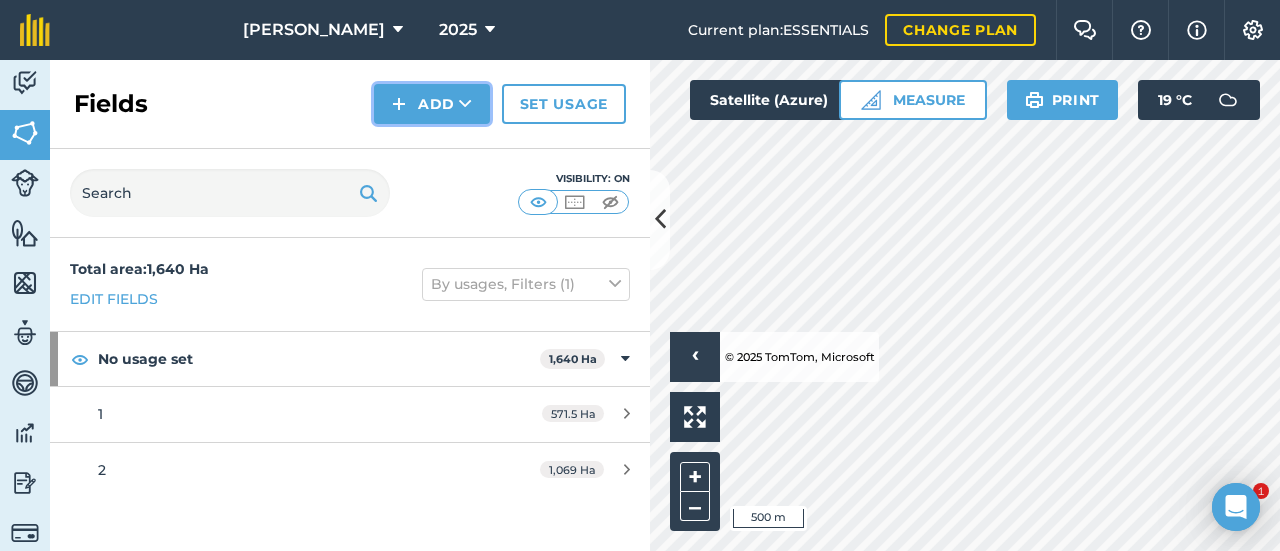 click on "Add" at bounding box center [432, 104] 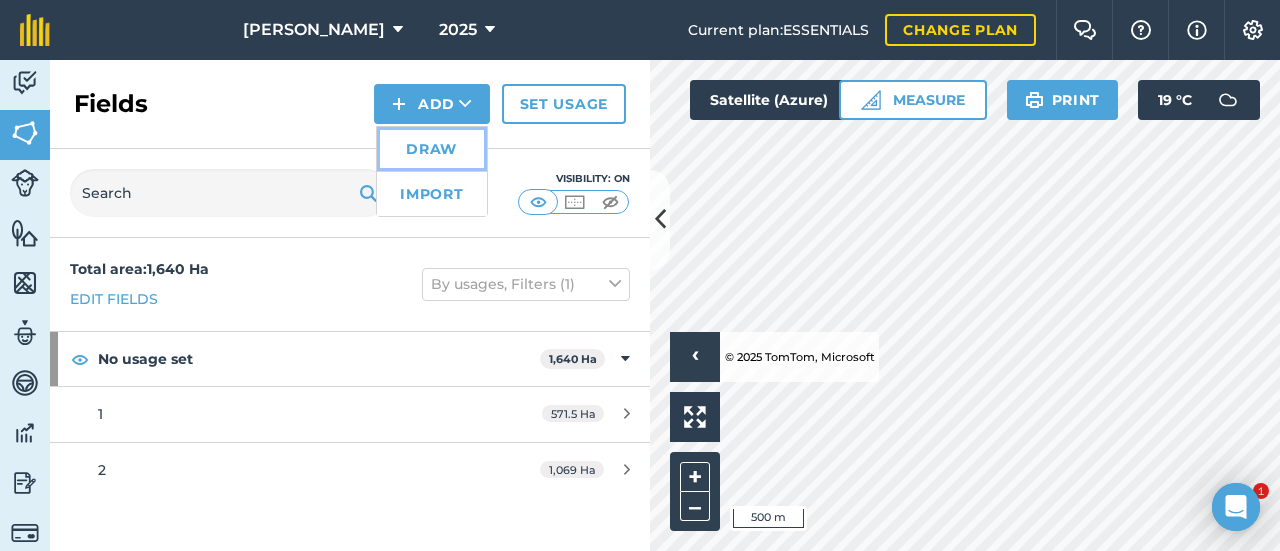 click on "Draw" at bounding box center [432, 149] 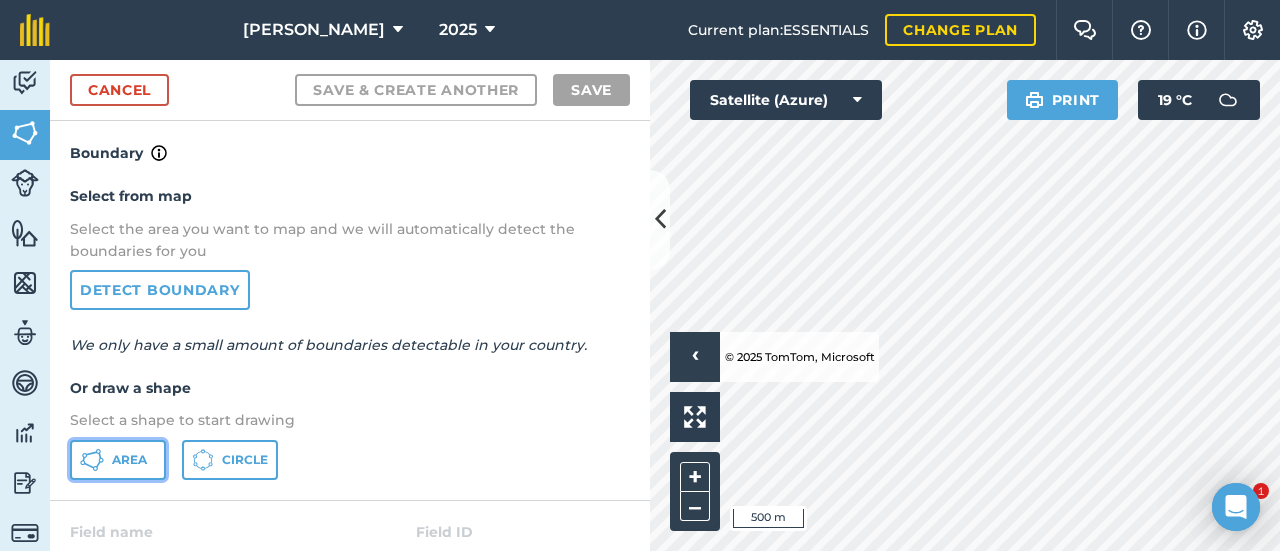 click on "Area" at bounding box center (118, 460) 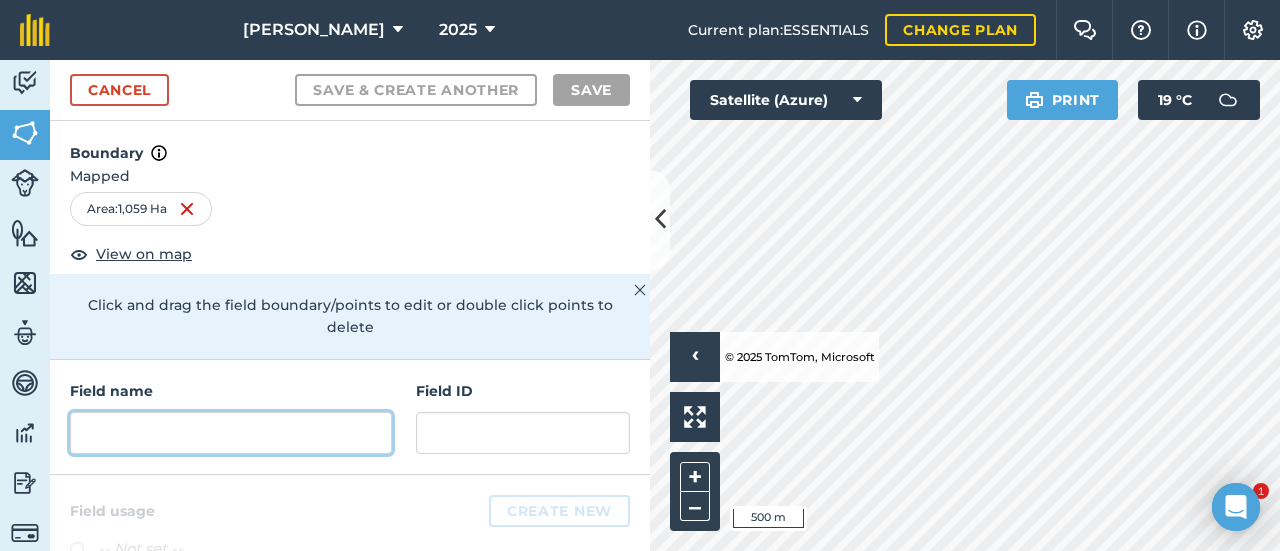 click at bounding box center (231, 433) 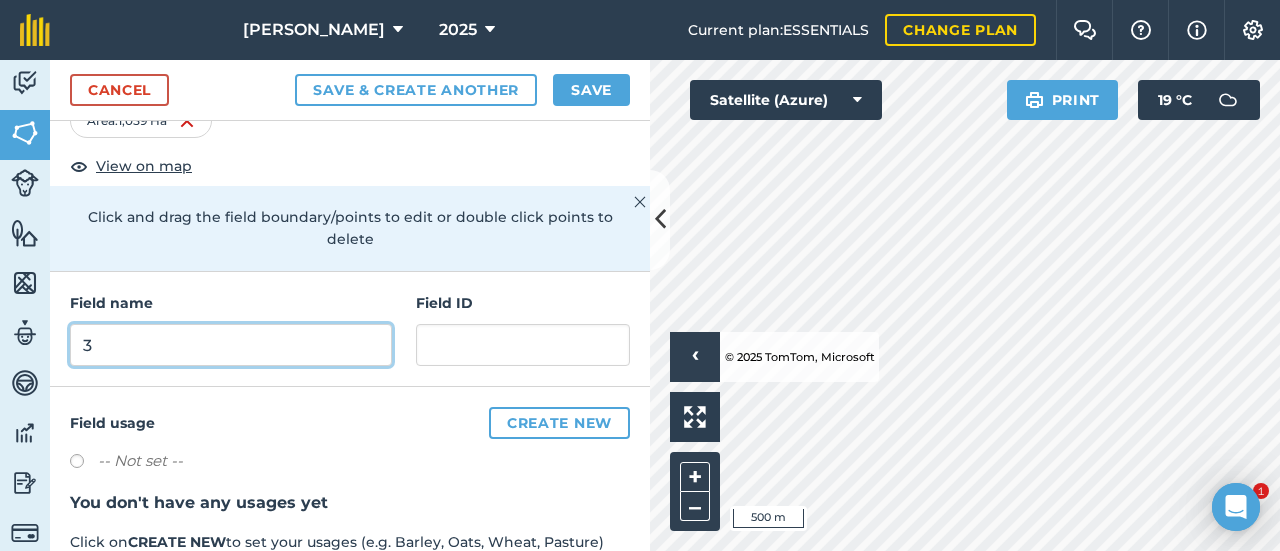 scroll, scrollTop: 91, scrollLeft: 0, axis: vertical 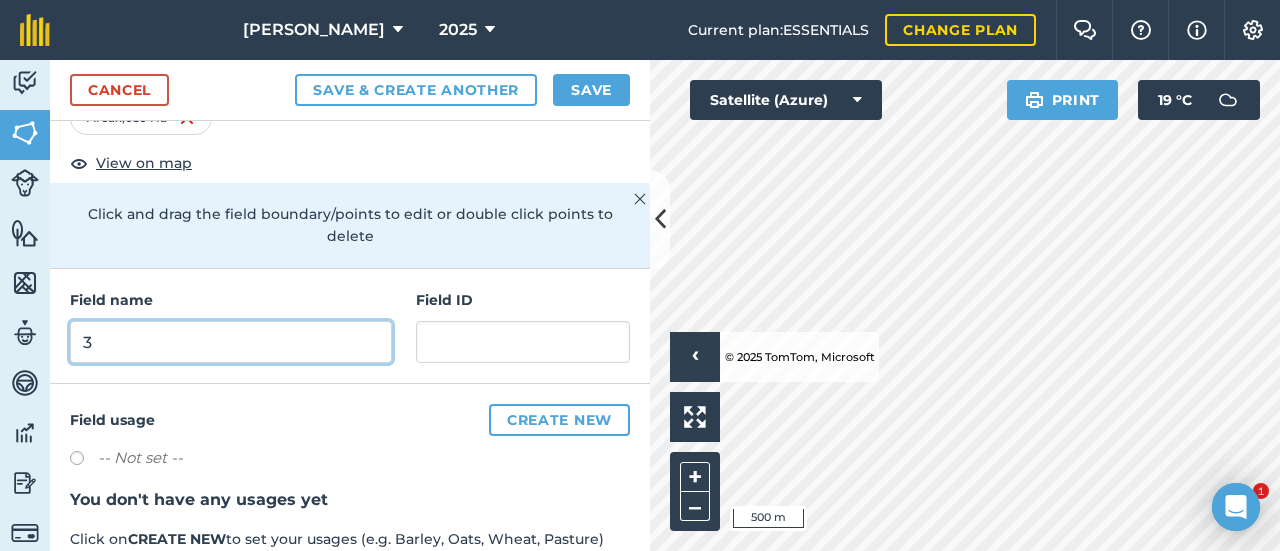 type on "3" 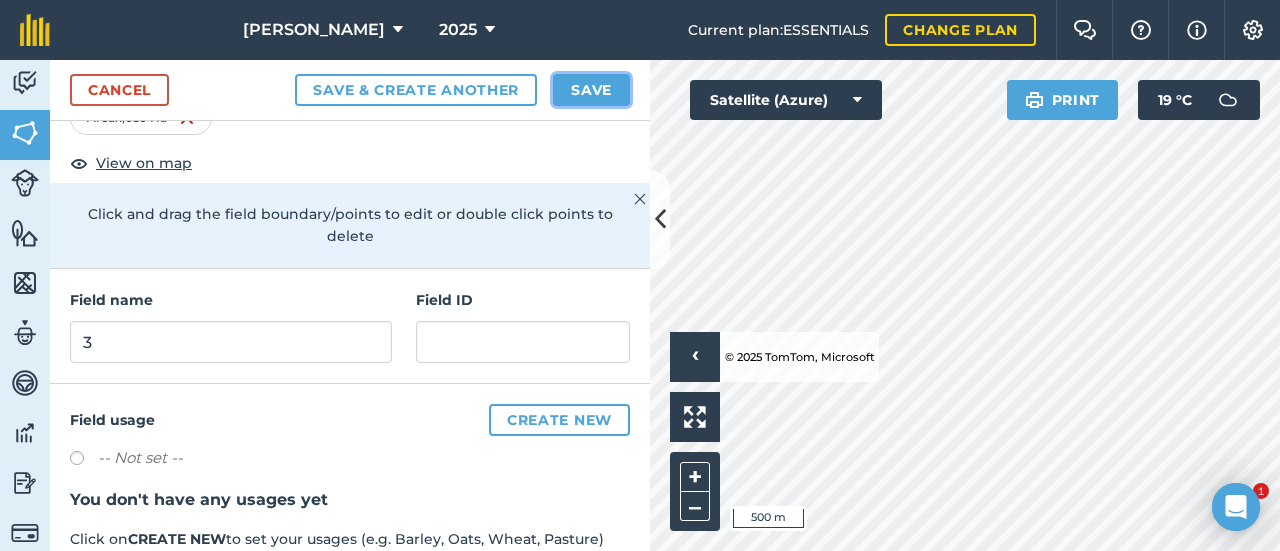 click on "Save" at bounding box center [591, 90] 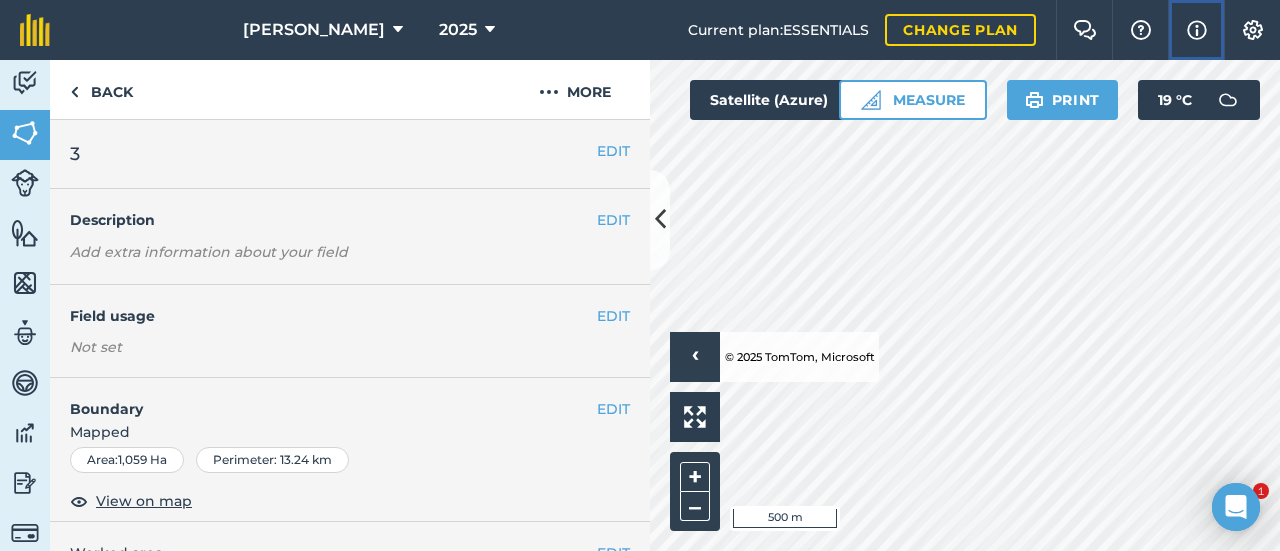 click on "Info" at bounding box center [1196, 30] 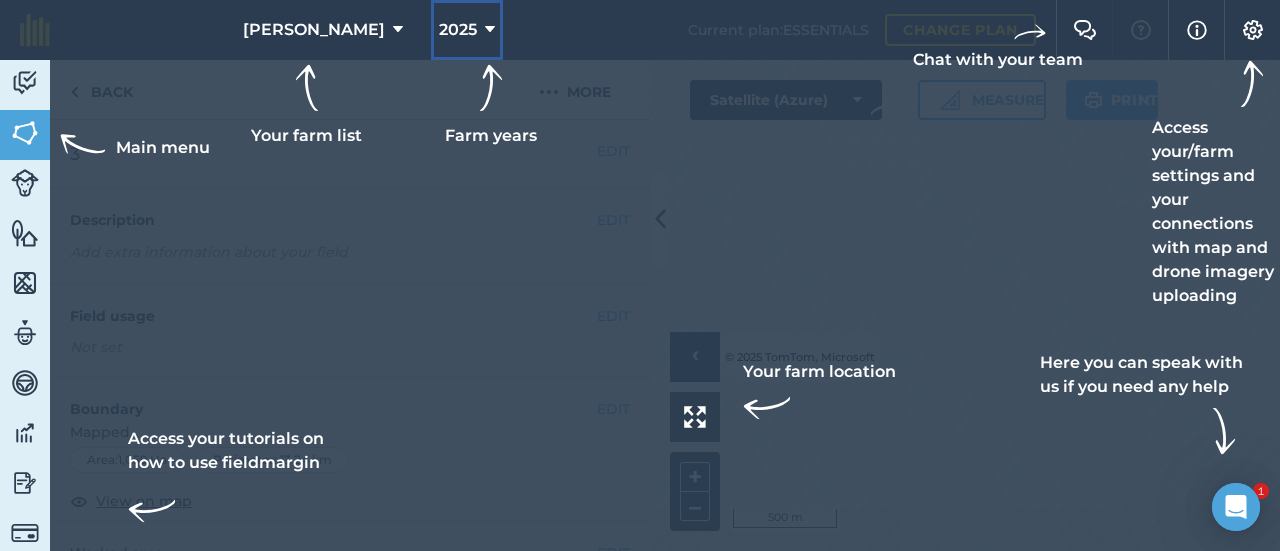 click on "2025" at bounding box center (467, 30) 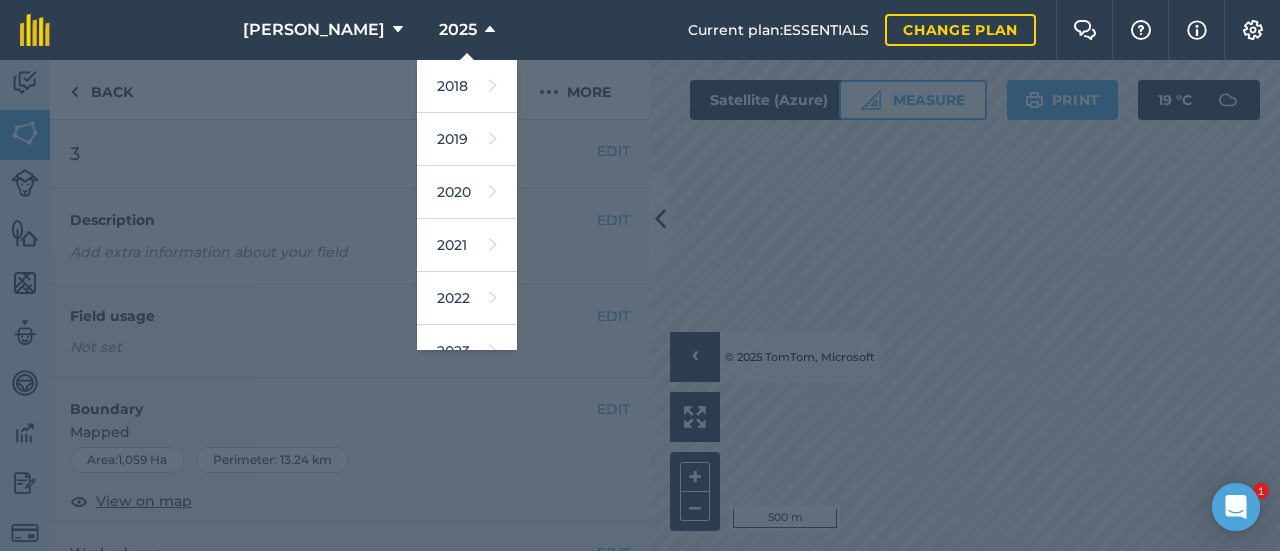 click on "[PERSON_NAME] 2025 2018 2019 2020 2021 2022 2023 2024 2025 2026 2027" at bounding box center (379, 30) 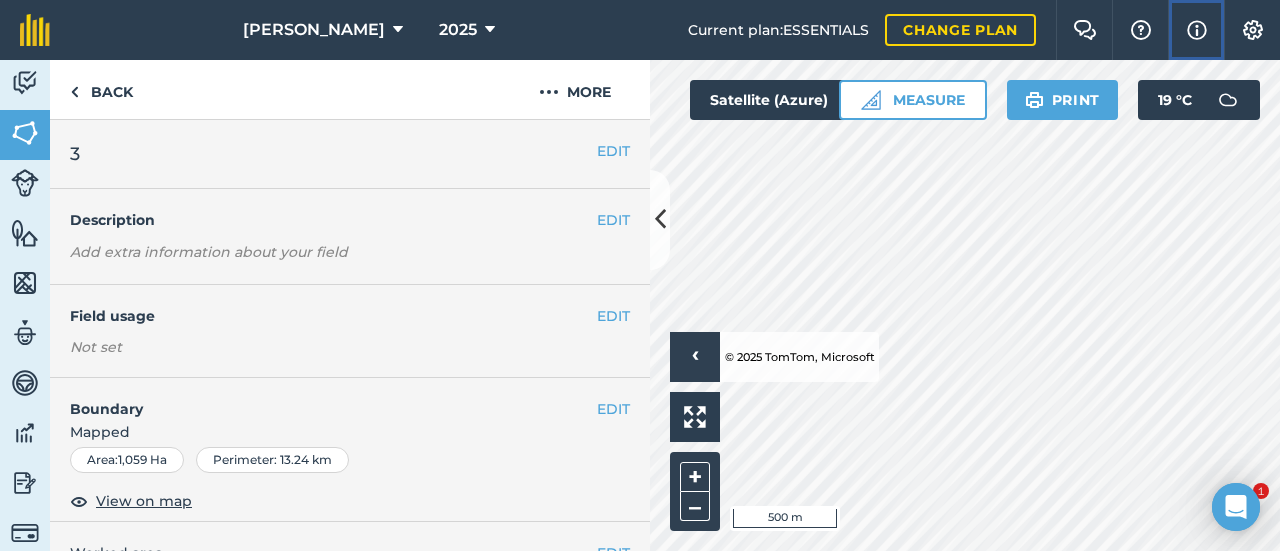 click at bounding box center (1197, 30) 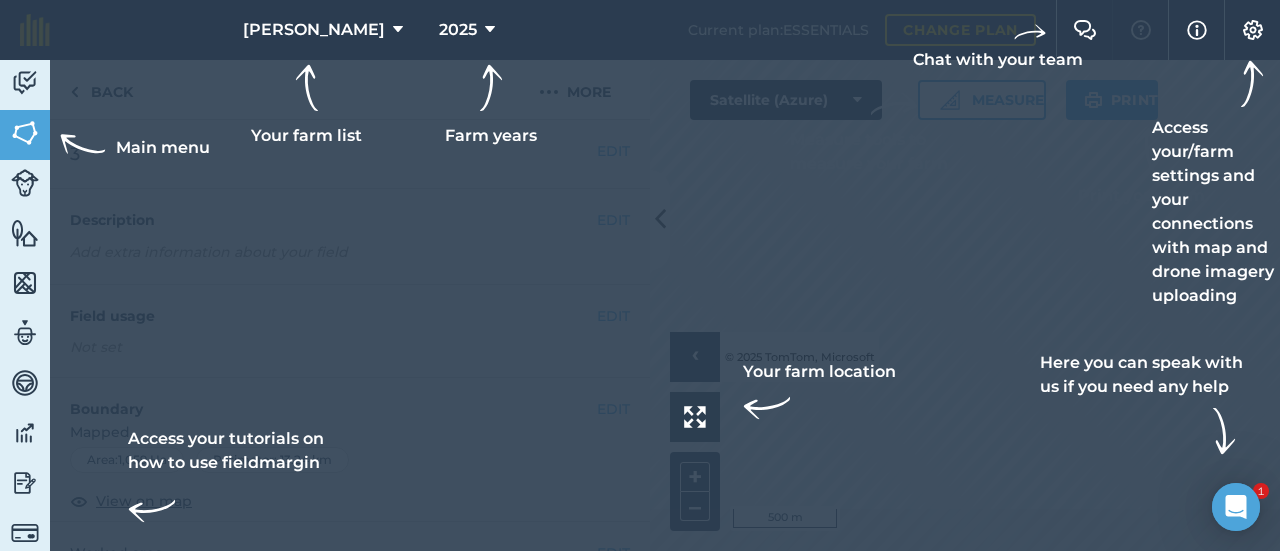click at bounding box center (1236, 507) 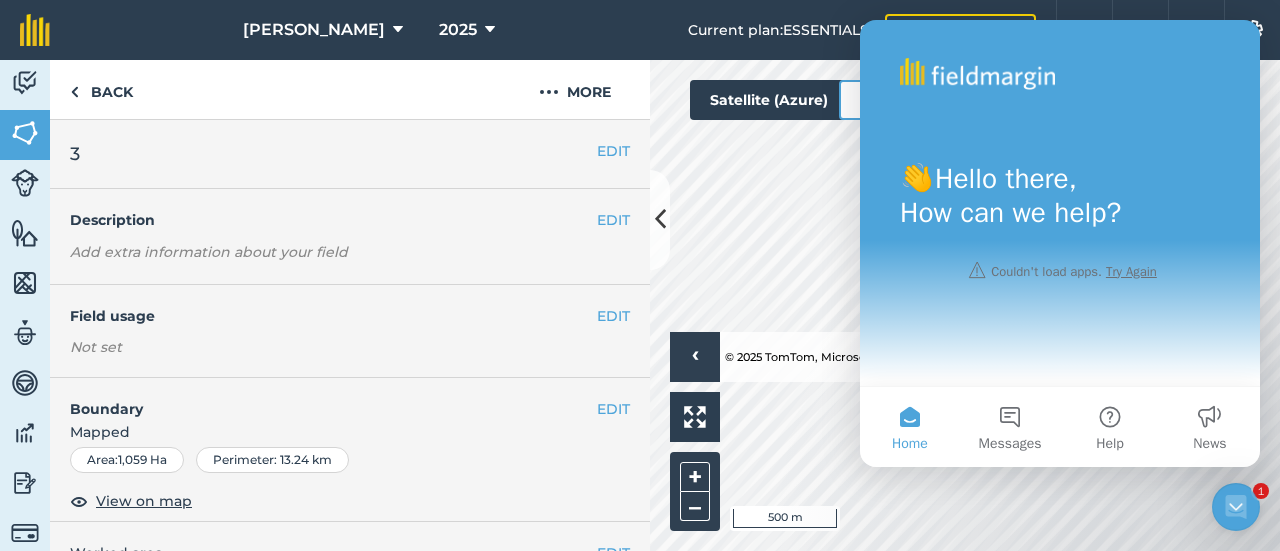 scroll, scrollTop: 0, scrollLeft: 0, axis: both 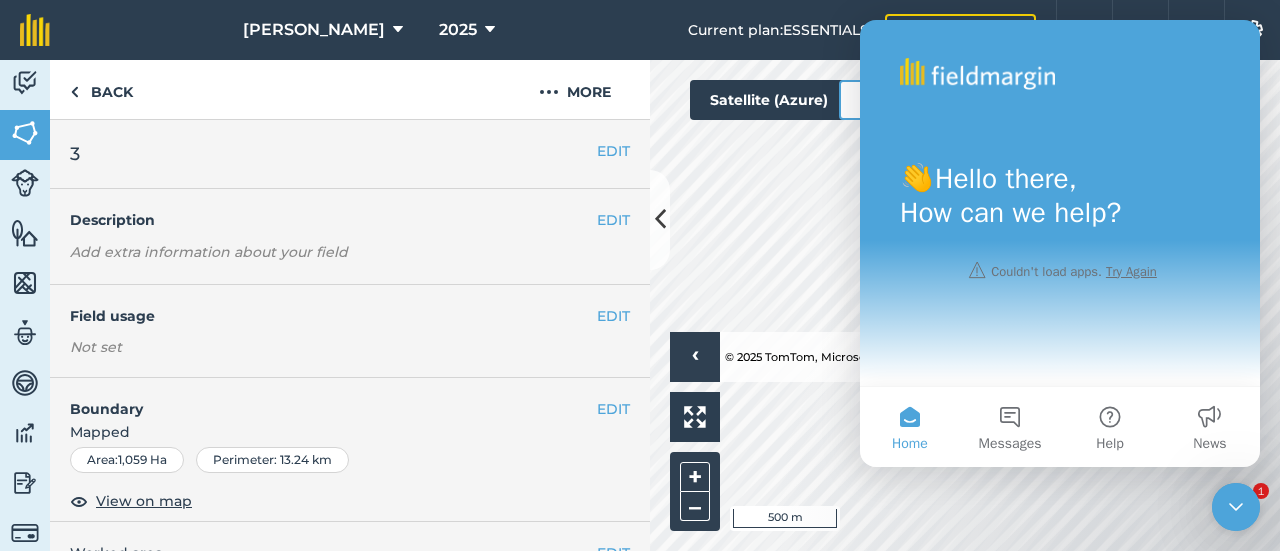click on "Messages" at bounding box center [1010, 427] 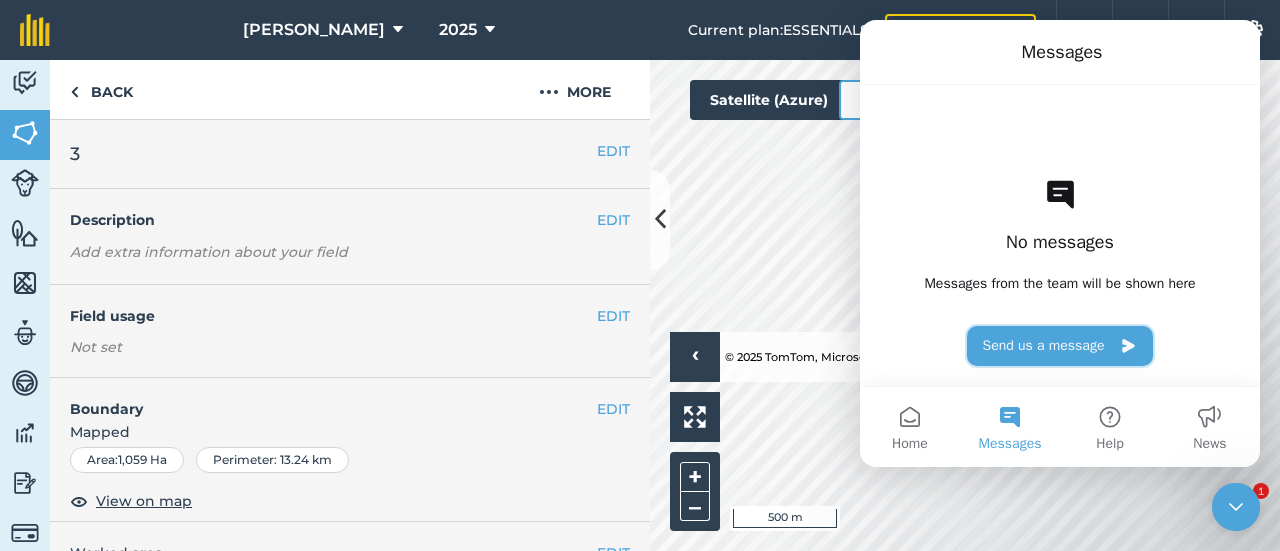 click on "Send us a message" at bounding box center (1060, 346) 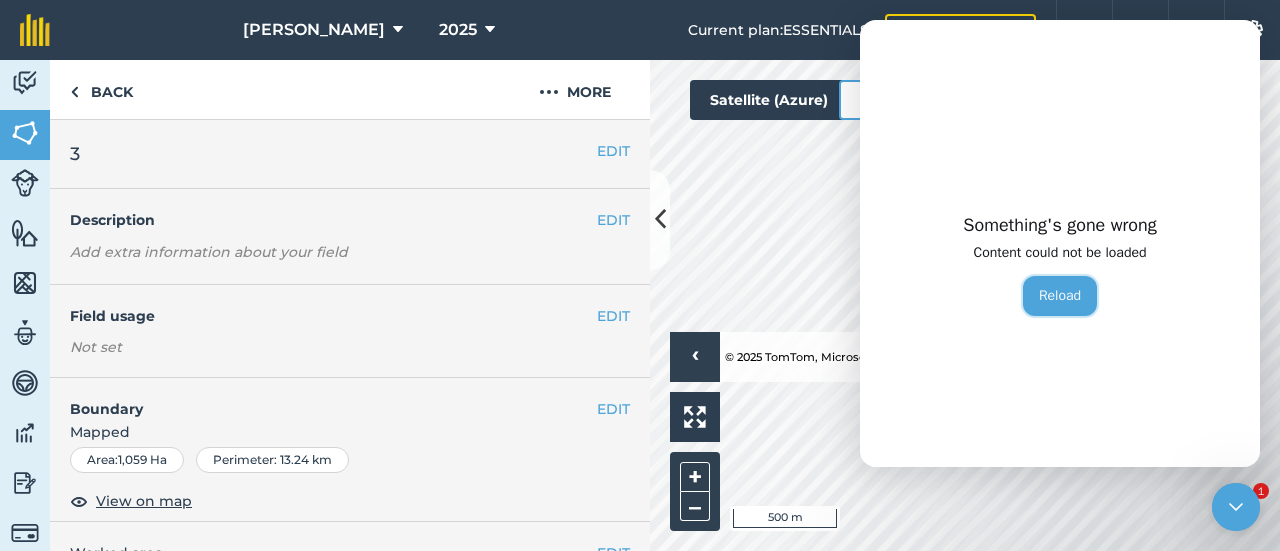 click on "Reload" at bounding box center (1060, 296) 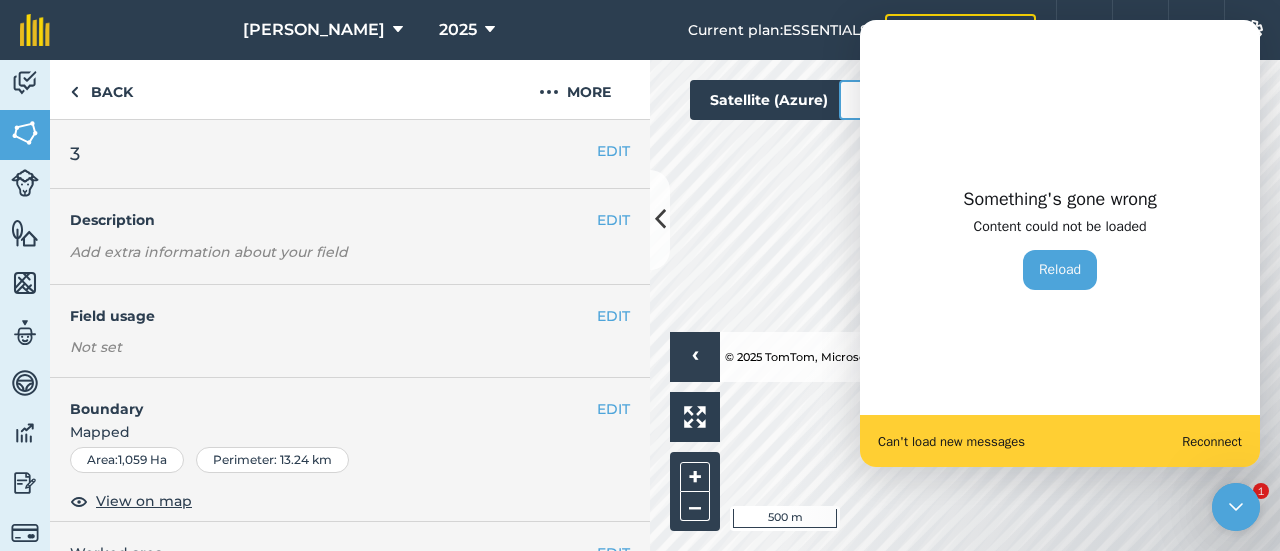 click on "Something's gone wrong Content could not be loaded Reload" at bounding box center [1060, 249] 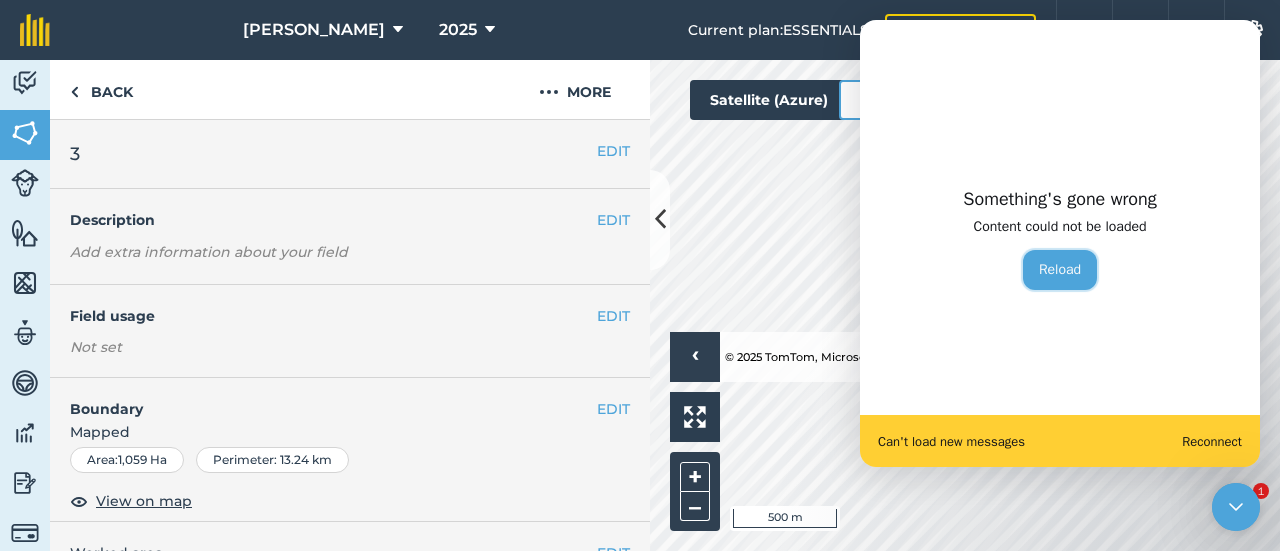 click on "Reload" at bounding box center [1060, 270] 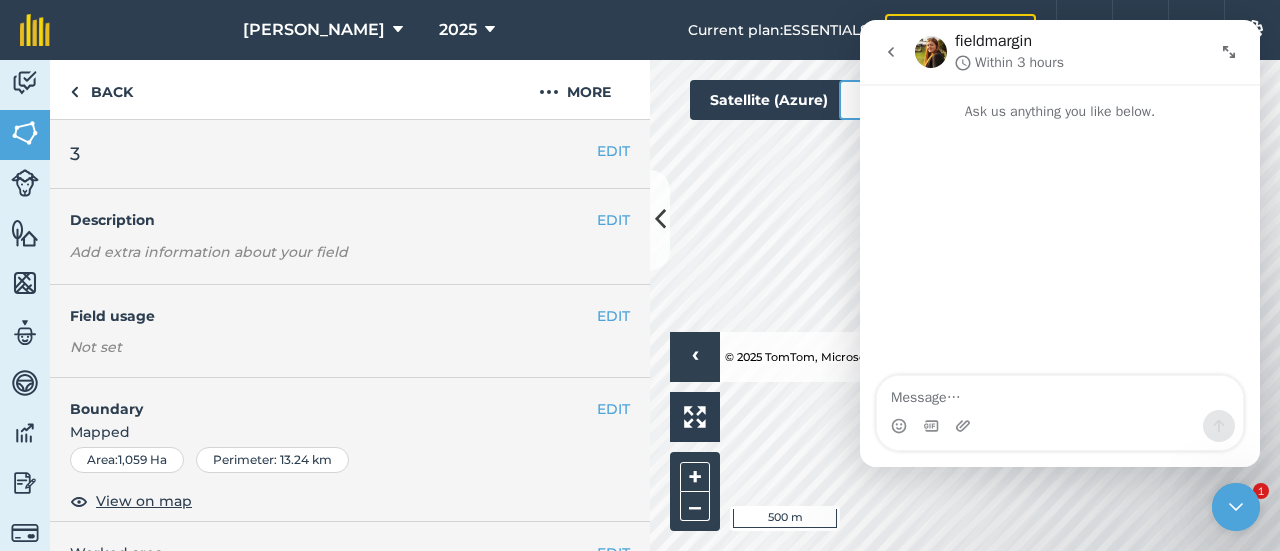 click at bounding box center (891, 52) 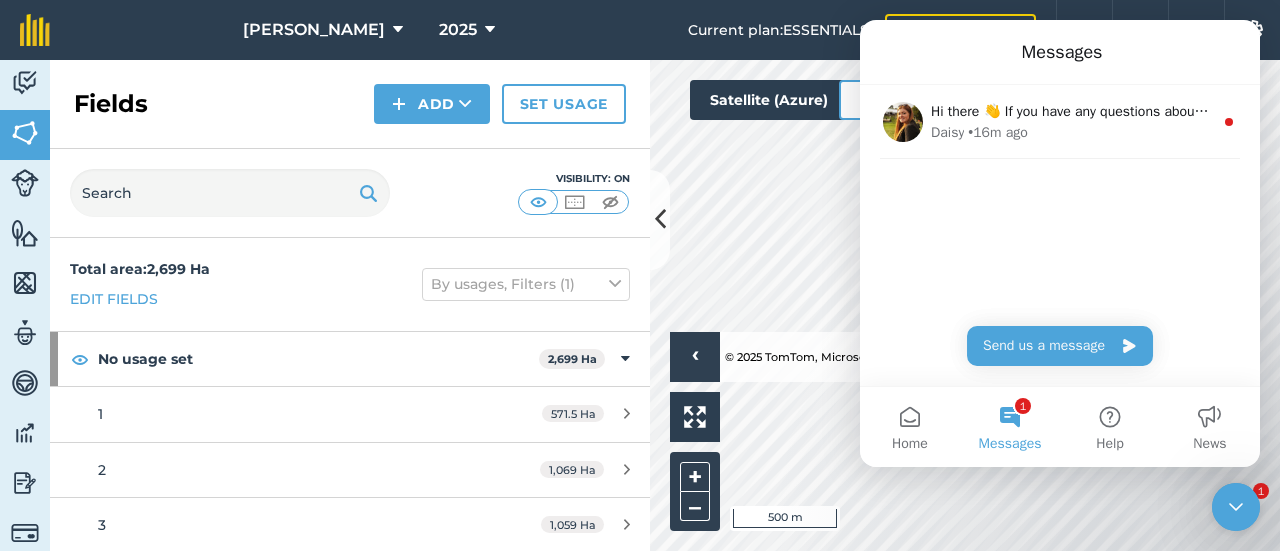 click 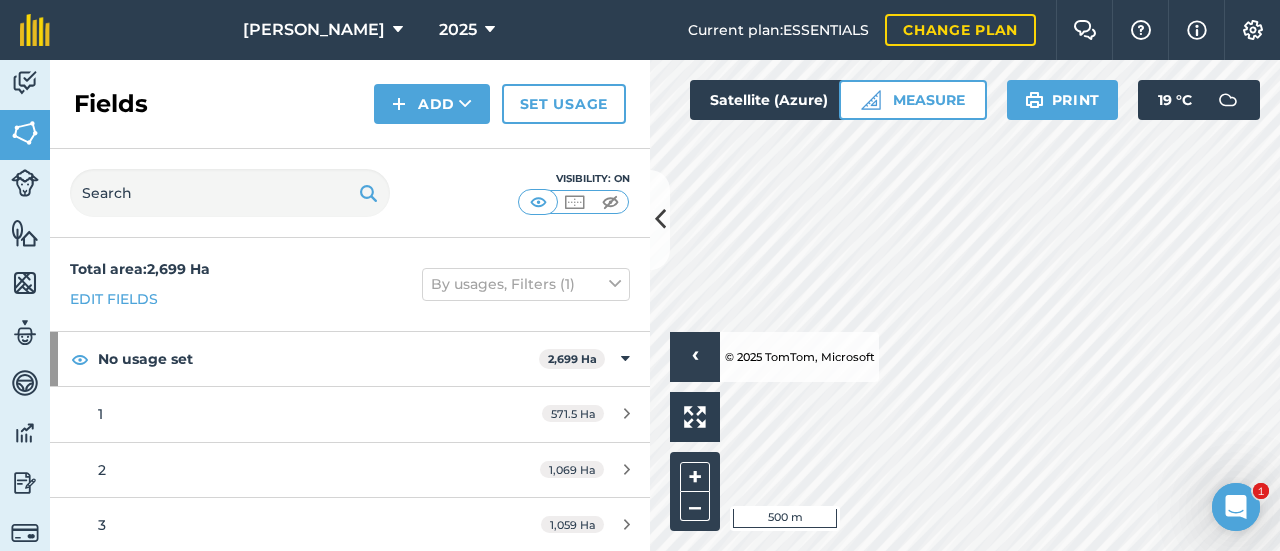 scroll, scrollTop: 0, scrollLeft: 0, axis: both 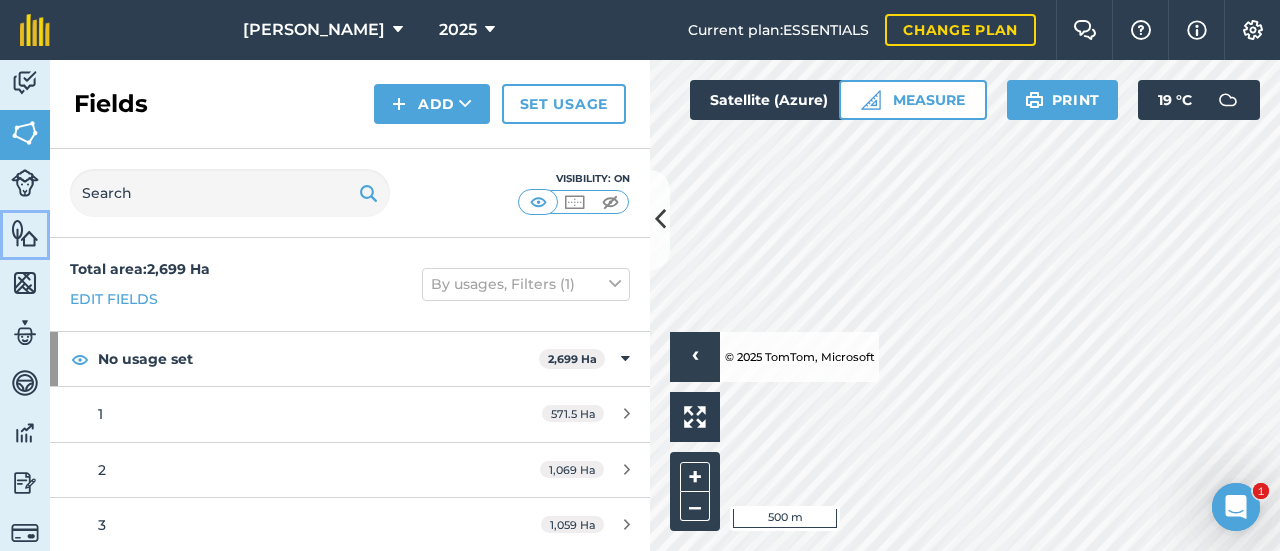 click at bounding box center (25, 233) 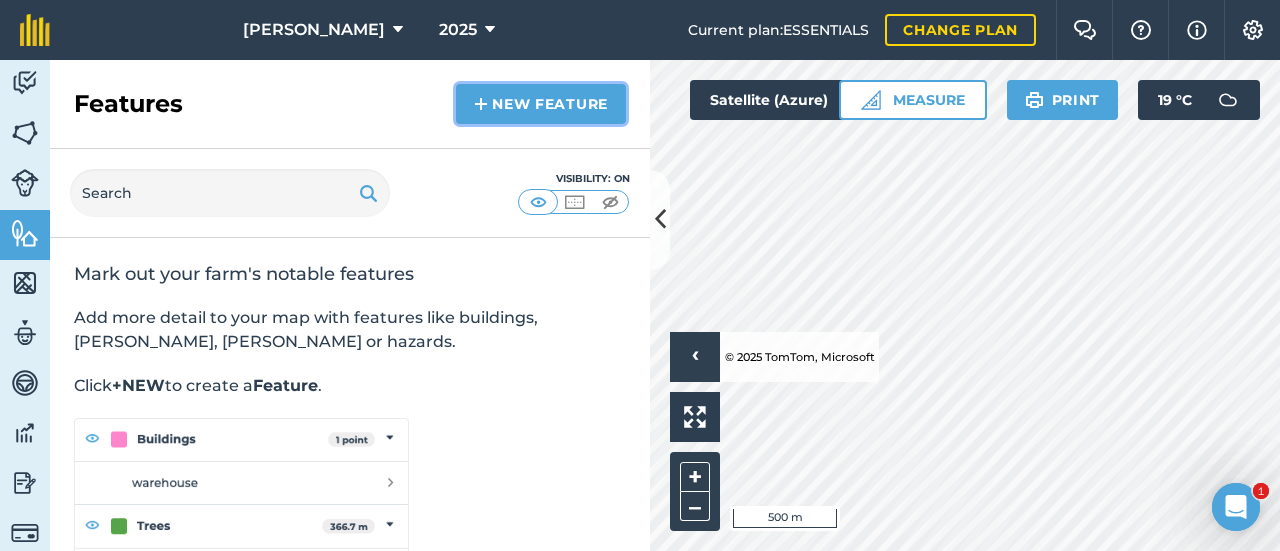 click on "New feature" at bounding box center (541, 104) 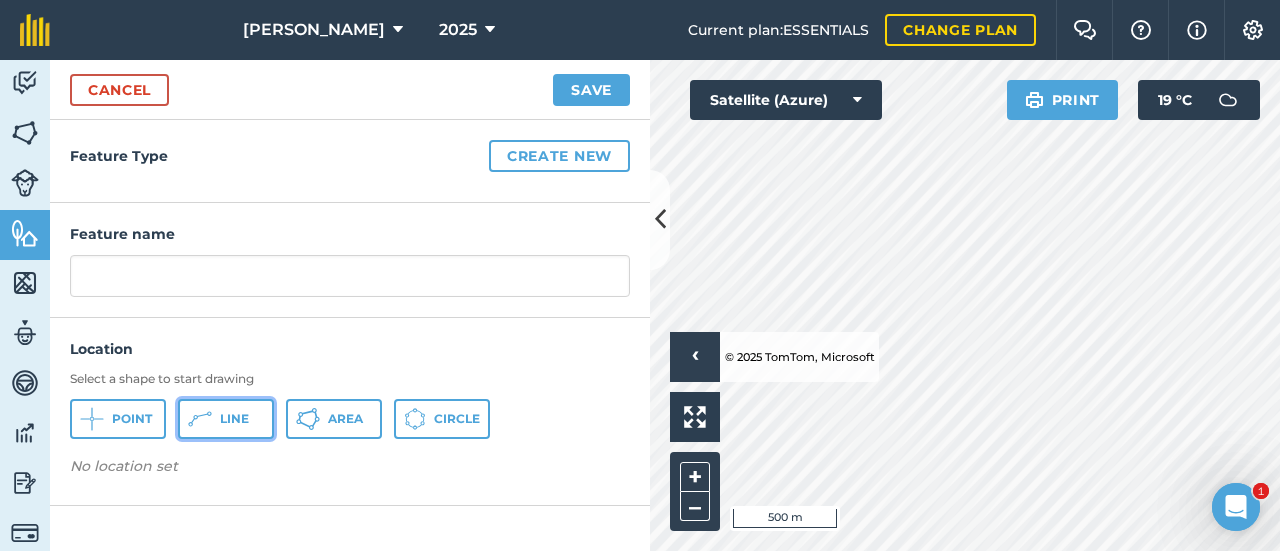 click on "Line" at bounding box center (234, 419) 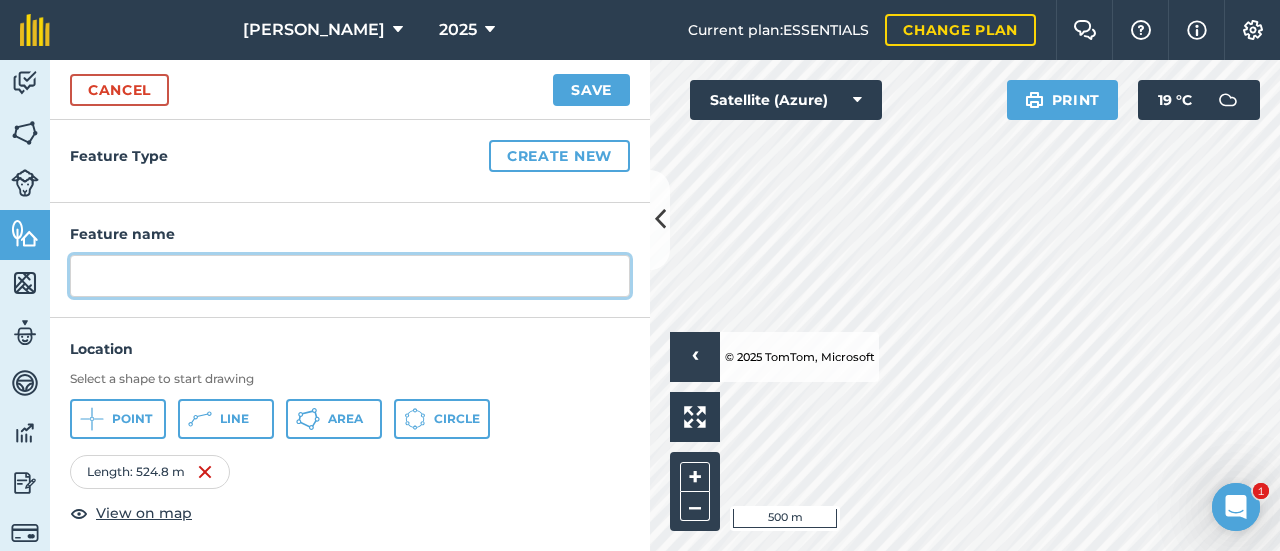 click at bounding box center [350, 276] 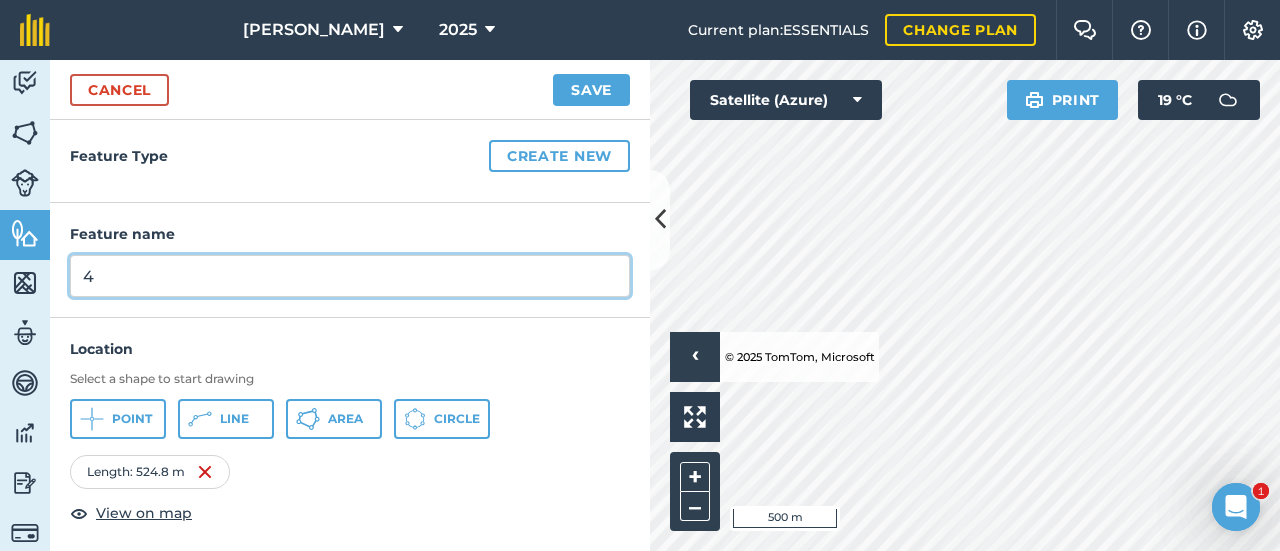 type on "4" 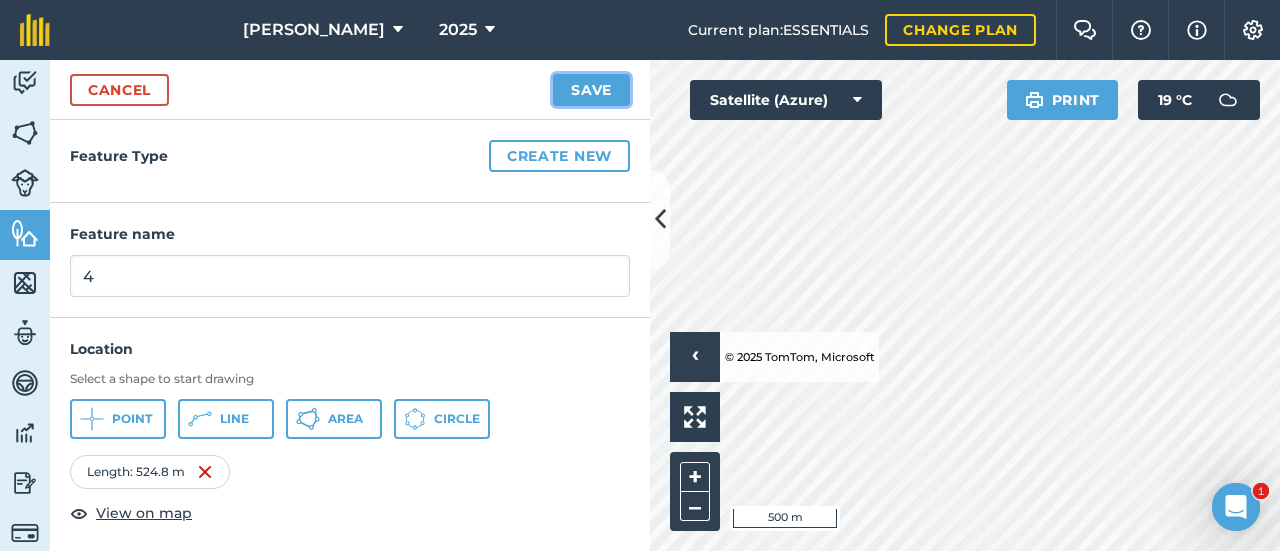 click on "Save" at bounding box center [591, 90] 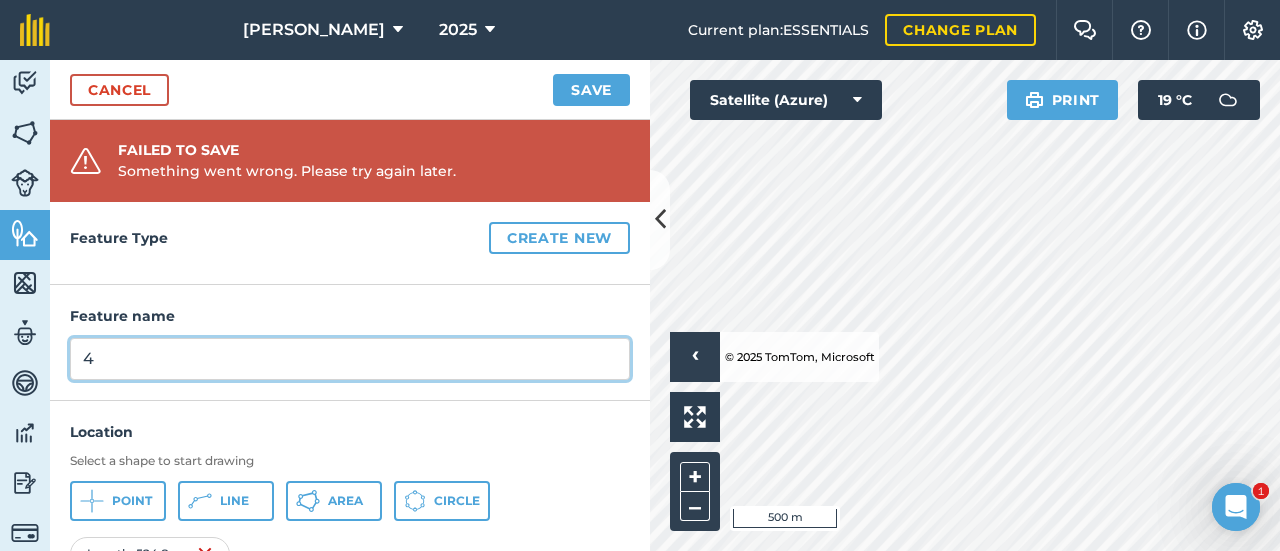 click on "4" at bounding box center [350, 359] 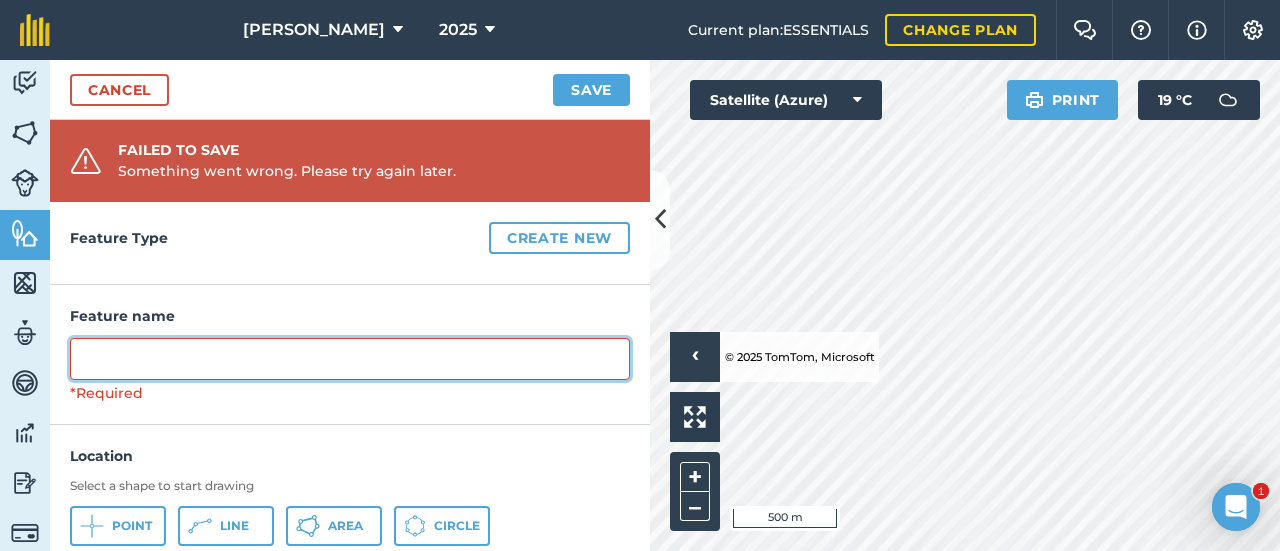 type 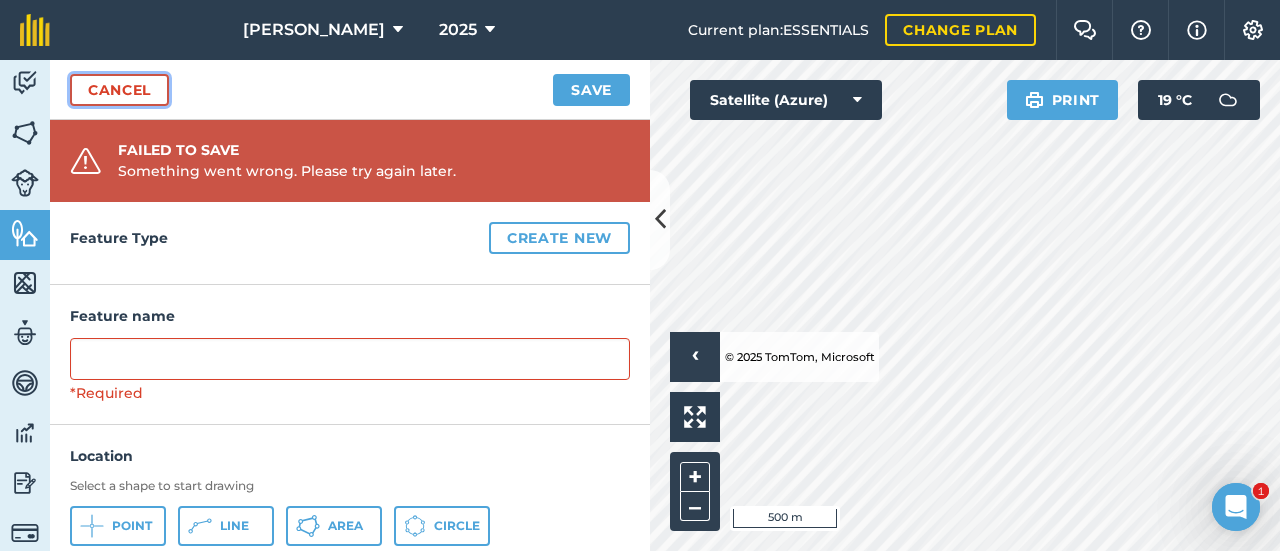 click on "Cancel" at bounding box center (119, 90) 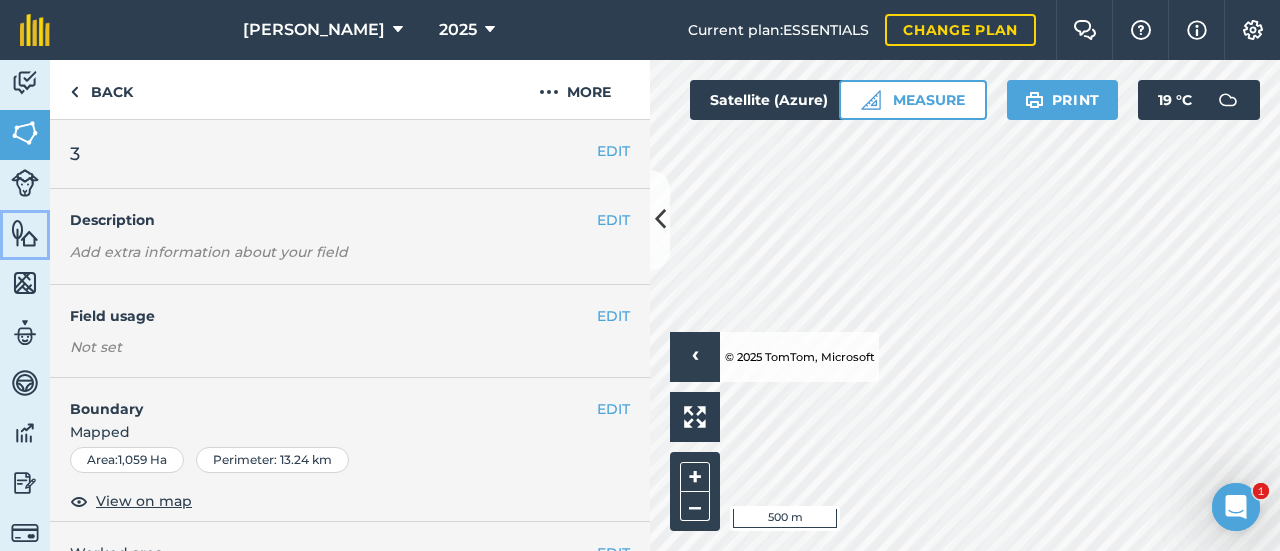 click on "Features" at bounding box center [25, 235] 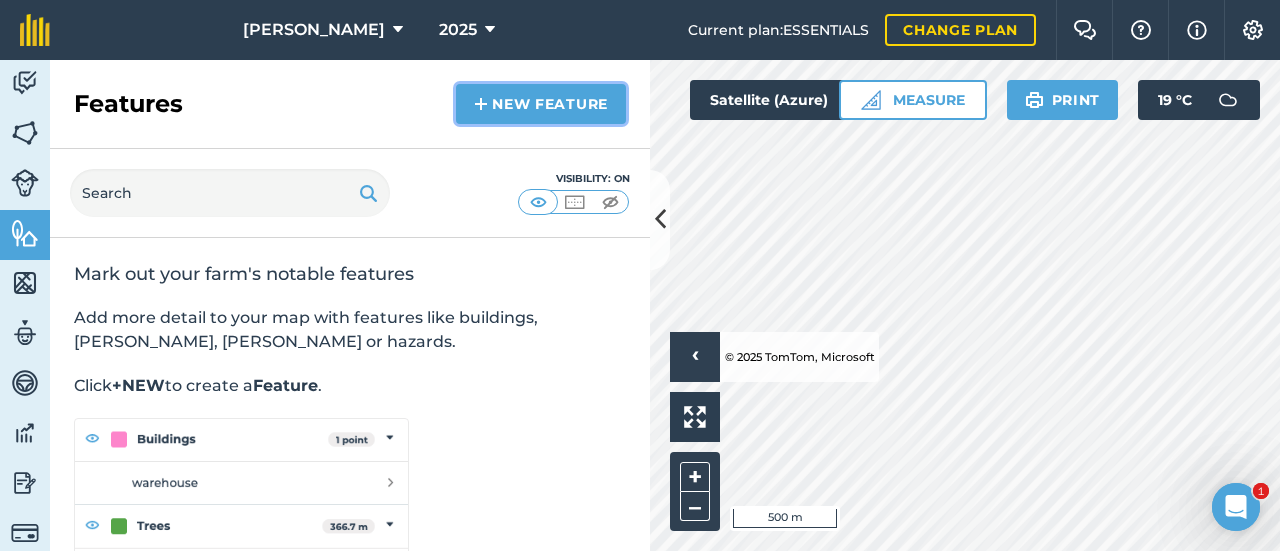 click on "New feature" at bounding box center [541, 104] 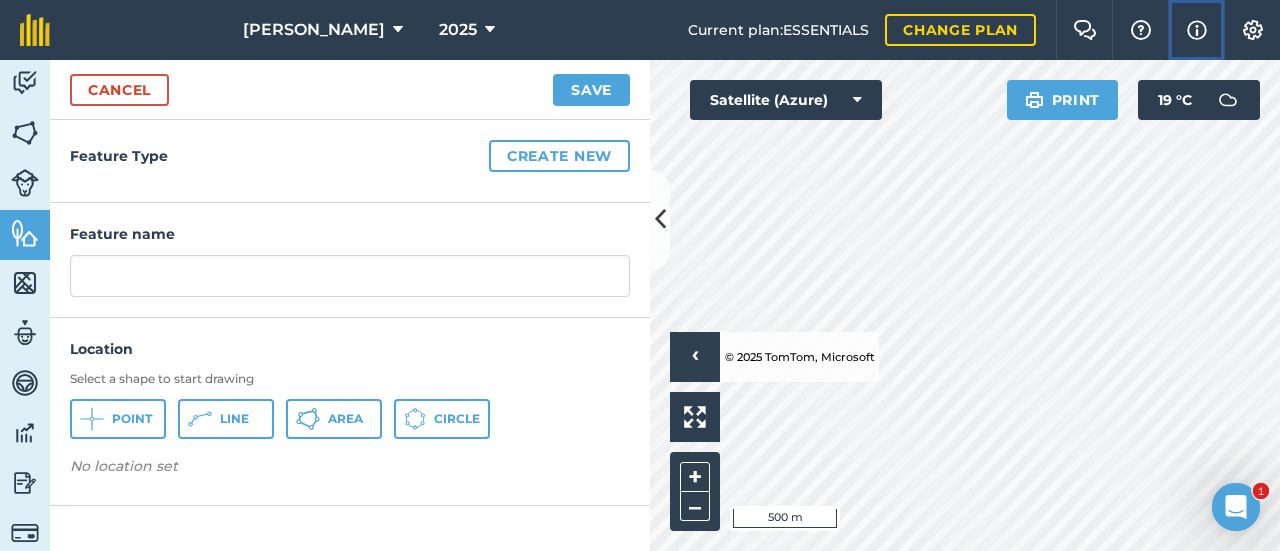 click at bounding box center (1197, 30) 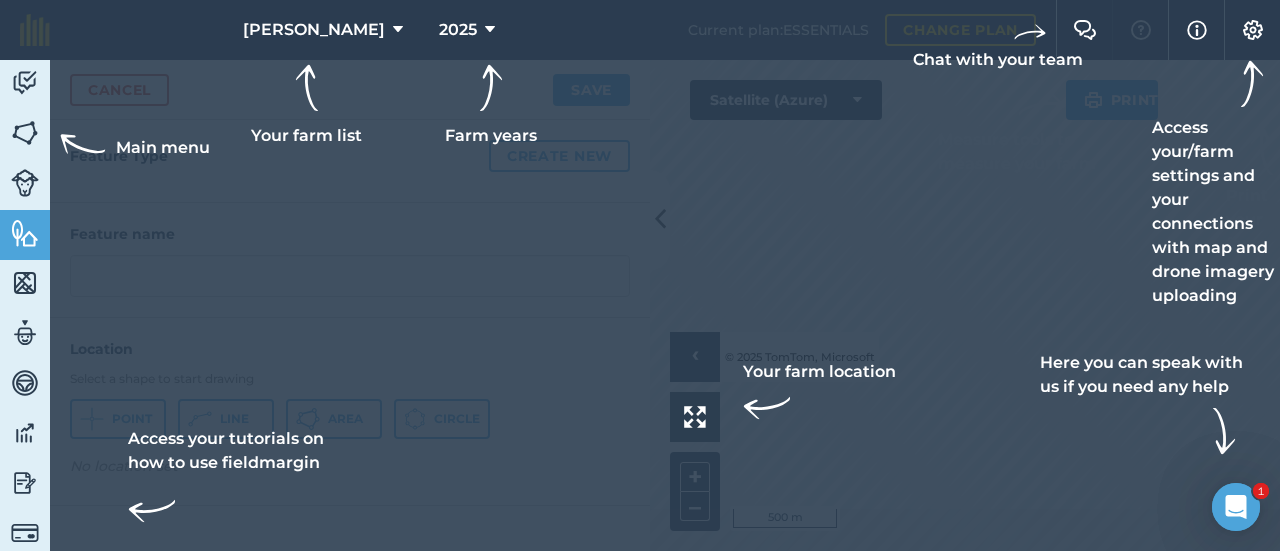 click 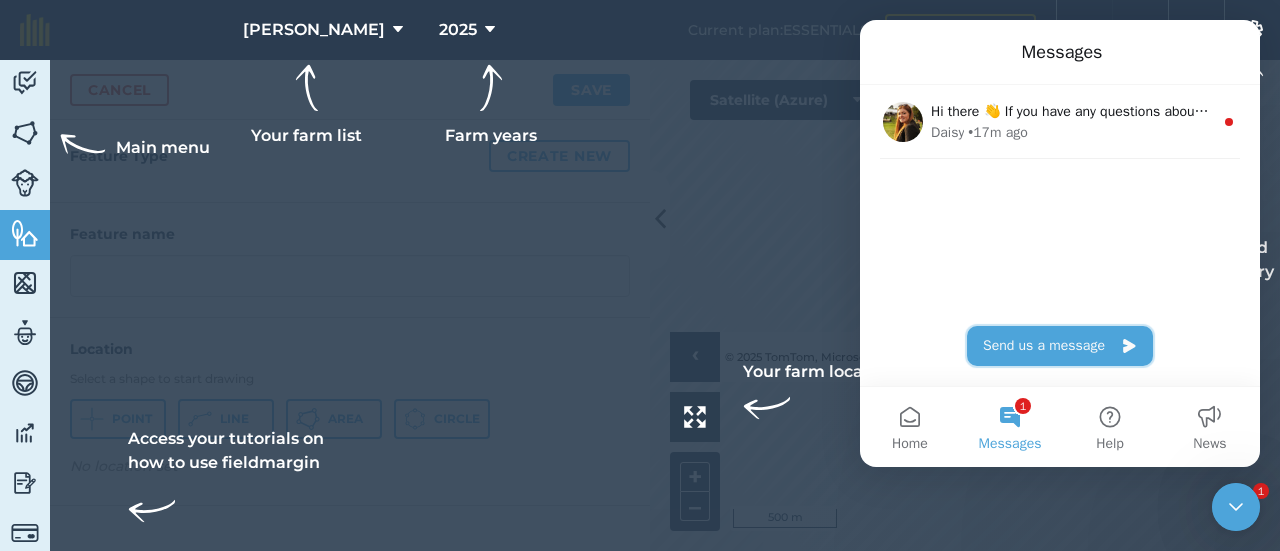 click on "Send us a message" at bounding box center [1060, 346] 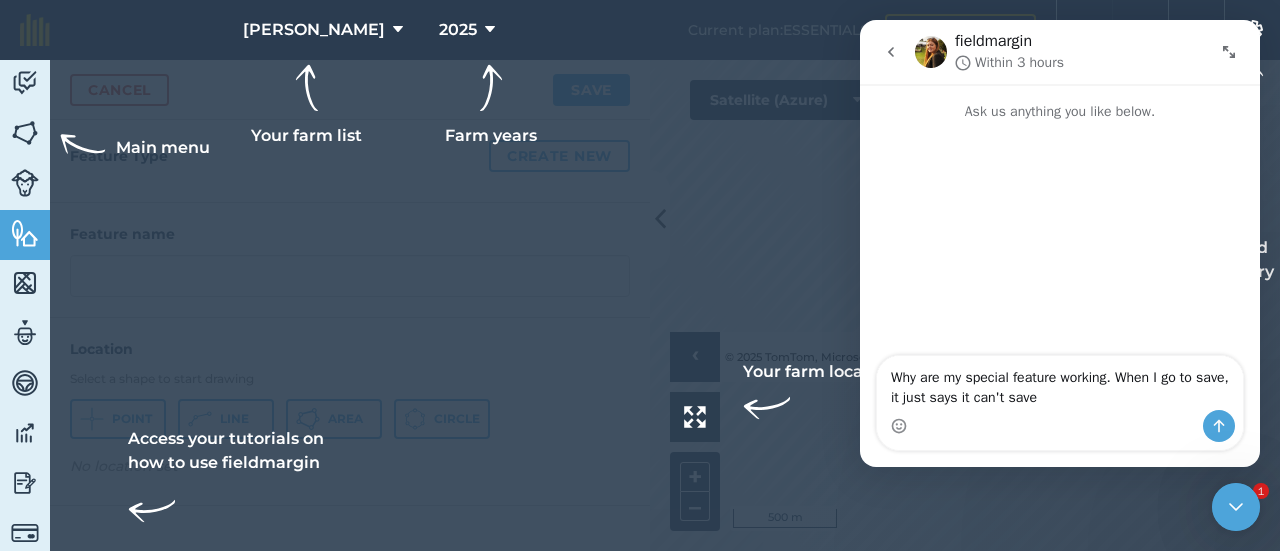 type on "Why are my special feature working. When I go to save, it just says it can't save." 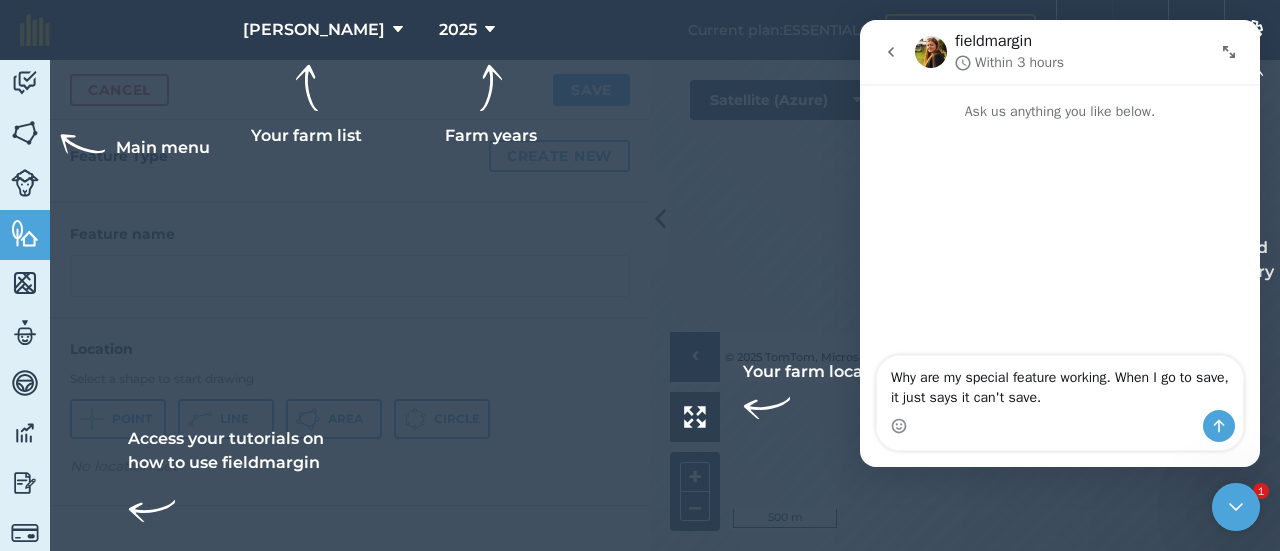 type 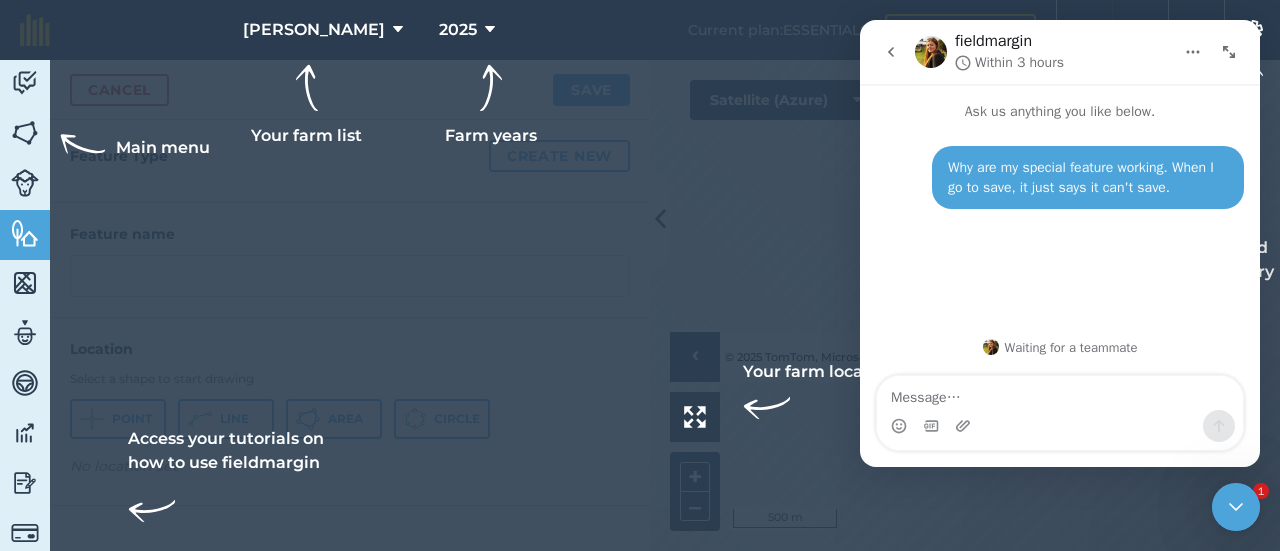 click at bounding box center (891, 52) 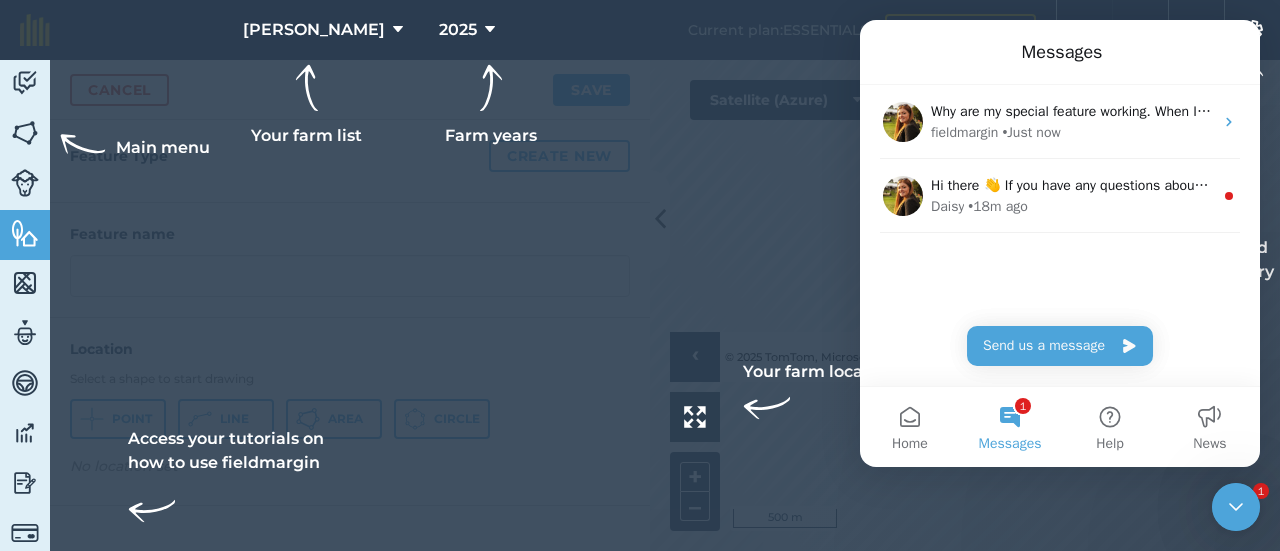 click on "Daisy •  18m ago" at bounding box center (1072, 206) 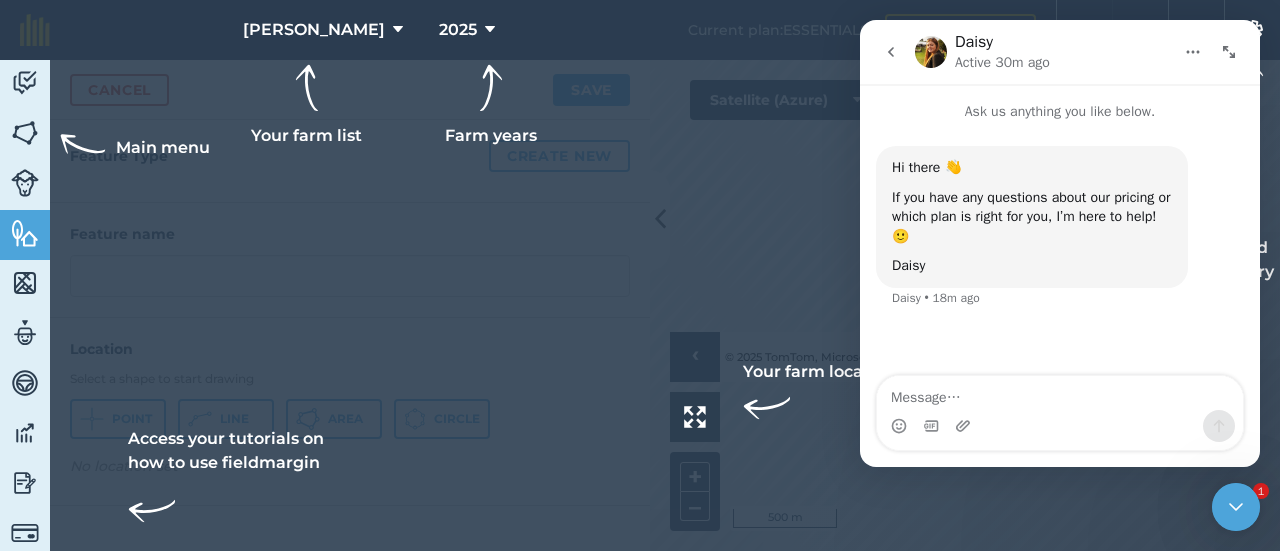 click 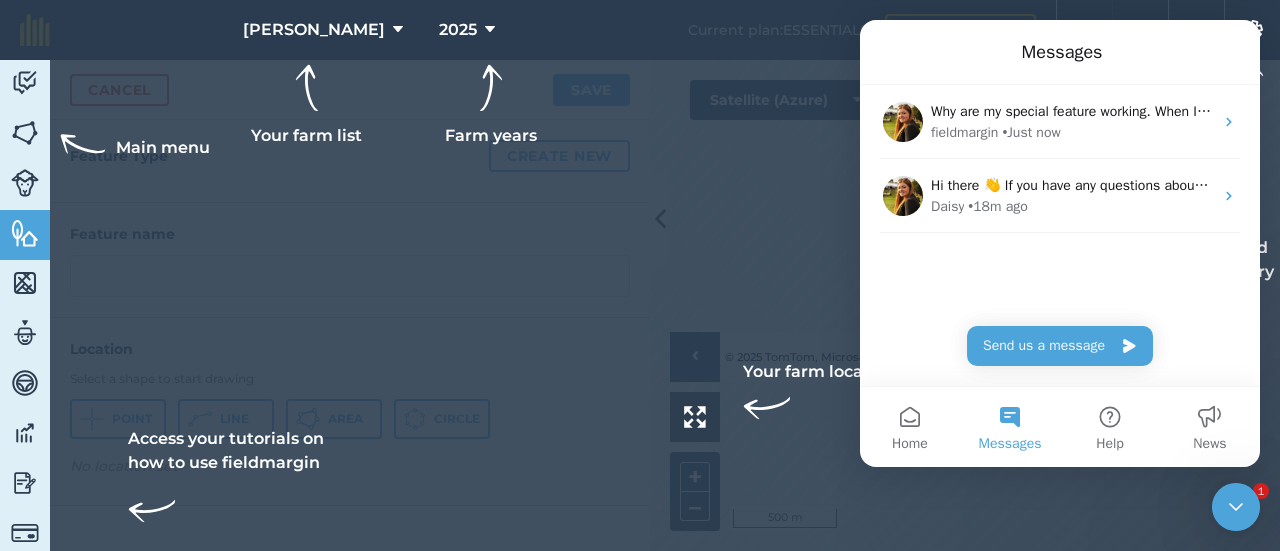 click on "Why are my special feature working. When I go to save, it just says it can't save. fieldmargin •  Just now" at bounding box center [1060, 122] 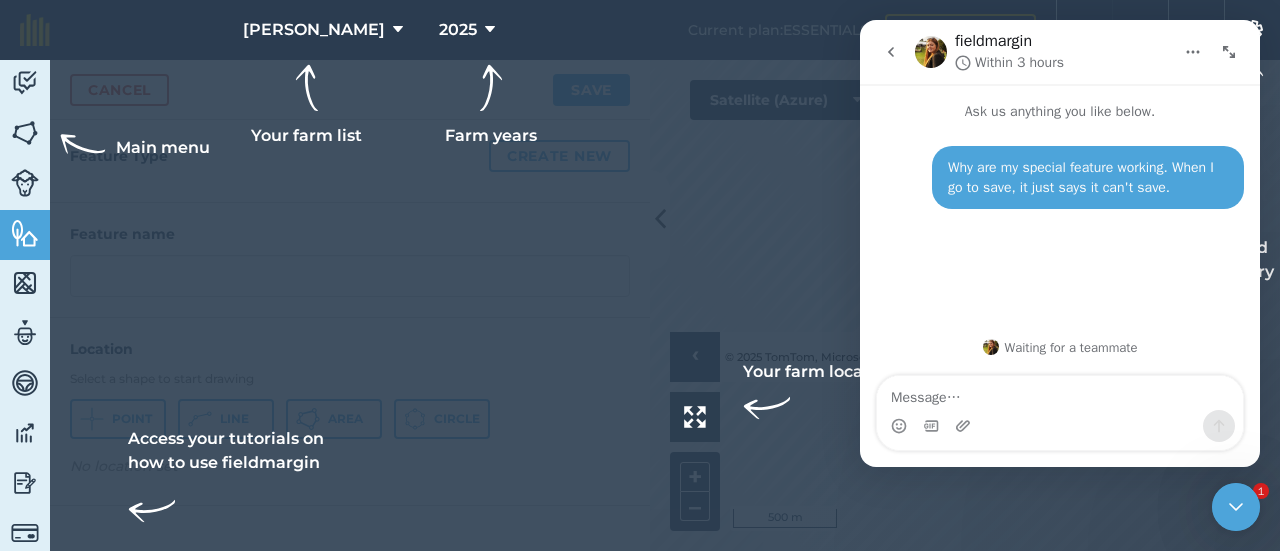 click at bounding box center [640, 275] 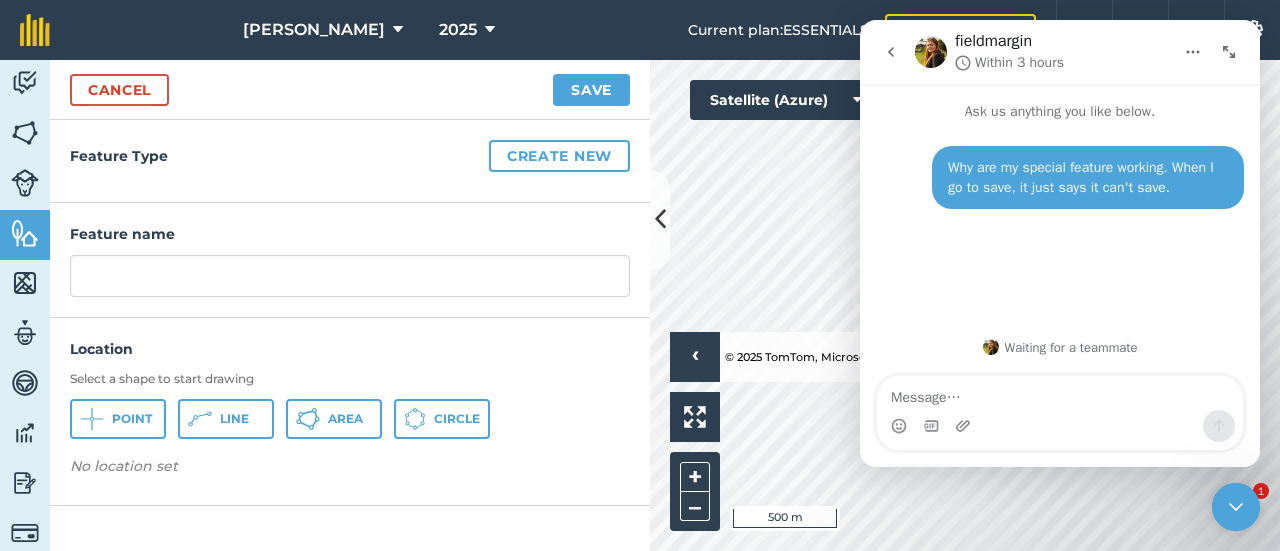 drag, startPoint x: 1241, startPoint y: 504, endPoint x: 1221, endPoint y: 512, distance: 21.540659 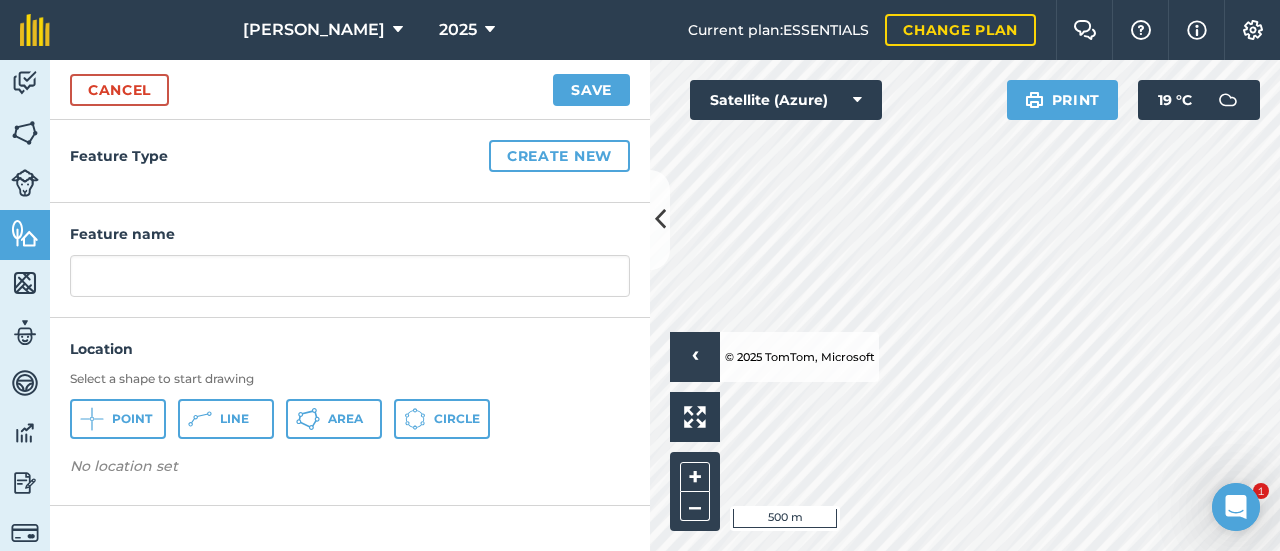 click 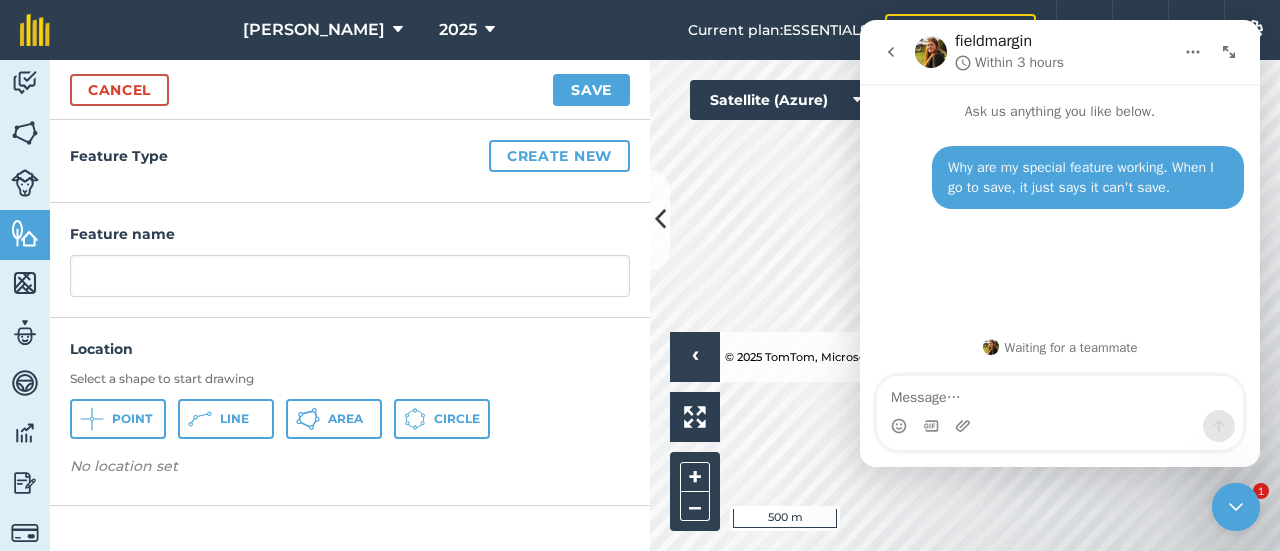 click at bounding box center (891, 52) 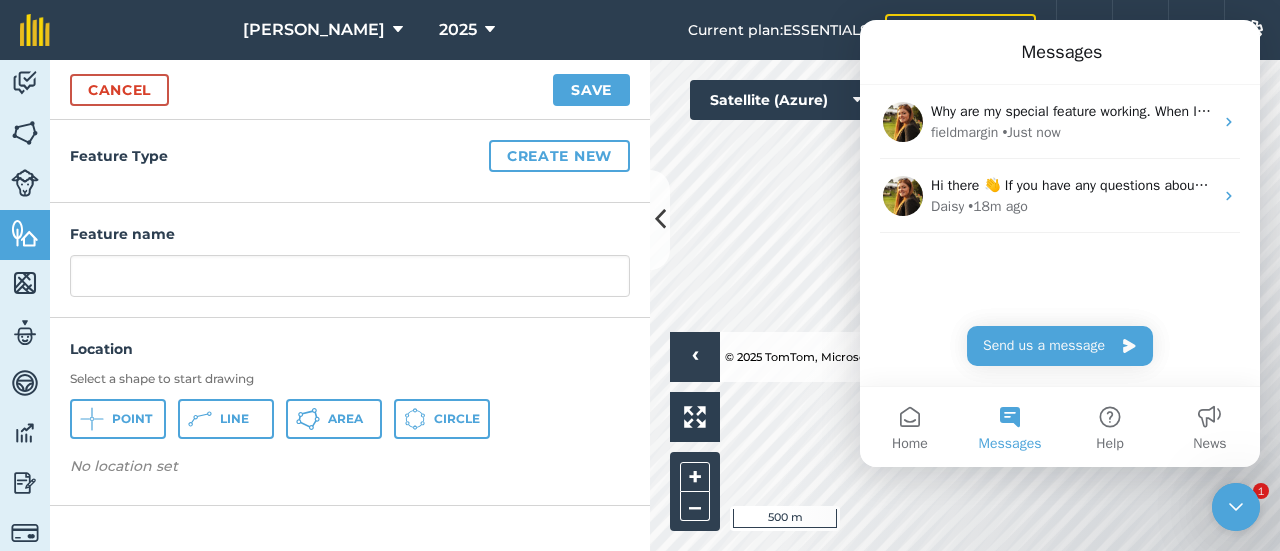 click on "Home" at bounding box center (910, 427) 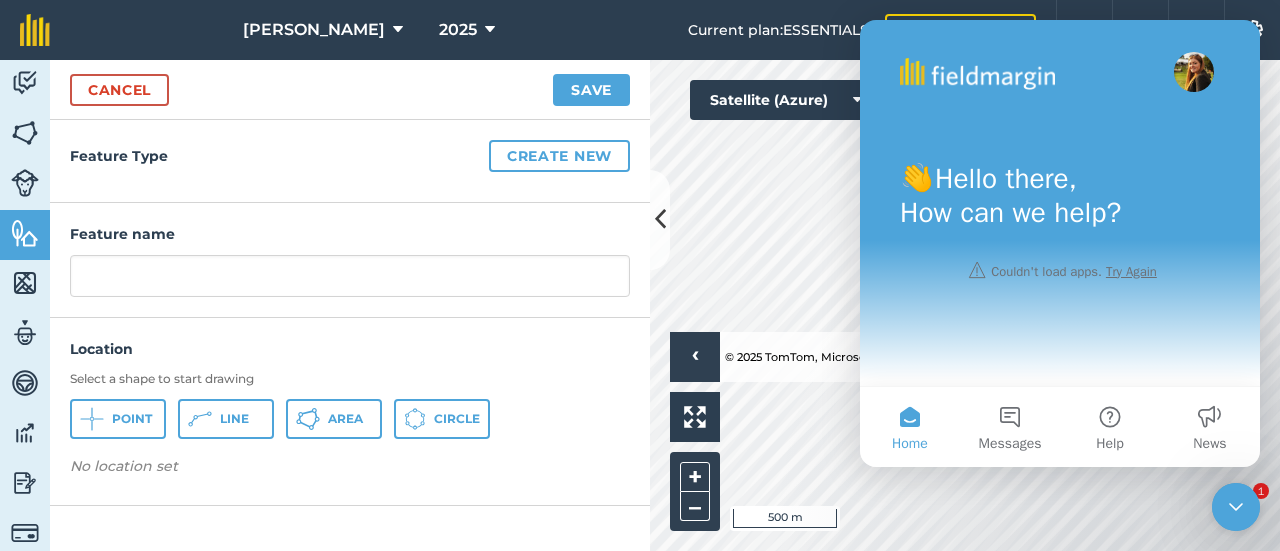 click 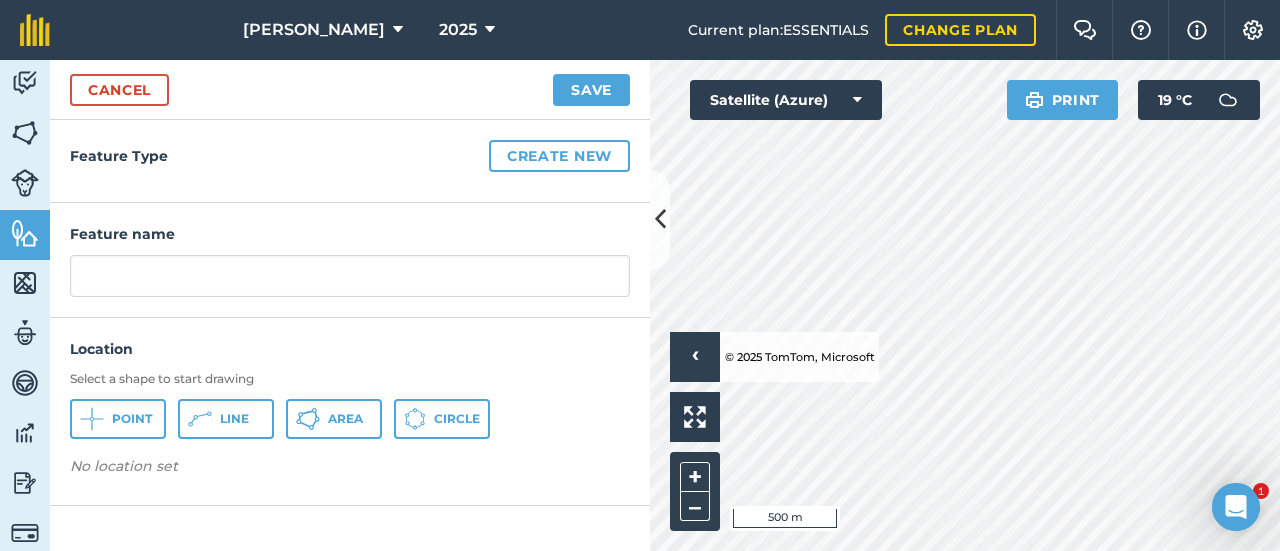 click on "Click to start drawing › © 2025 TomTom, Microsoft 500 m + – Satellite (Azure) Print 19   ° C" at bounding box center (965, 305) 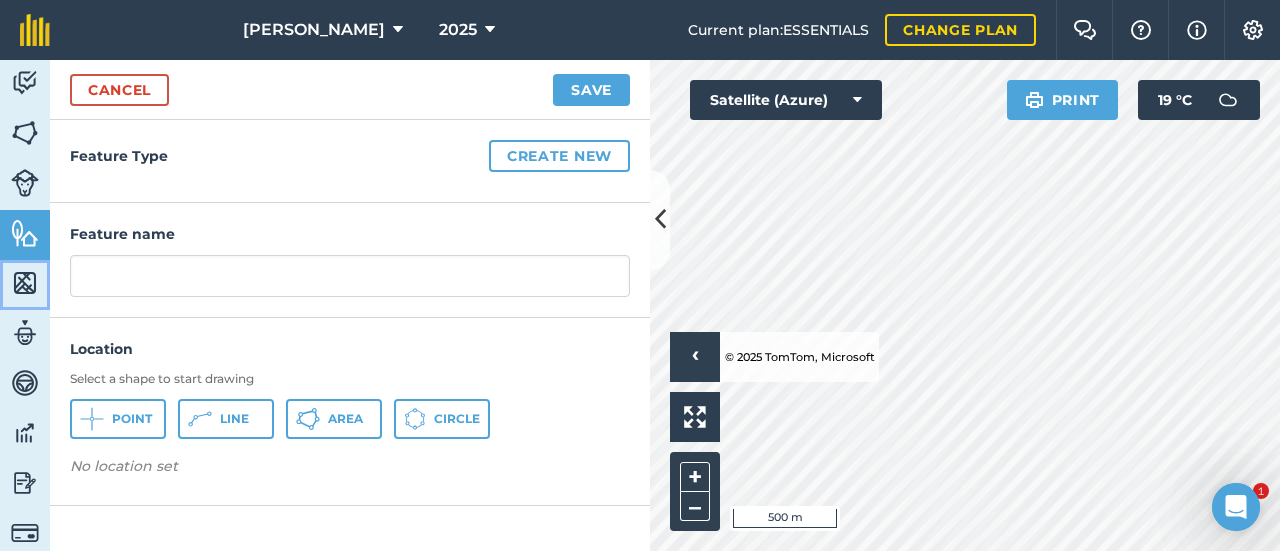 click at bounding box center [25, 283] 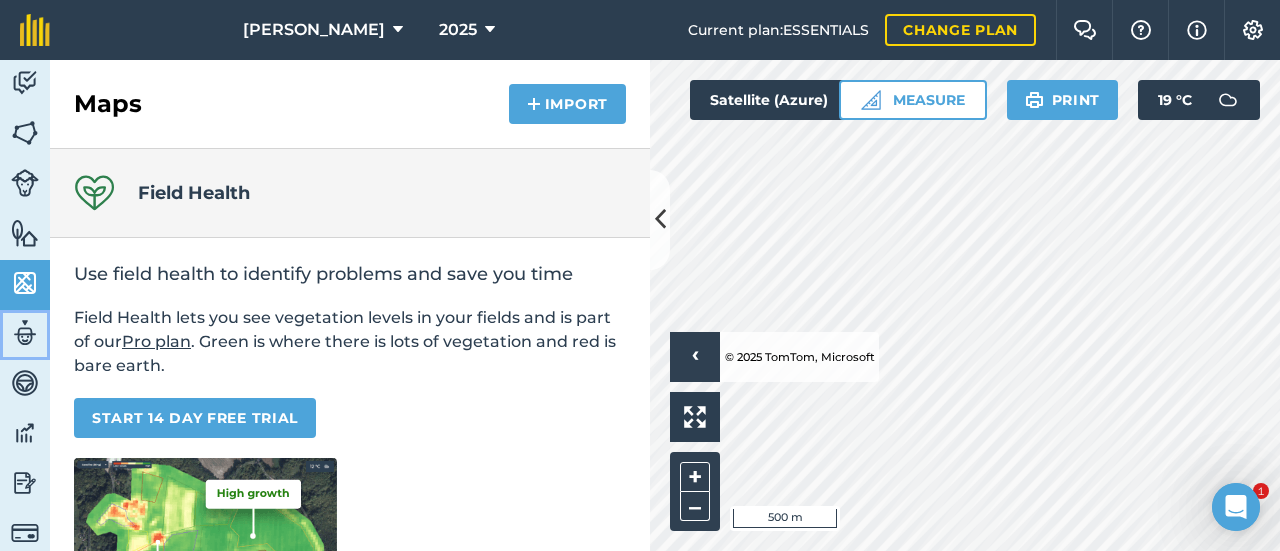 click at bounding box center (25, 333) 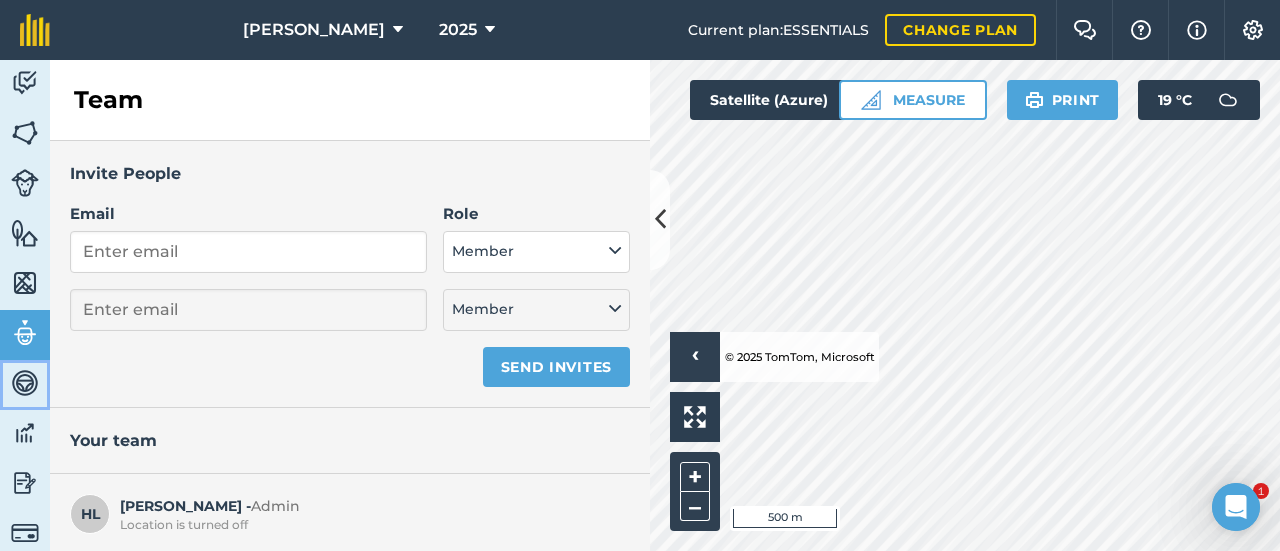 click at bounding box center (25, 383) 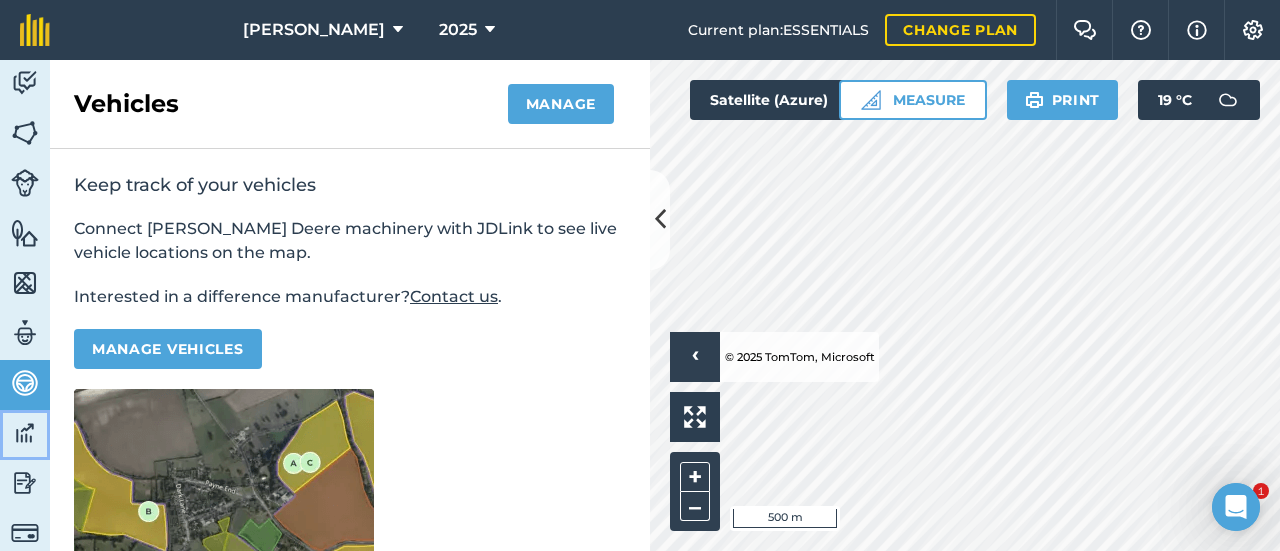 click at bounding box center (25, 433) 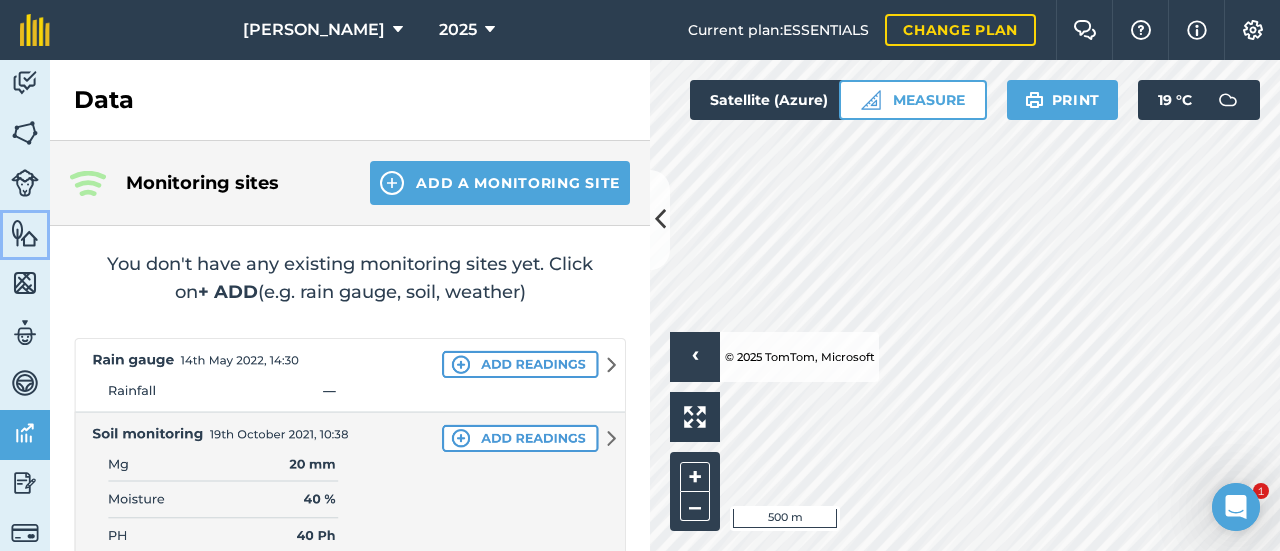 click at bounding box center (25, 233) 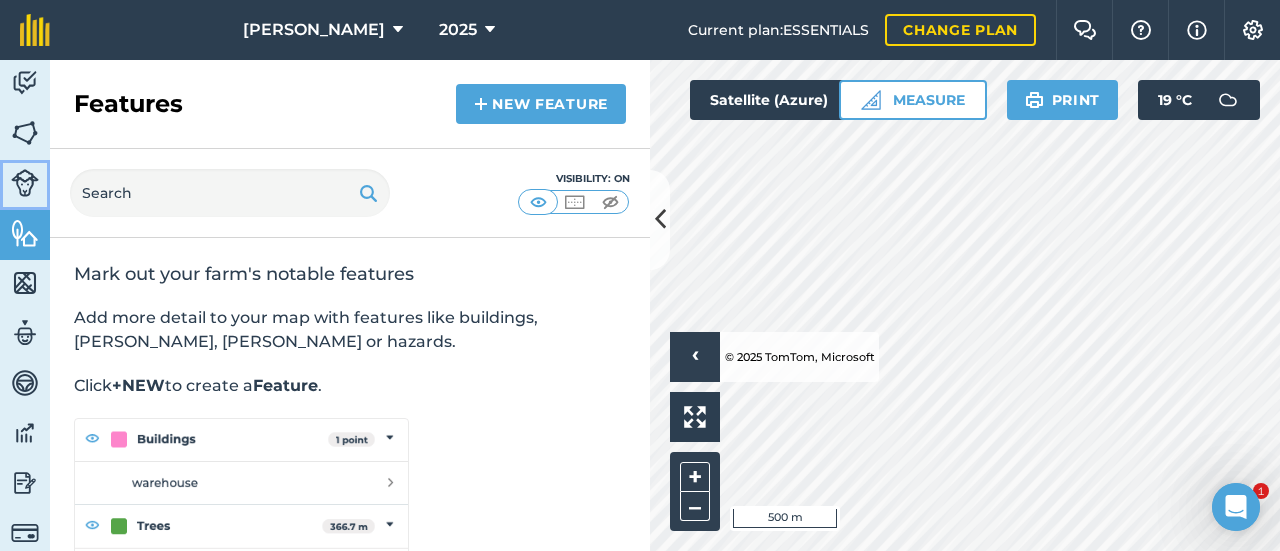 click at bounding box center (25, 183) 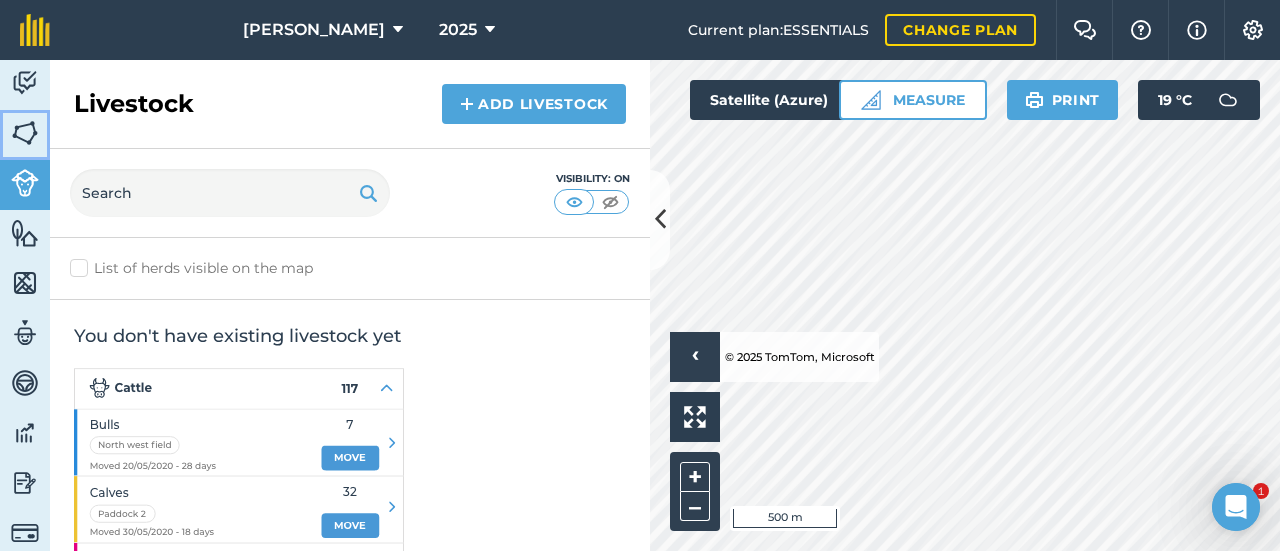 click at bounding box center (25, 133) 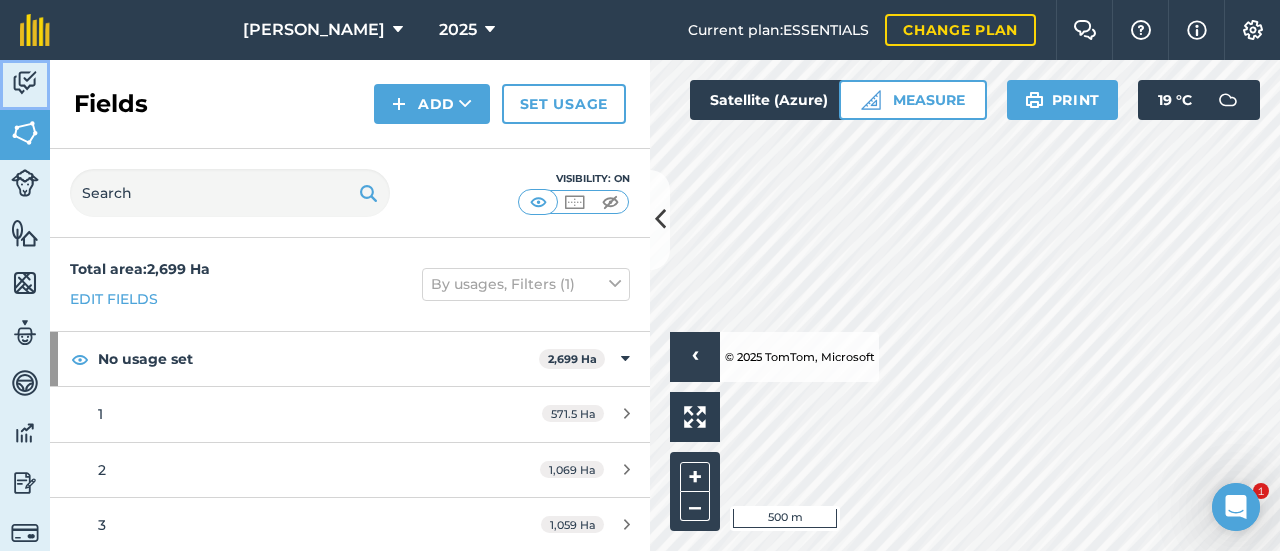 click on "Activity" at bounding box center (25, 85) 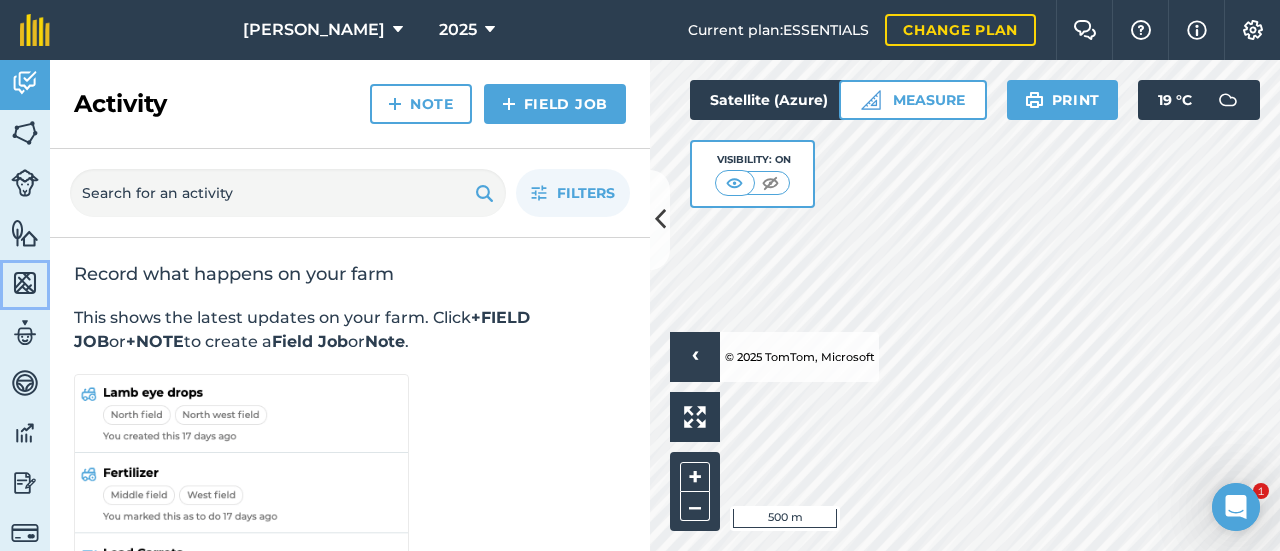 click on "Maps" at bounding box center [25, 285] 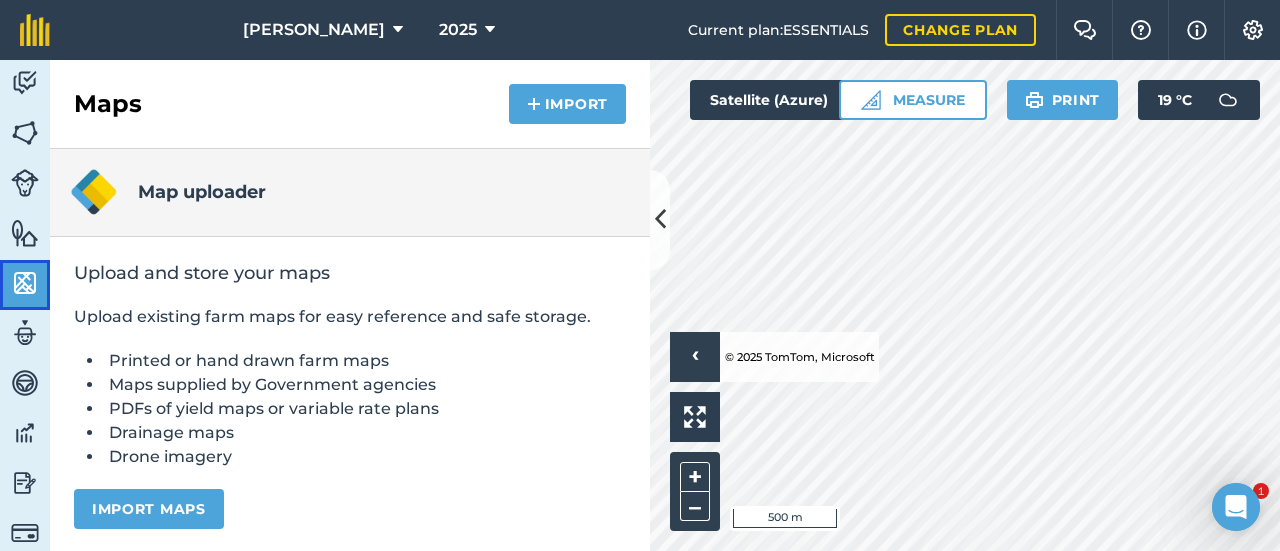 scroll, scrollTop: 520, scrollLeft: 0, axis: vertical 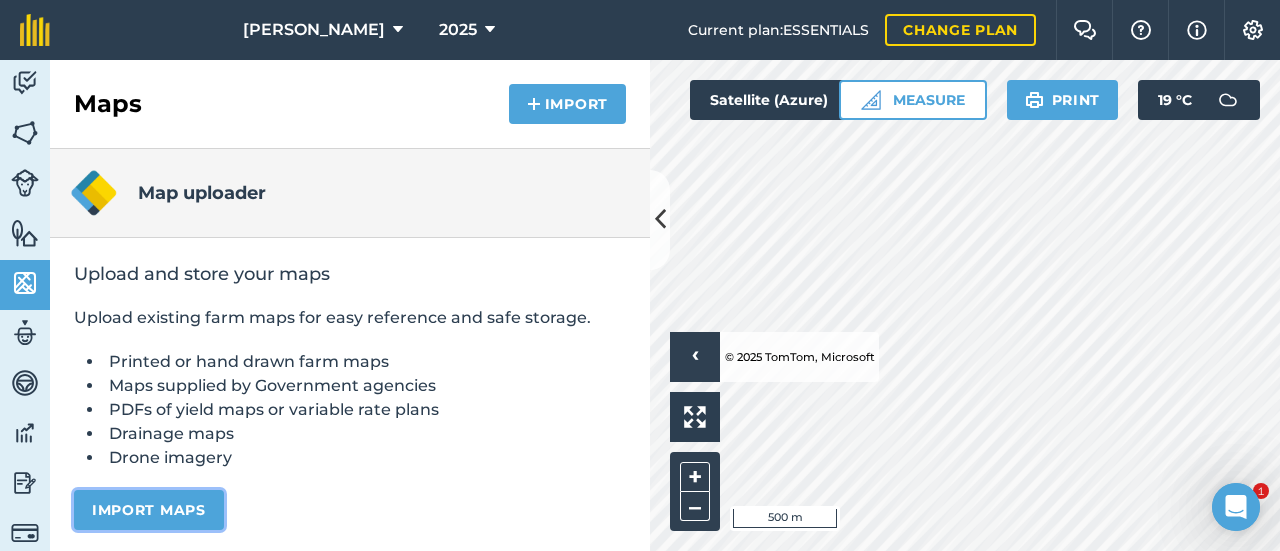 click on "Import maps" at bounding box center [149, 510] 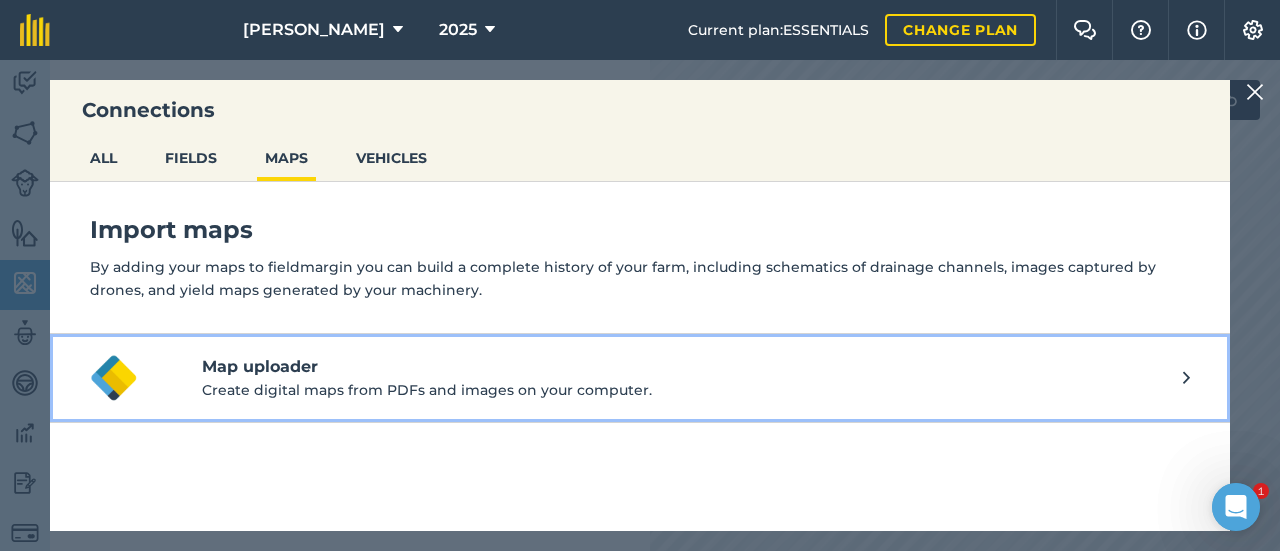 click on "Map uploader" at bounding box center [692, 367] 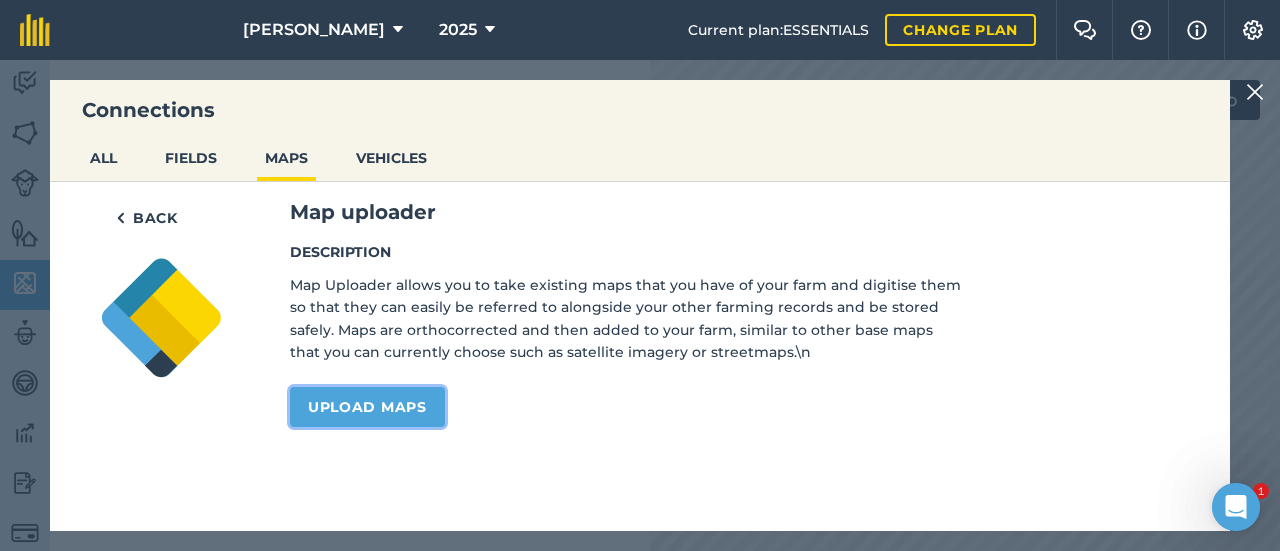 click on "Upload maps" at bounding box center (367, 407) 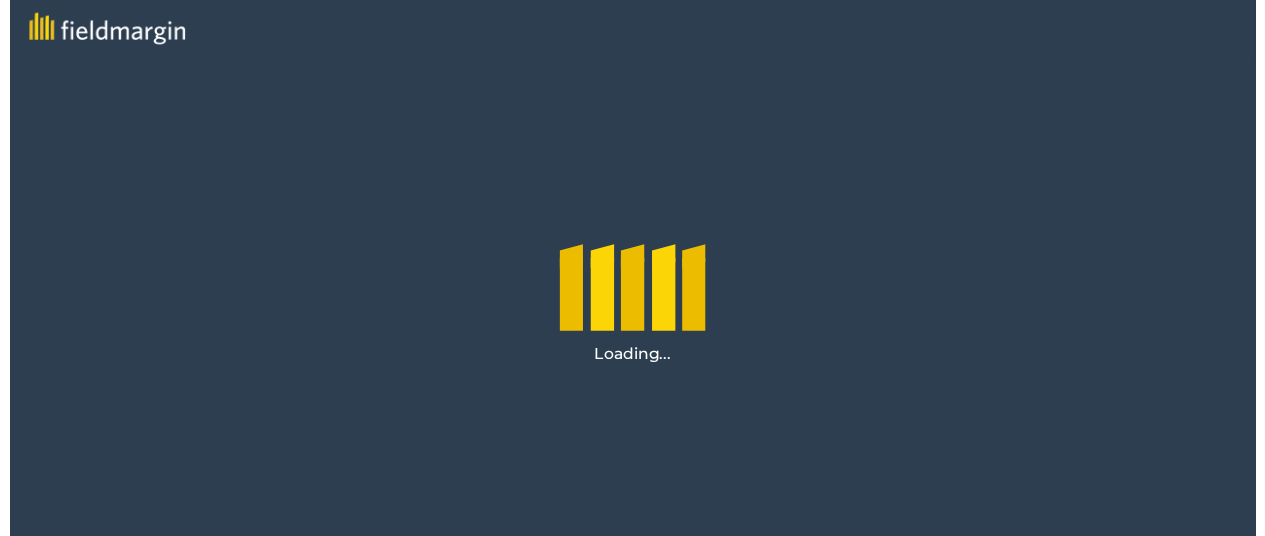 scroll, scrollTop: 0, scrollLeft: 0, axis: both 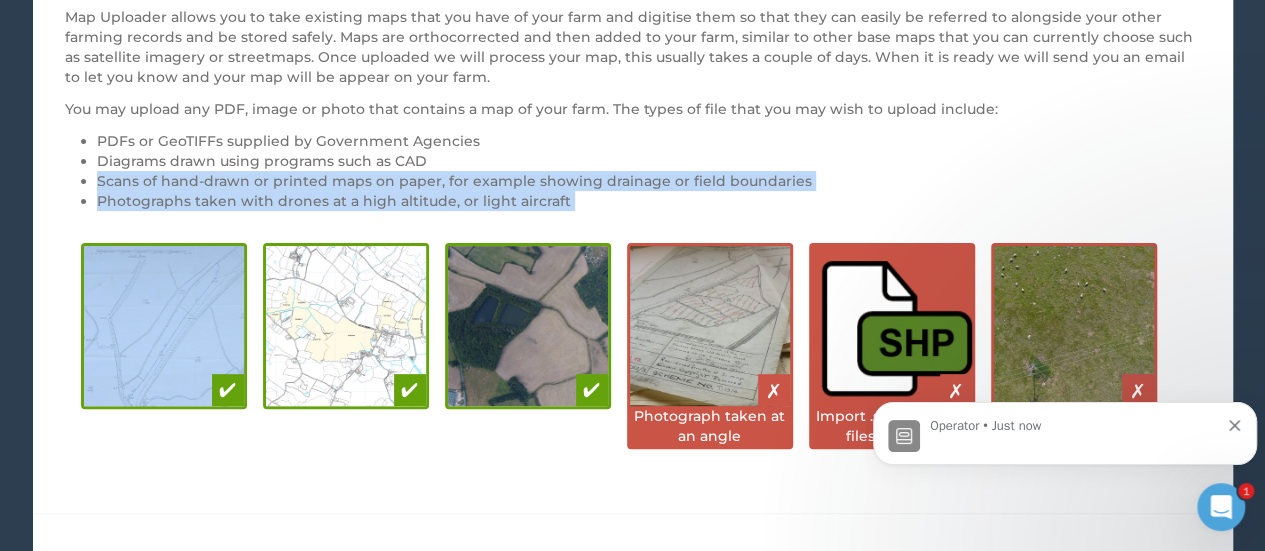 drag, startPoint x: 534, startPoint y: 166, endPoint x: 540, endPoint y: 247, distance: 81.22192 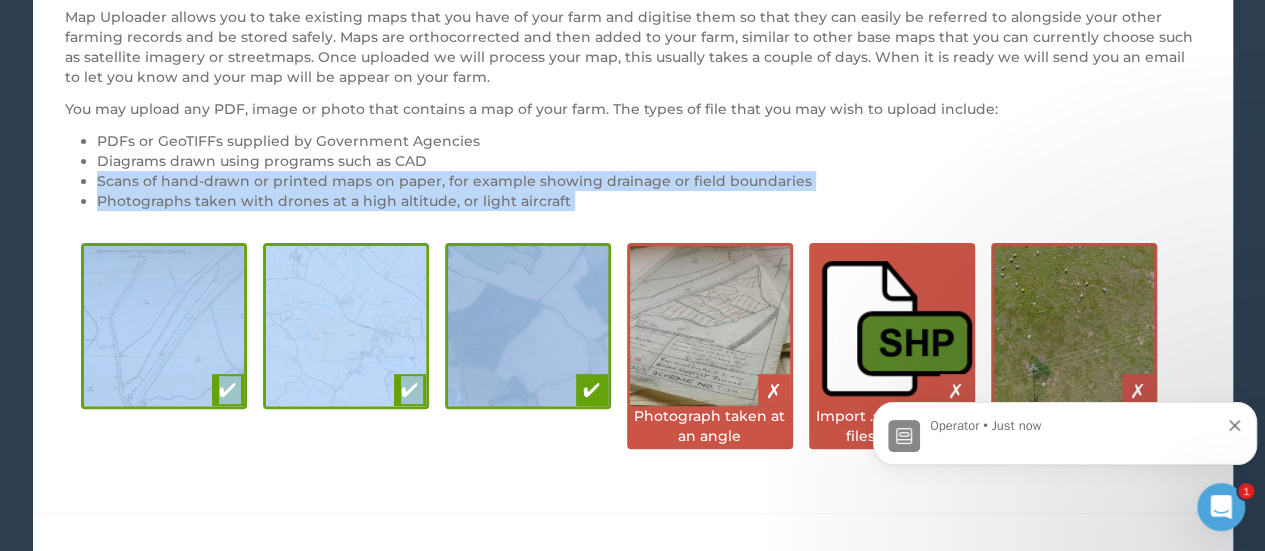 scroll, scrollTop: 8, scrollLeft: 0, axis: vertical 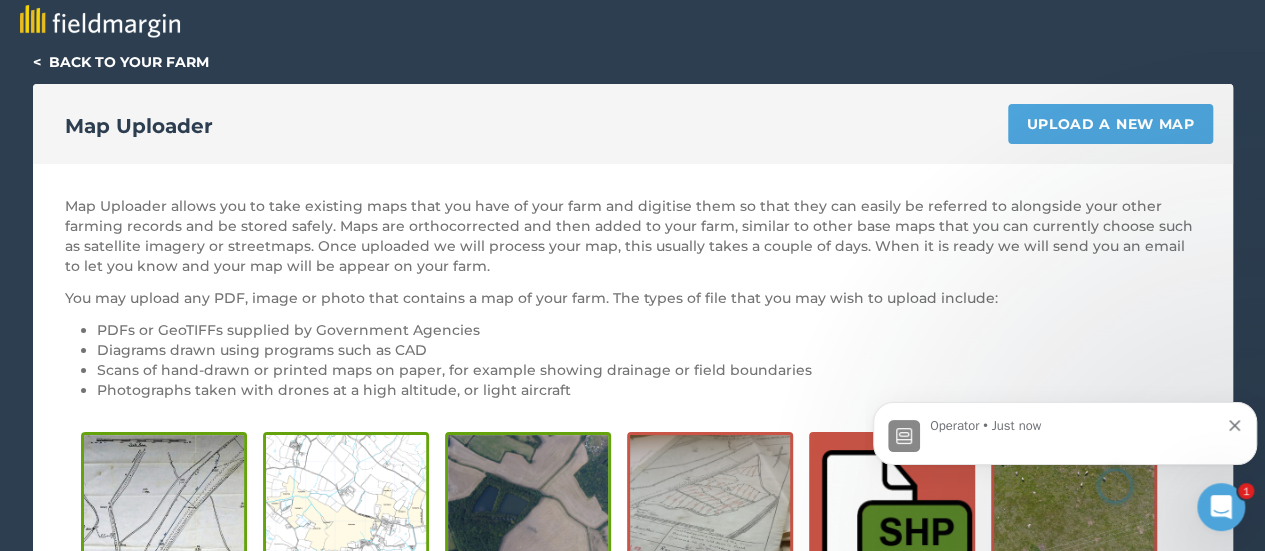 click on "Map Uploader allows you to take existing maps that you have of your farm and digitise them so that they can easily be referred to alongside your other farming records and be stored safely. Maps are orthocorrected and then added to your farm, similar to other base maps that you can currently choose such as satellite imagery or streetmaps. Once uploaded we will process your map, this usually takes a couple of days. When it is ready we will send you an email to let you know and your map will be appear on your farm." at bounding box center [633, 236] 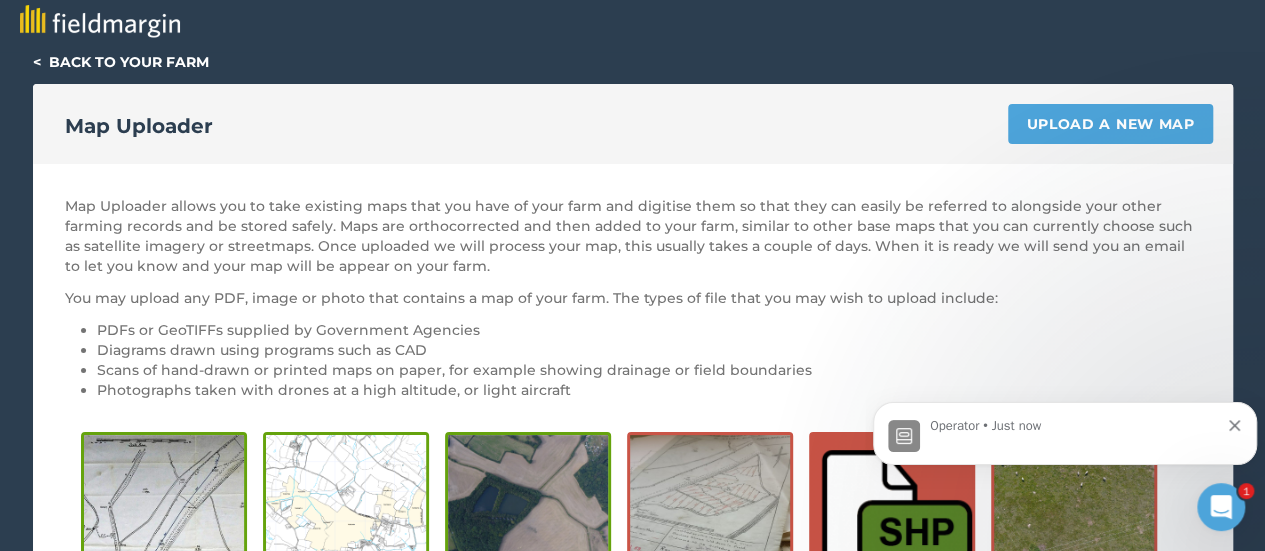 scroll, scrollTop: 0, scrollLeft: 0, axis: both 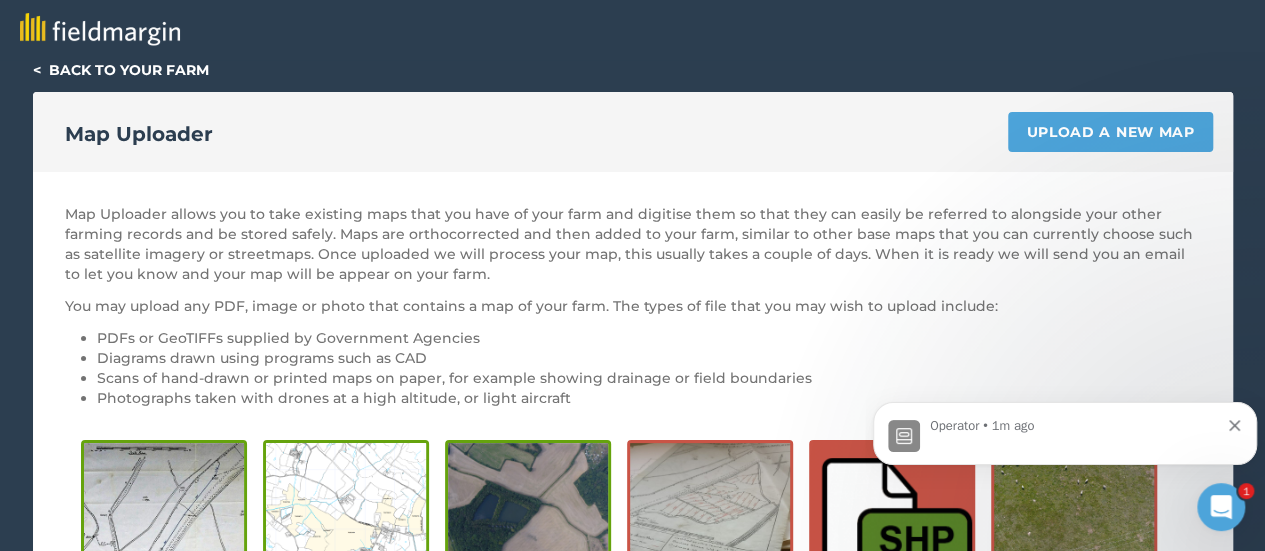 click on "<  Back to your farm" at bounding box center [121, 70] 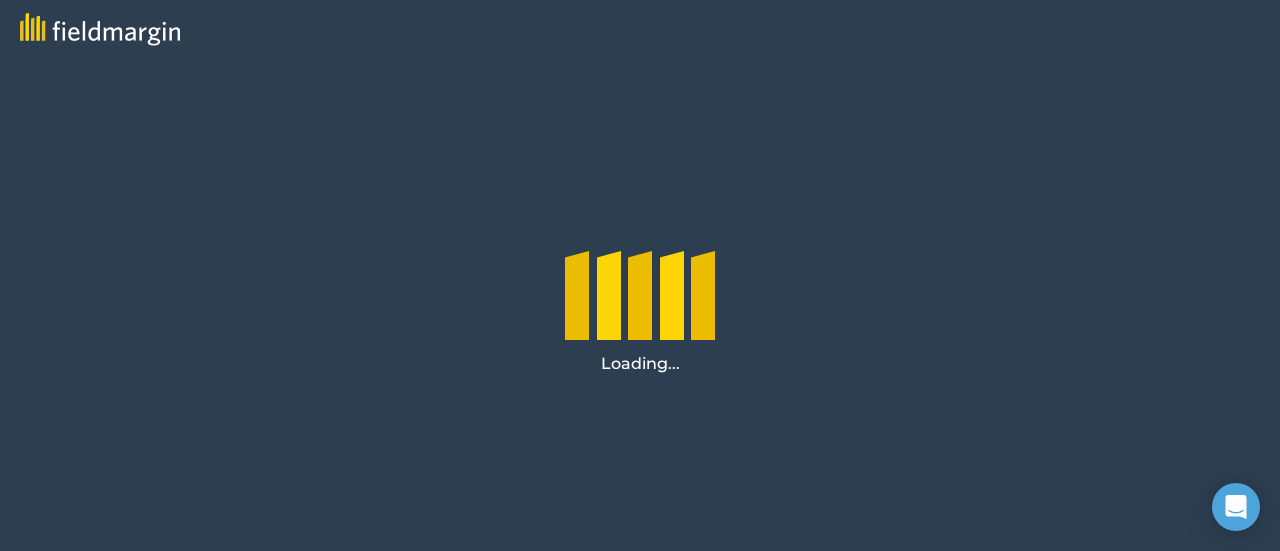 scroll, scrollTop: 0, scrollLeft: 0, axis: both 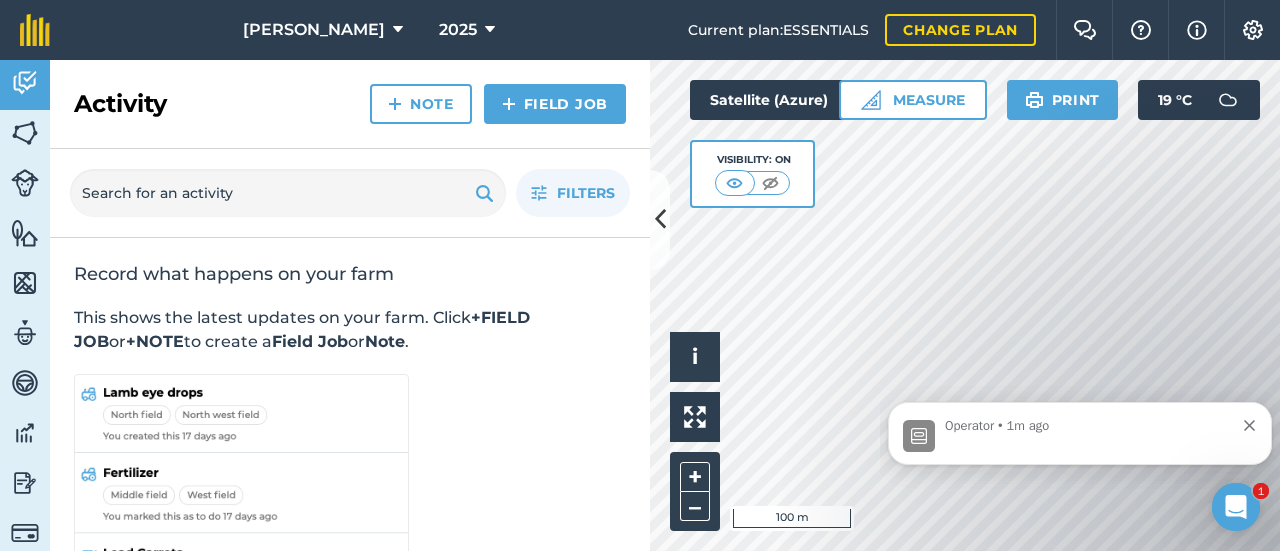 click on "Operator • 1m ago" at bounding box center (1080, 427) 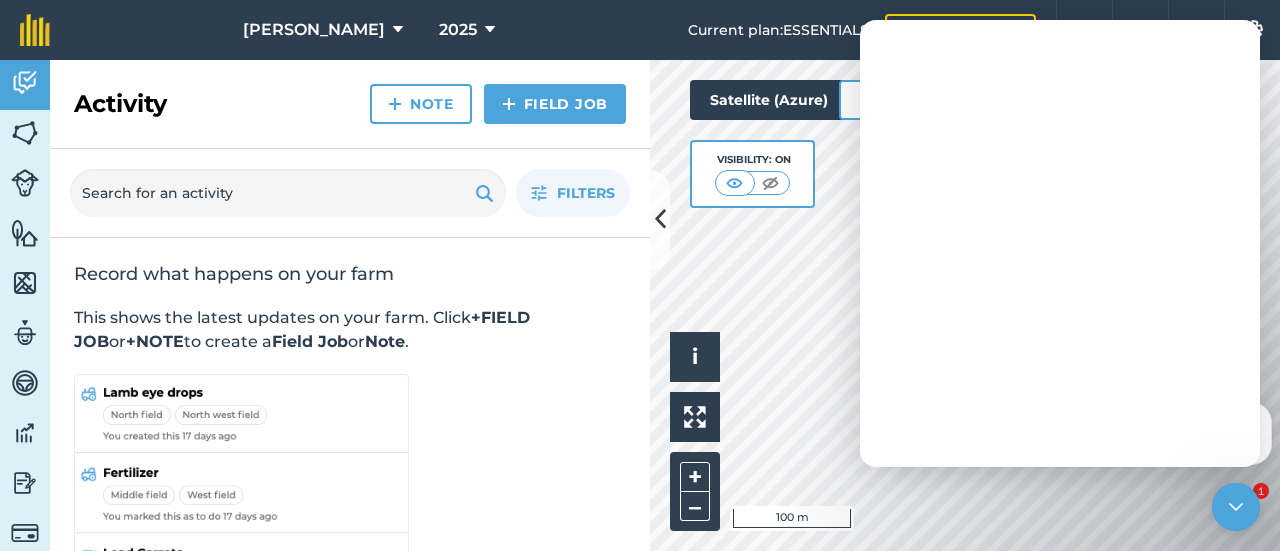 scroll, scrollTop: 0, scrollLeft: 0, axis: both 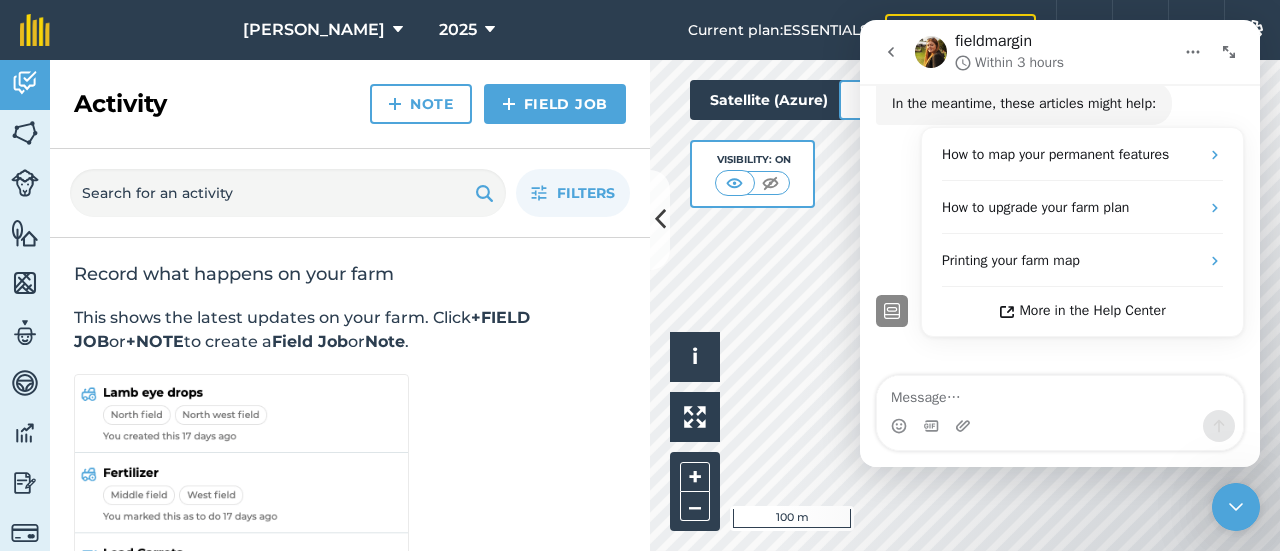 click 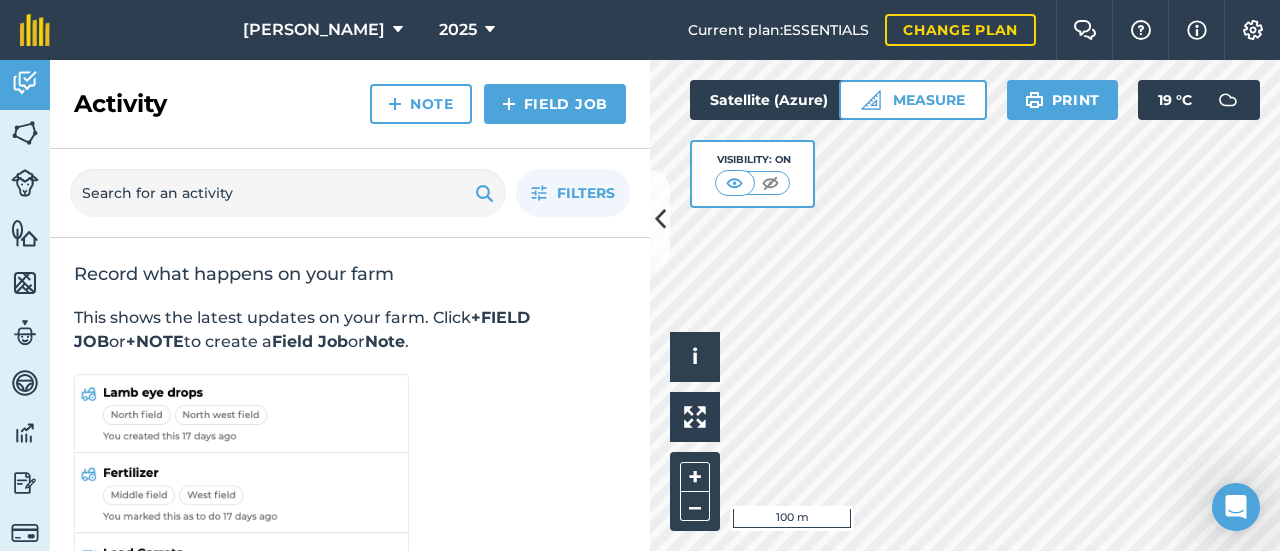 scroll, scrollTop: 0, scrollLeft: 0, axis: both 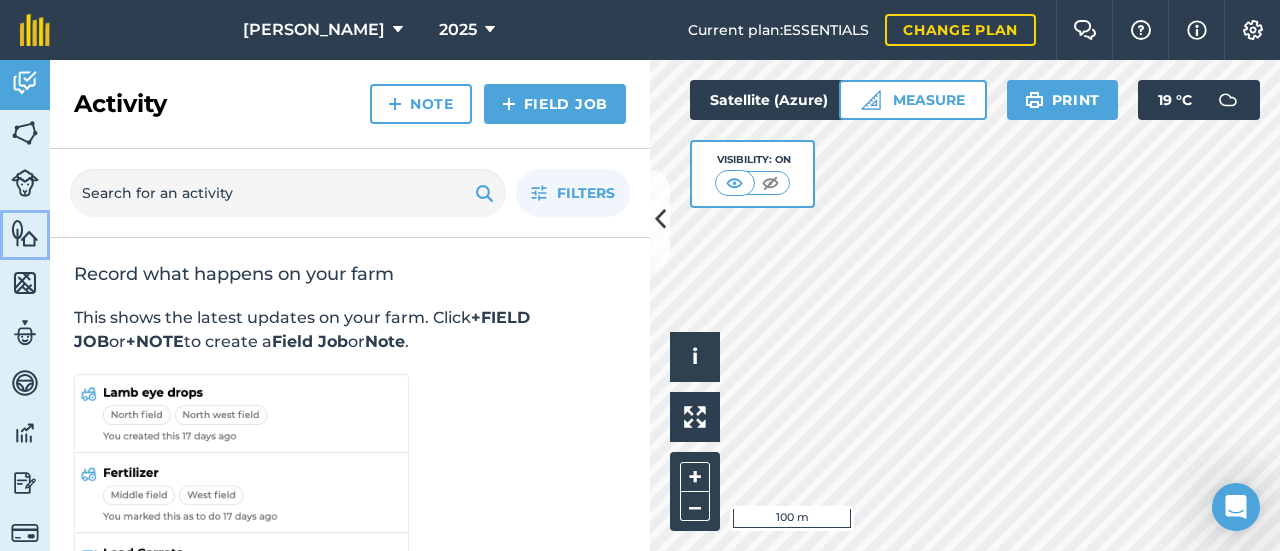 click at bounding box center [25, 233] 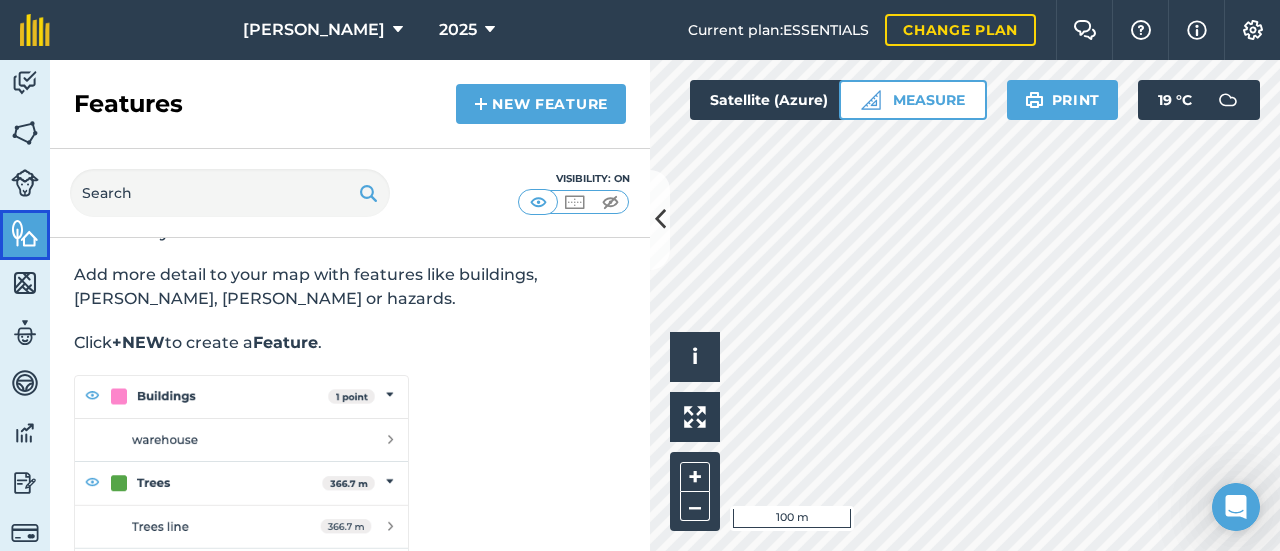 scroll, scrollTop: 47, scrollLeft: 0, axis: vertical 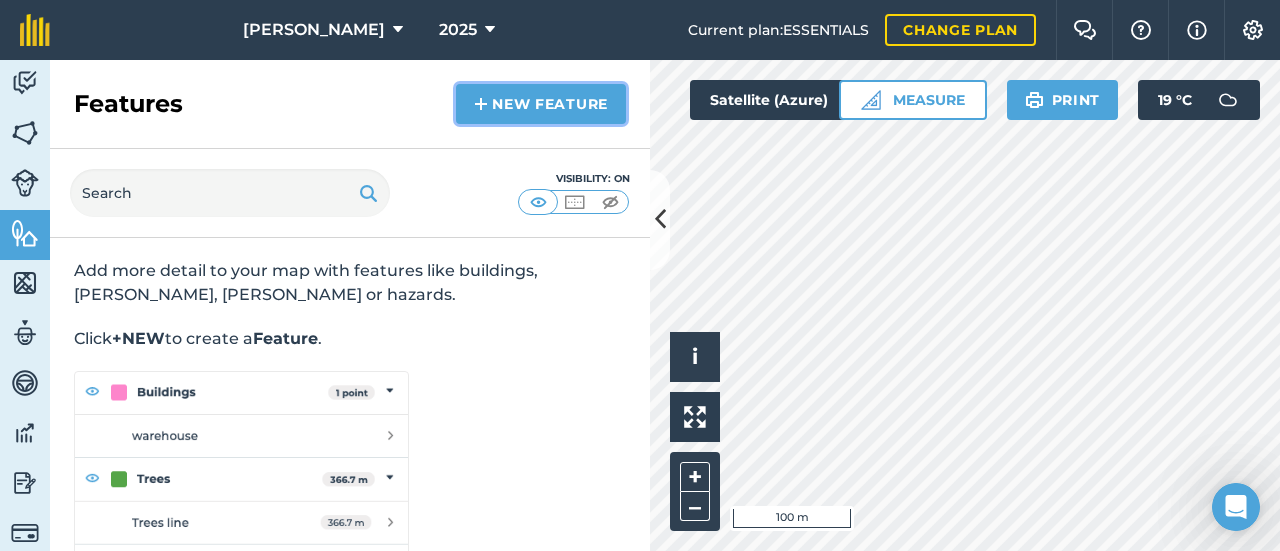 click on "New feature" at bounding box center [541, 104] 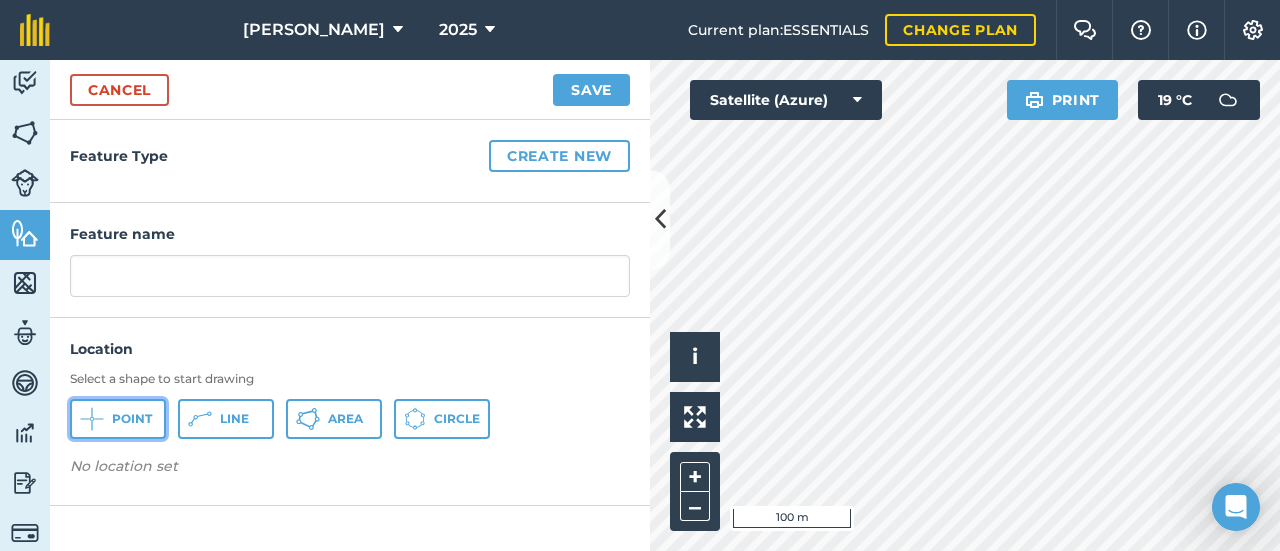 click on "Point" at bounding box center [118, 419] 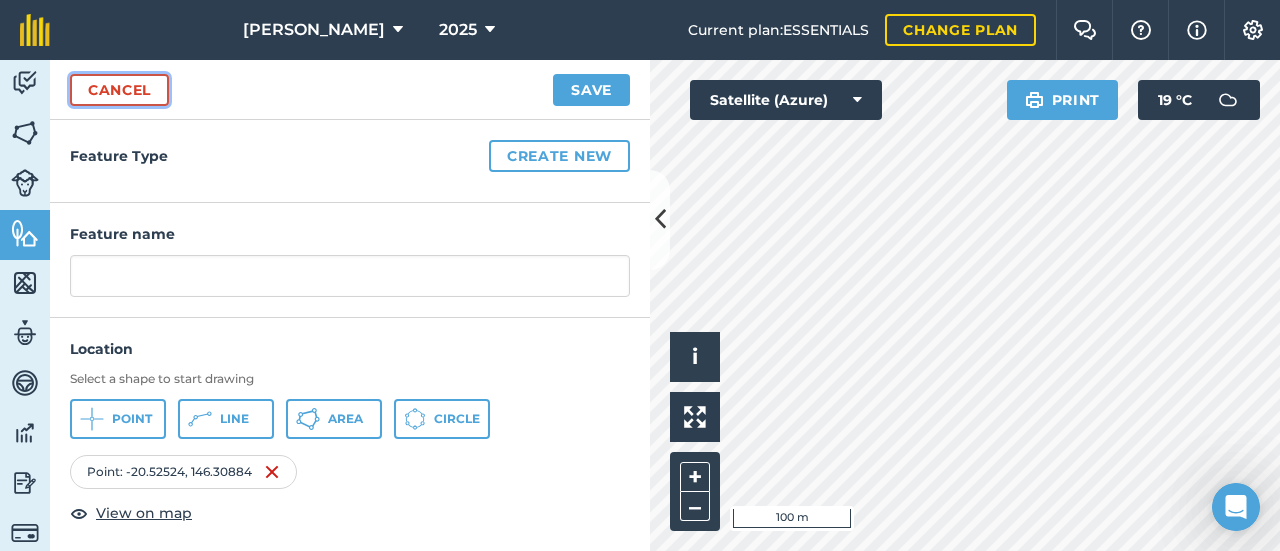 click on "Cancel" at bounding box center (119, 90) 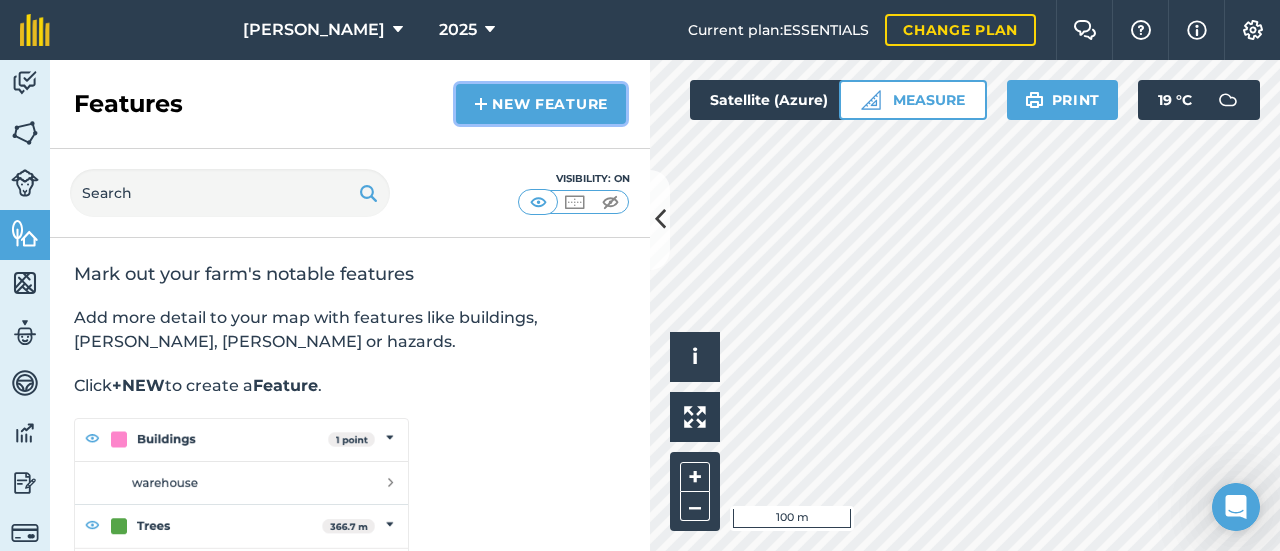 click on "New feature" at bounding box center [541, 104] 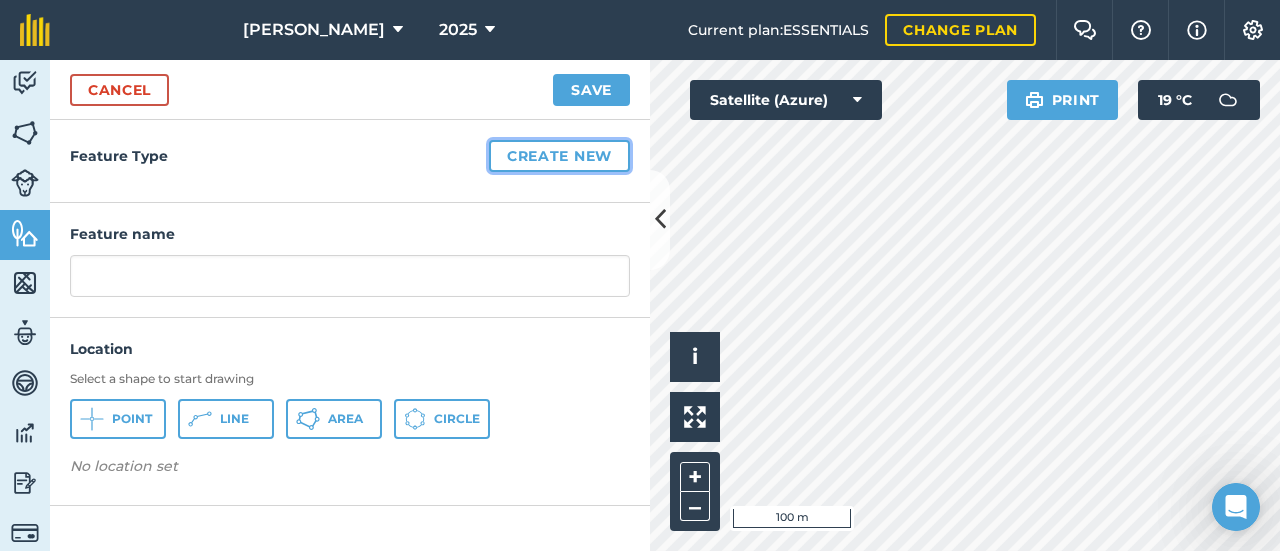 click on "Create new" at bounding box center [559, 156] 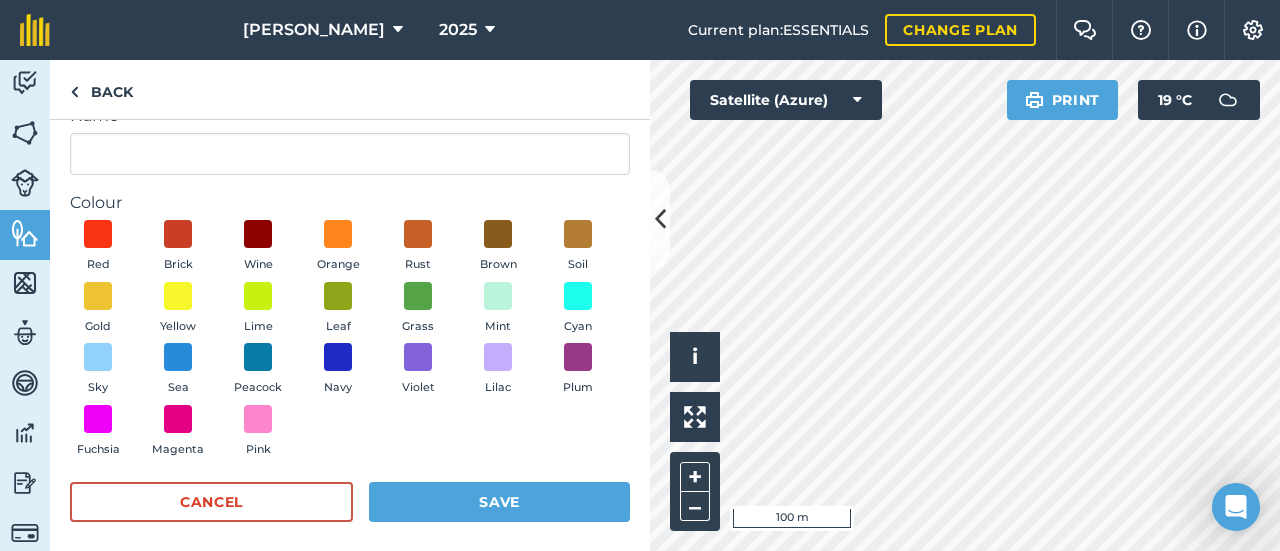 scroll, scrollTop: 48, scrollLeft: 0, axis: vertical 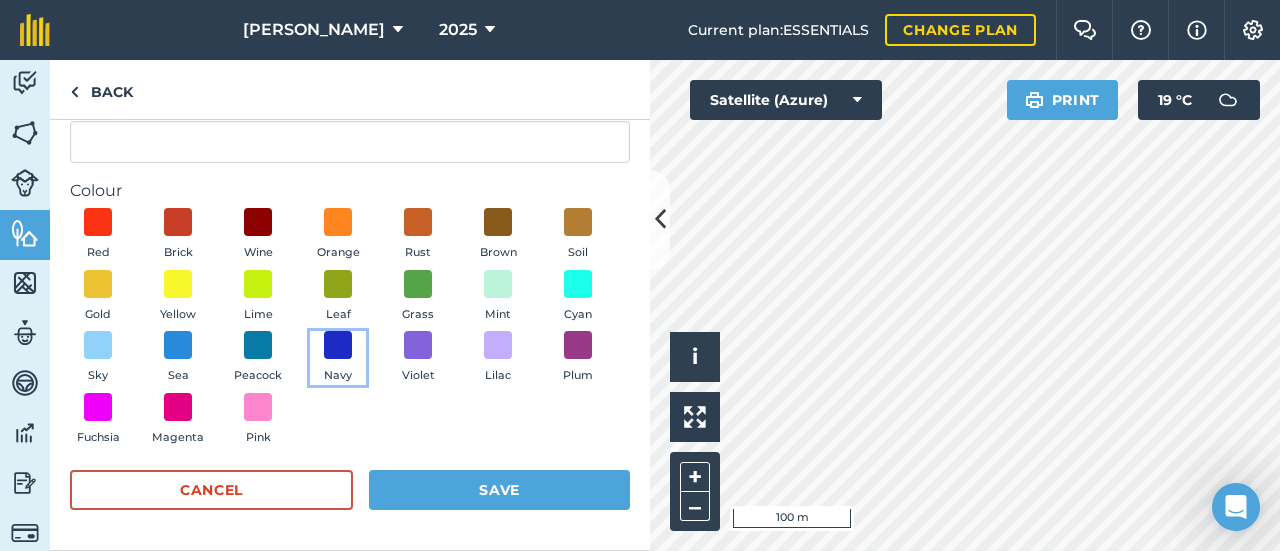 click at bounding box center [338, 345] 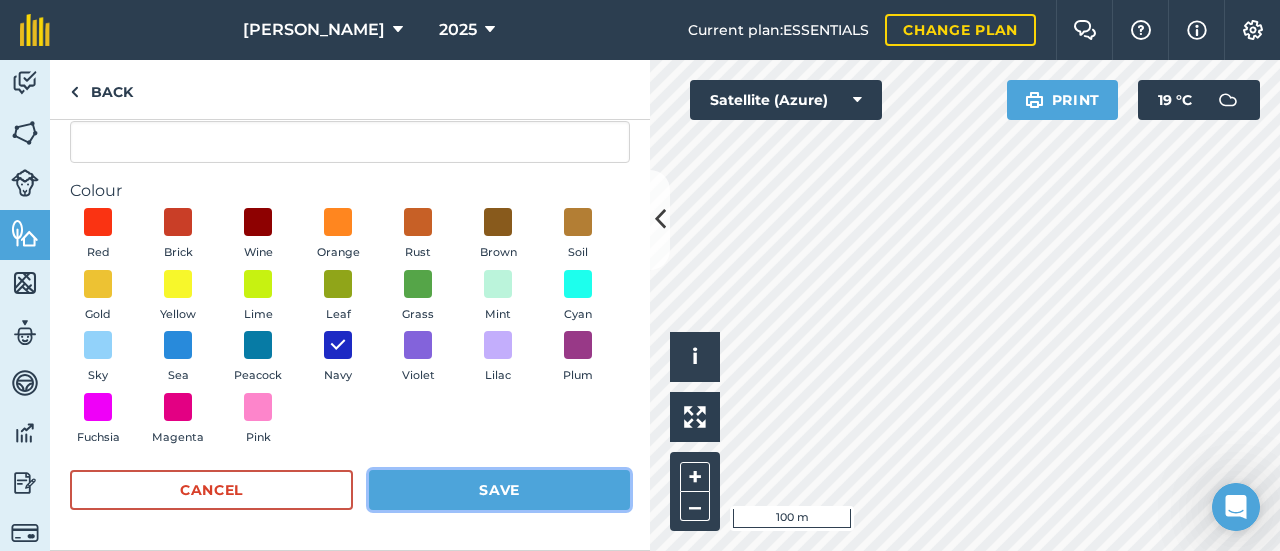 click on "Save" at bounding box center (499, 490) 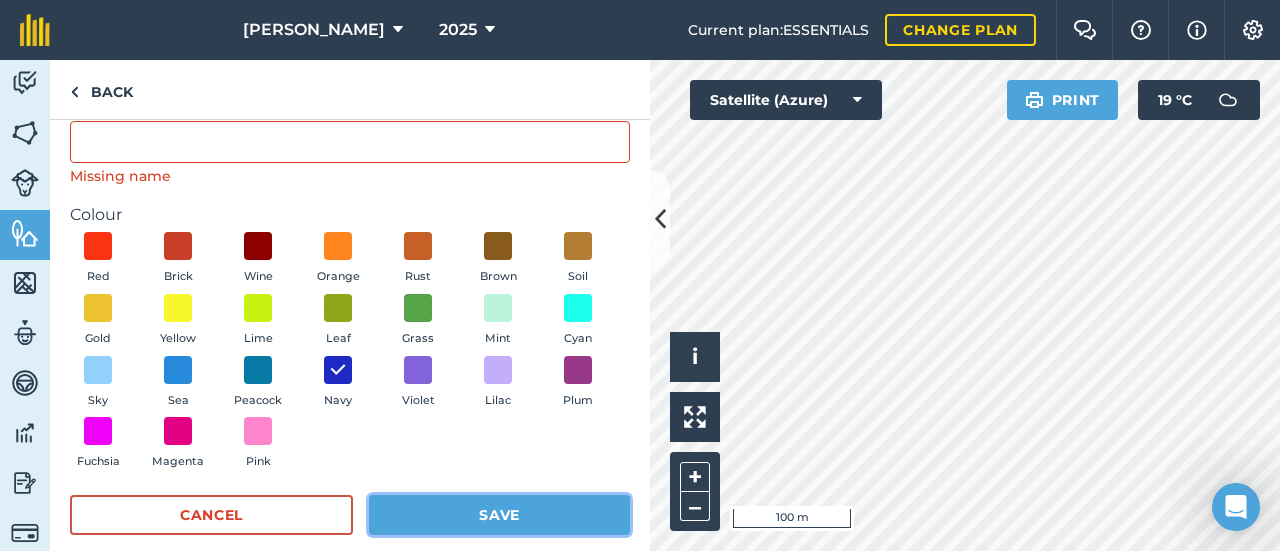 scroll, scrollTop: 0, scrollLeft: 0, axis: both 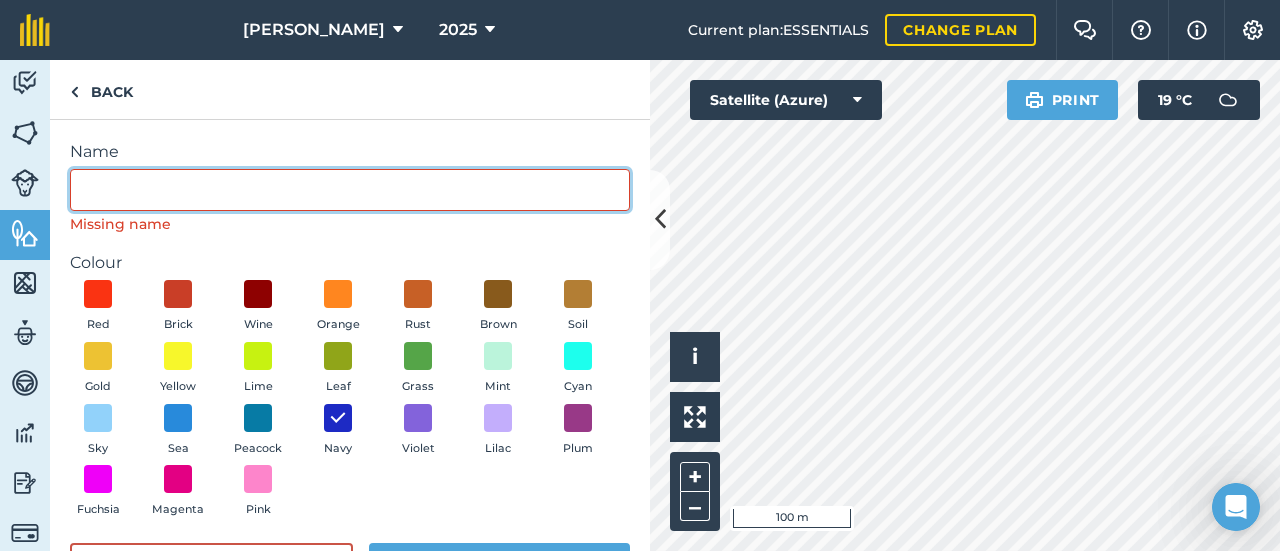 click on "Name" at bounding box center [350, 190] 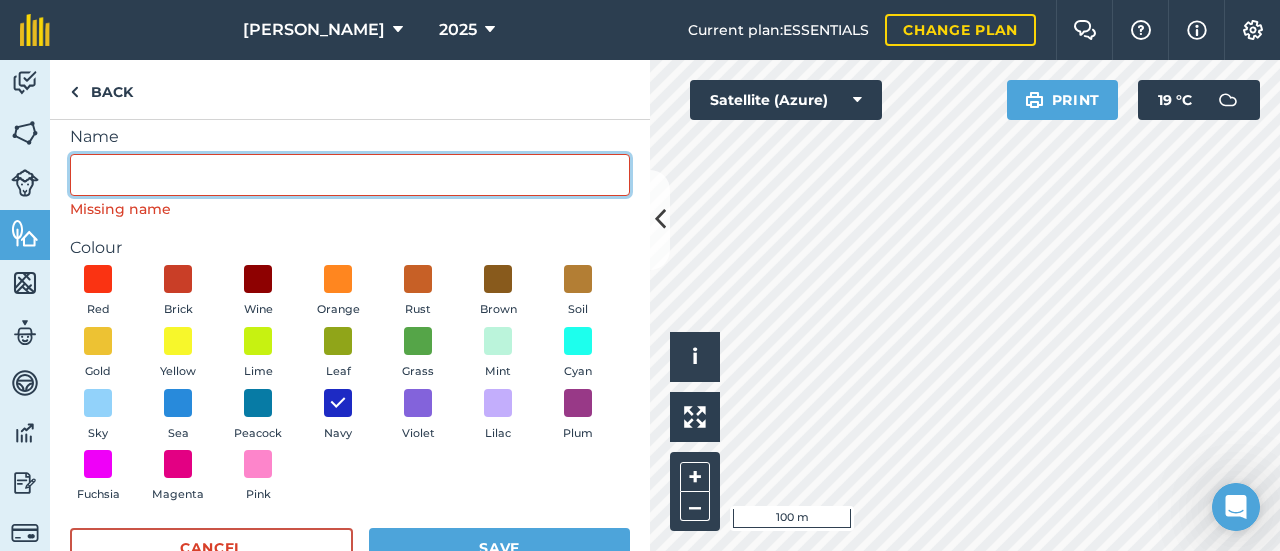 scroll, scrollTop: 16, scrollLeft: 0, axis: vertical 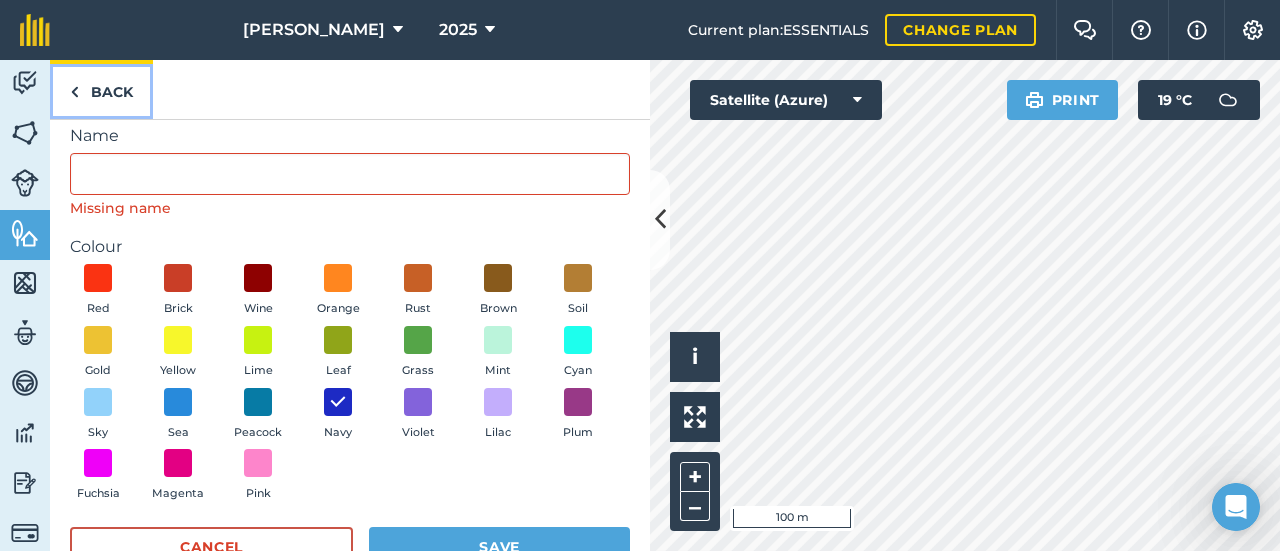 click on "Back" at bounding box center [101, 89] 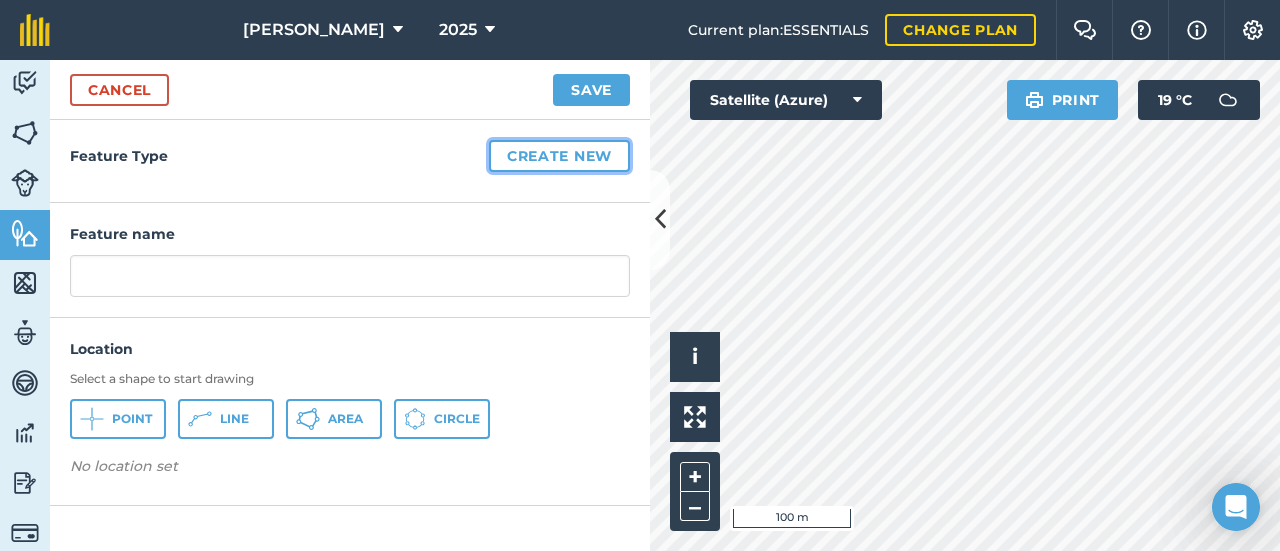 click on "Create new" at bounding box center [559, 156] 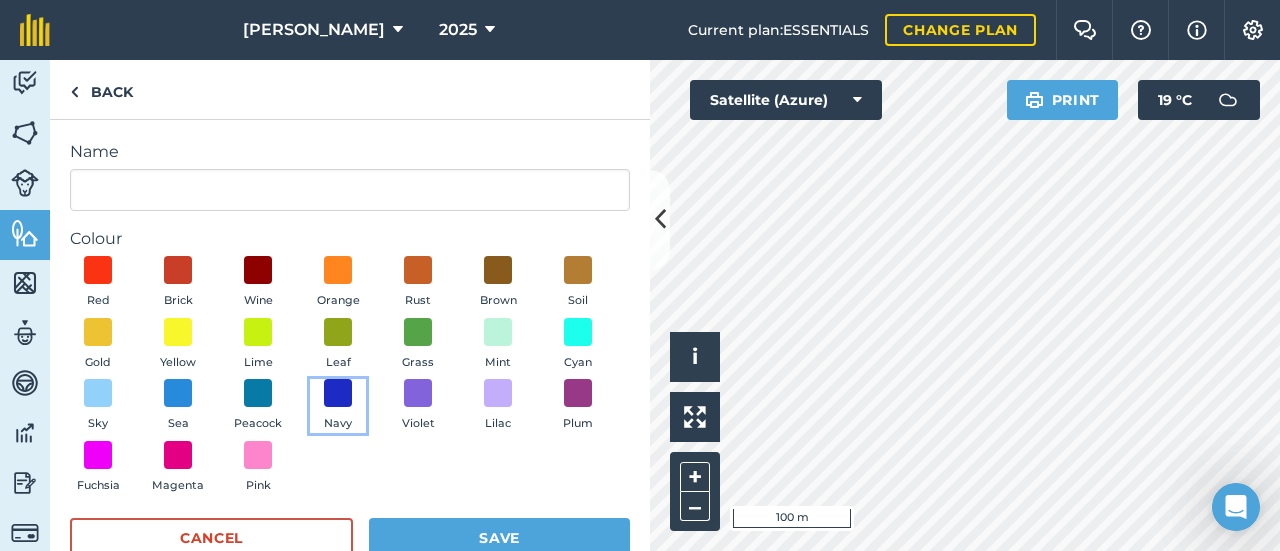 click at bounding box center (338, 393) 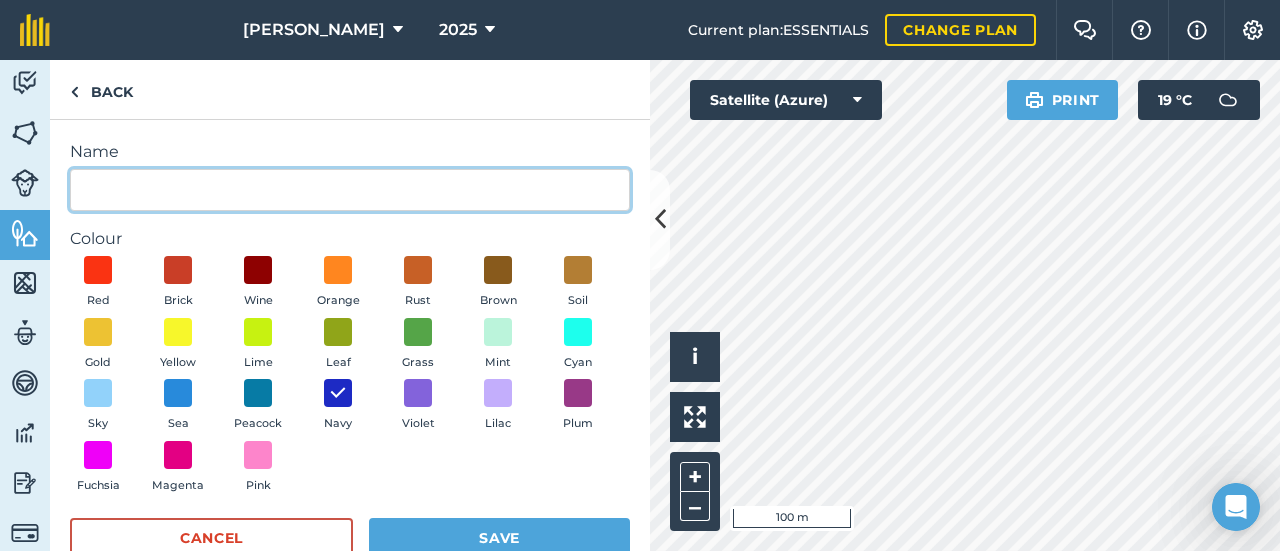 click on "Name" at bounding box center [350, 190] 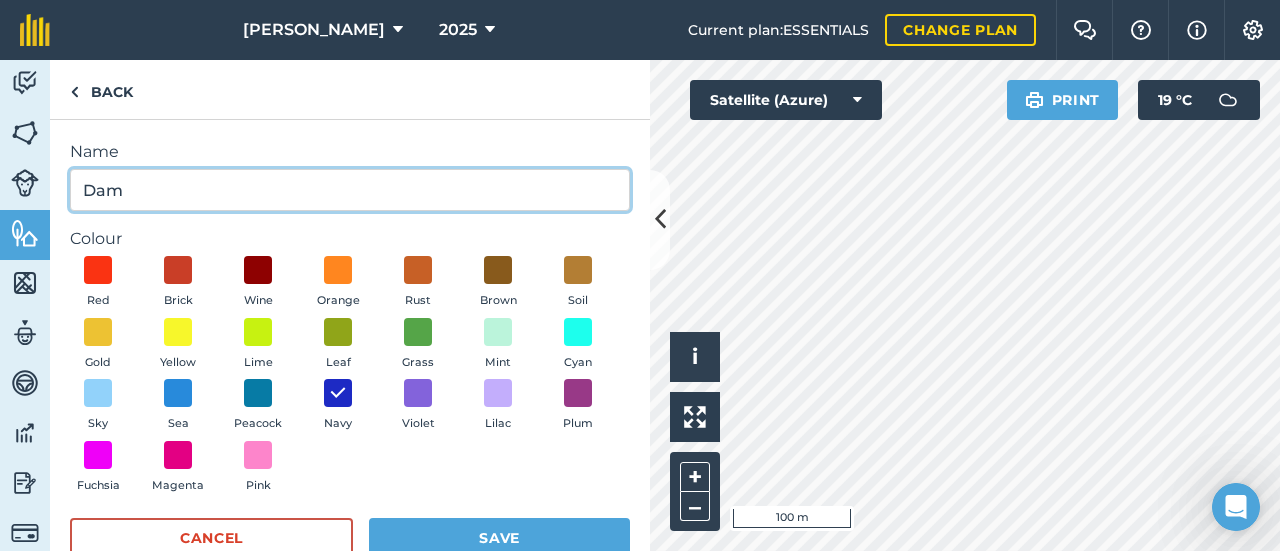 type on "Dam" 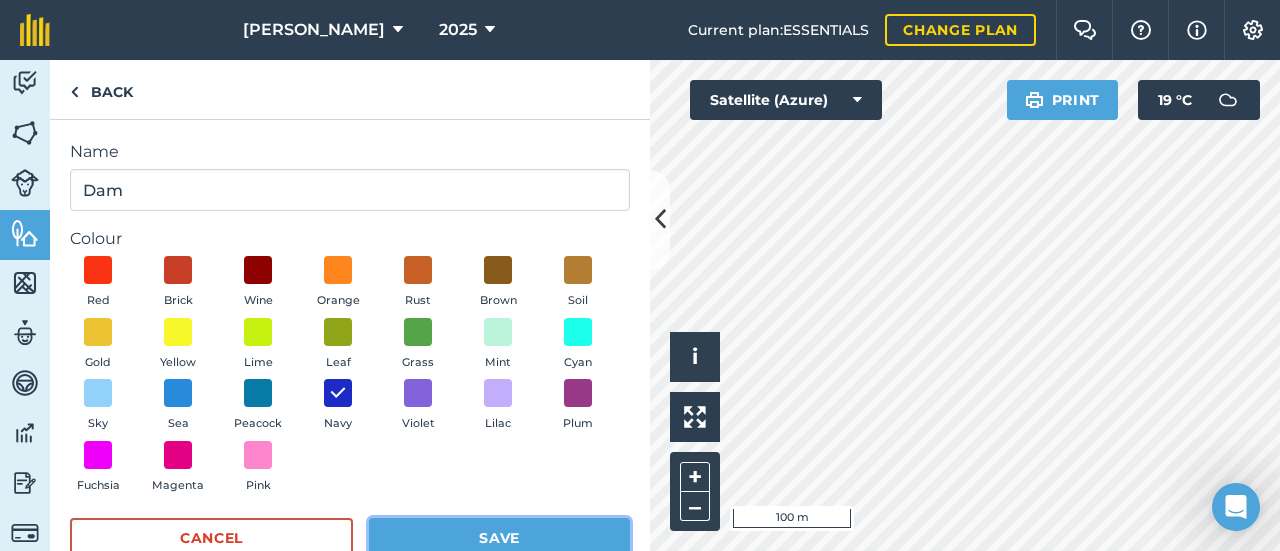 click on "Save" at bounding box center [499, 538] 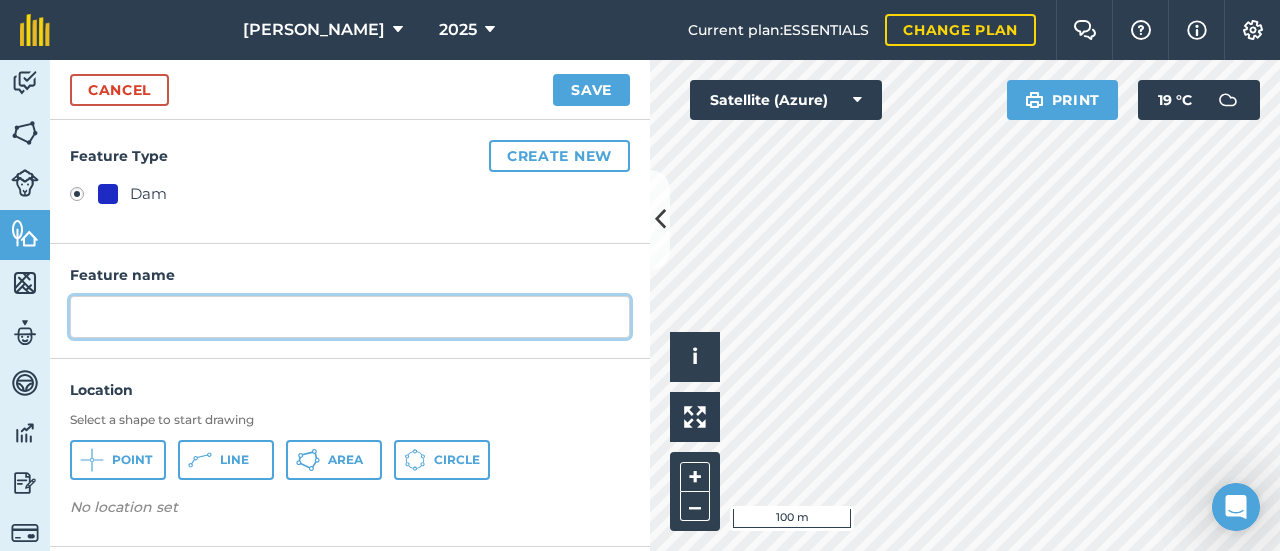 click at bounding box center (350, 317) 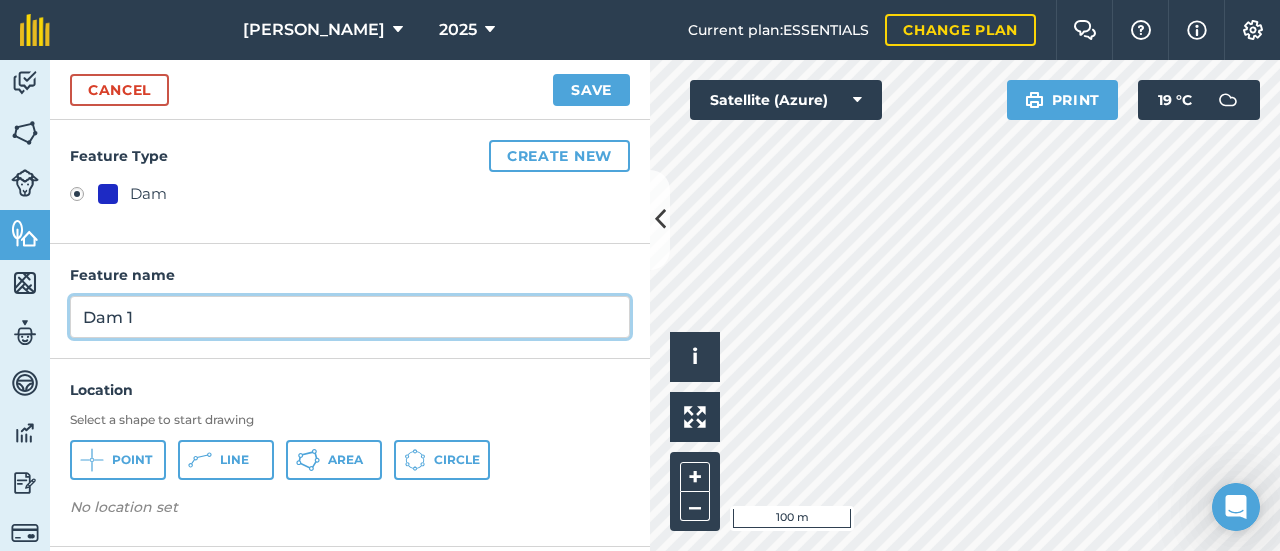type on "Dam 1" 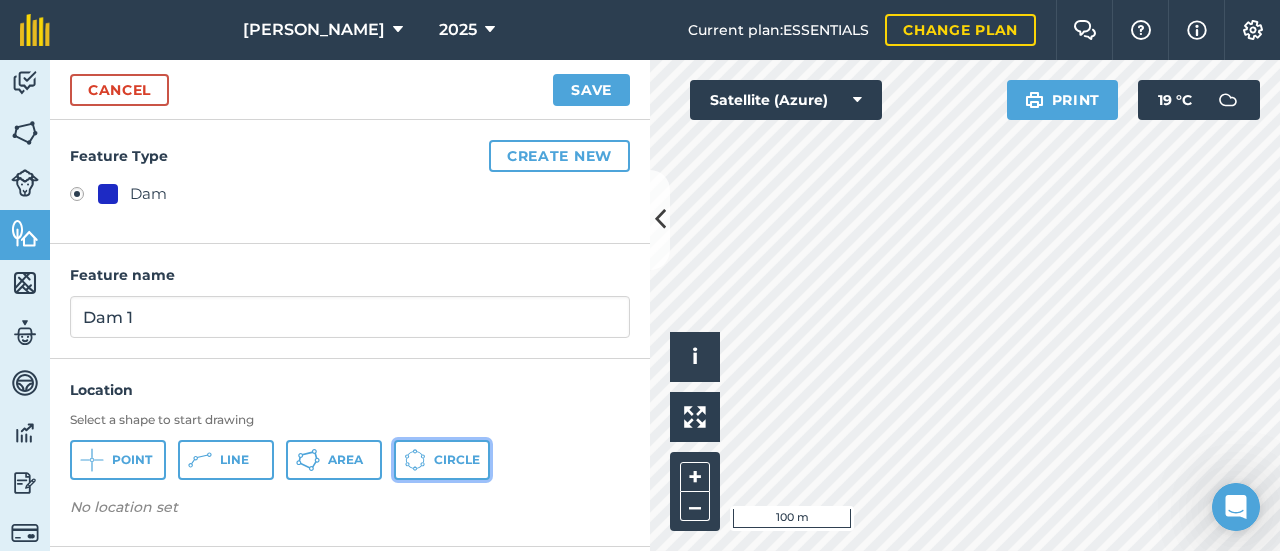 click on "Circle" at bounding box center (442, 460) 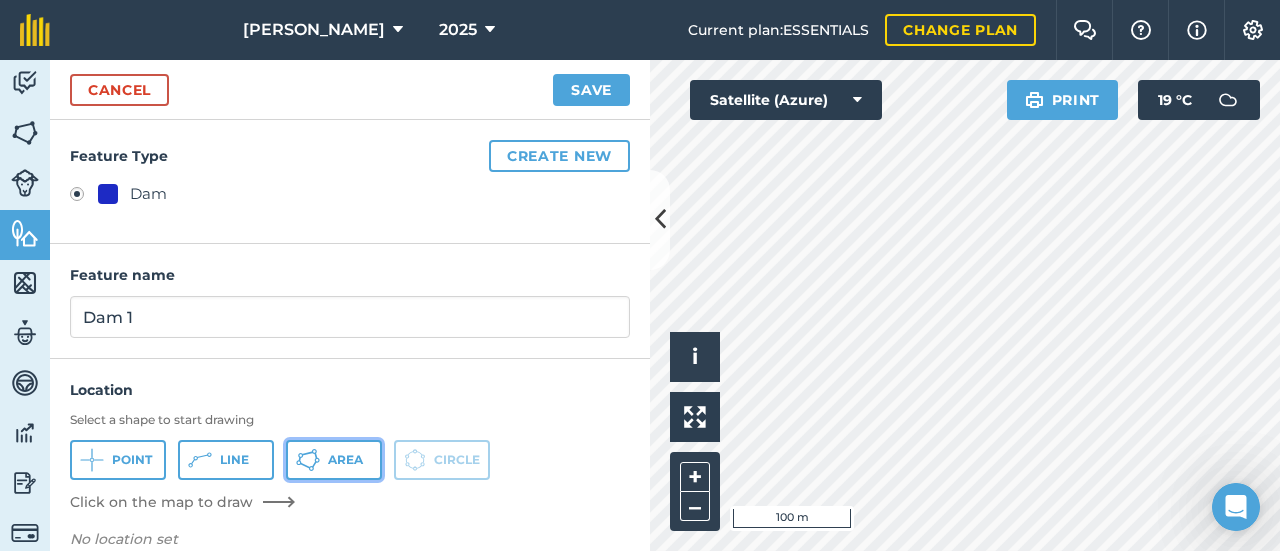 click on "Area" at bounding box center [345, 460] 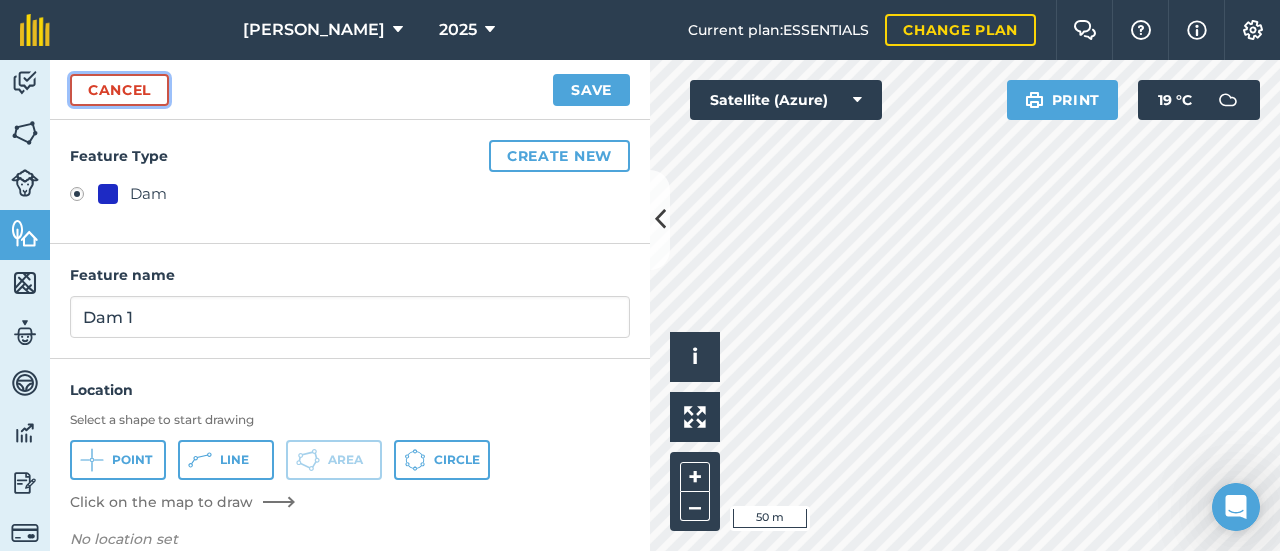click on "Cancel" at bounding box center (119, 90) 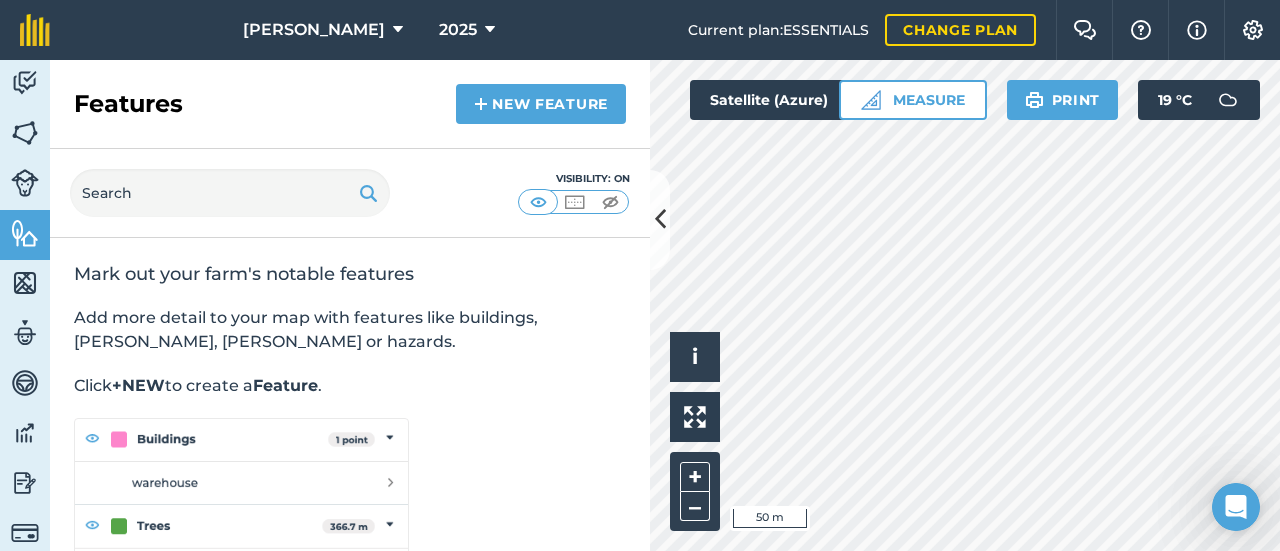 scroll, scrollTop: 65, scrollLeft: 0, axis: vertical 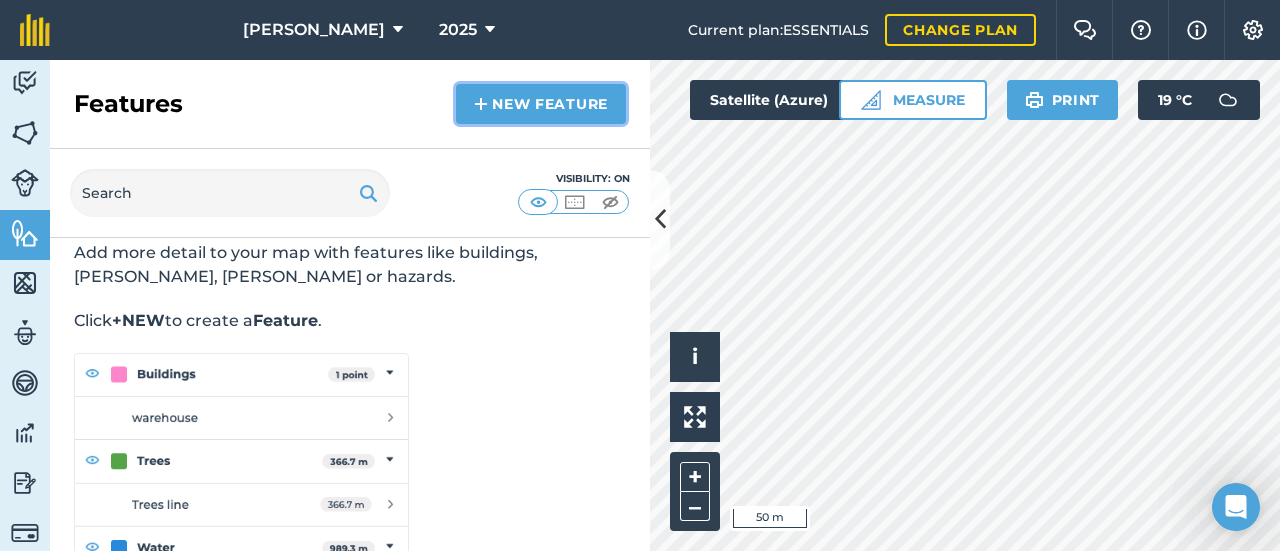 click on "New feature" at bounding box center [541, 104] 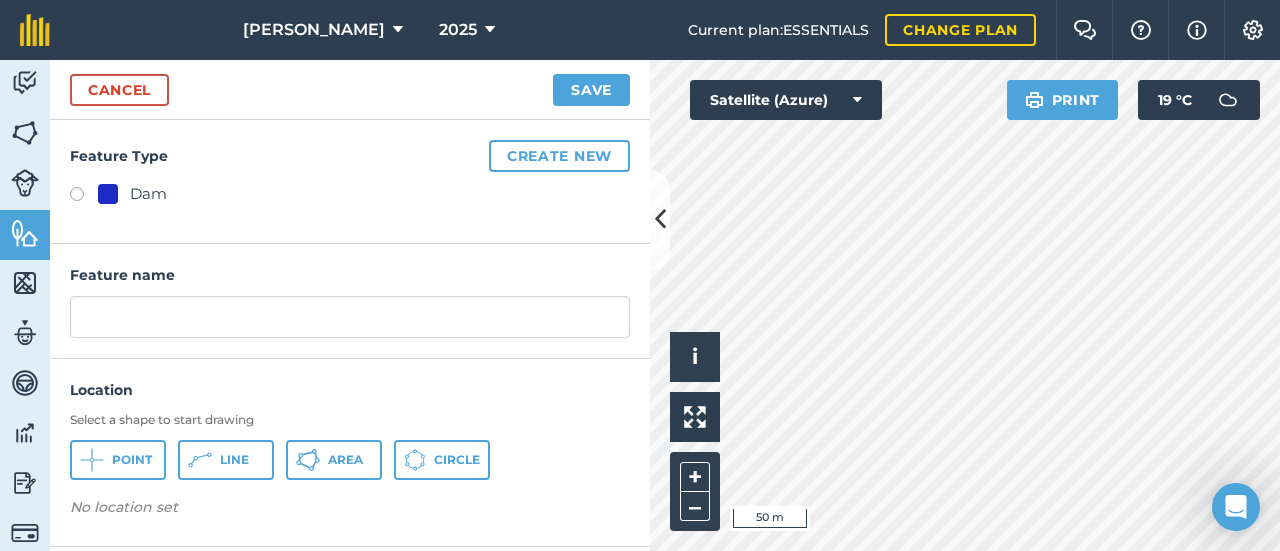 click at bounding box center [84, 197] 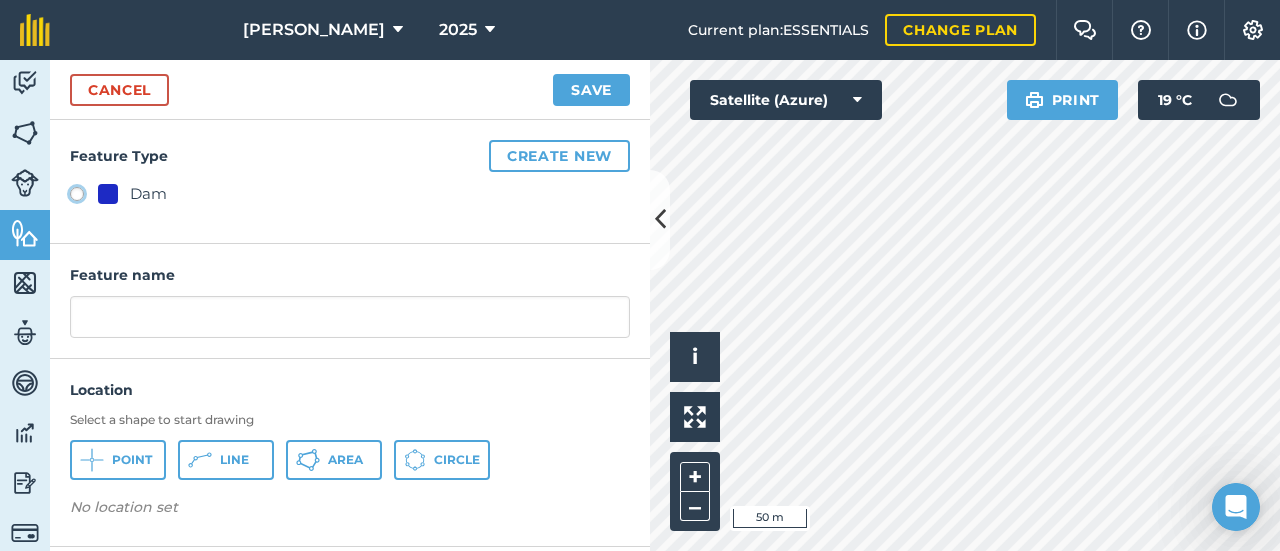 radio on "true" 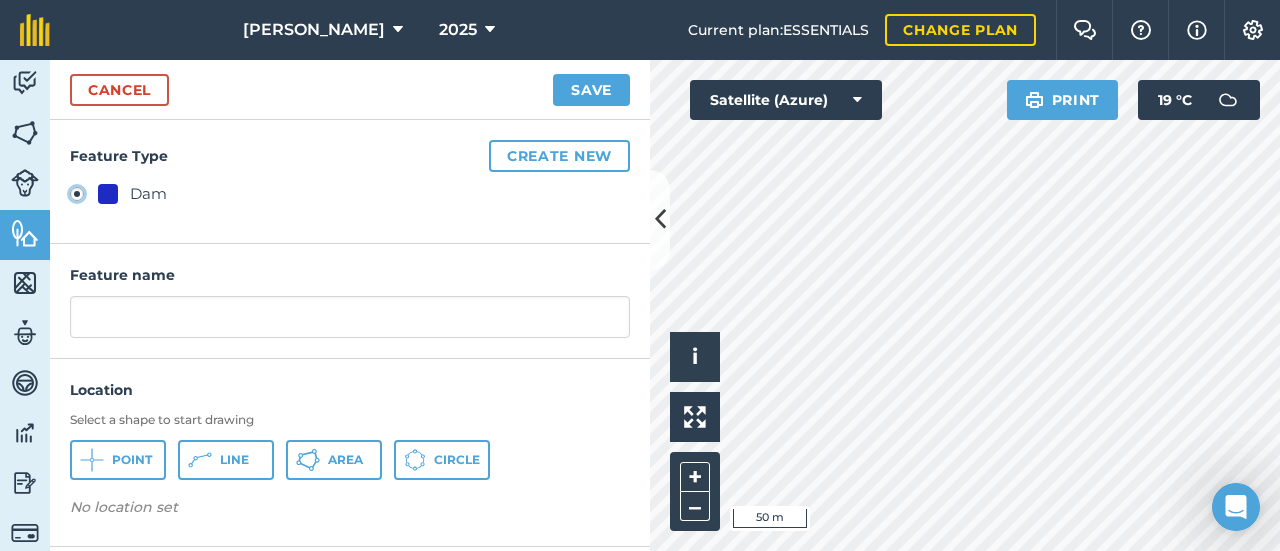 type on "Dam" 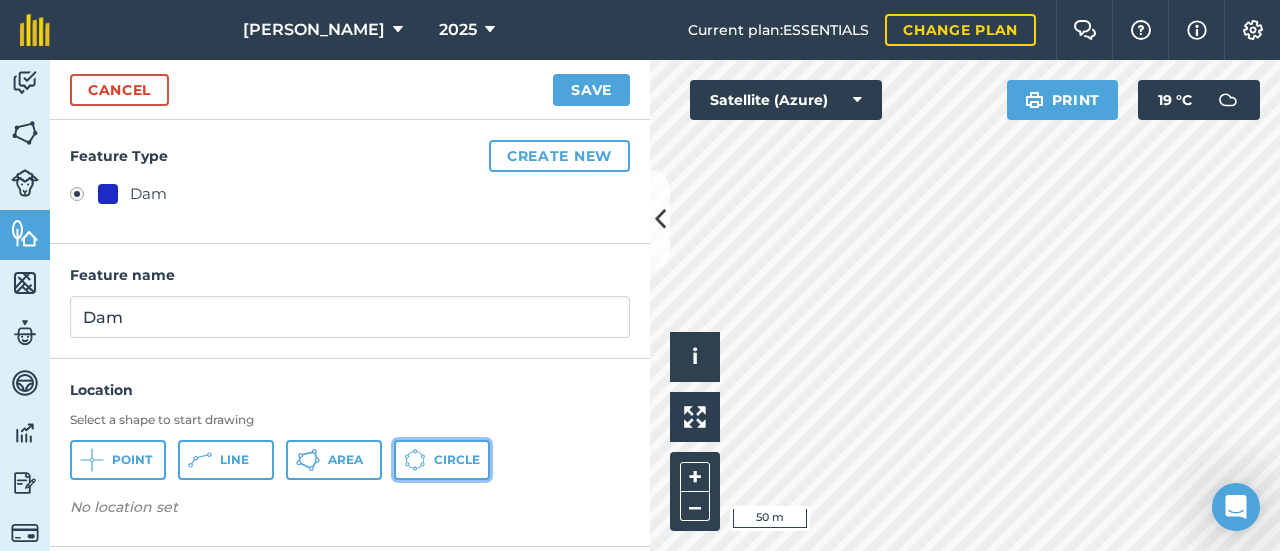 click 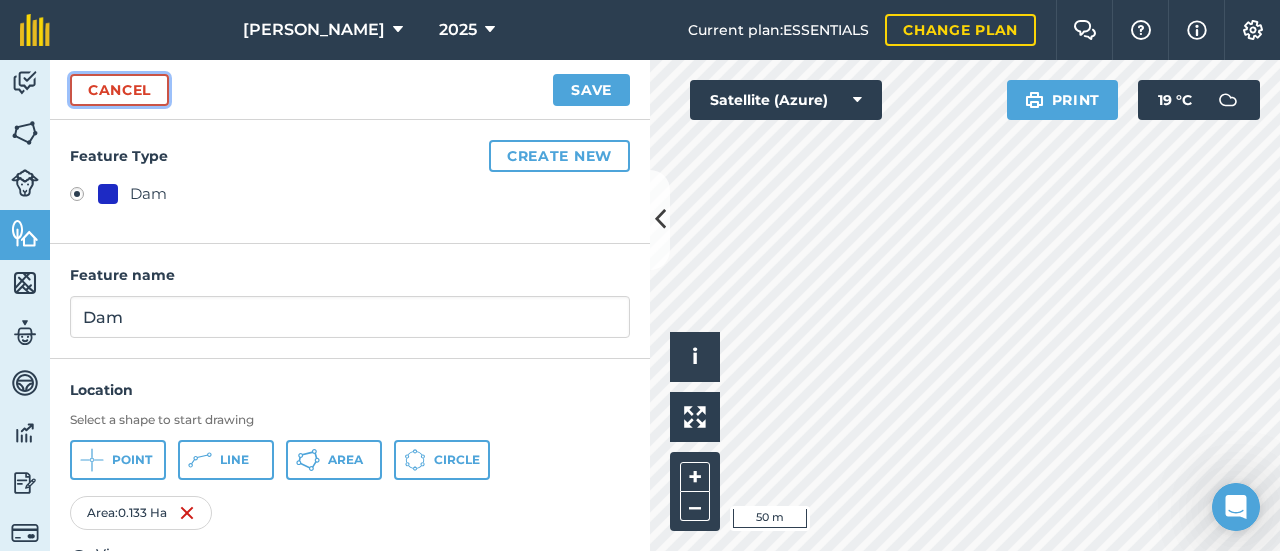 drag, startPoint x: 1076, startPoint y: 329, endPoint x: 145, endPoint y: 88, distance: 961.6871 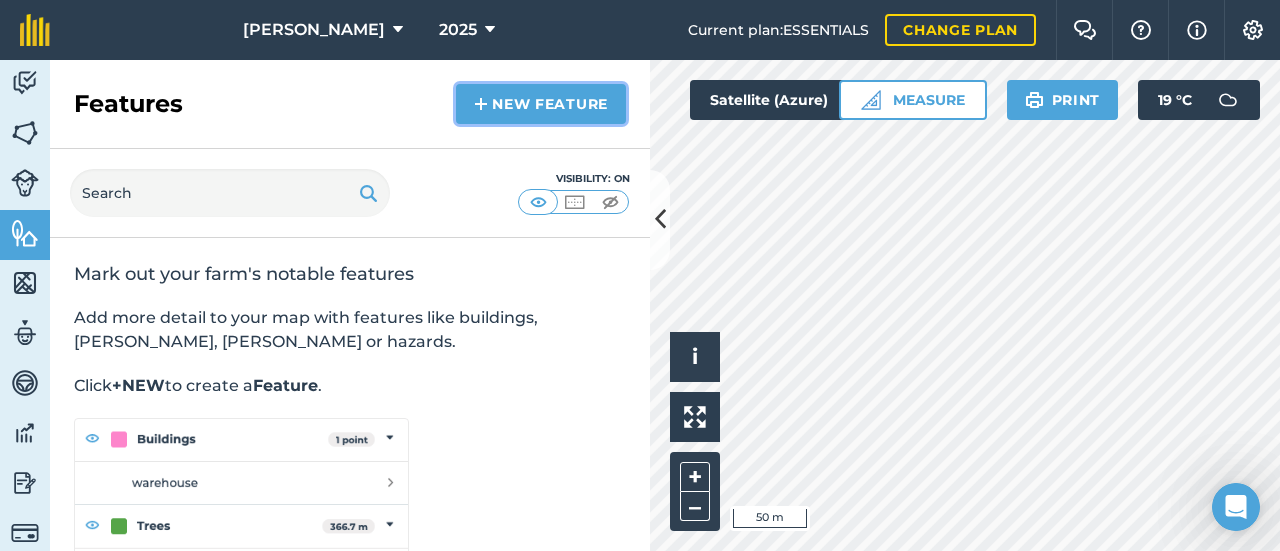 click on "New feature" at bounding box center [541, 104] 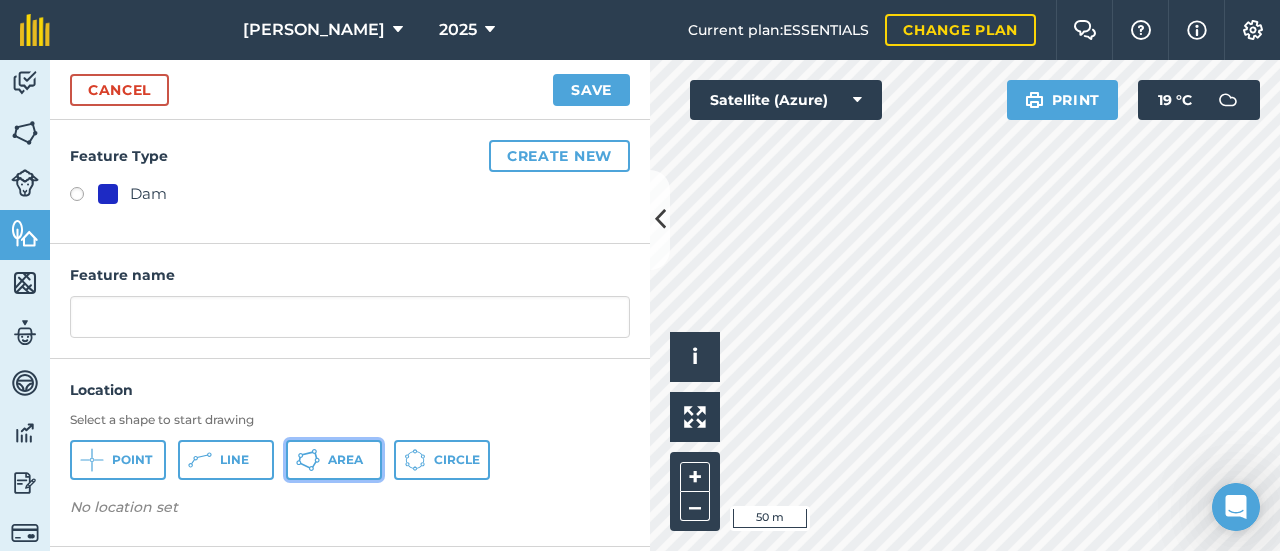 click on "Area" at bounding box center (345, 460) 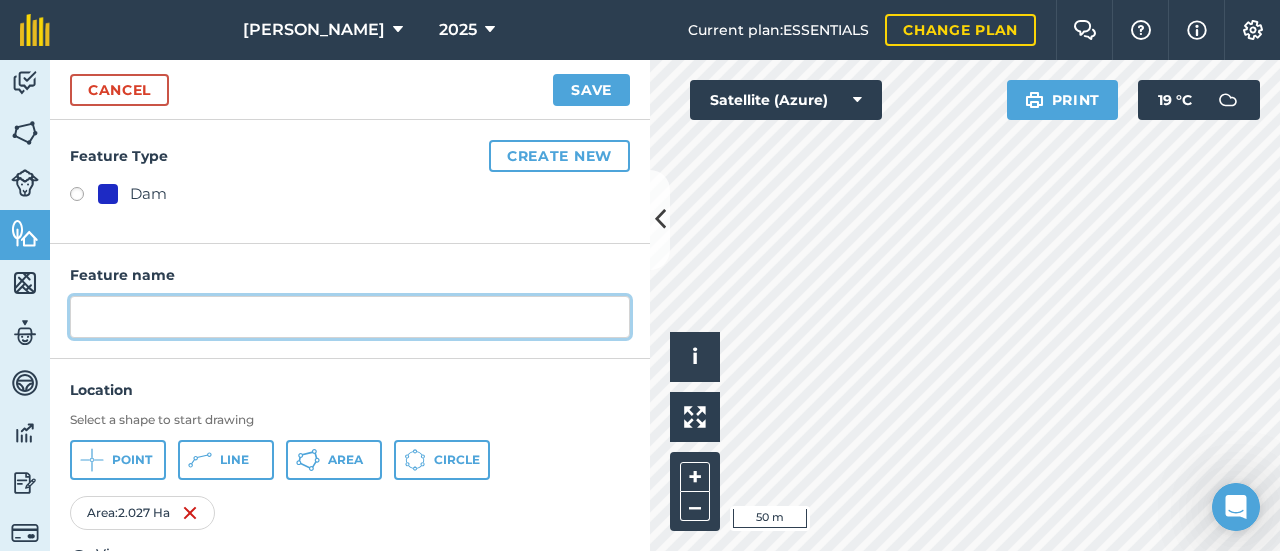 click at bounding box center (350, 317) 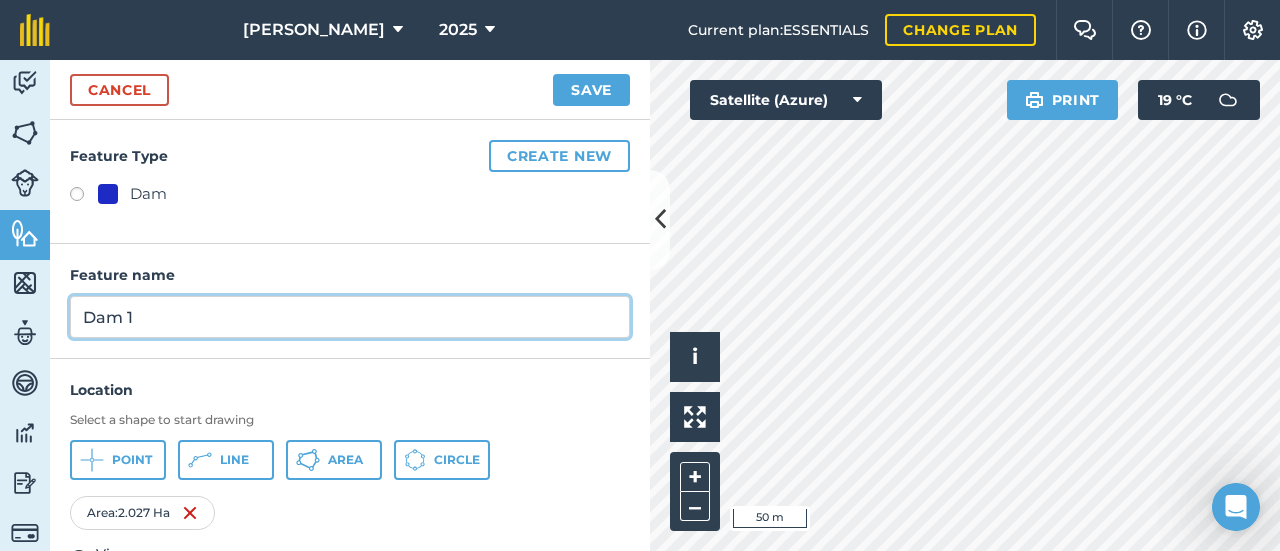 type on "Dam 1" 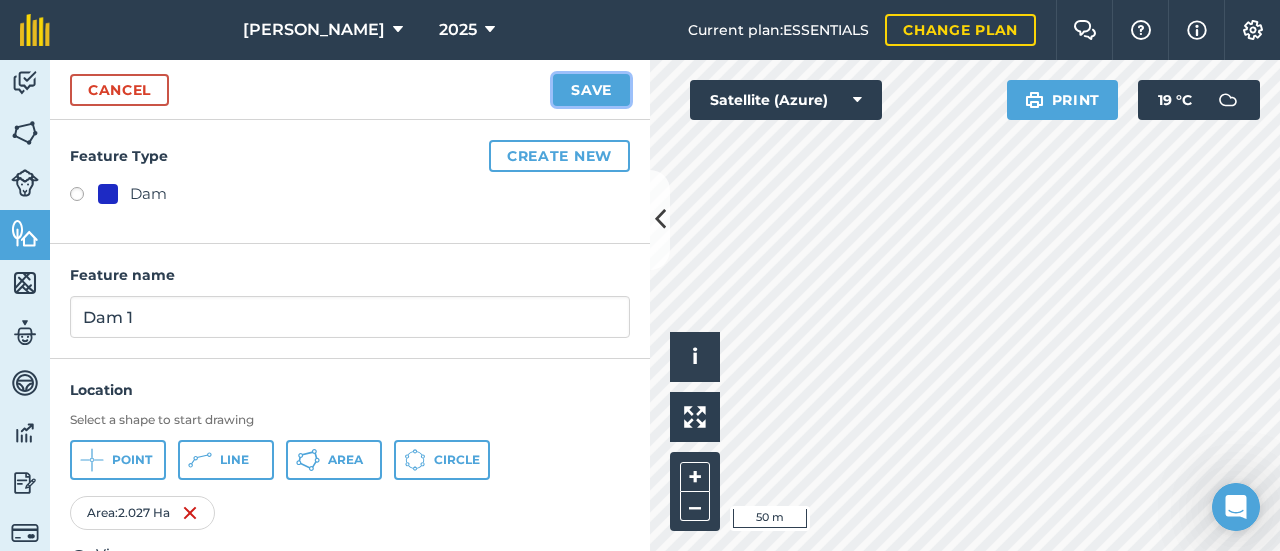 click on "Save" at bounding box center [591, 90] 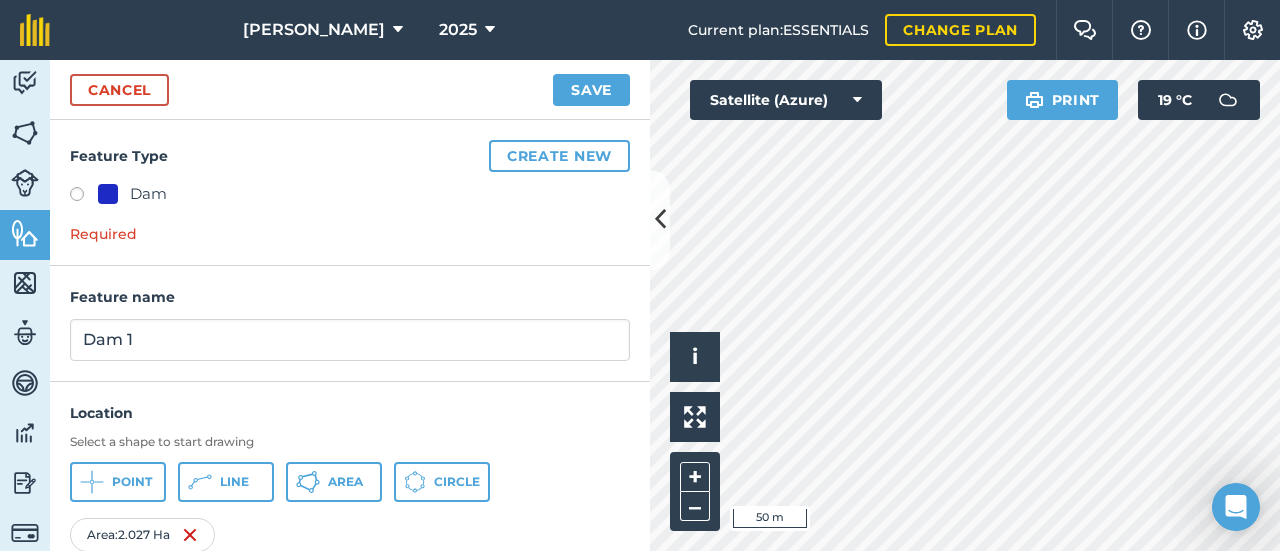 click at bounding box center (84, 197) 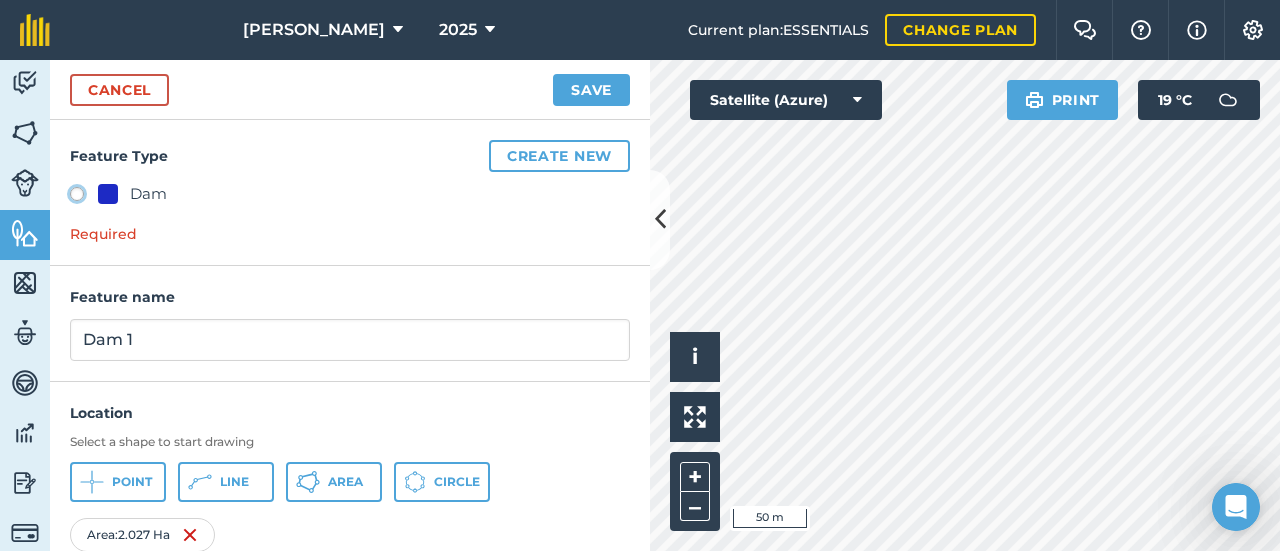 click on "Dam" at bounding box center [-9923, 193] 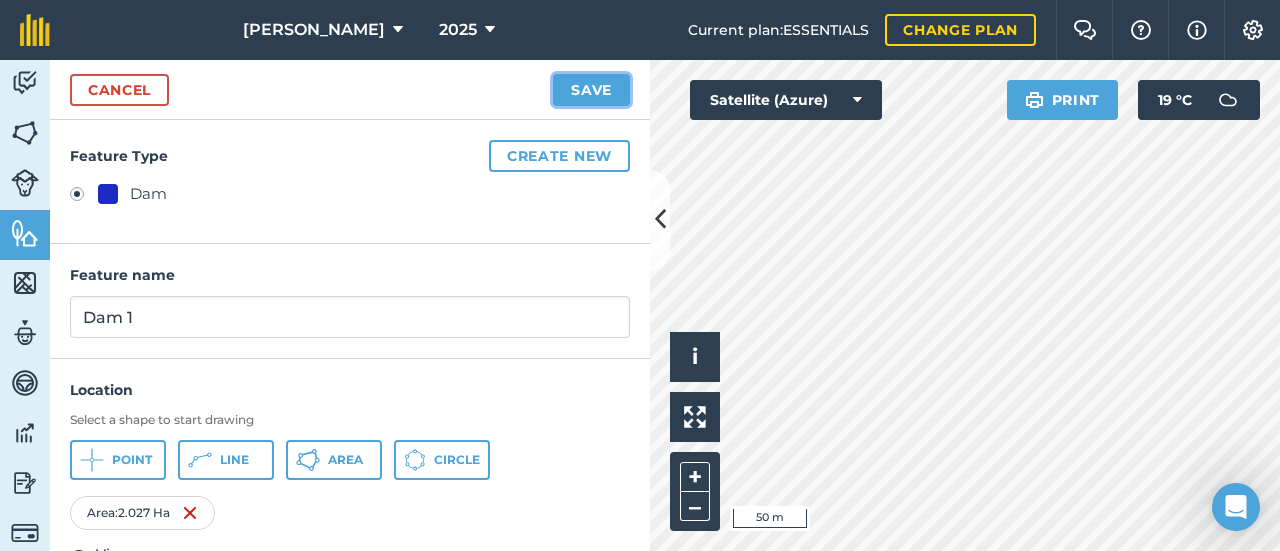 click on "Save" at bounding box center [591, 90] 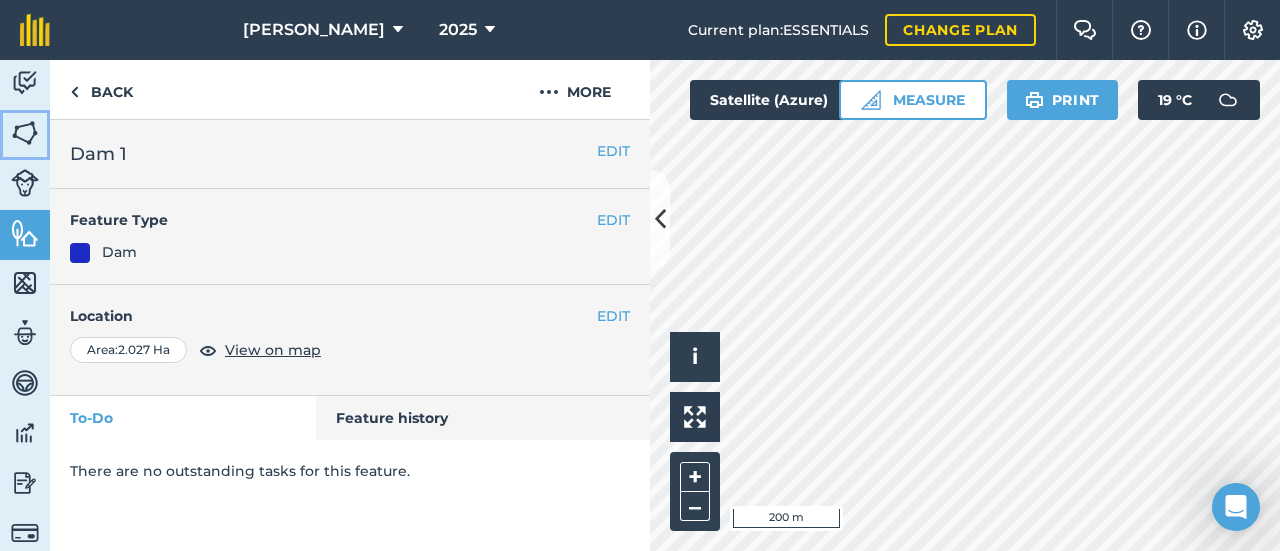 click at bounding box center (25, 133) 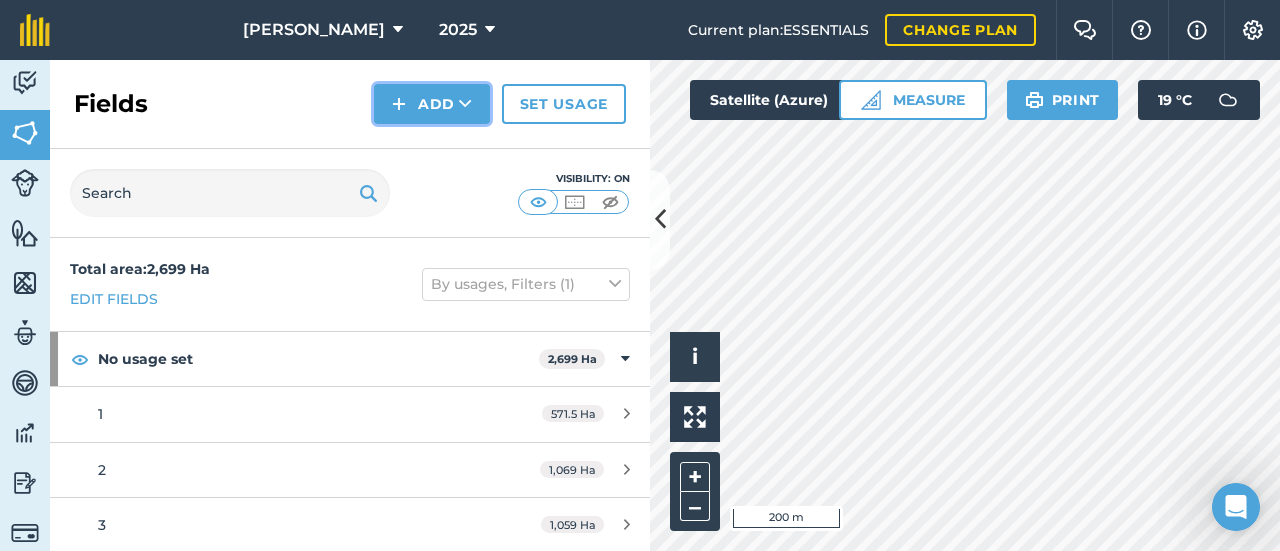 click on "Add" at bounding box center (432, 104) 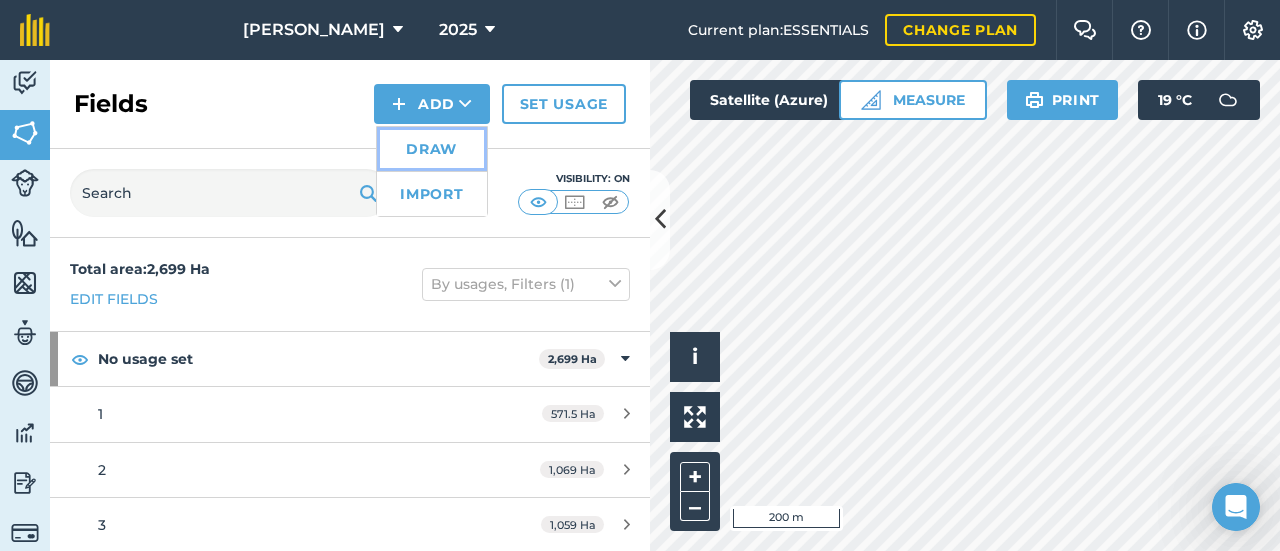 click on "Draw" at bounding box center (432, 149) 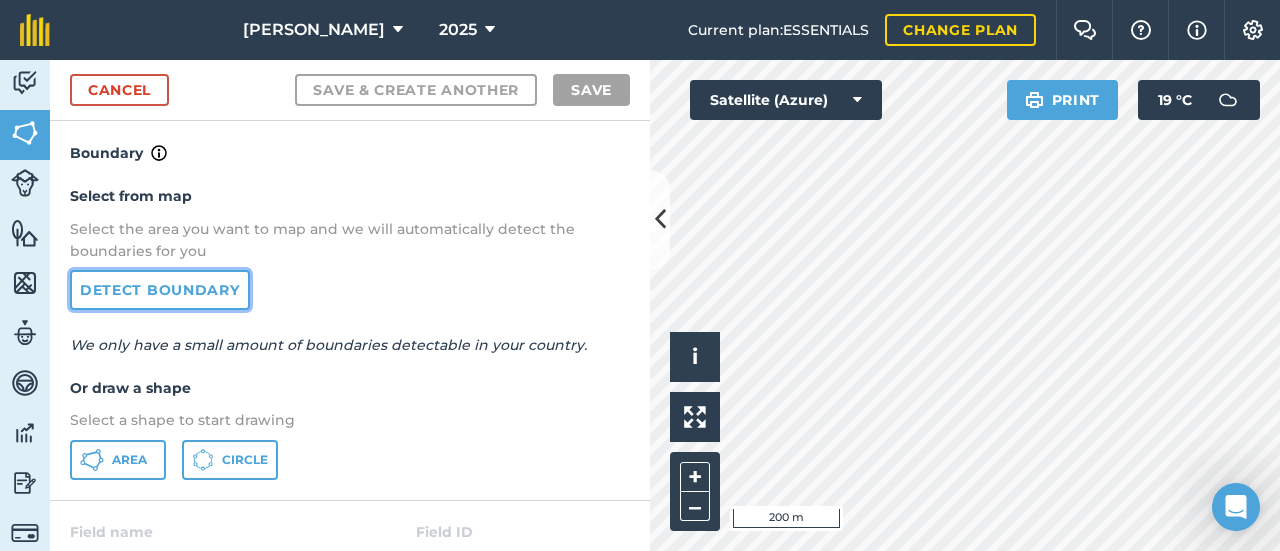 click on "Detect boundary" at bounding box center [160, 290] 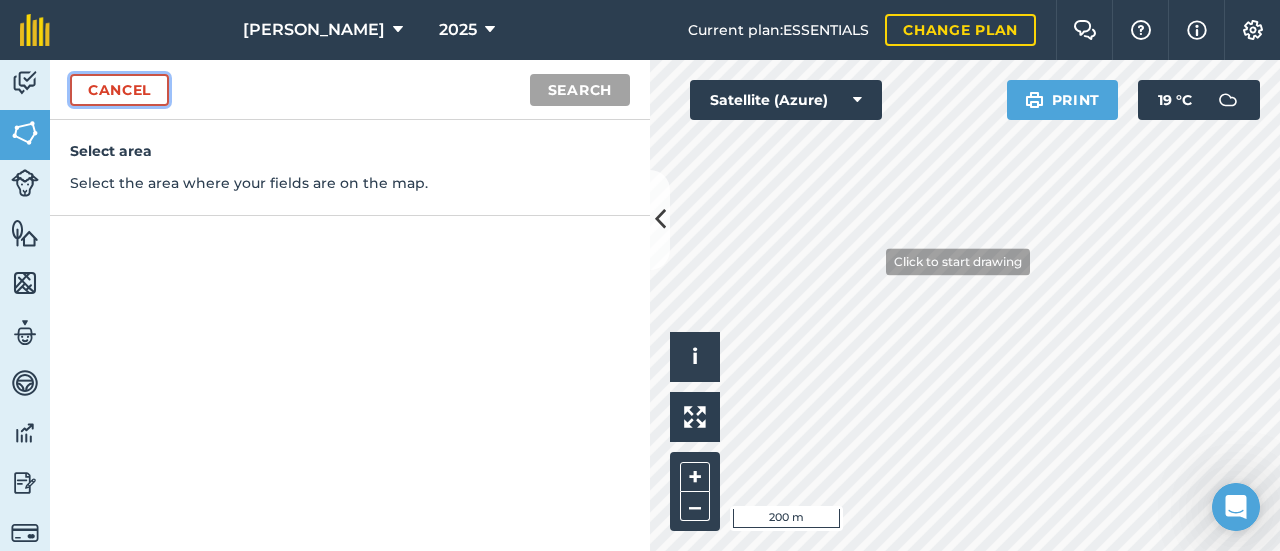 click on "Cancel" at bounding box center [119, 90] 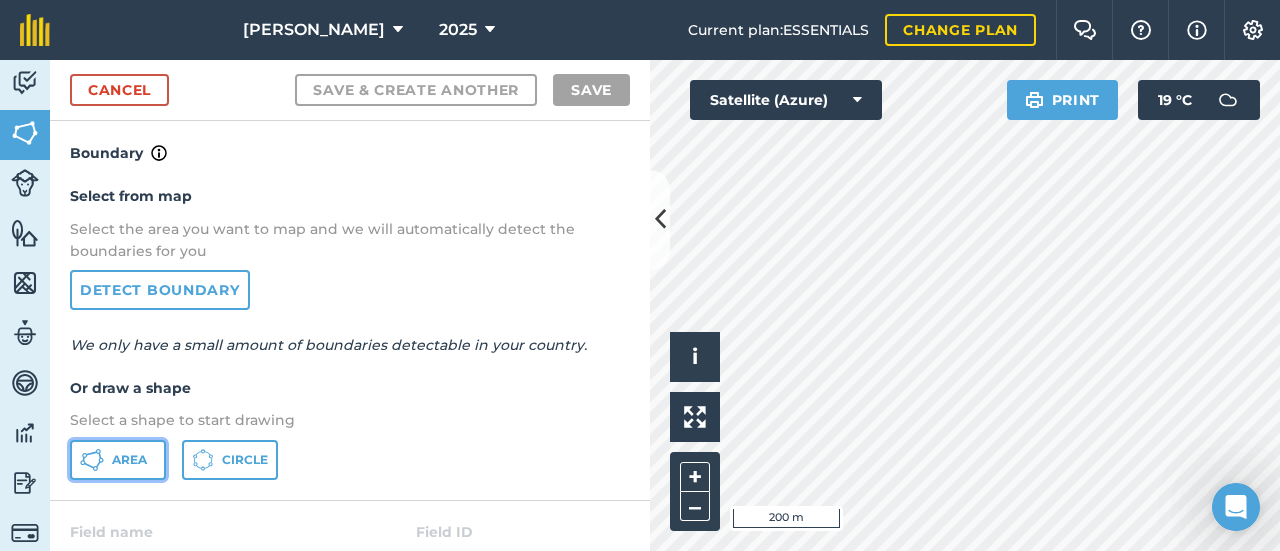 click on "Area" at bounding box center [129, 460] 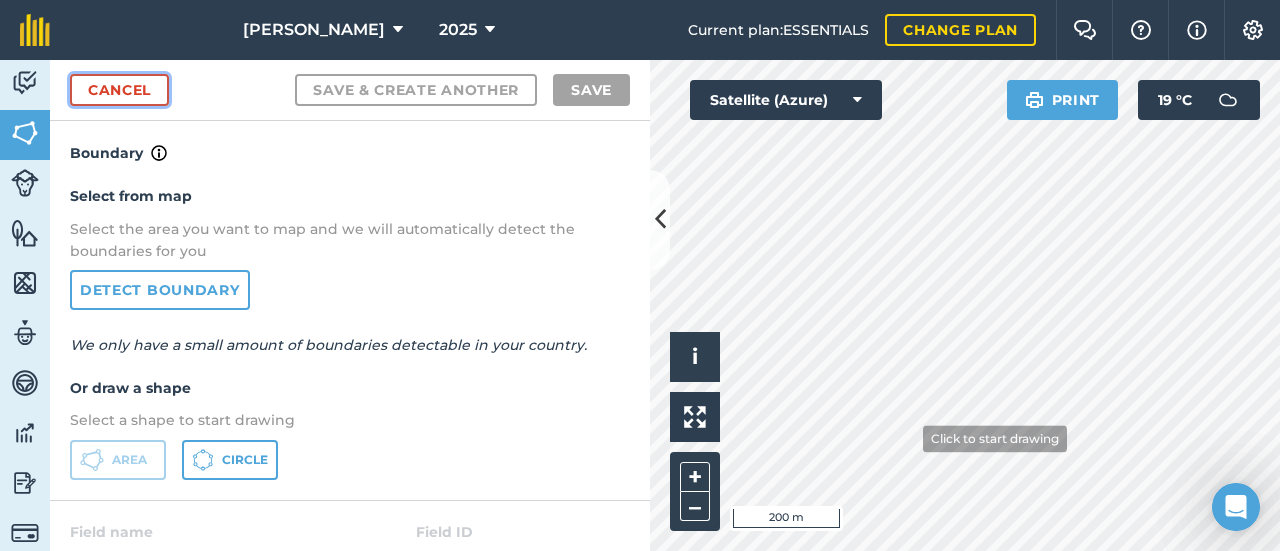click on "Cancel" at bounding box center (119, 90) 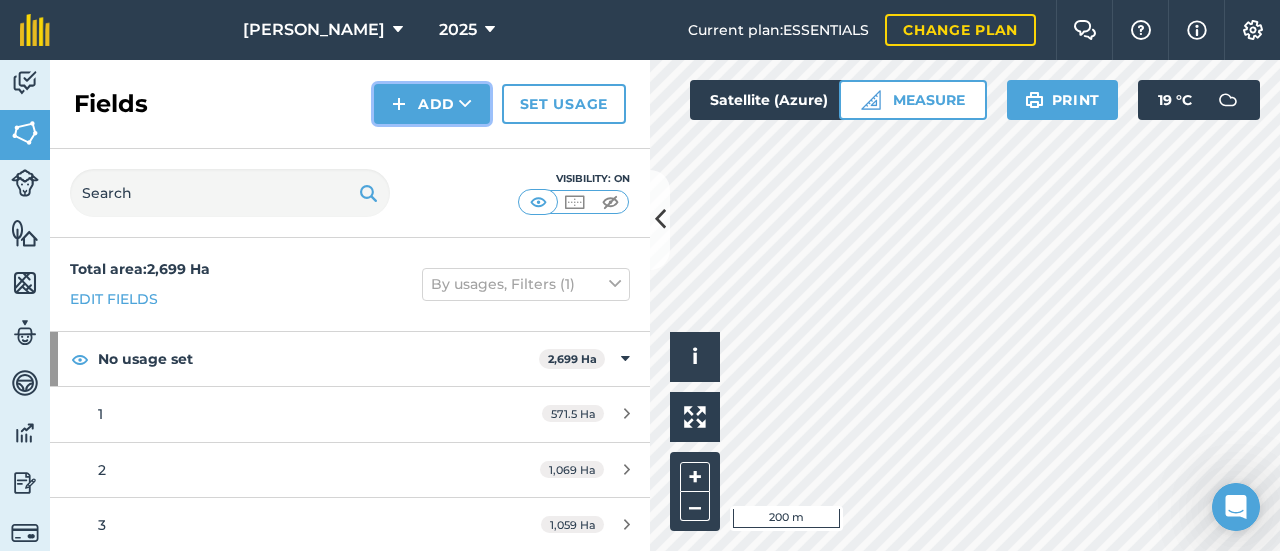 click at bounding box center (399, 104) 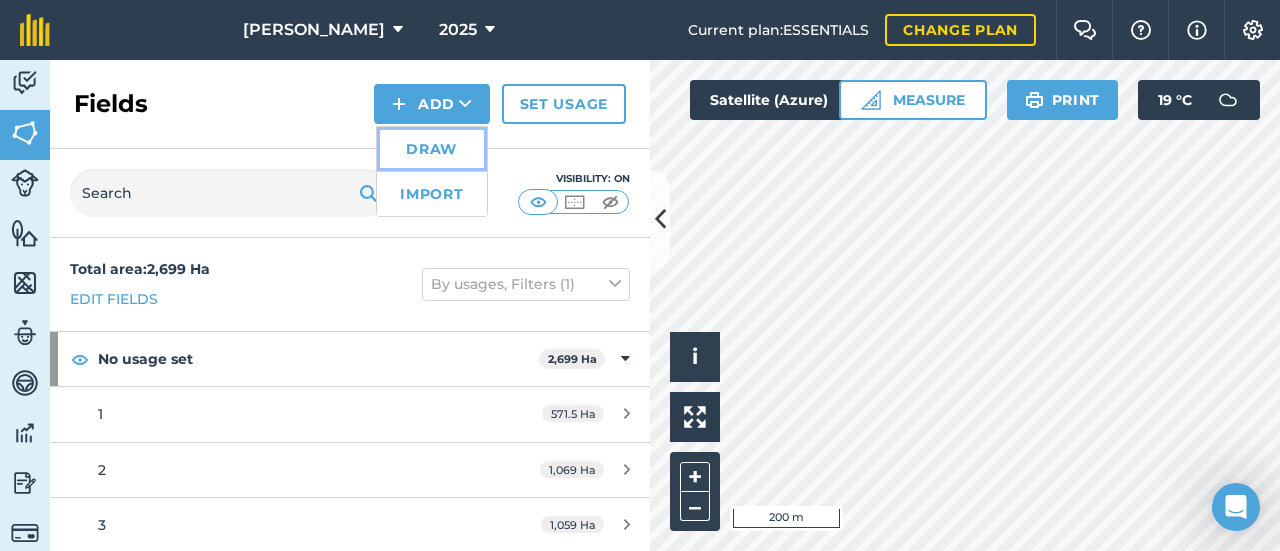 click on "Draw" at bounding box center (432, 149) 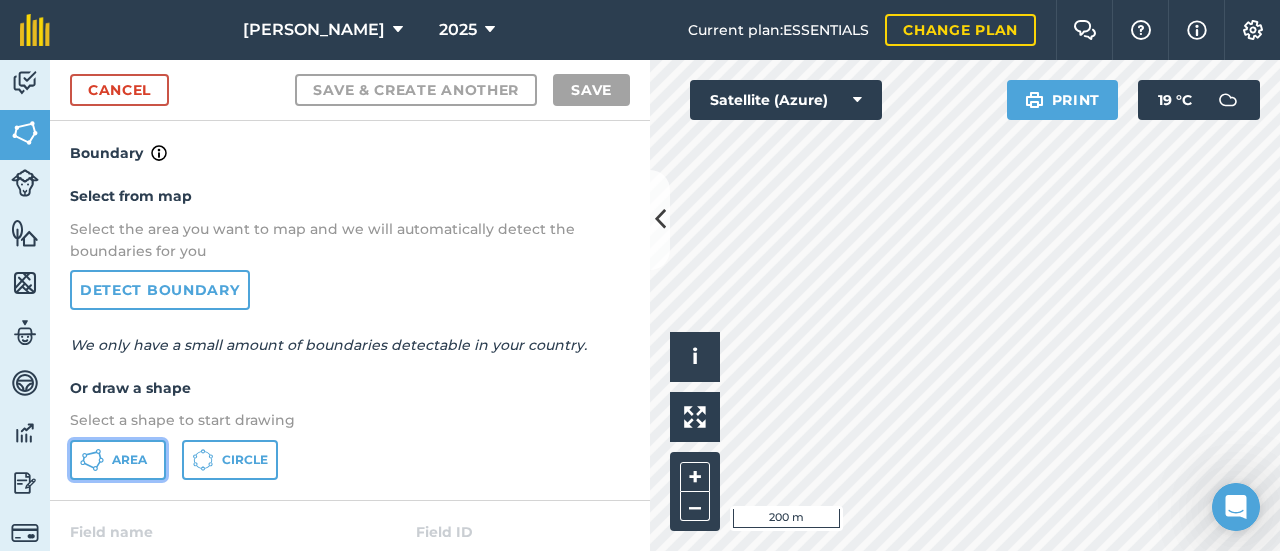 click on "Area" at bounding box center [118, 460] 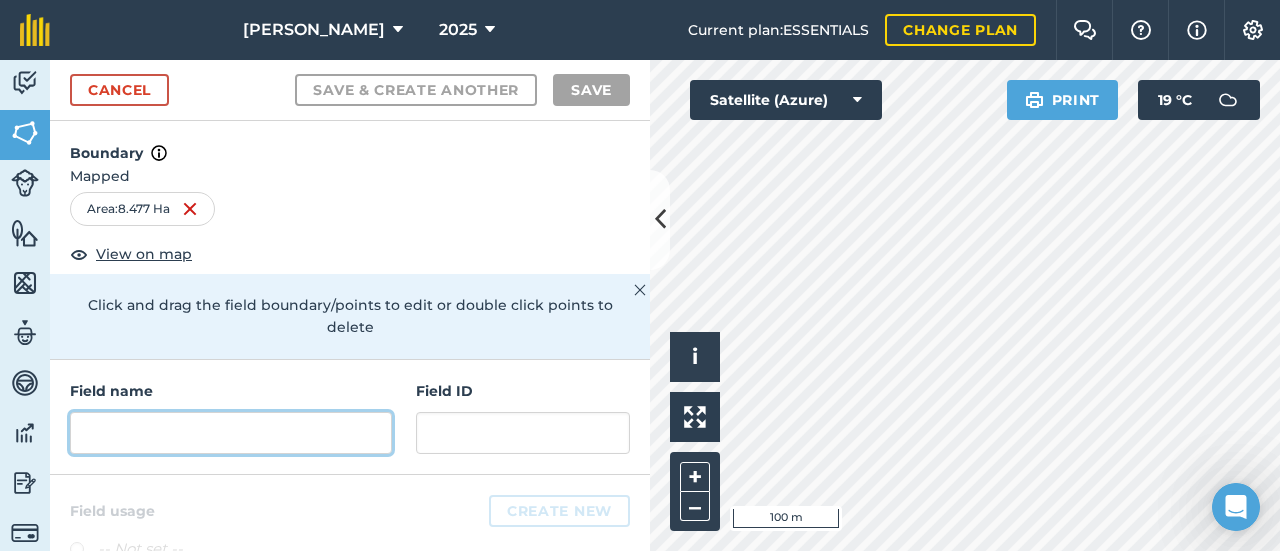 click at bounding box center (231, 433) 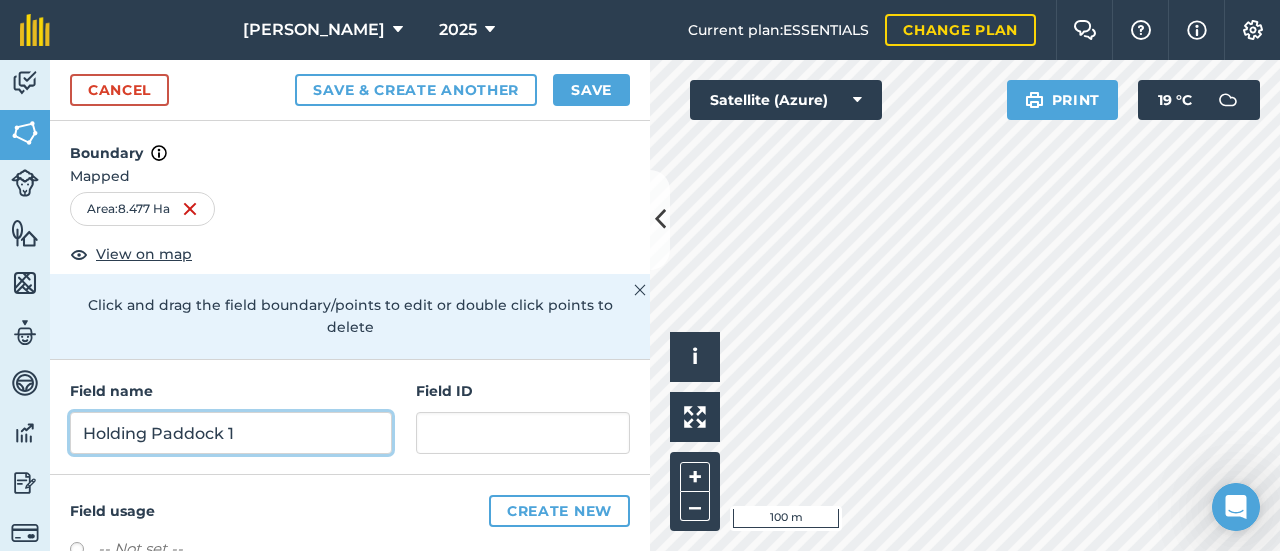 type on "Holding Paddock 1" 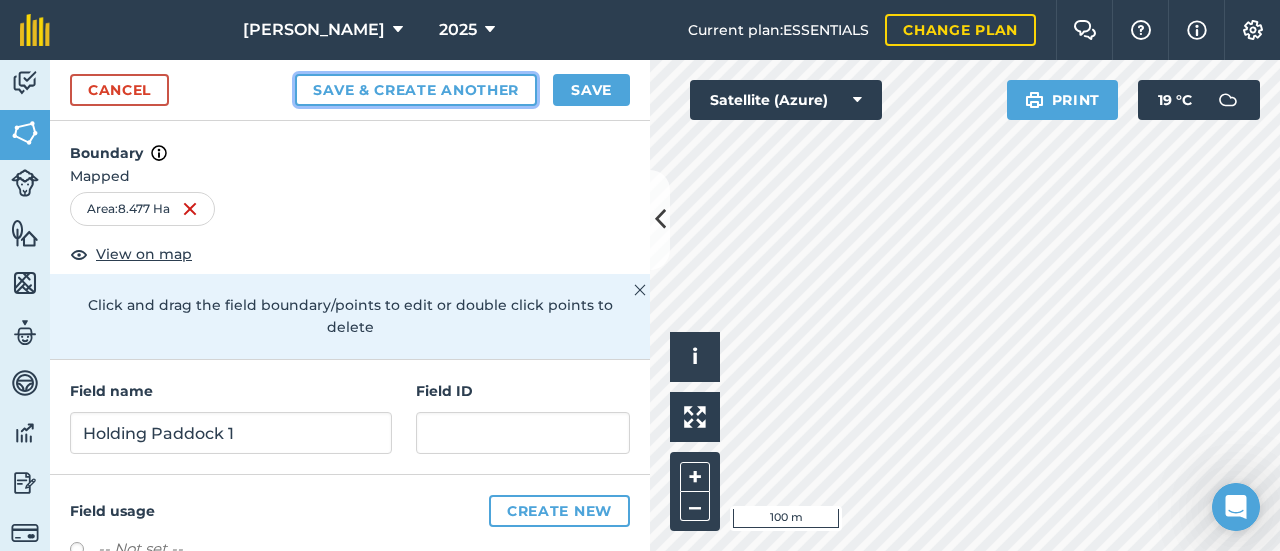 click on "Save & Create Another" at bounding box center (416, 90) 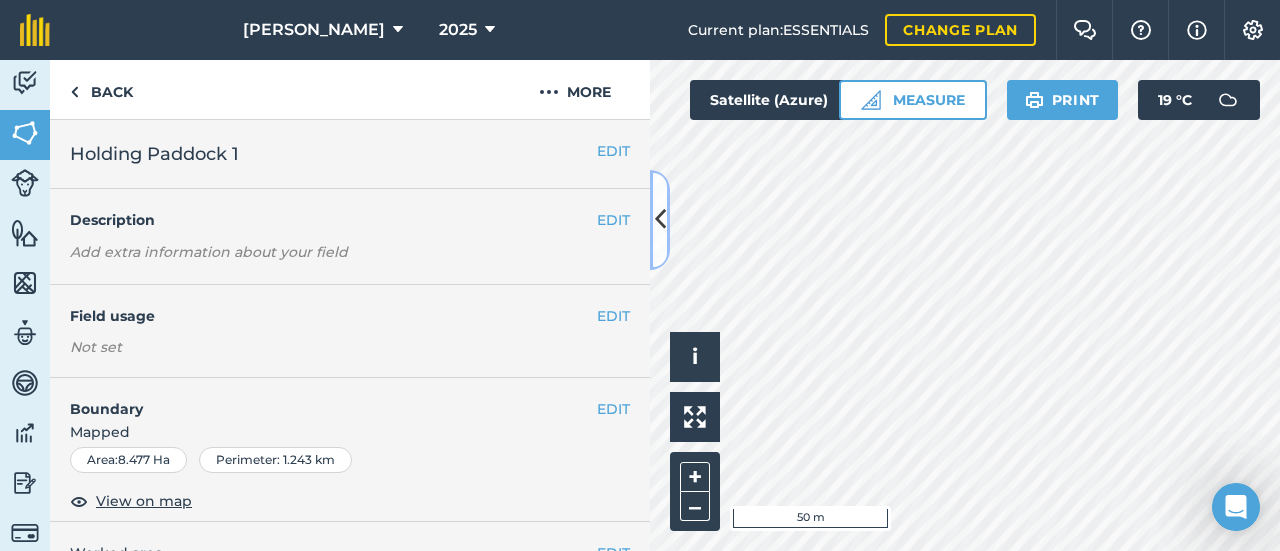 click at bounding box center [660, 219] 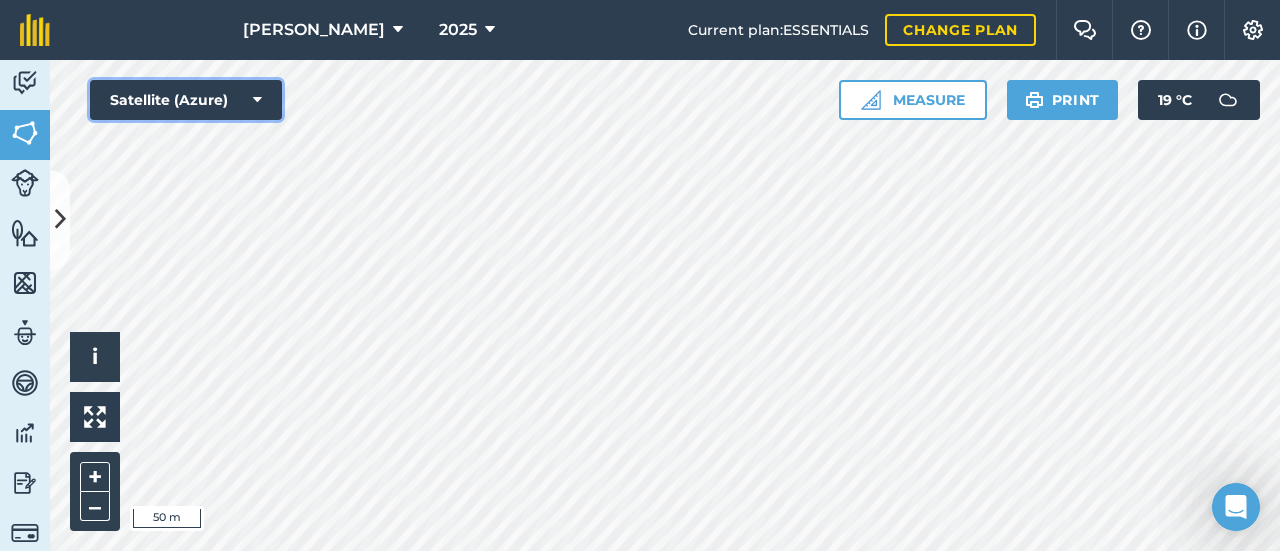 click on "Satellite (Azure)" at bounding box center [186, 100] 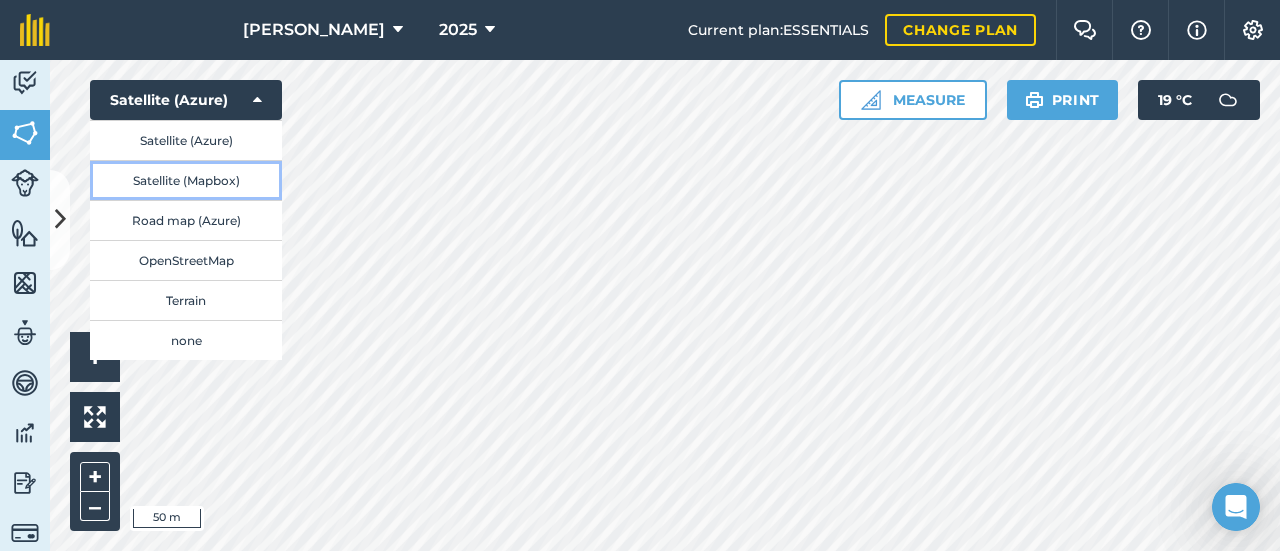 click on "Satellite (Mapbox)" at bounding box center (186, 180) 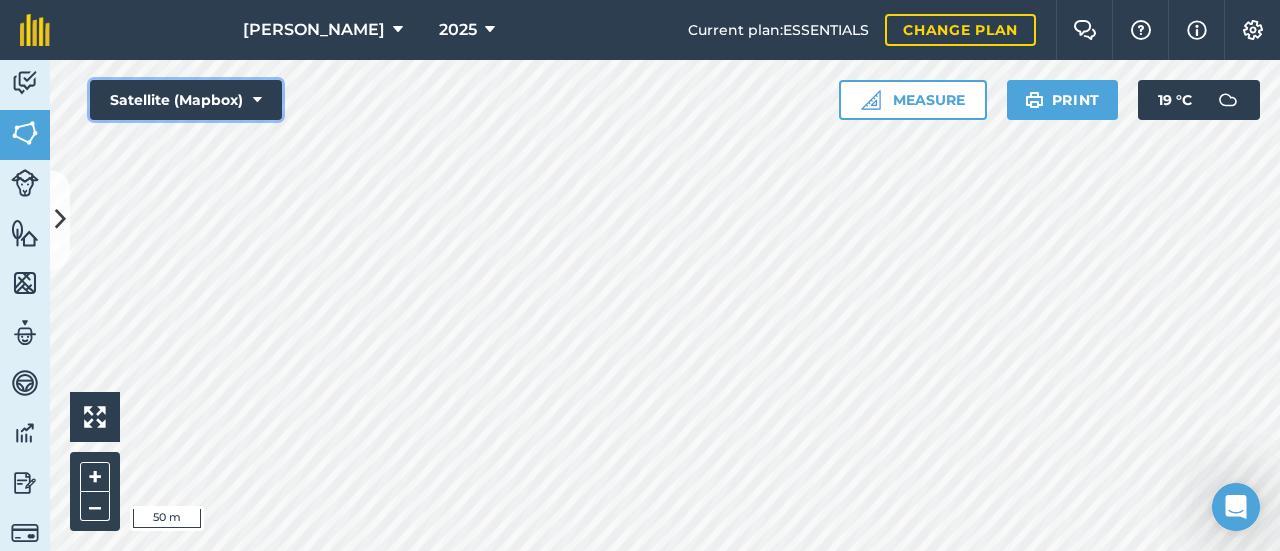 click on "Satellite (Mapbox)" at bounding box center (186, 100) 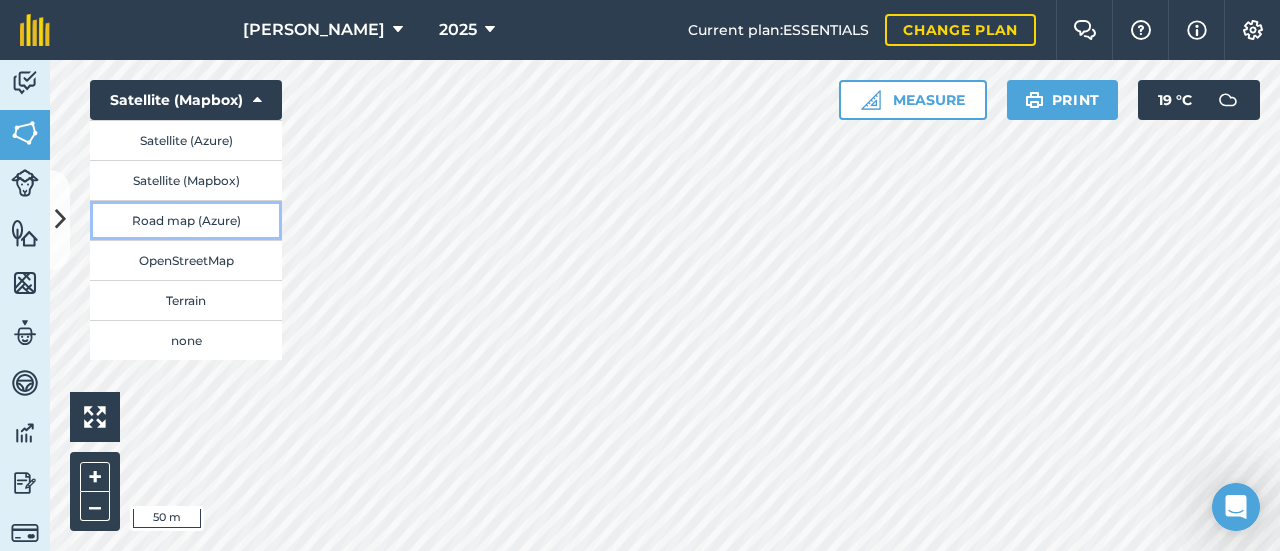 click on "Road map (Azure)" at bounding box center [186, 220] 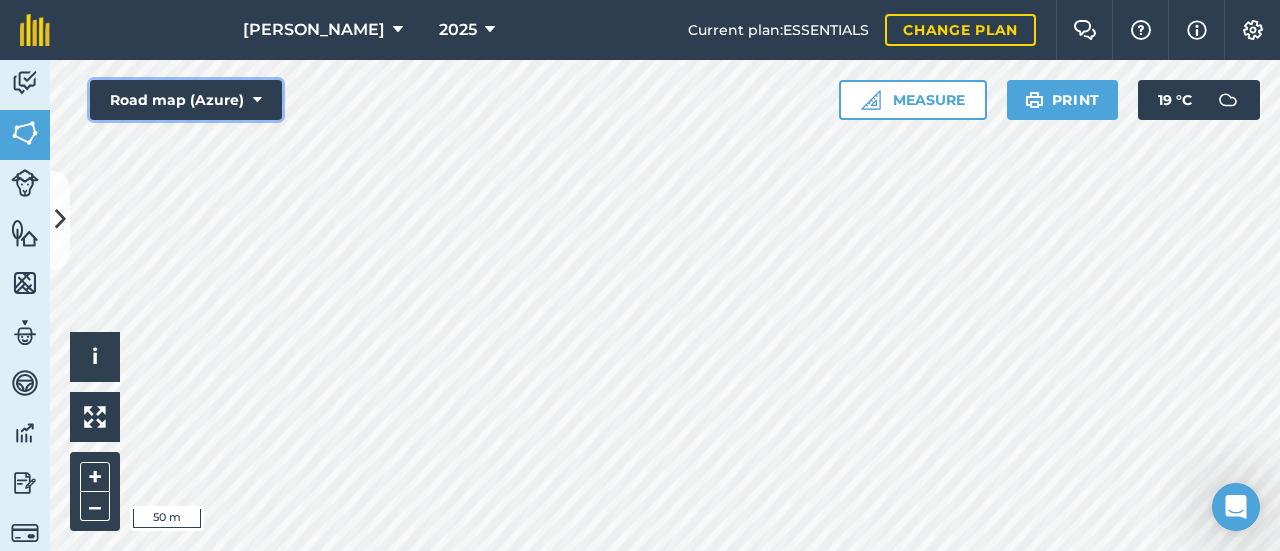 click on "Road map (Azure)" at bounding box center (186, 100) 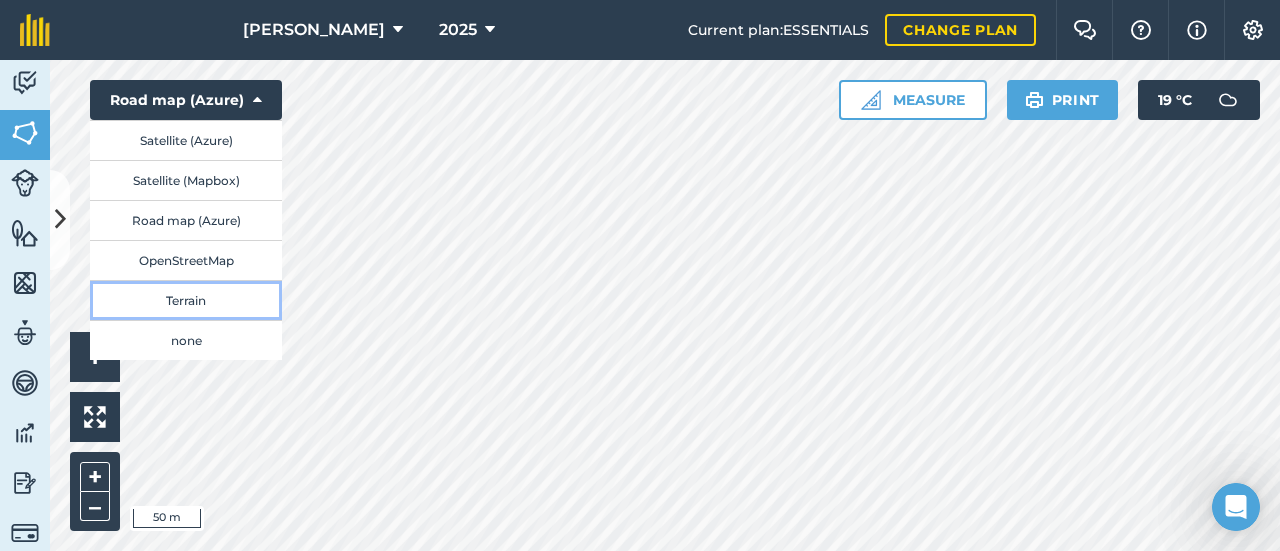 click on "Terrain" at bounding box center (186, 300) 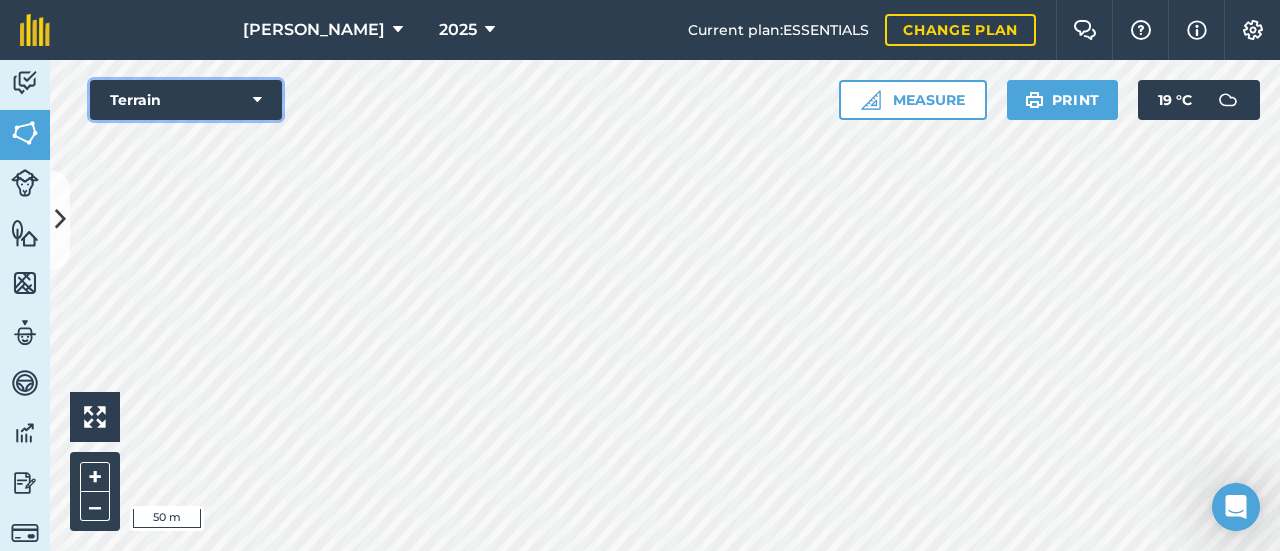 click on "Terrain" at bounding box center [186, 100] 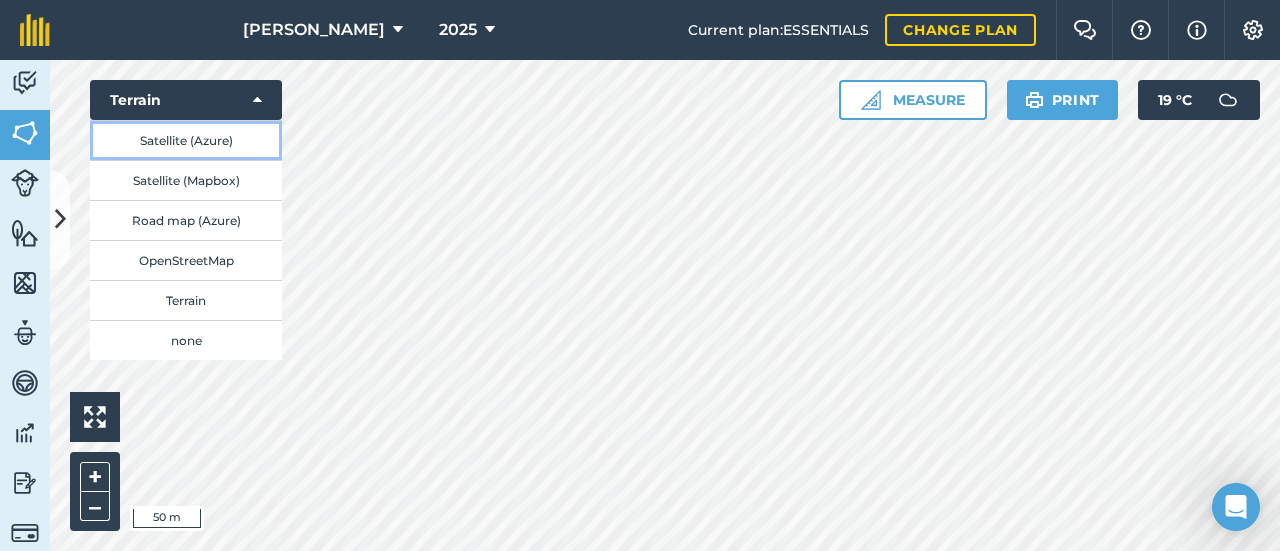 click on "Satellite (Azure)" at bounding box center [186, 140] 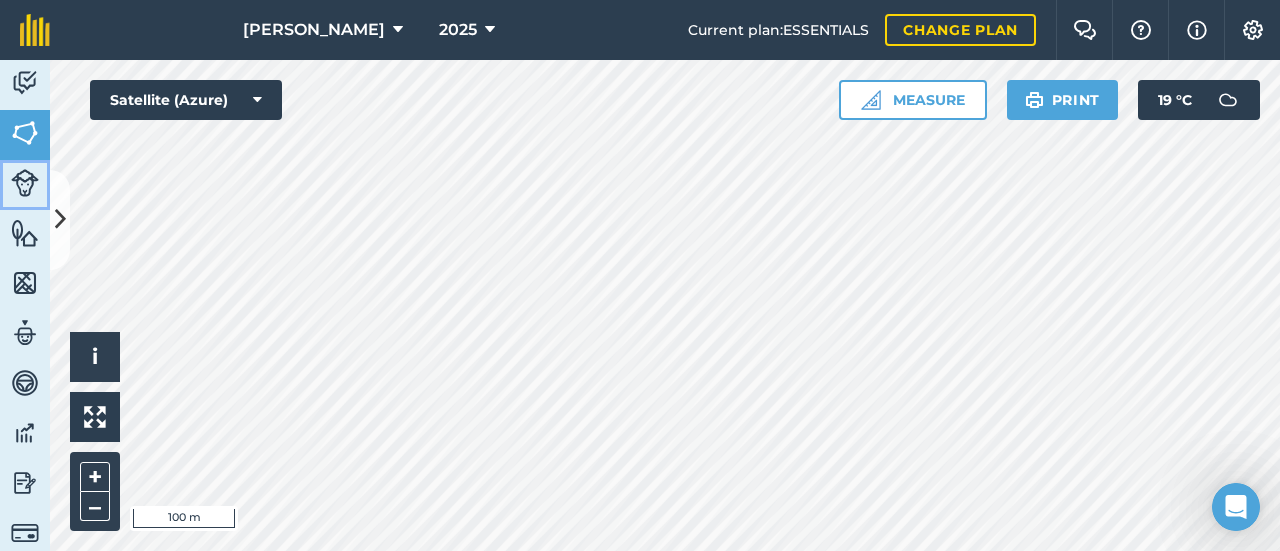 click at bounding box center [25, 183] 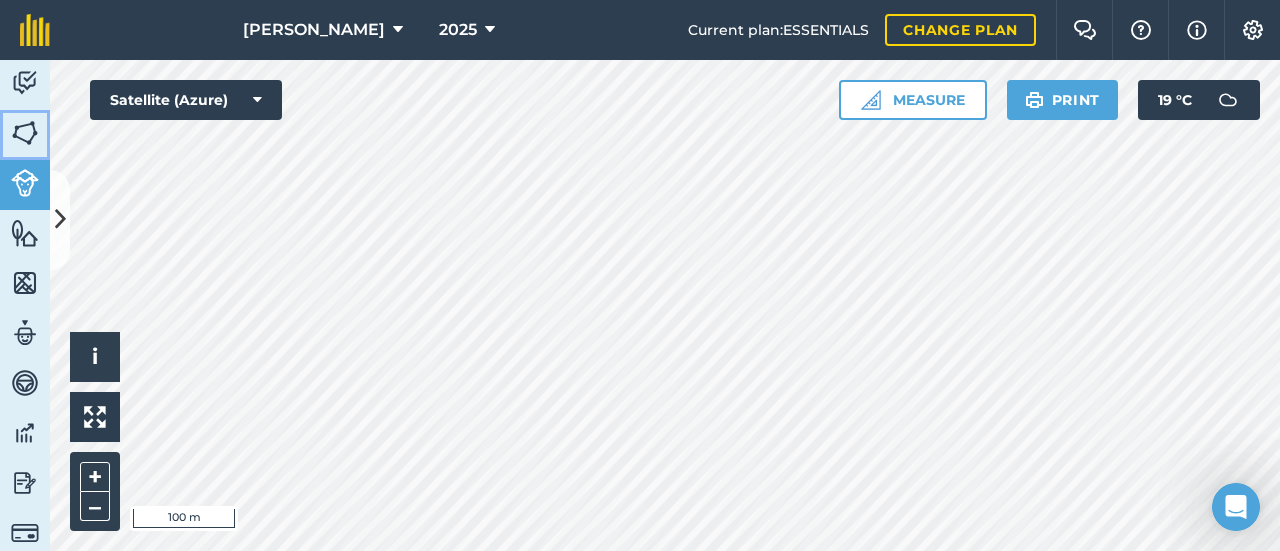 click at bounding box center [25, 133] 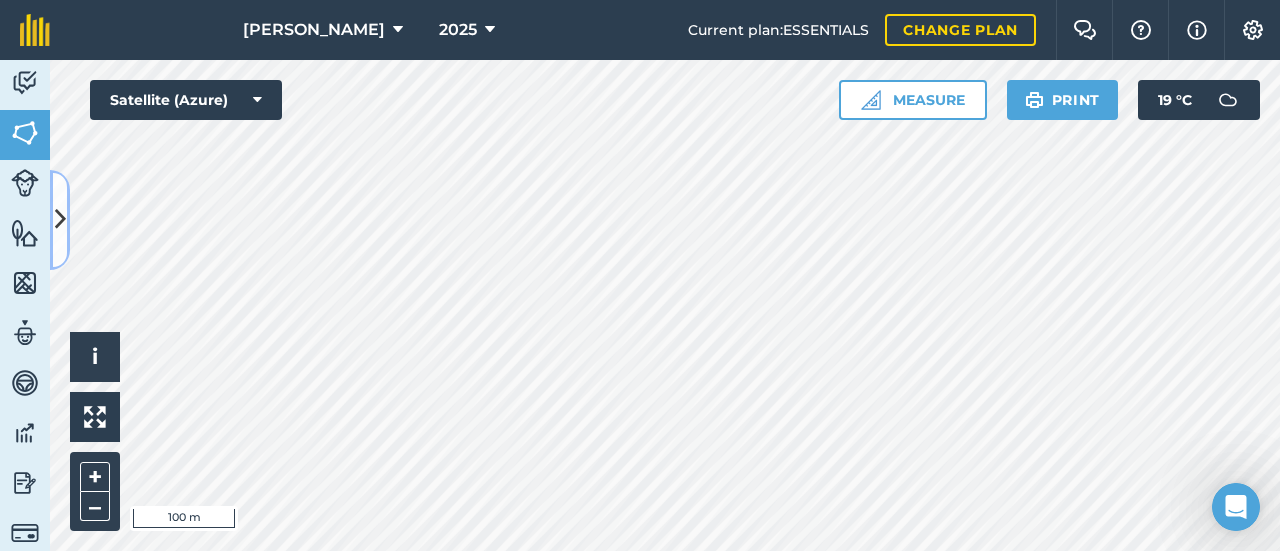 click at bounding box center (60, 220) 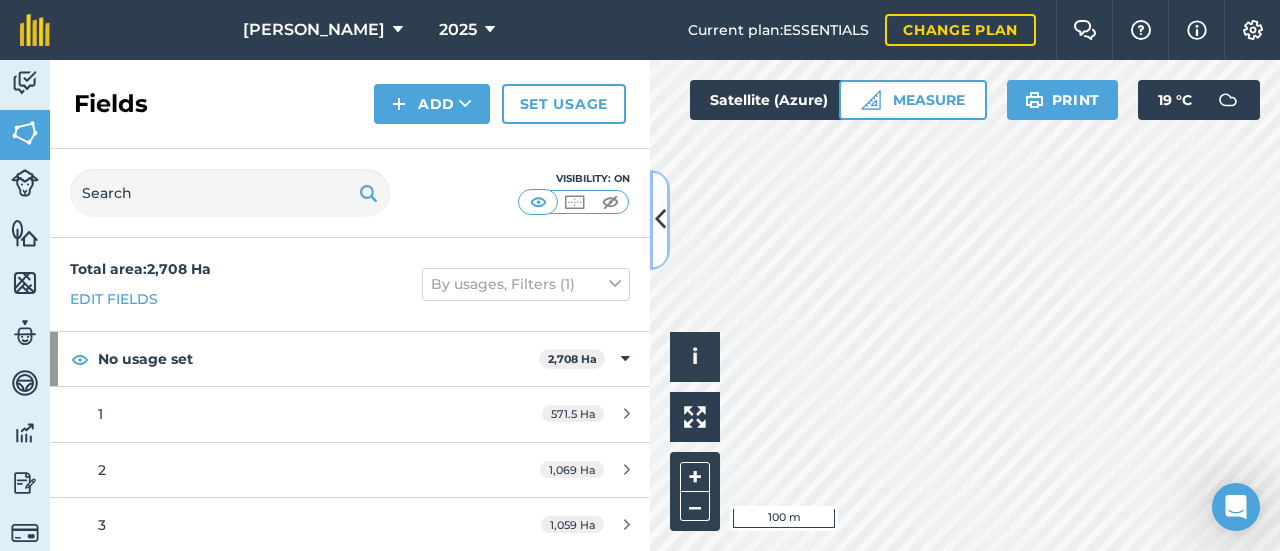 click at bounding box center [660, 220] 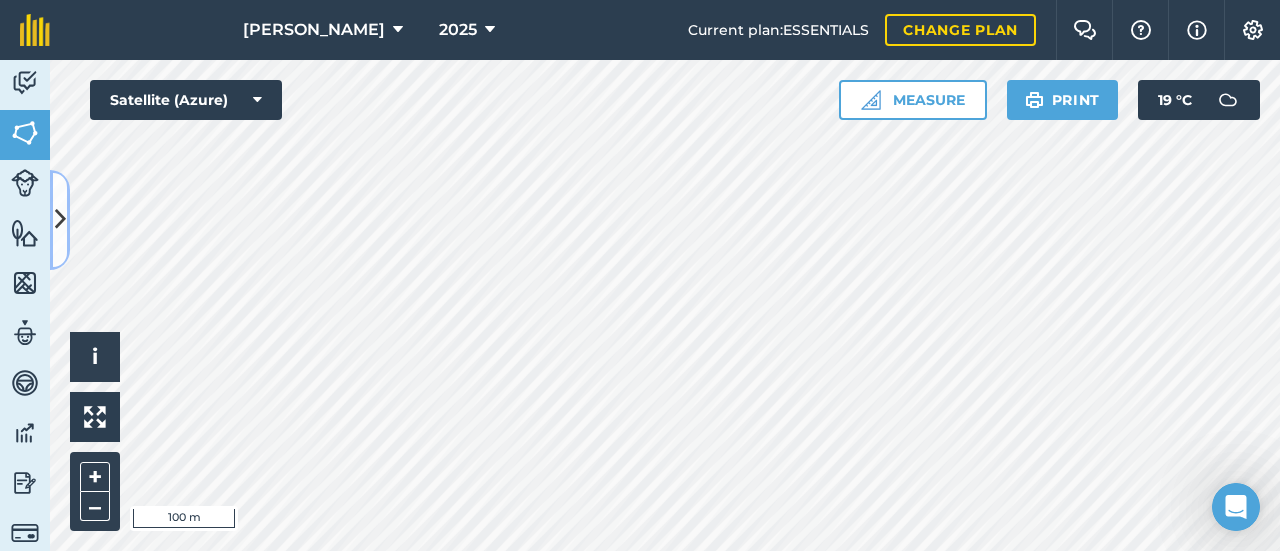 click at bounding box center (60, 220) 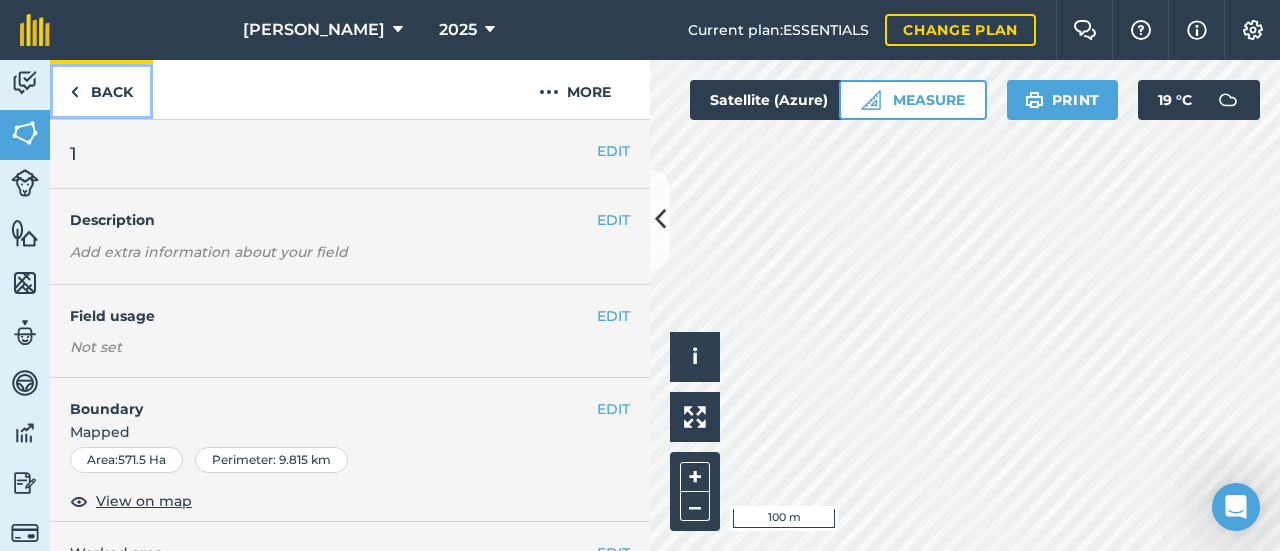 click on "Back" at bounding box center (101, 89) 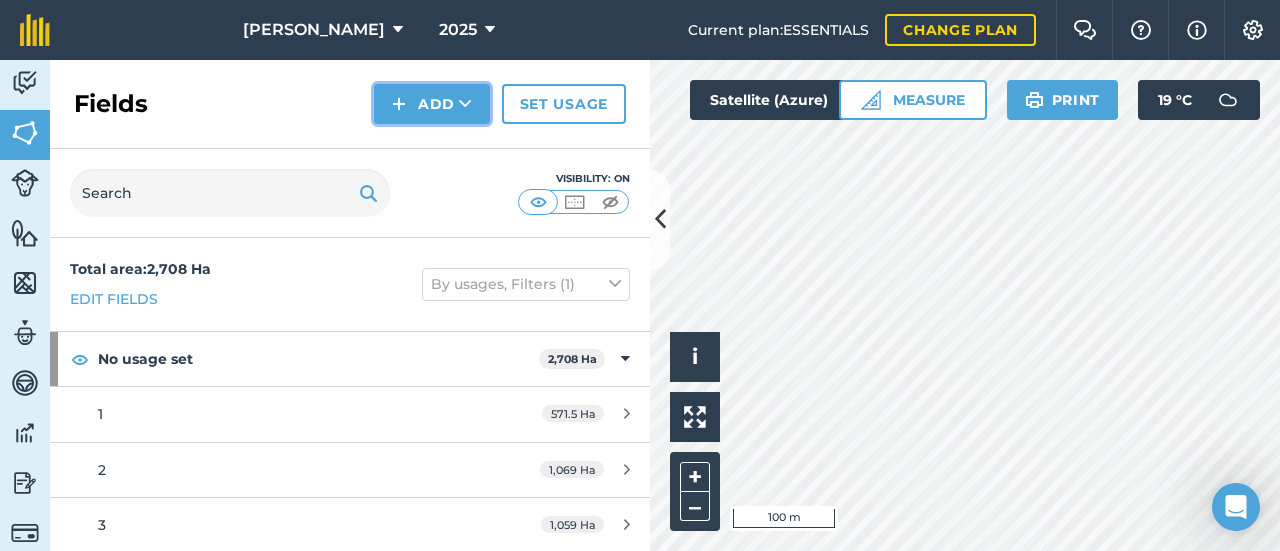 click on "Add" at bounding box center [432, 104] 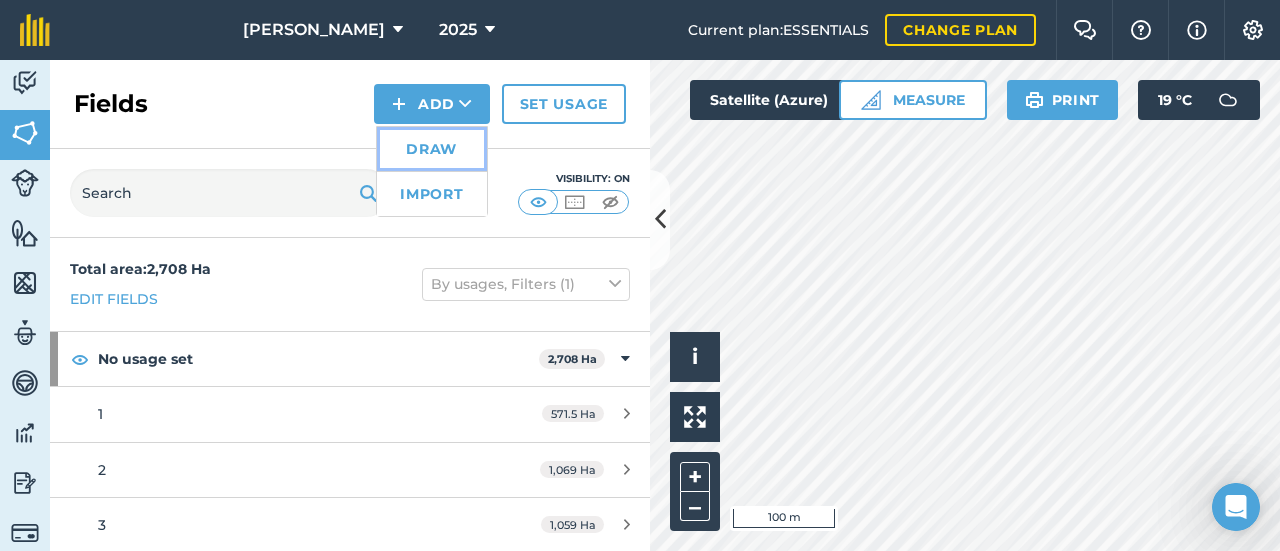 click on "Draw" at bounding box center [432, 149] 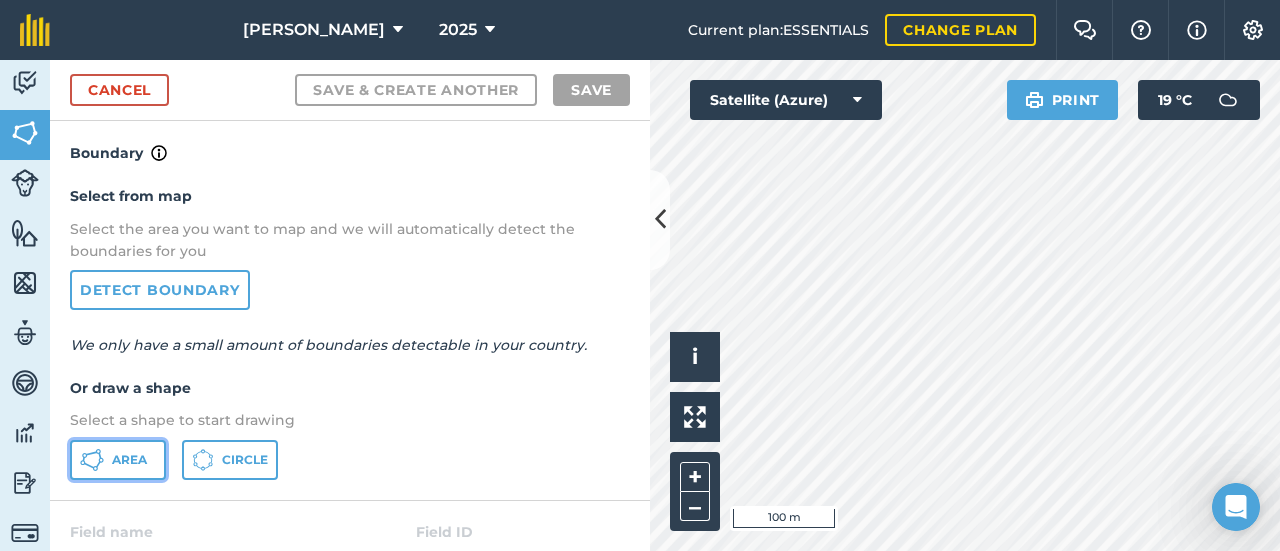click on "Area" at bounding box center [129, 460] 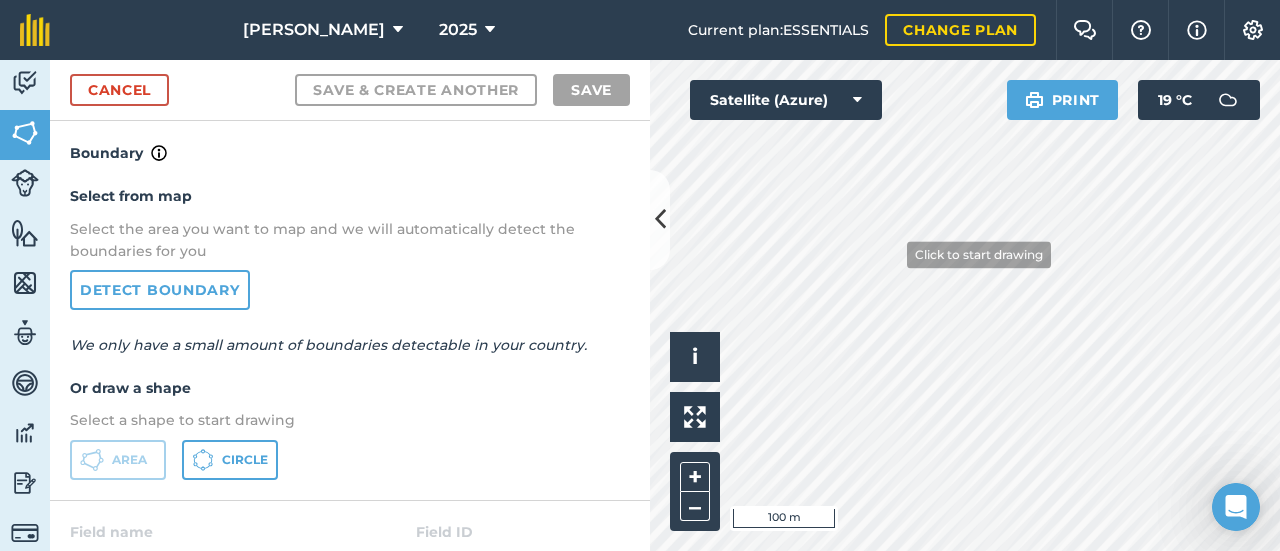 click at bounding box center [660, 219] 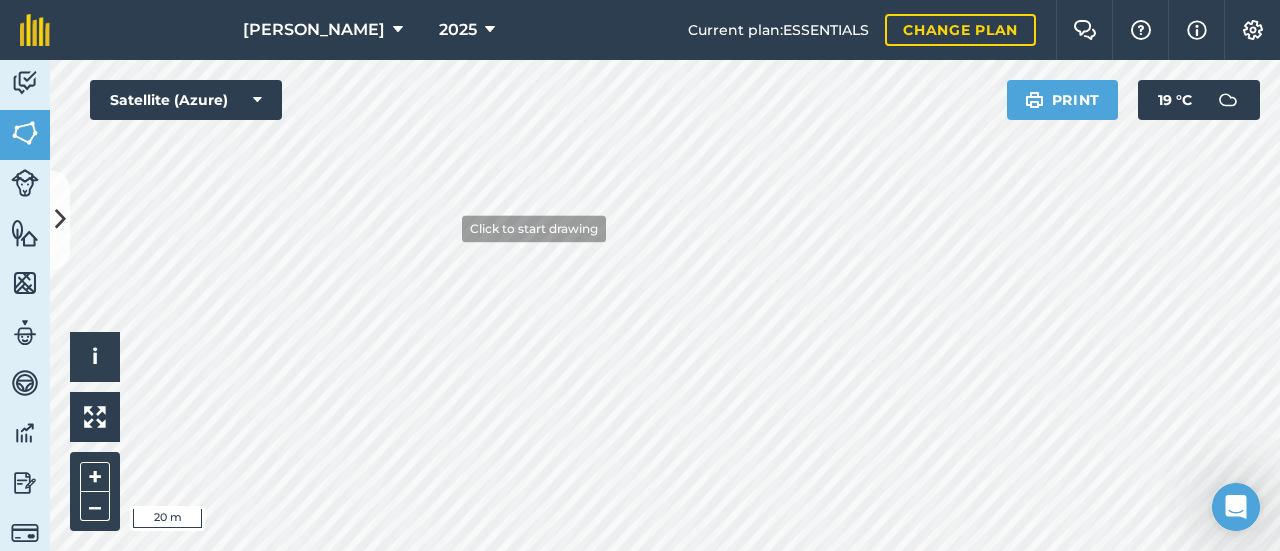 scroll, scrollTop: 294, scrollLeft: 0, axis: vertical 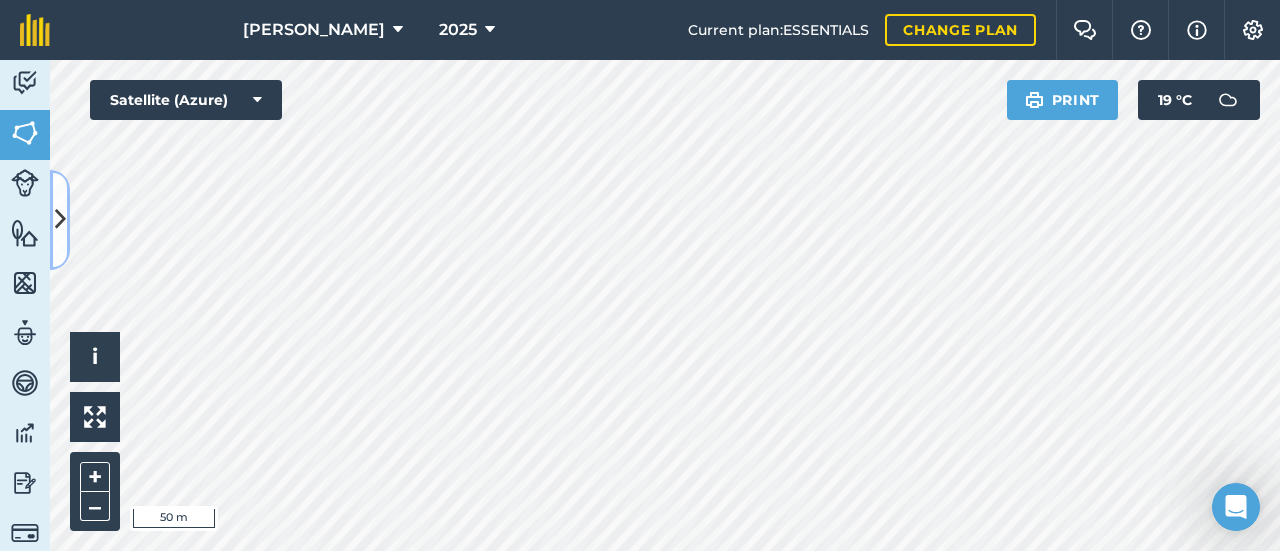 click at bounding box center (60, 219) 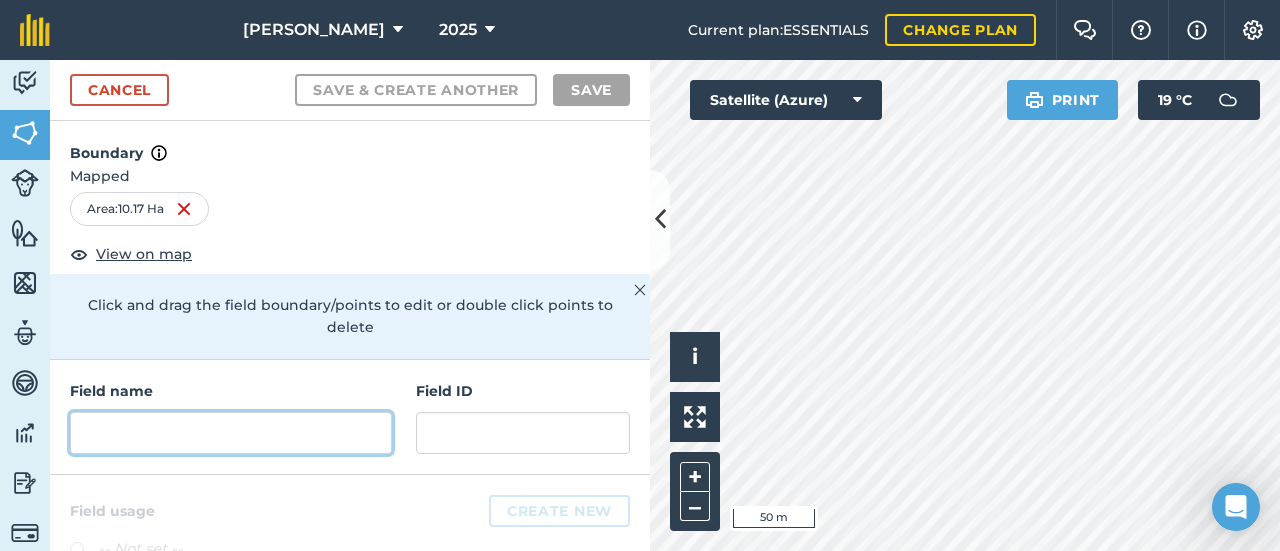 click at bounding box center [231, 433] 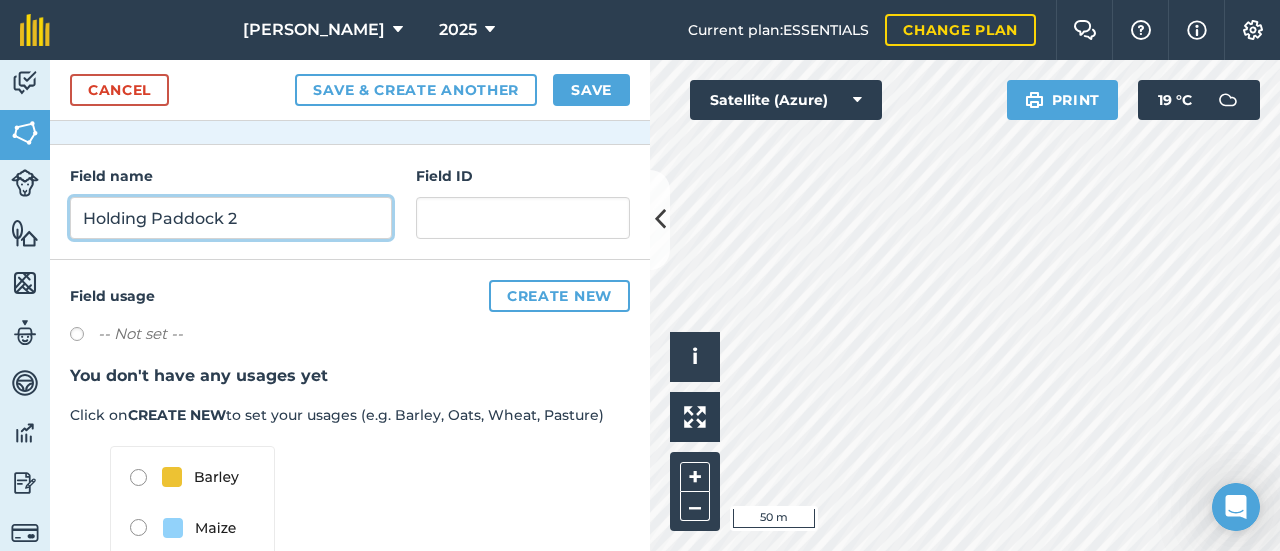scroll, scrollTop: 216, scrollLeft: 0, axis: vertical 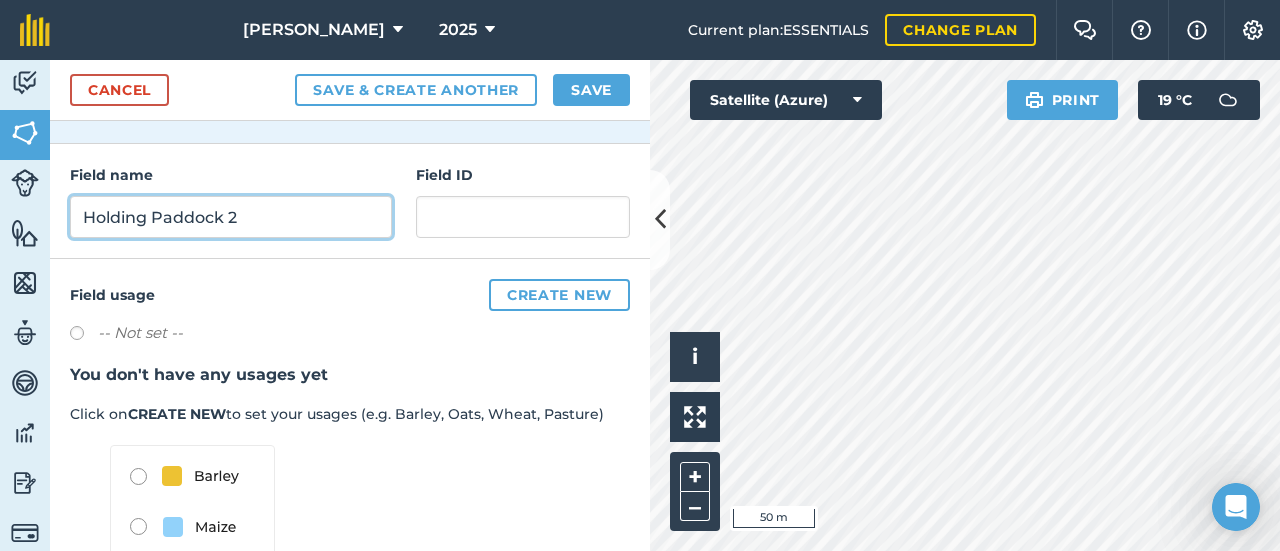 type on "Holding Paddock 2" 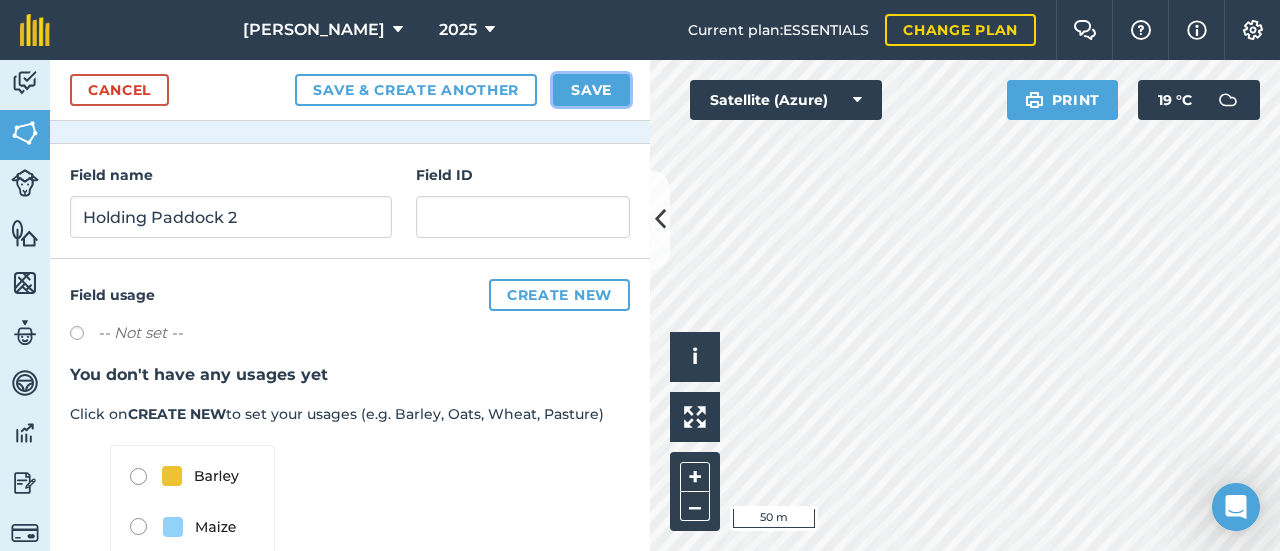 click on "Save" at bounding box center [591, 90] 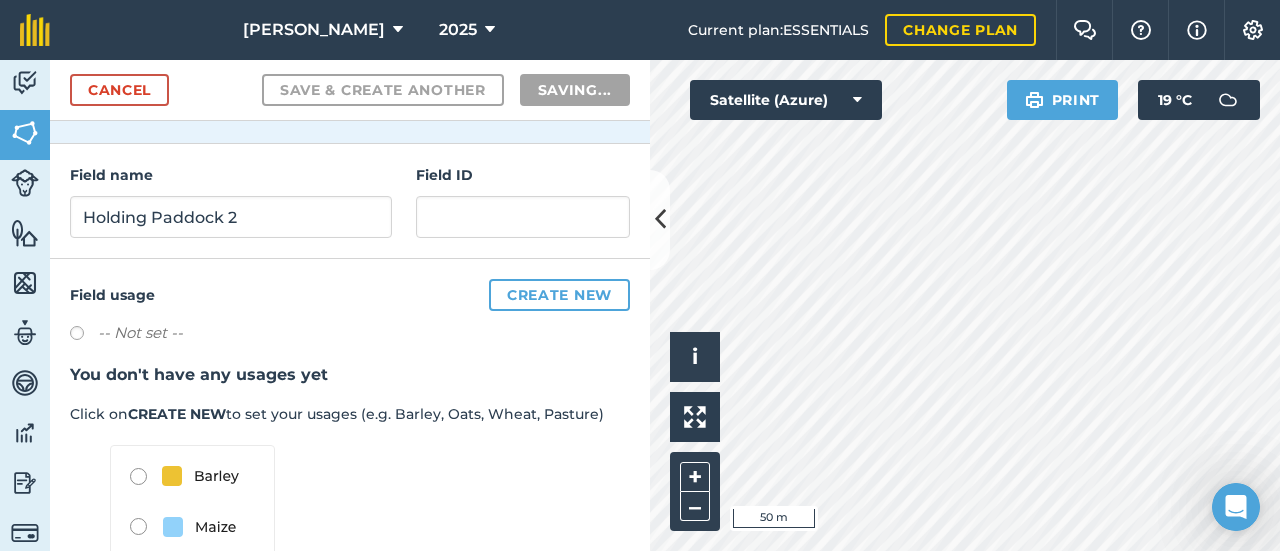 scroll, scrollTop: 372, scrollLeft: 0, axis: vertical 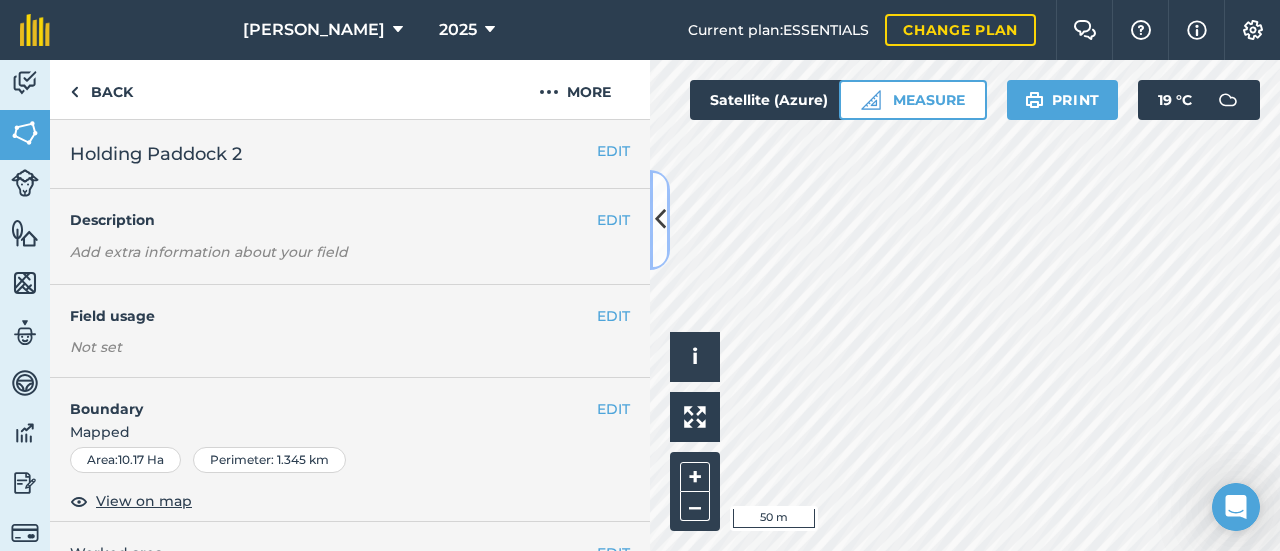 click at bounding box center (660, 219) 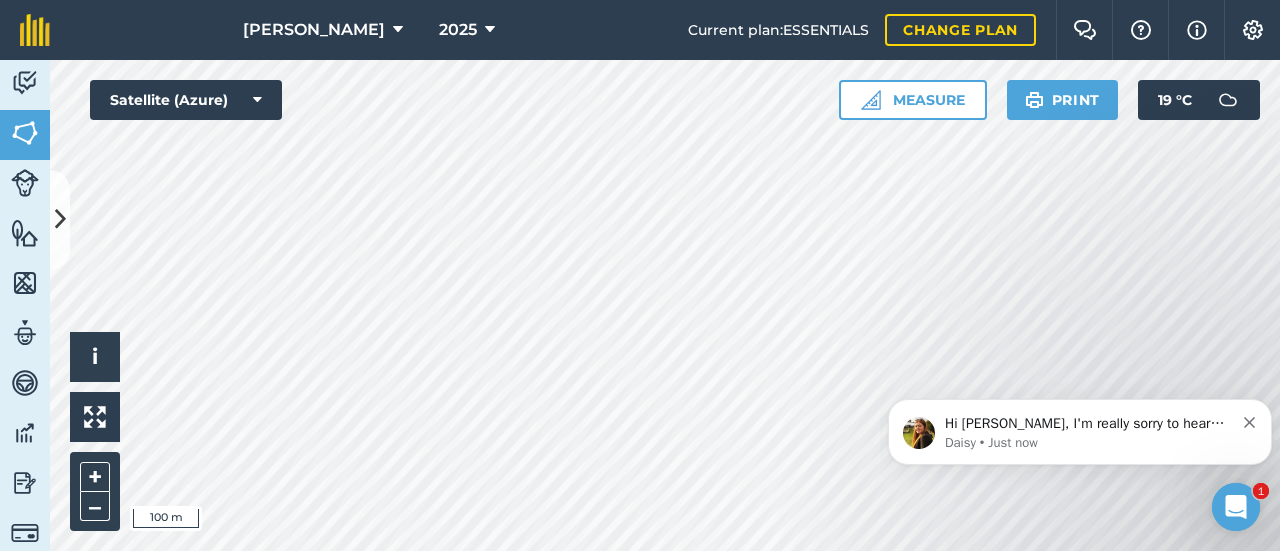scroll, scrollTop: 0, scrollLeft: 0, axis: both 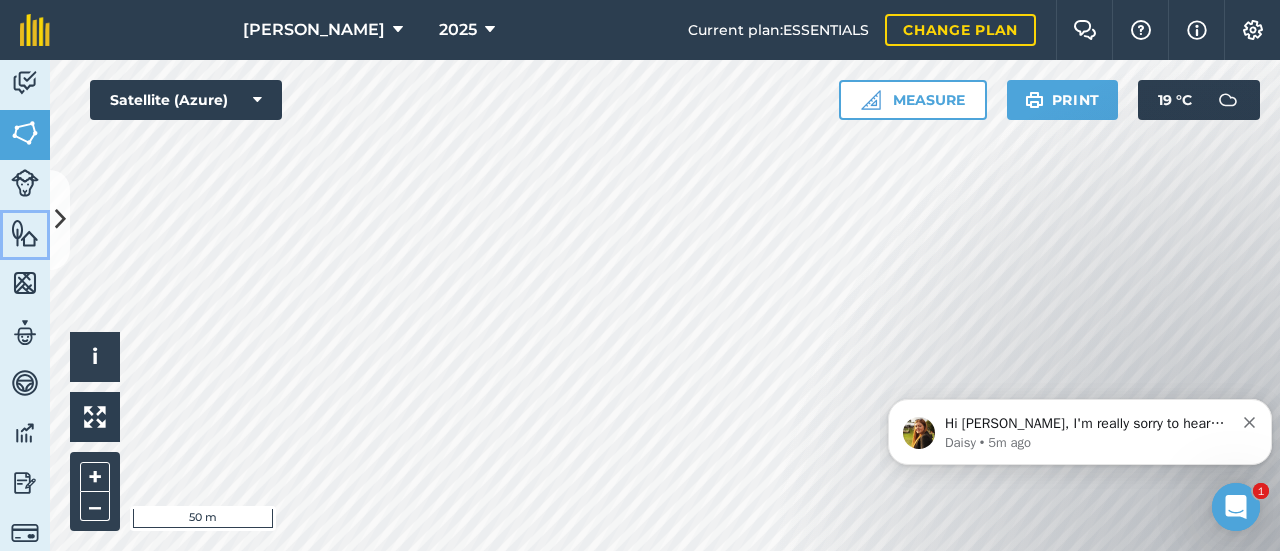 click at bounding box center [25, 233] 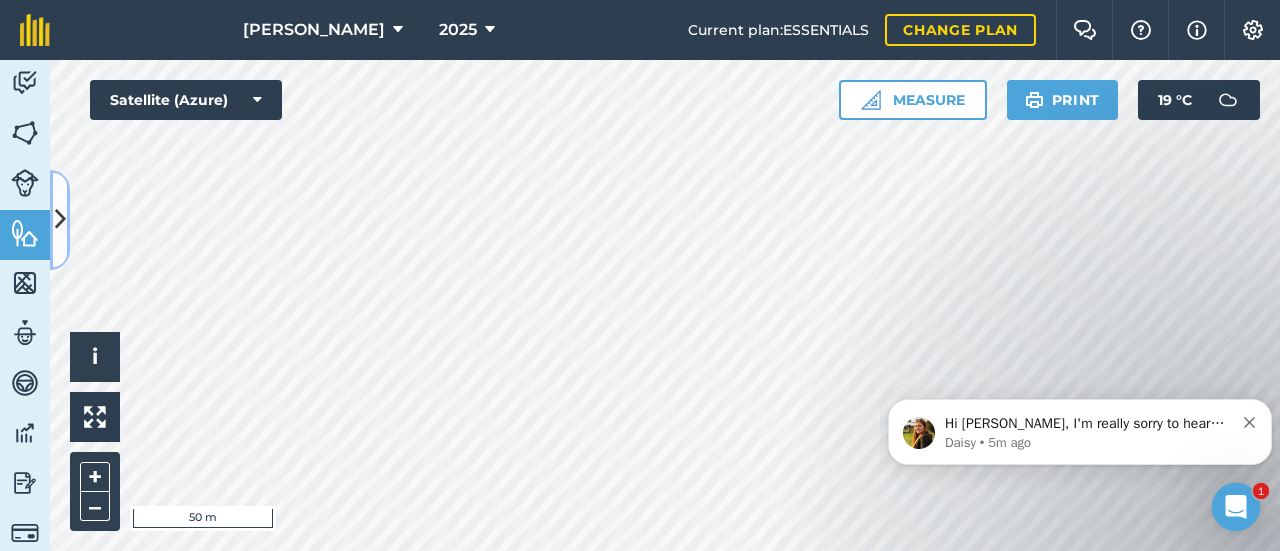 click at bounding box center (60, 219) 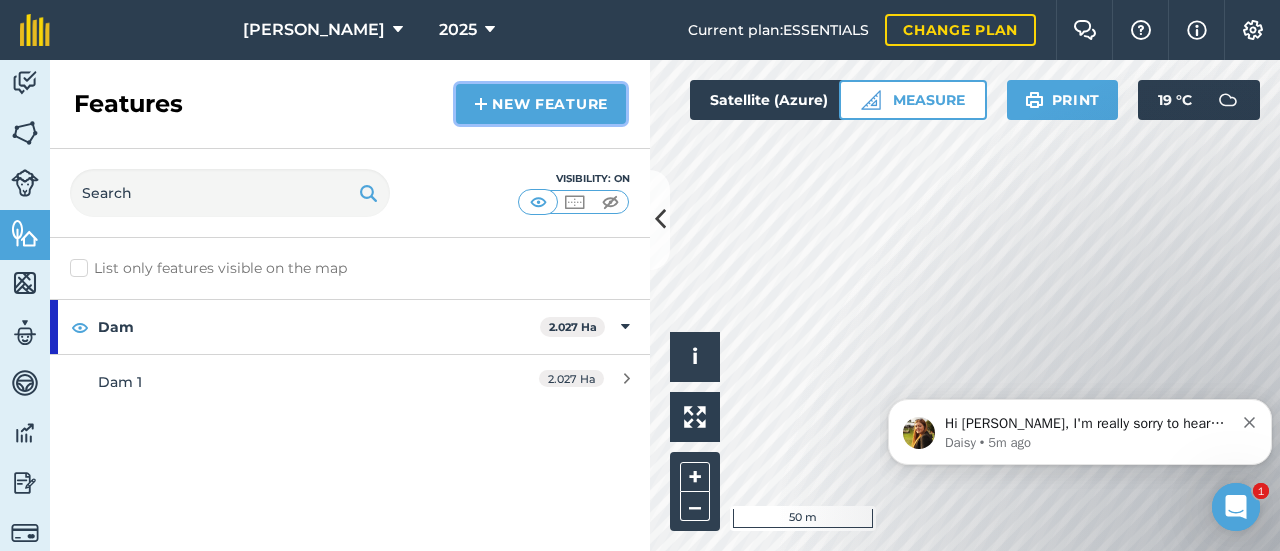 click on "New feature" at bounding box center [541, 104] 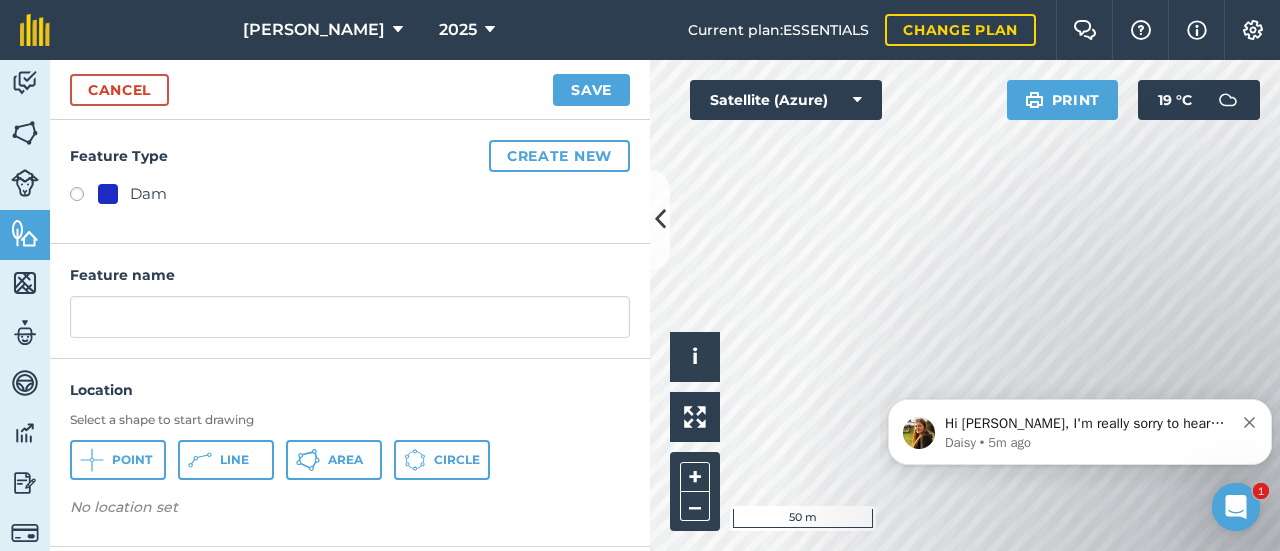 click at bounding box center [84, 197] 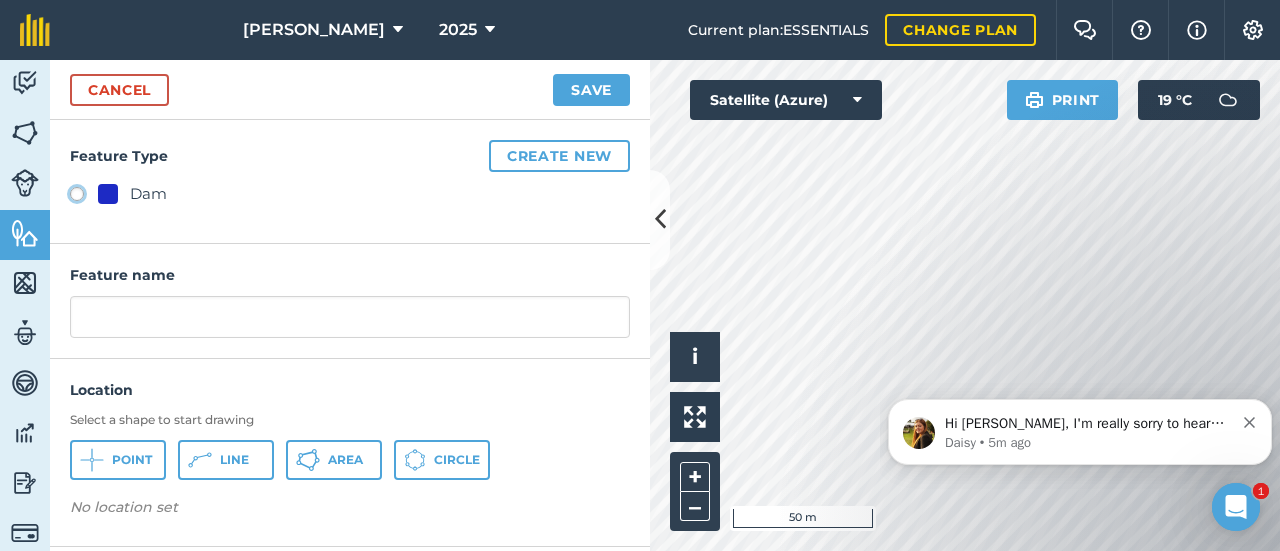 radio on "true" 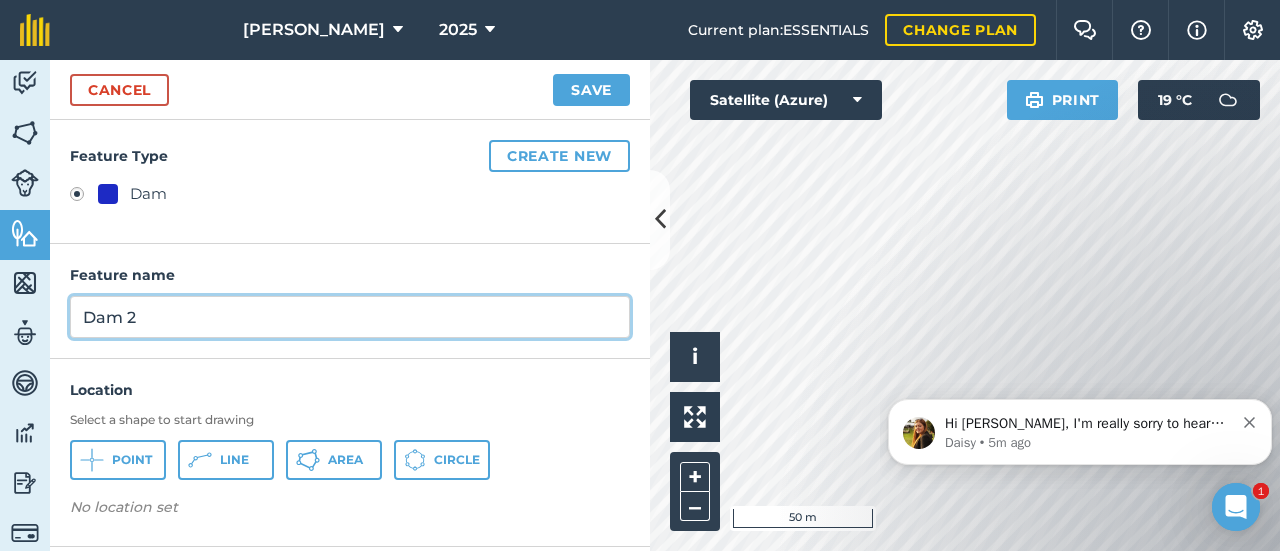 click on "Dam 2" at bounding box center (350, 317) 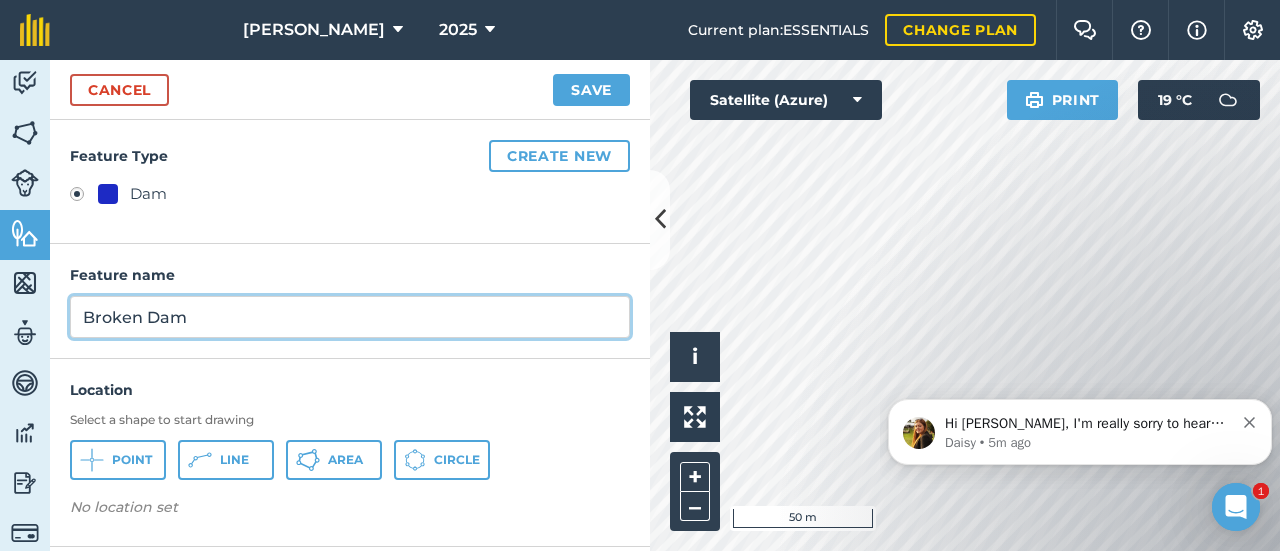 type on "Broken Dam" 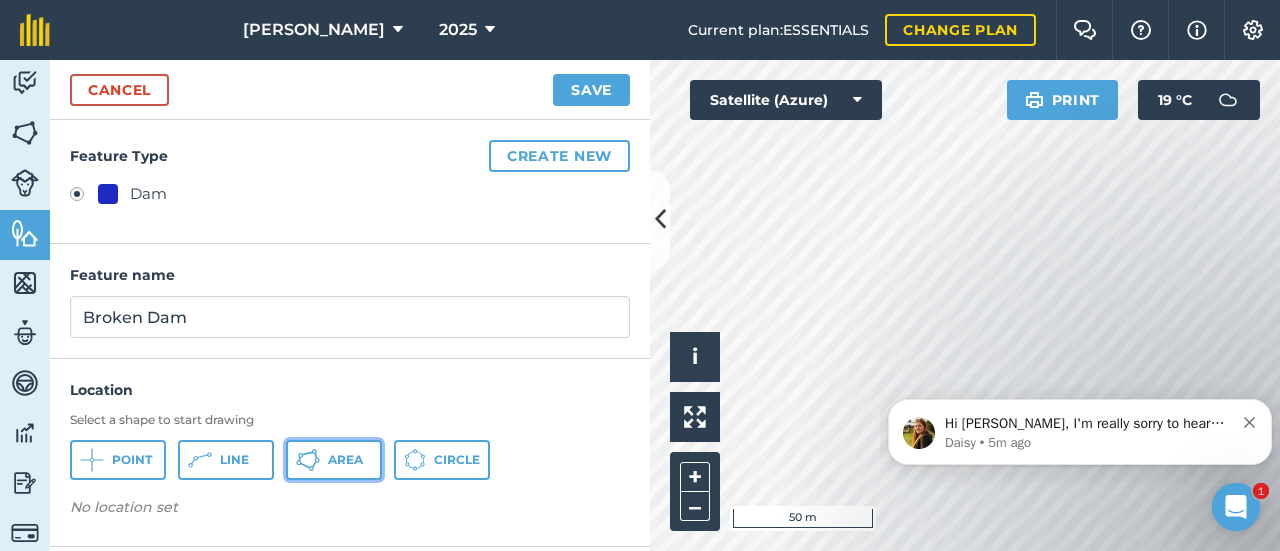 click on "Area" at bounding box center [345, 460] 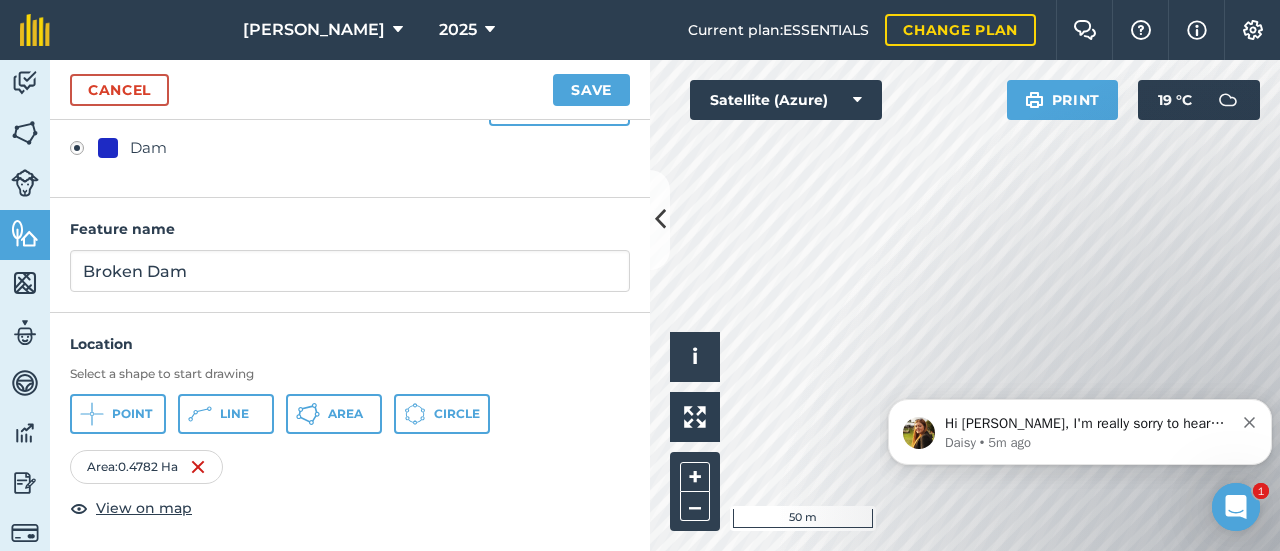 scroll, scrollTop: 38, scrollLeft: 0, axis: vertical 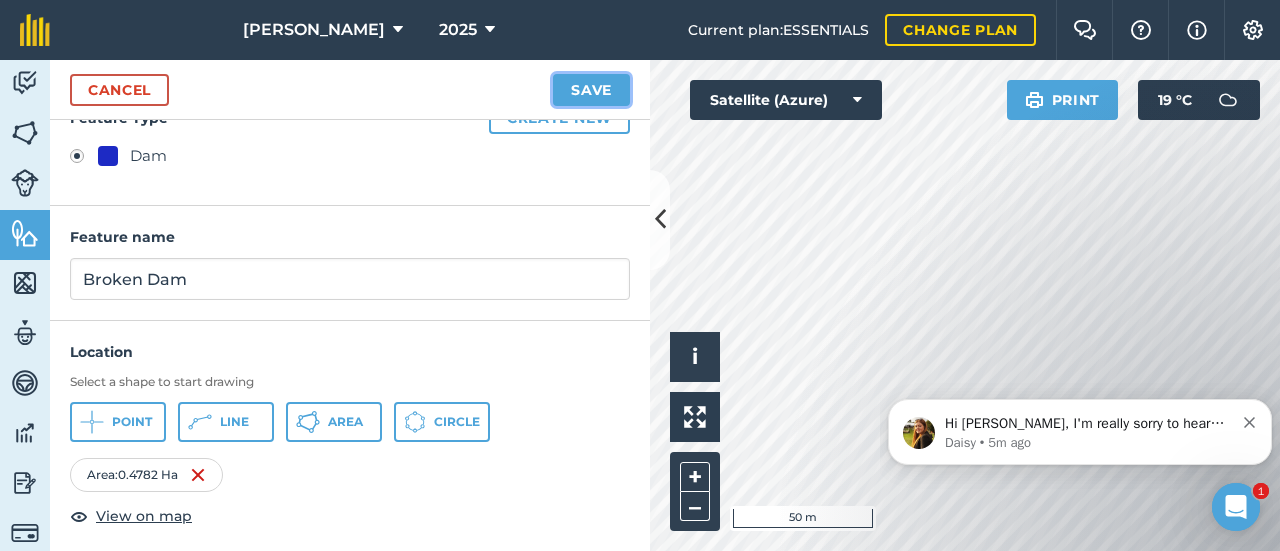 click on "Save" at bounding box center (591, 90) 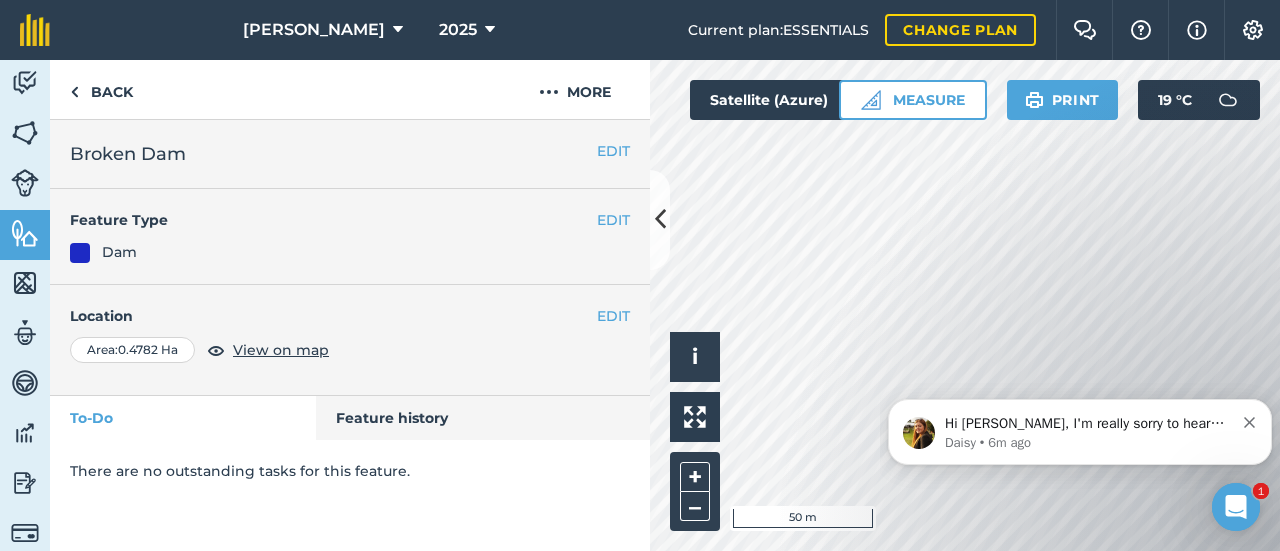 click on "Hi Hugh,  I'm really sorry to hear you're experiencing an issue with fieldmargin. Please could you provide some further context so that I can look into this for you?  Thanks, Daisy" at bounding box center (1089, 424) 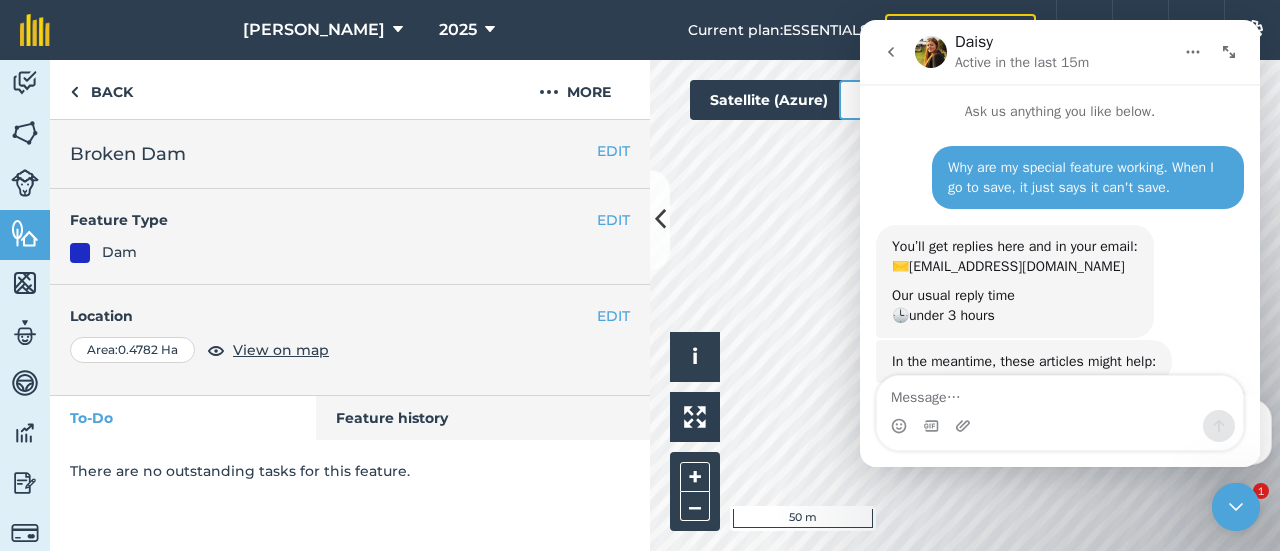 scroll, scrollTop: 3, scrollLeft: 0, axis: vertical 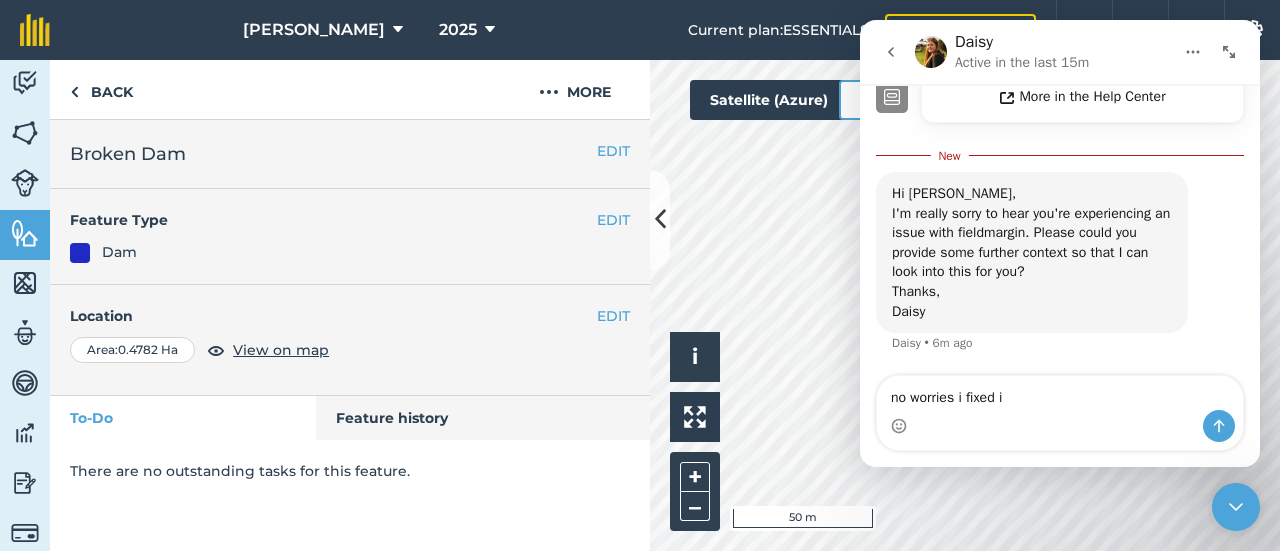 type on "no worries i fixed it" 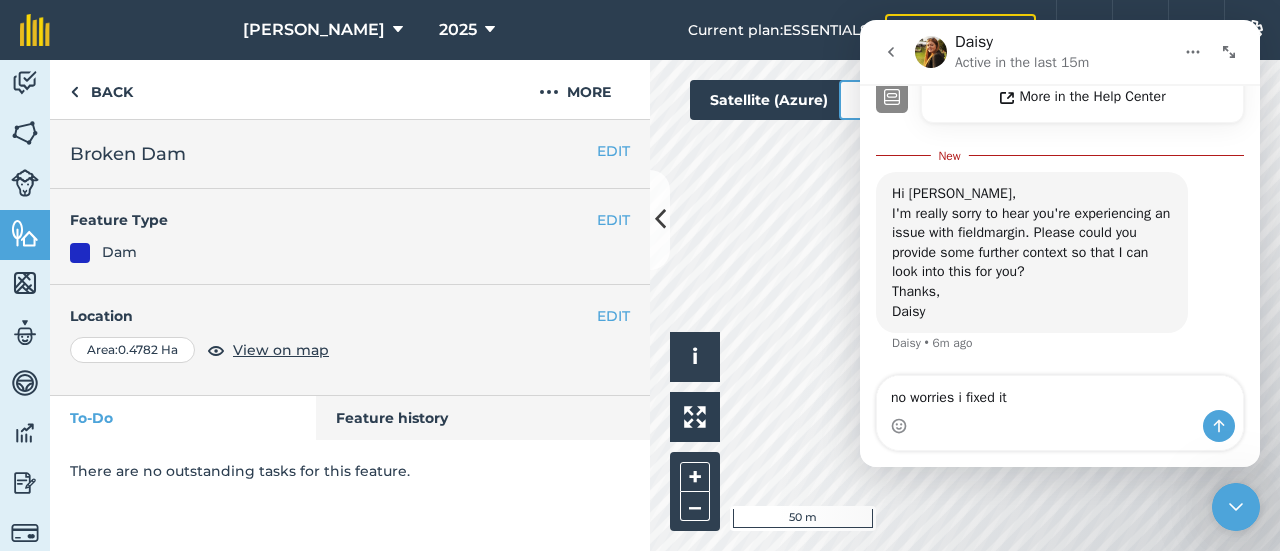 type 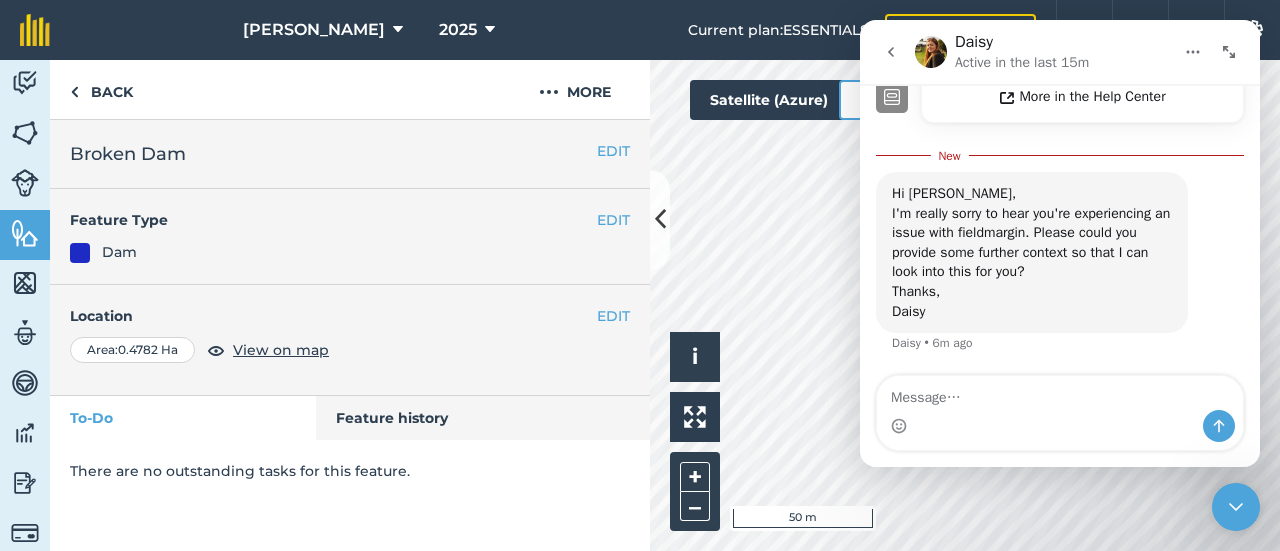 scroll, scrollTop: 2, scrollLeft: 0, axis: vertical 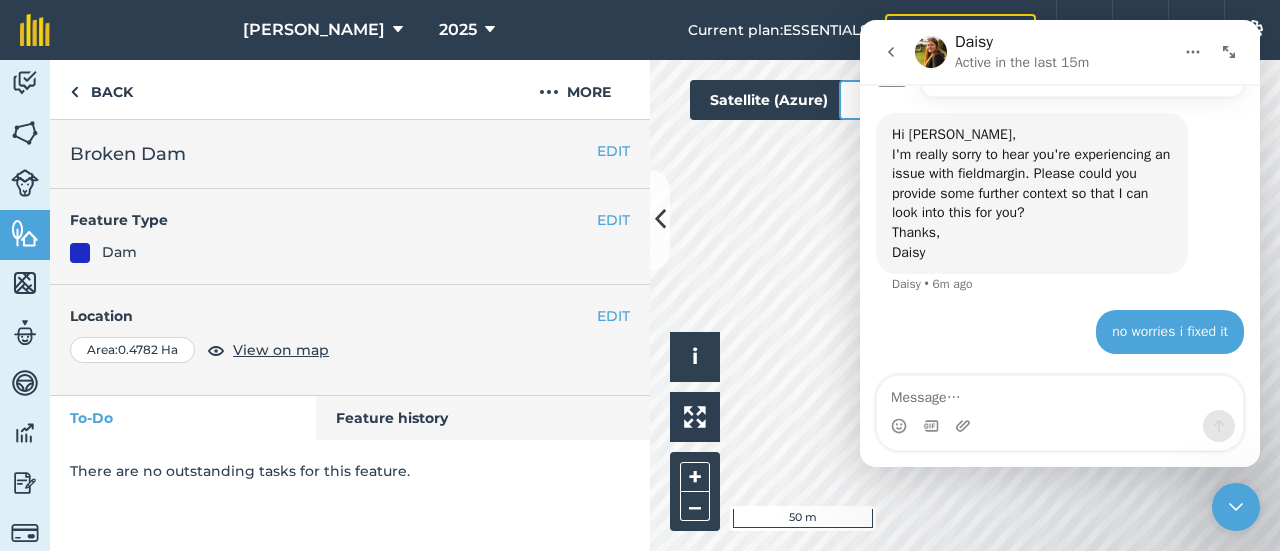 click 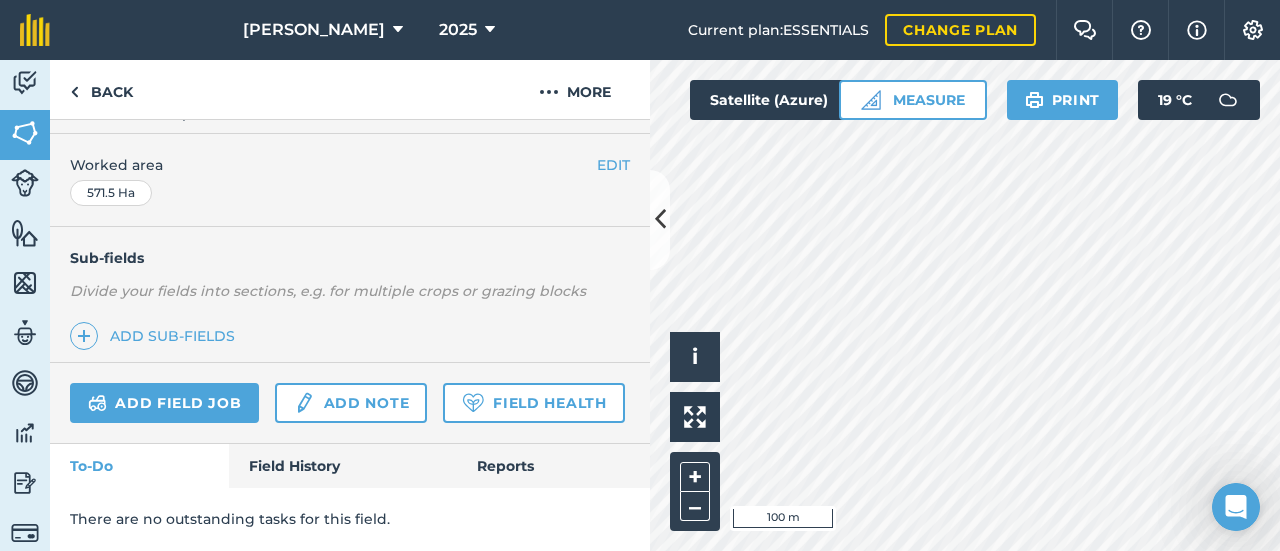 scroll, scrollTop: 0, scrollLeft: 0, axis: both 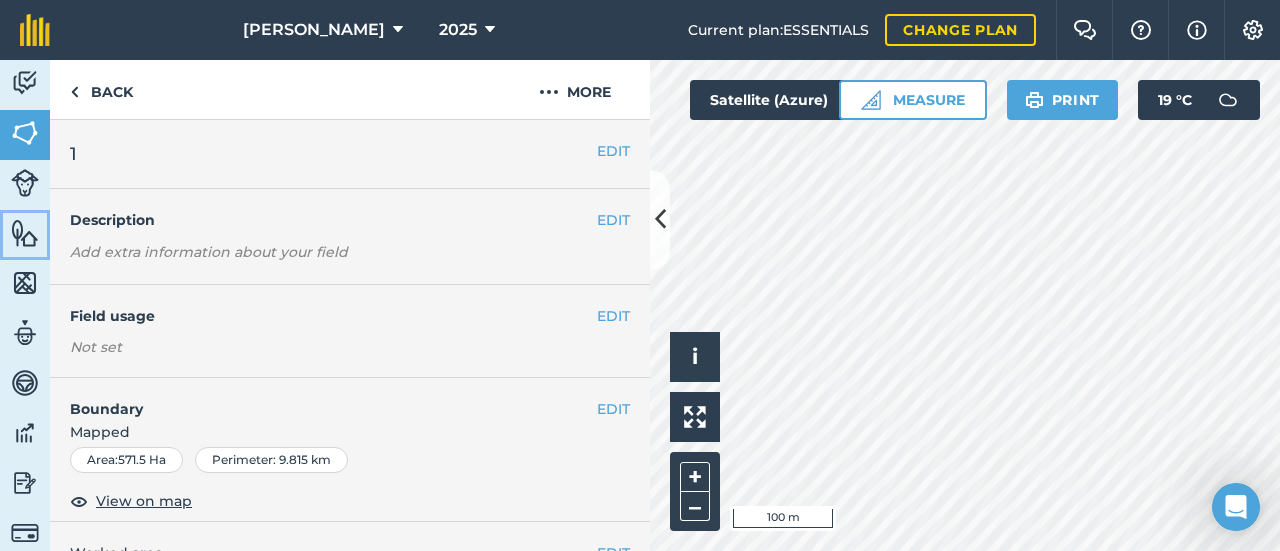 click at bounding box center (25, 233) 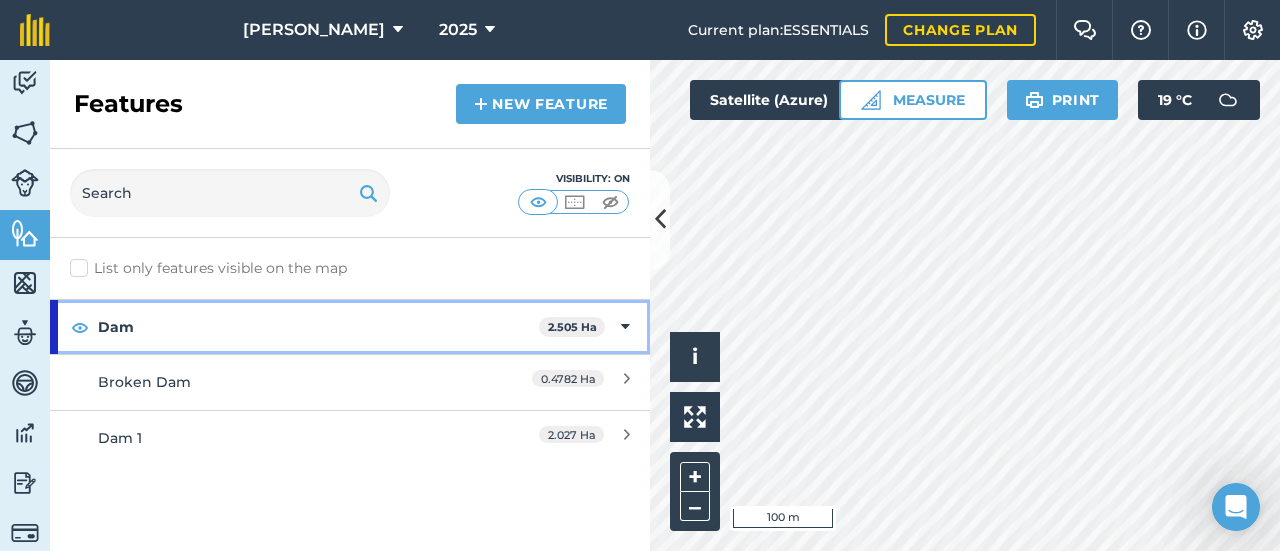 click on "Dam" at bounding box center [318, 327] 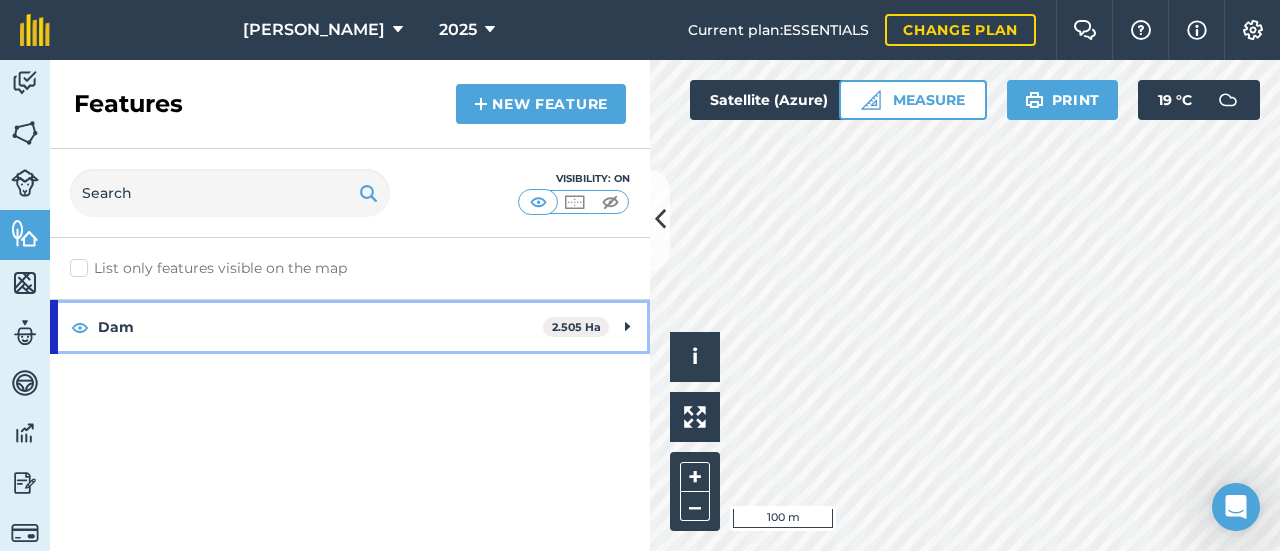 click at bounding box center (627, 327) 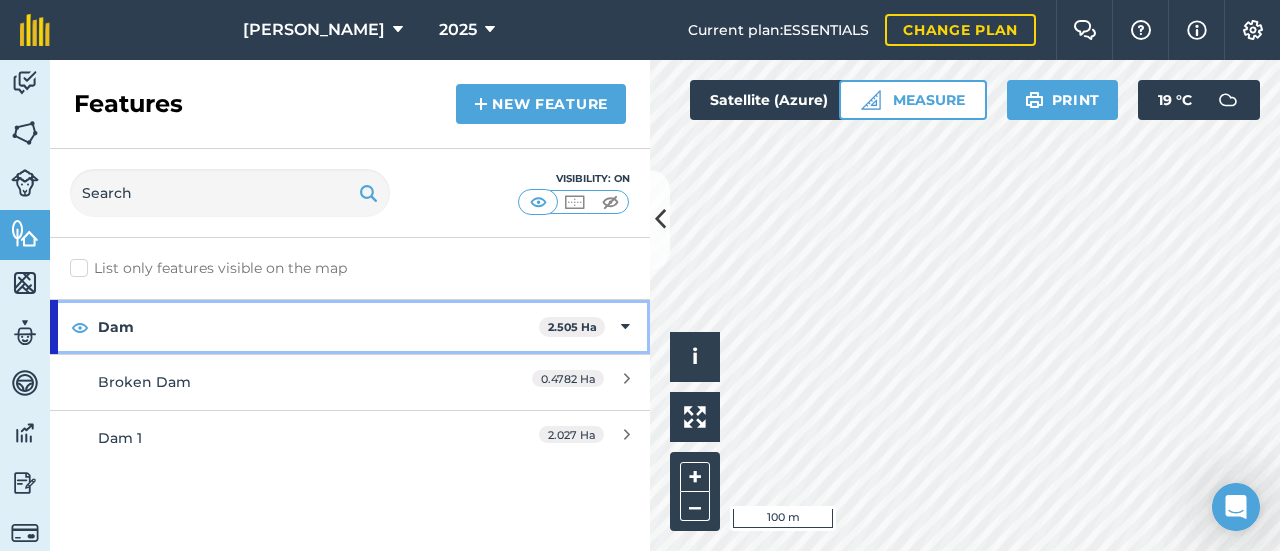 click at bounding box center (625, 327) 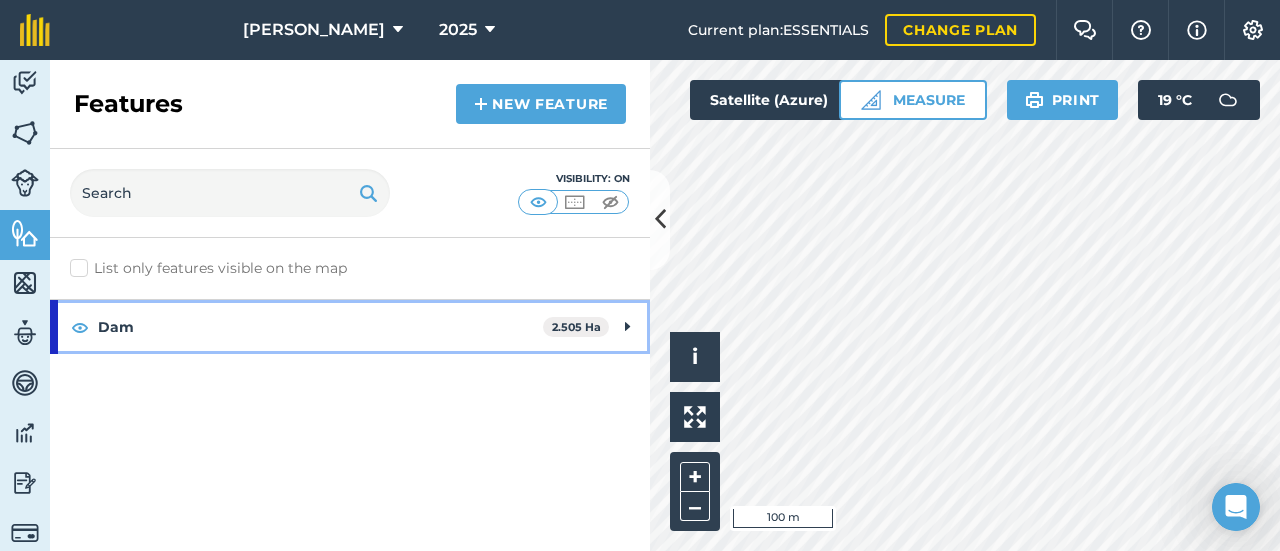click at bounding box center [627, 327] 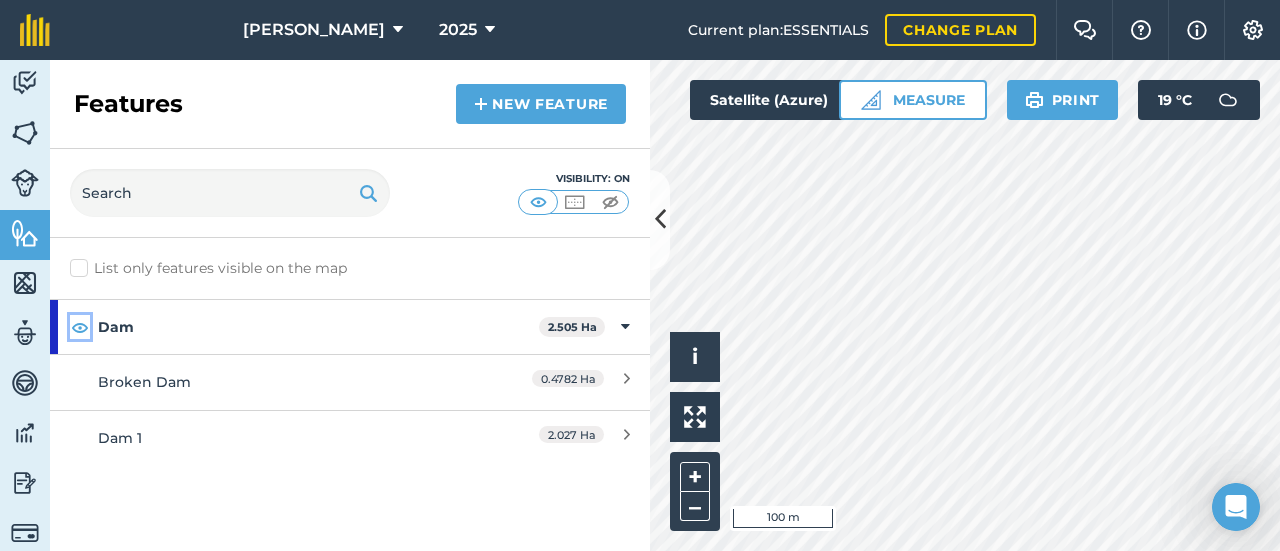 click at bounding box center (80, 327) 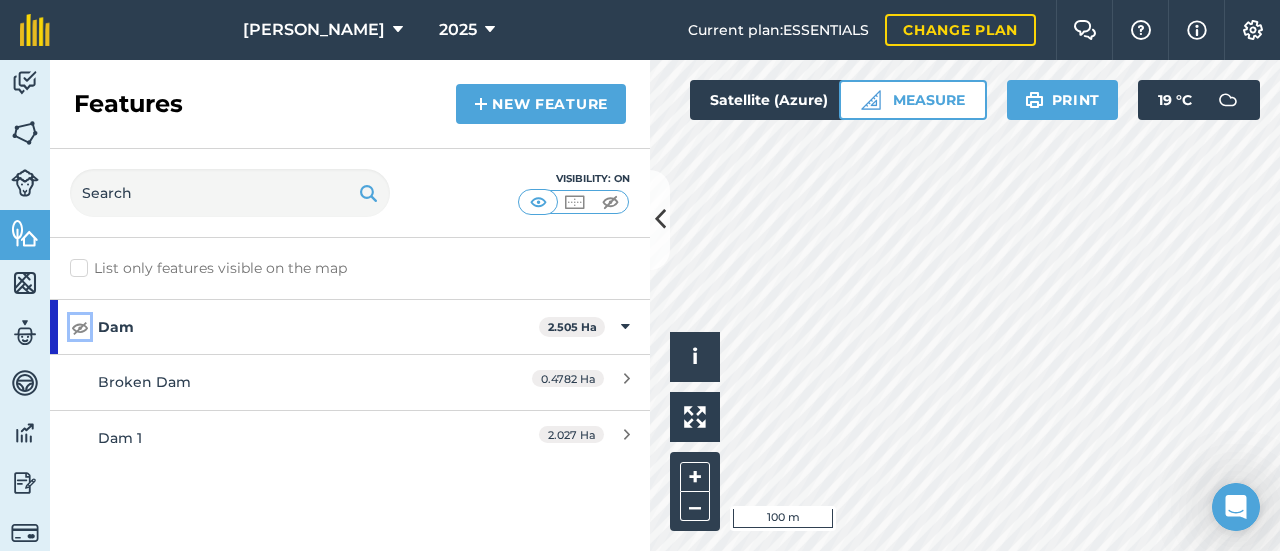 click at bounding box center (80, 327) 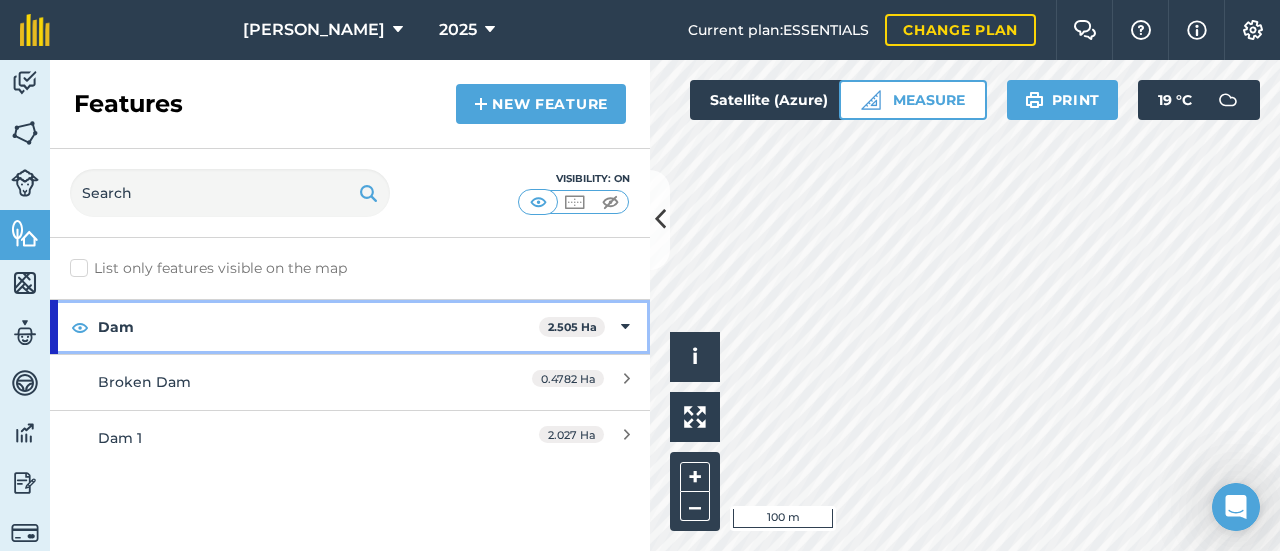 click on "Dam" at bounding box center (318, 327) 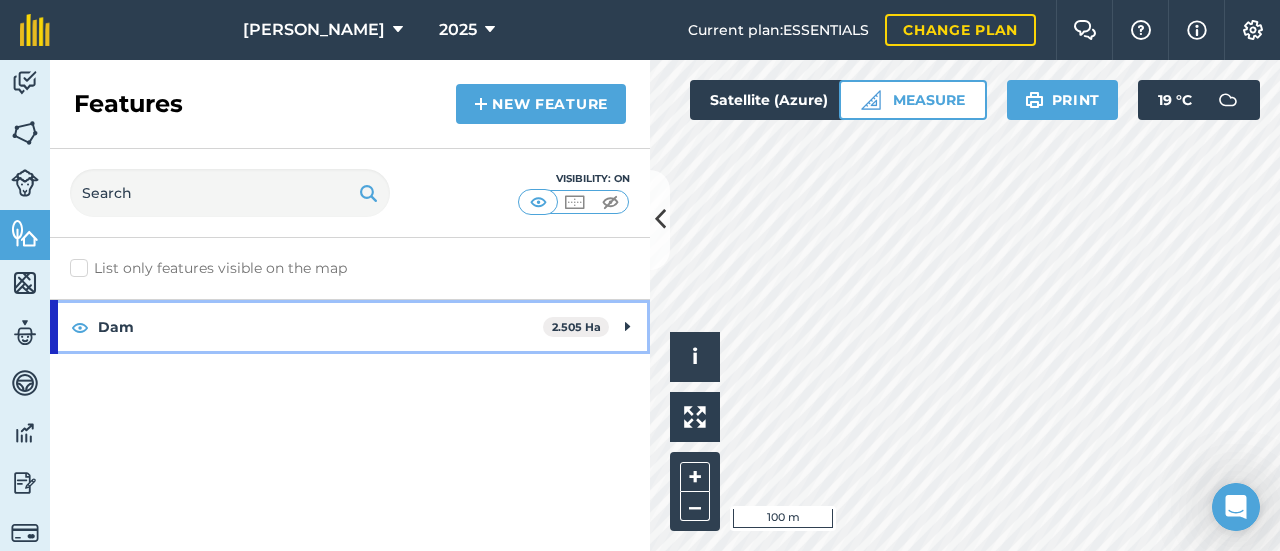 click on "Dam" at bounding box center [320, 327] 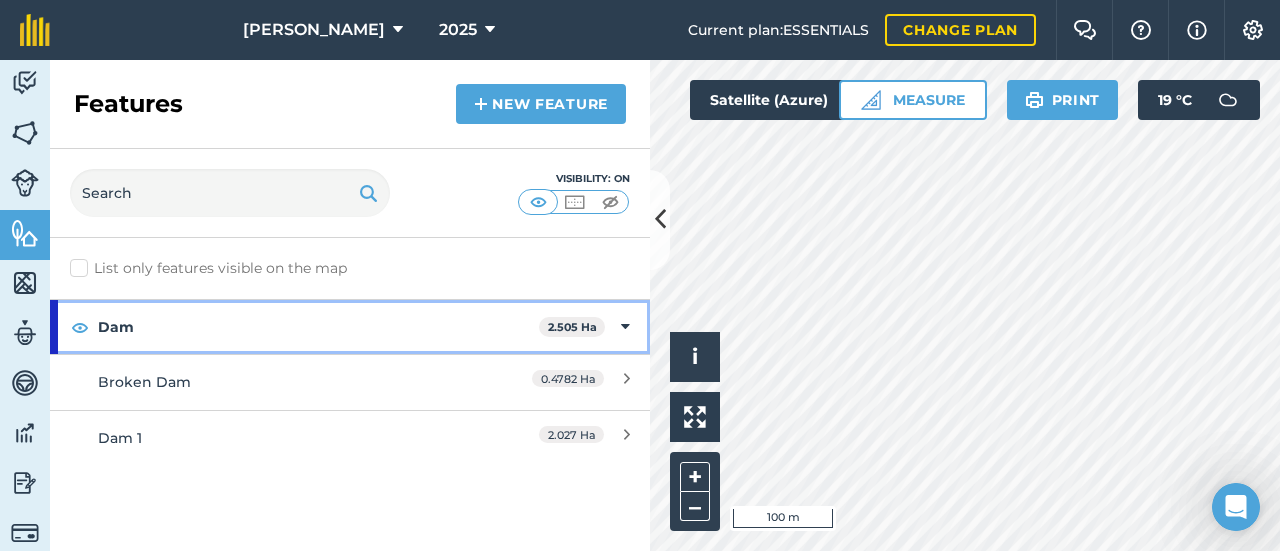 click on "Dam 2.505   Ha" at bounding box center [350, 327] 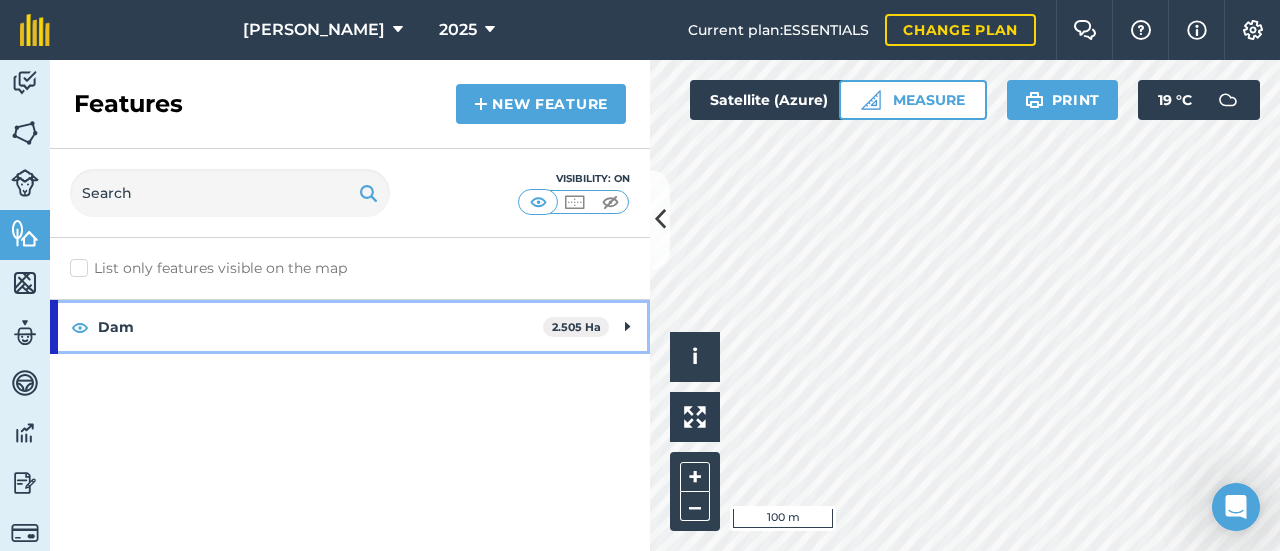 click on "Dam" at bounding box center (320, 327) 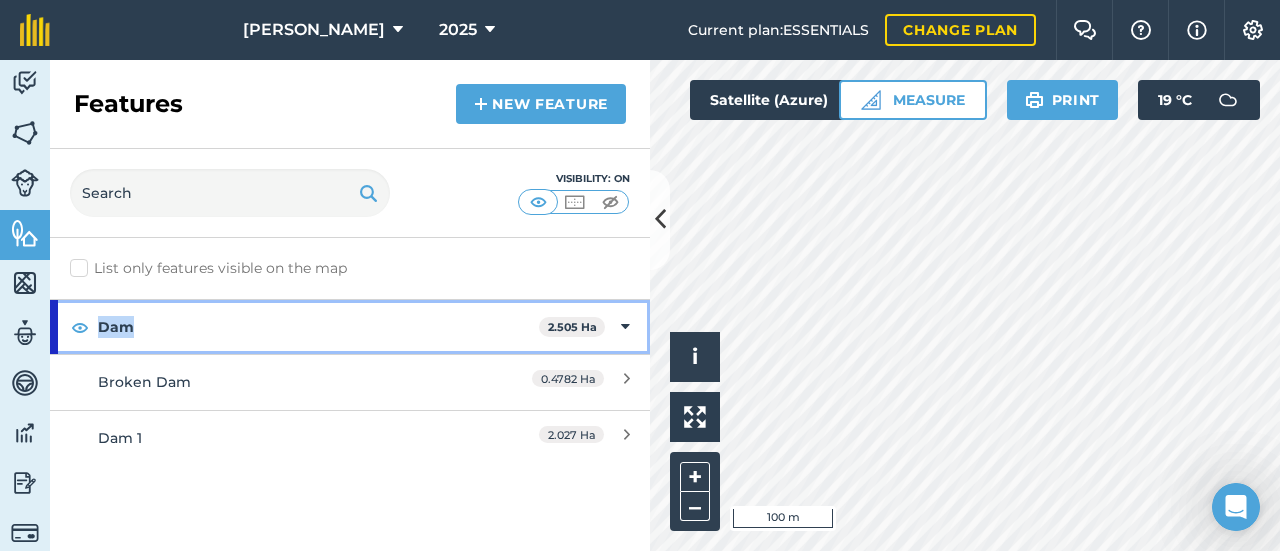 click on "Dam" at bounding box center (318, 327) 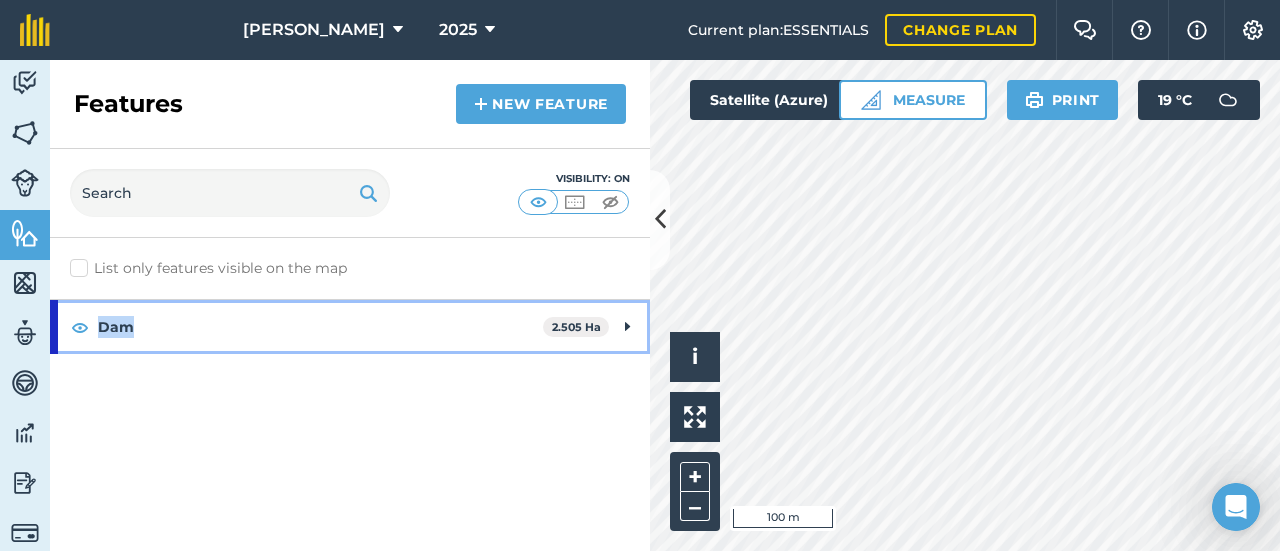 drag, startPoint x: 108, startPoint y: 322, endPoint x: 150, endPoint y: 343, distance: 46.957428 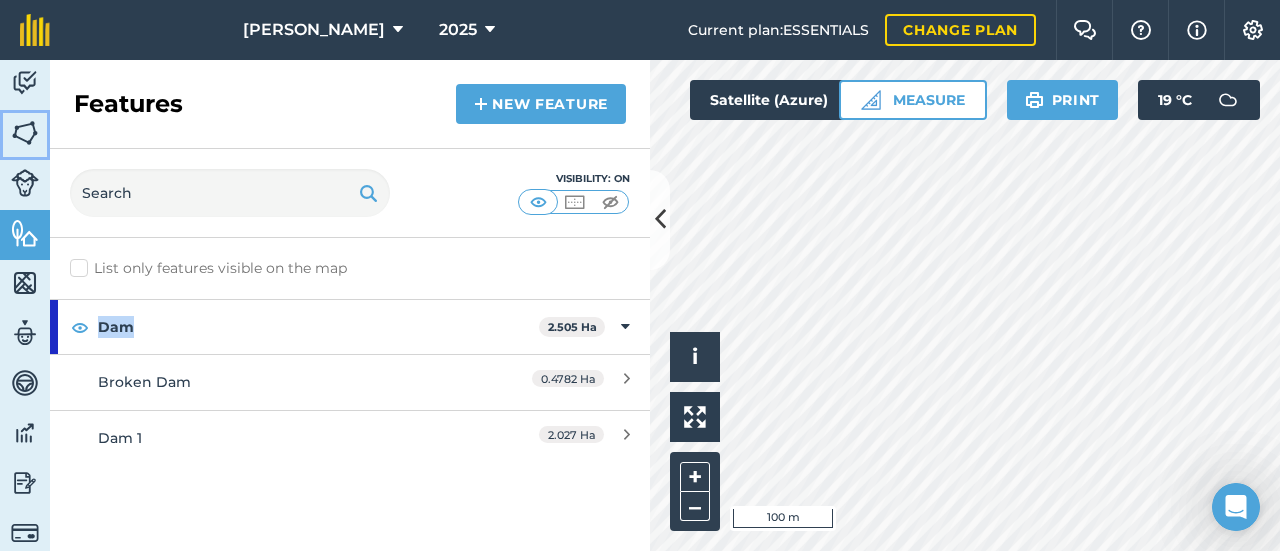click at bounding box center [25, 133] 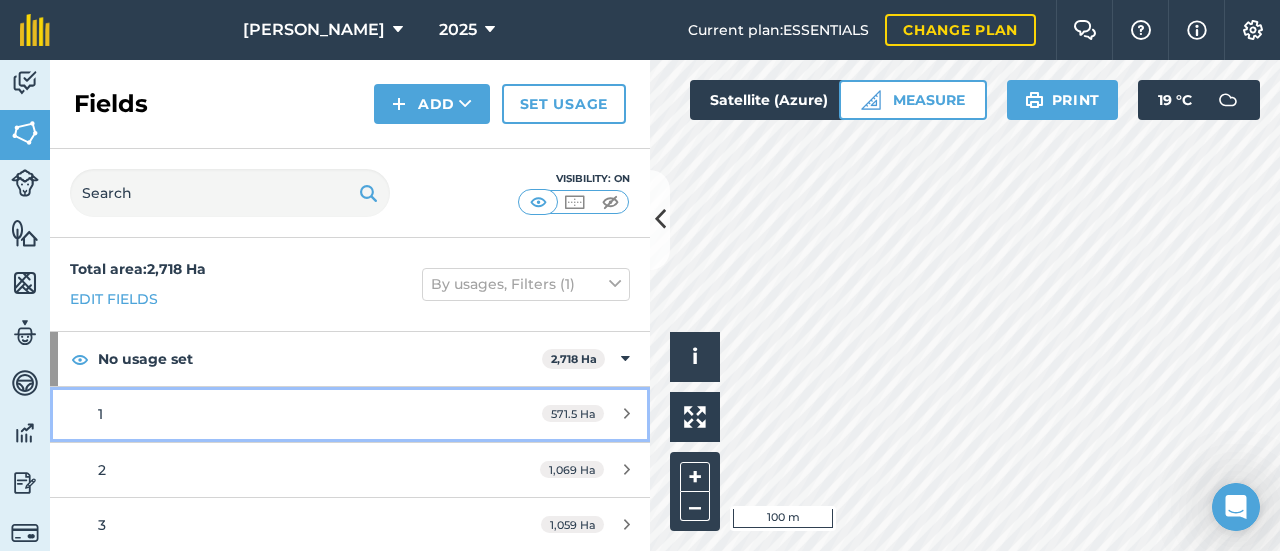 click on "571.5   Ha" at bounding box center (586, 414) 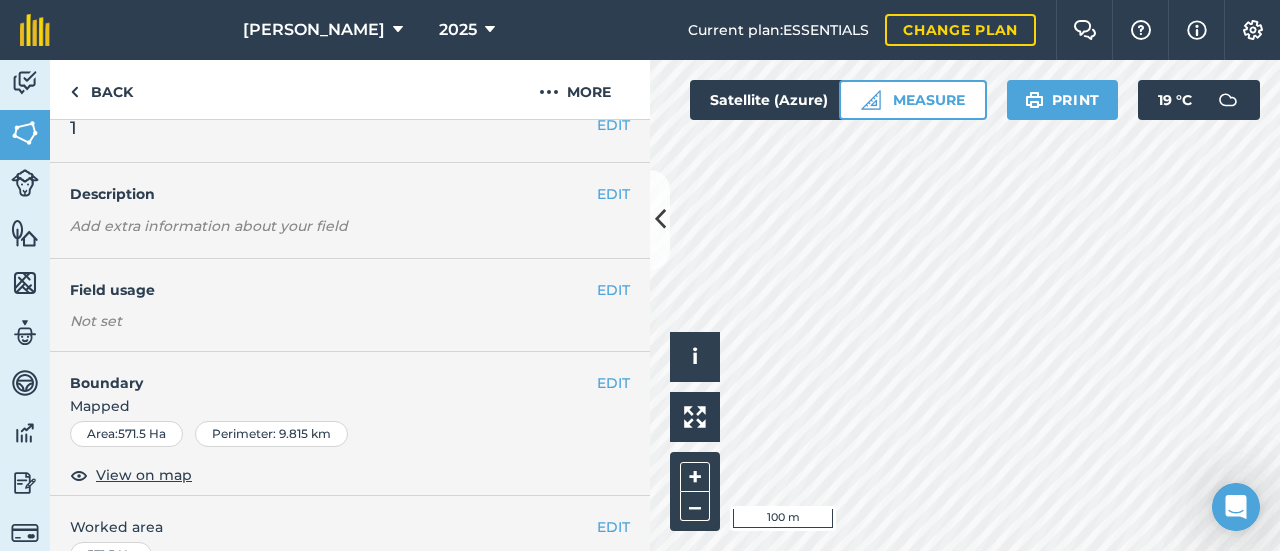 scroll, scrollTop: 0, scrollLeft: 0, axis: both 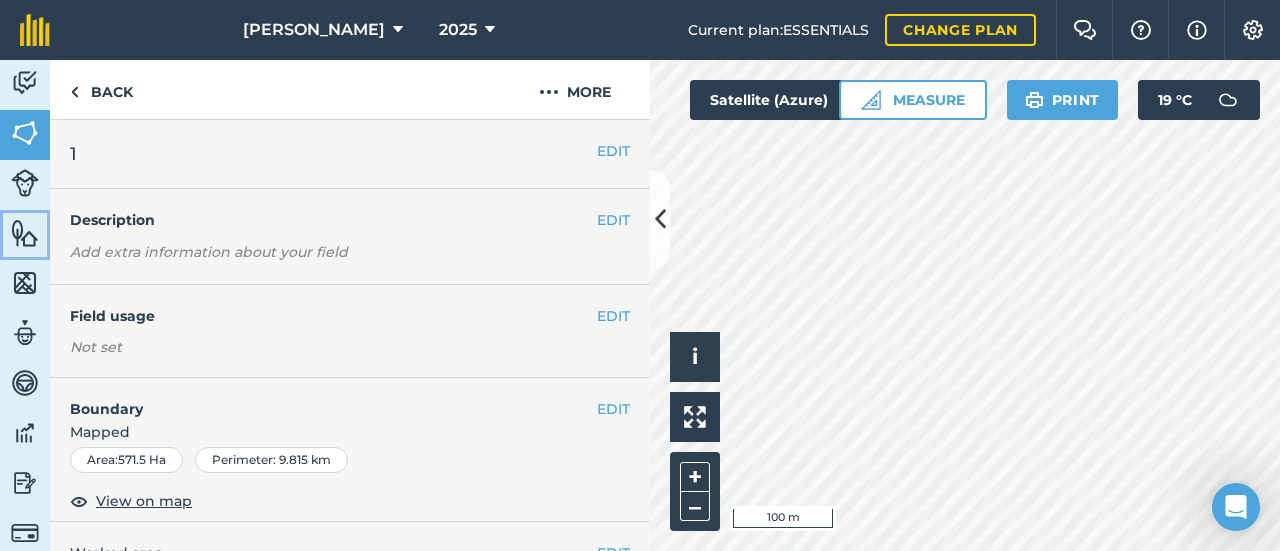 click at bounding box center (25, 233) 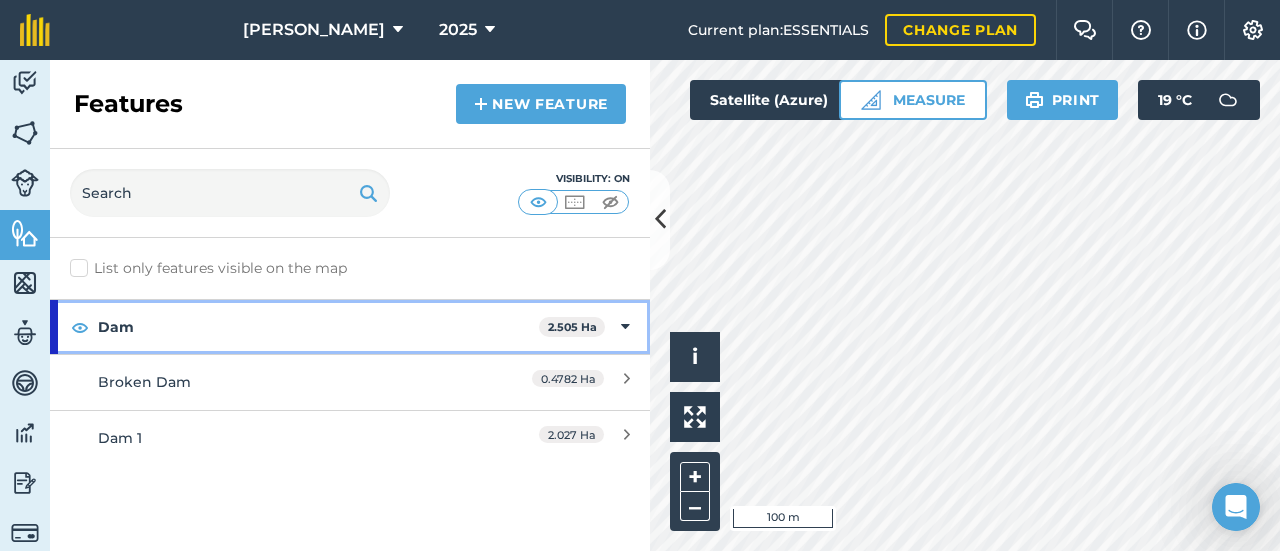 click at bounding box center (625, 327) 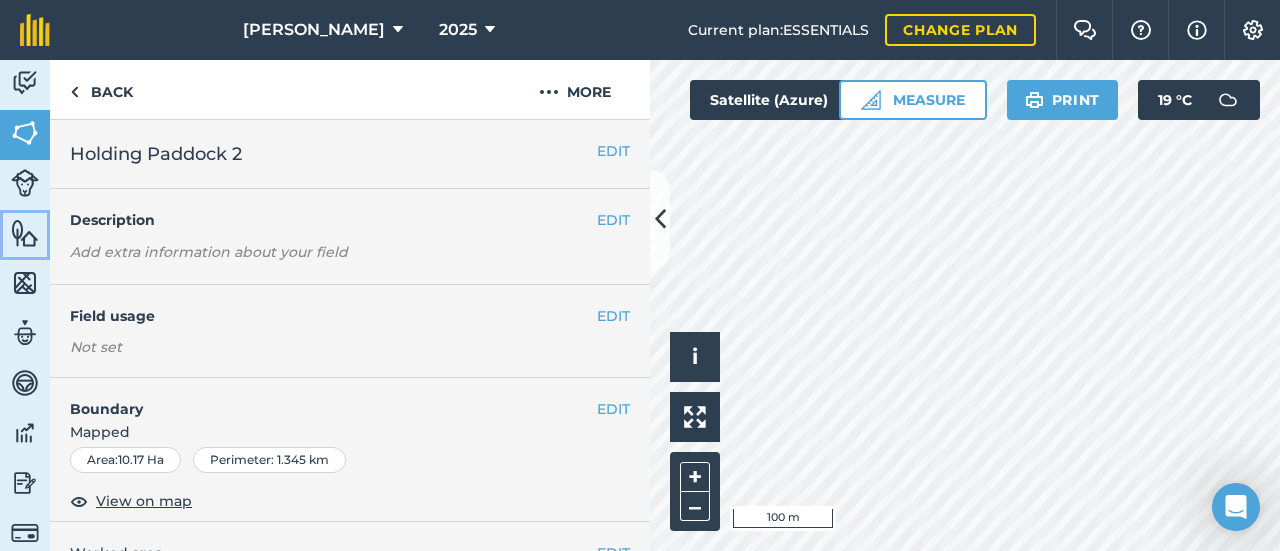 click at bounding box center (25, 233) 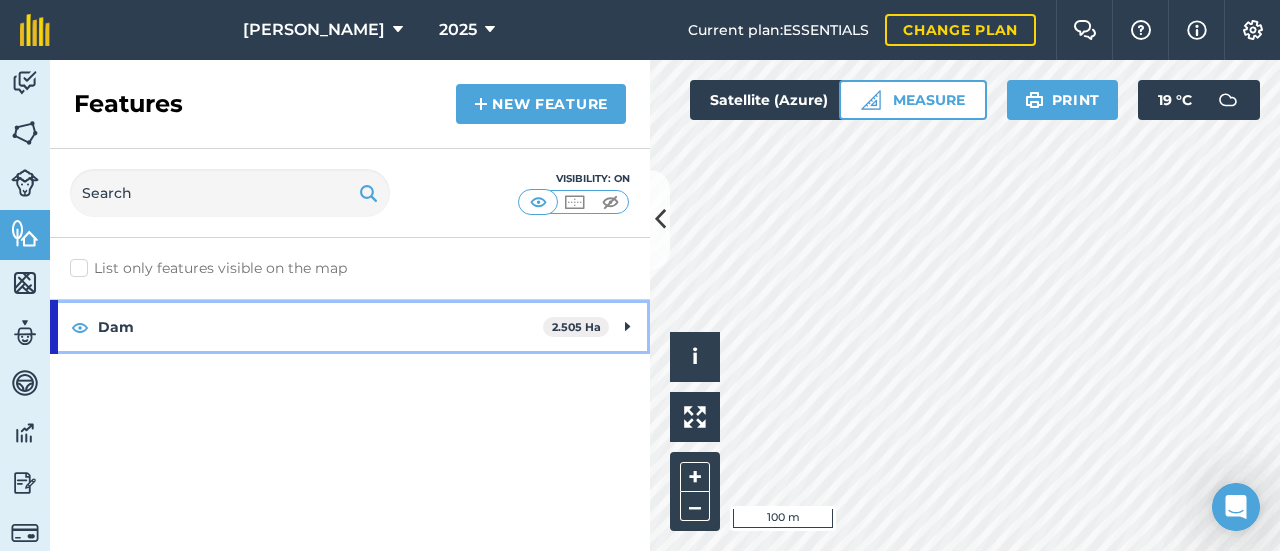 click on "Dam" at bounding box center (320, 327) 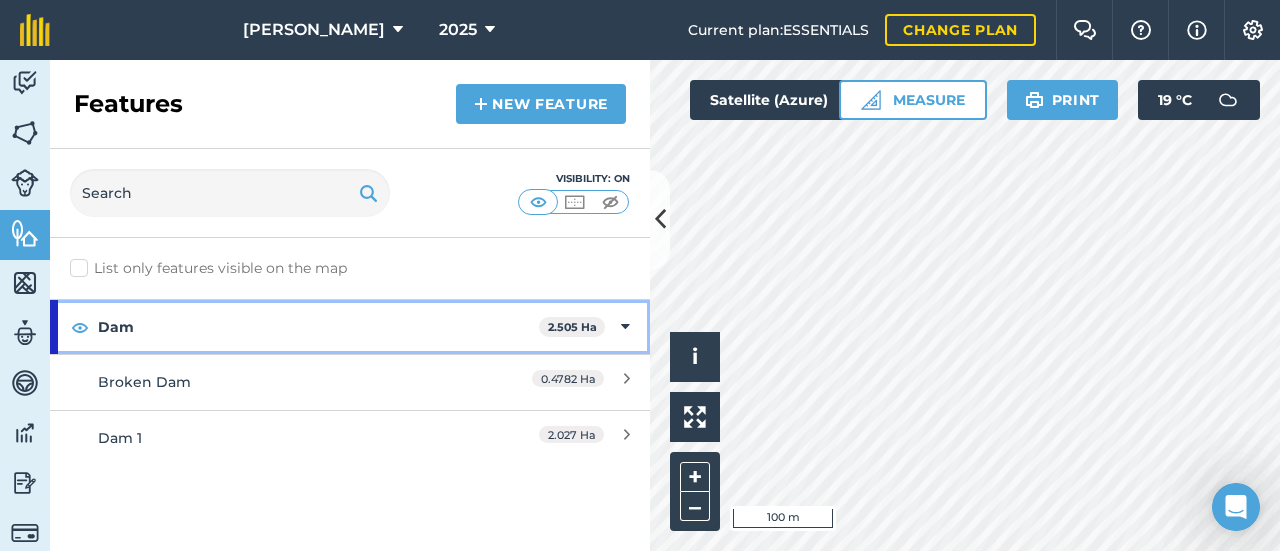 drag, startPoint x: 188, startPoint y: 319, endPoint x: 82, endPoint y: 325, distance: 106.16968 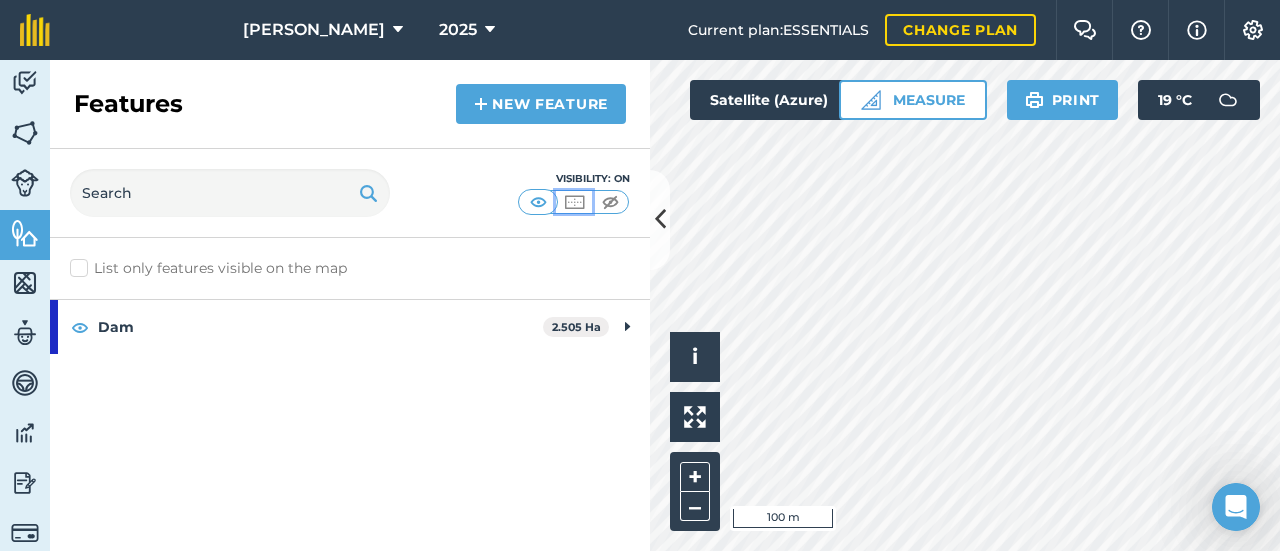 click at bounding box center (574, 202) 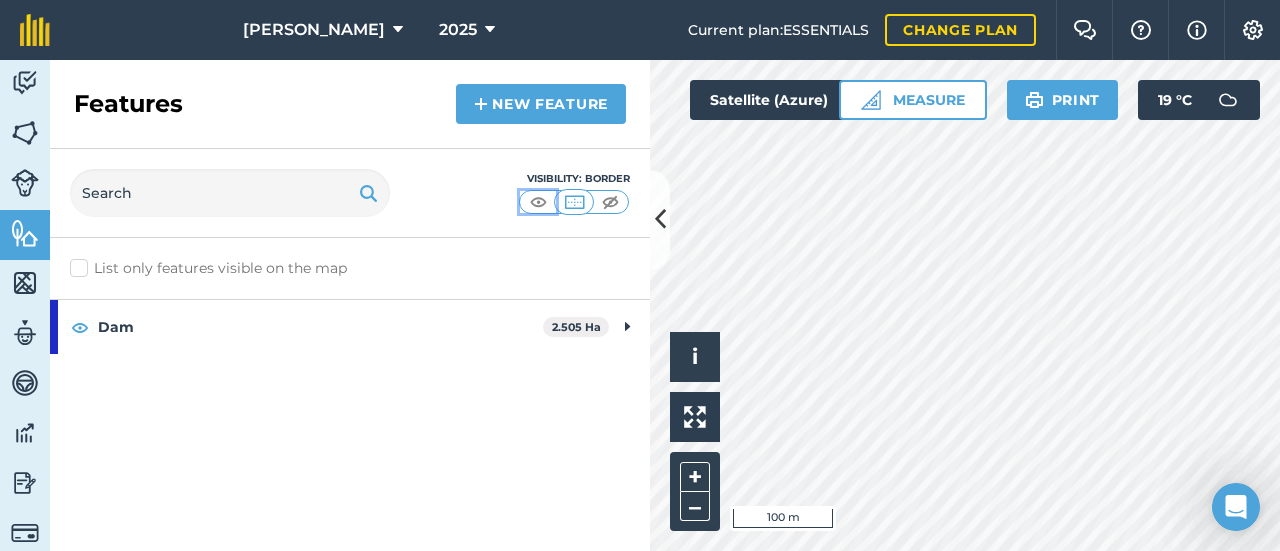 click at bounding box center [538, 202] 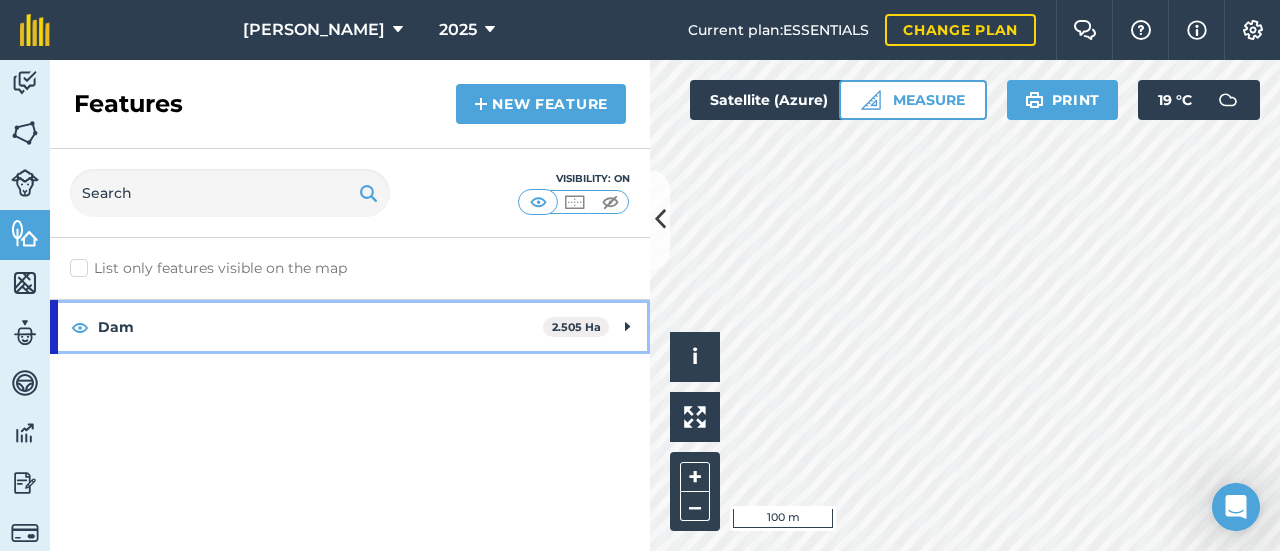 click on "Dam" at bounding box center (320, 327) 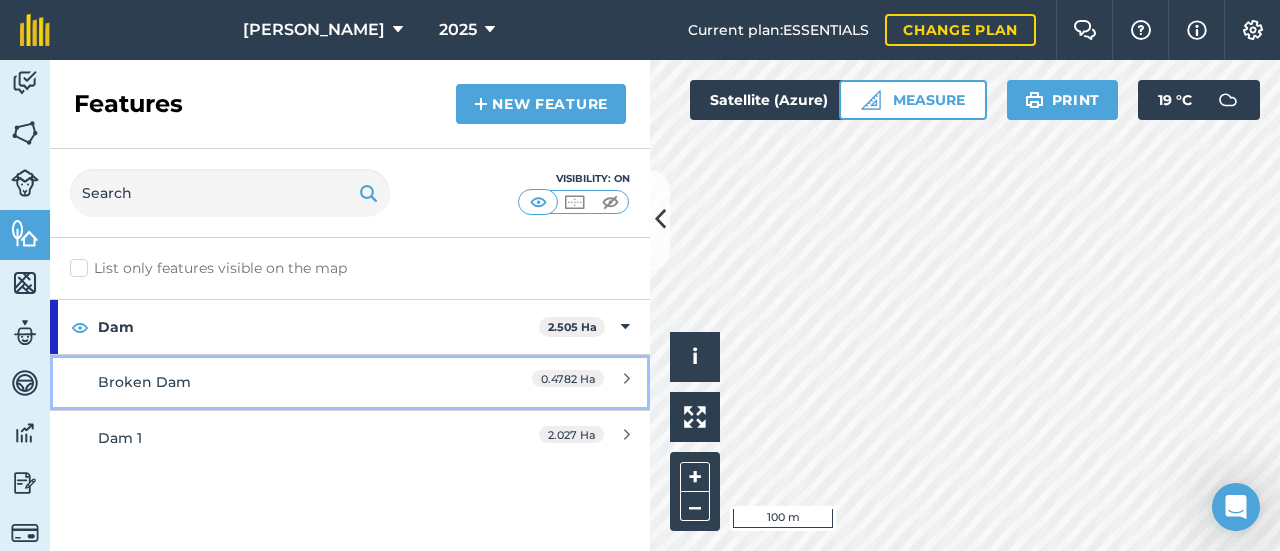 click at bounding box center (627, 382) 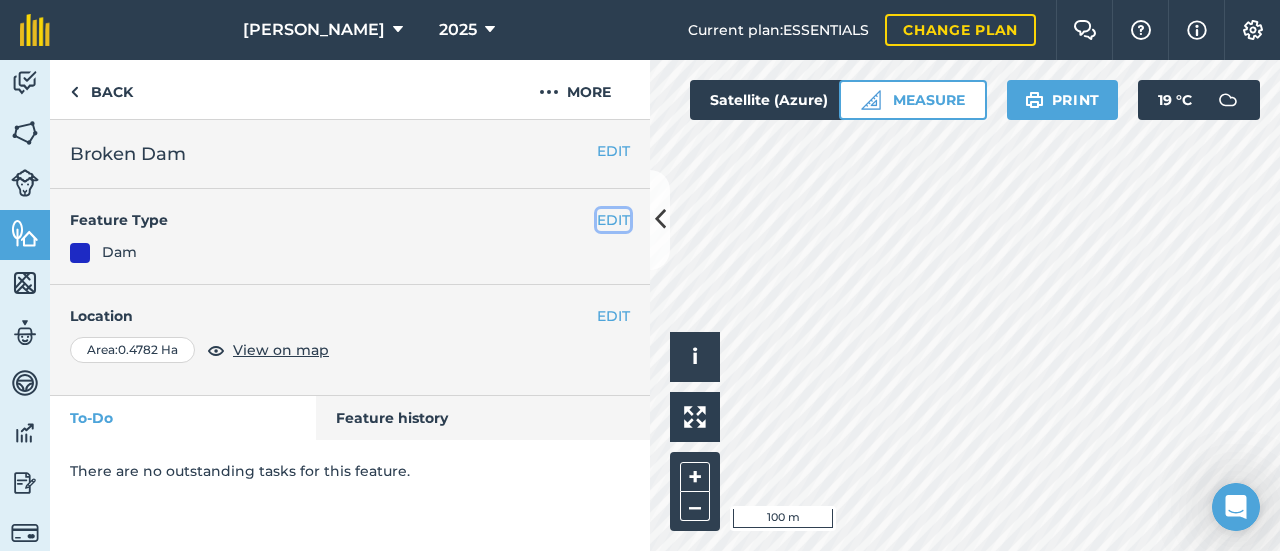 click on "EDIT" at bounding box center (613, 220) 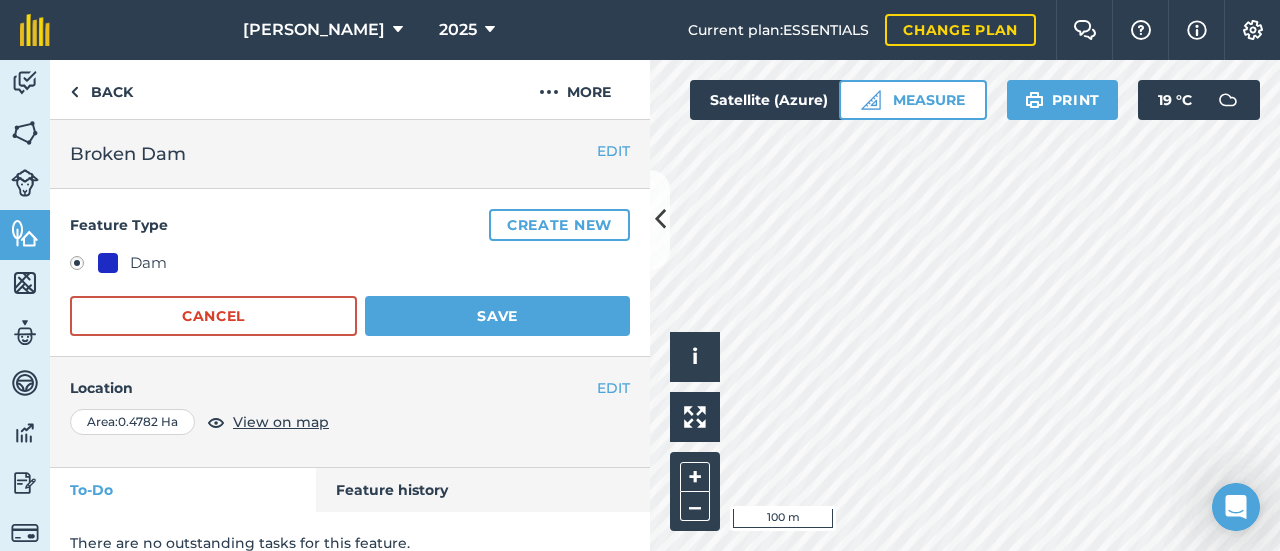 click at bounding box center [108, 263] 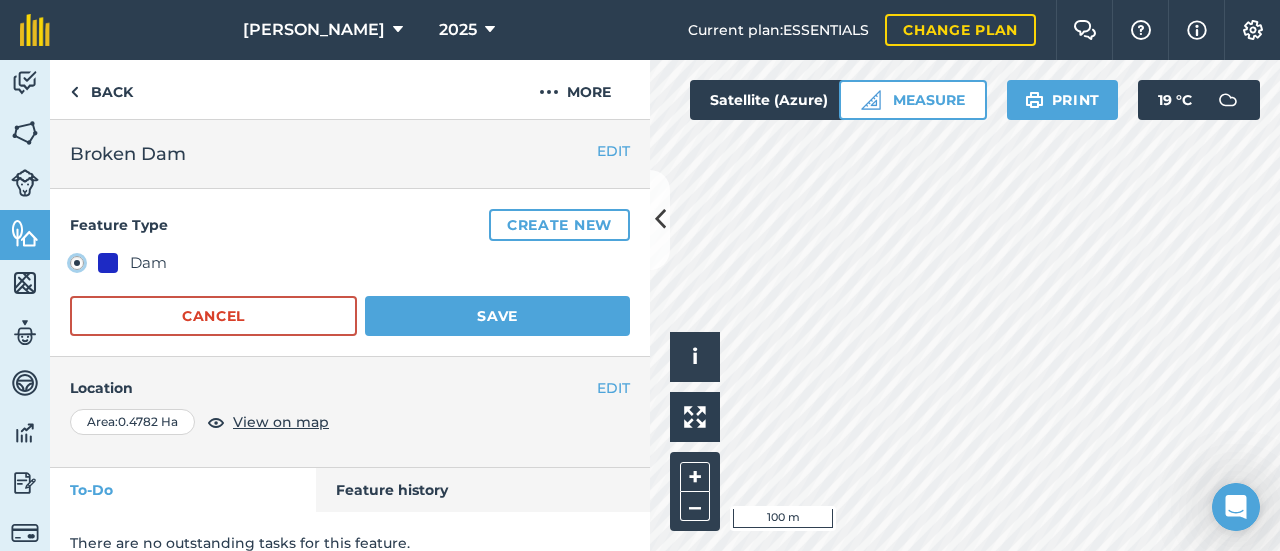 click on "Dam" at bounding box center [-9923, 262] 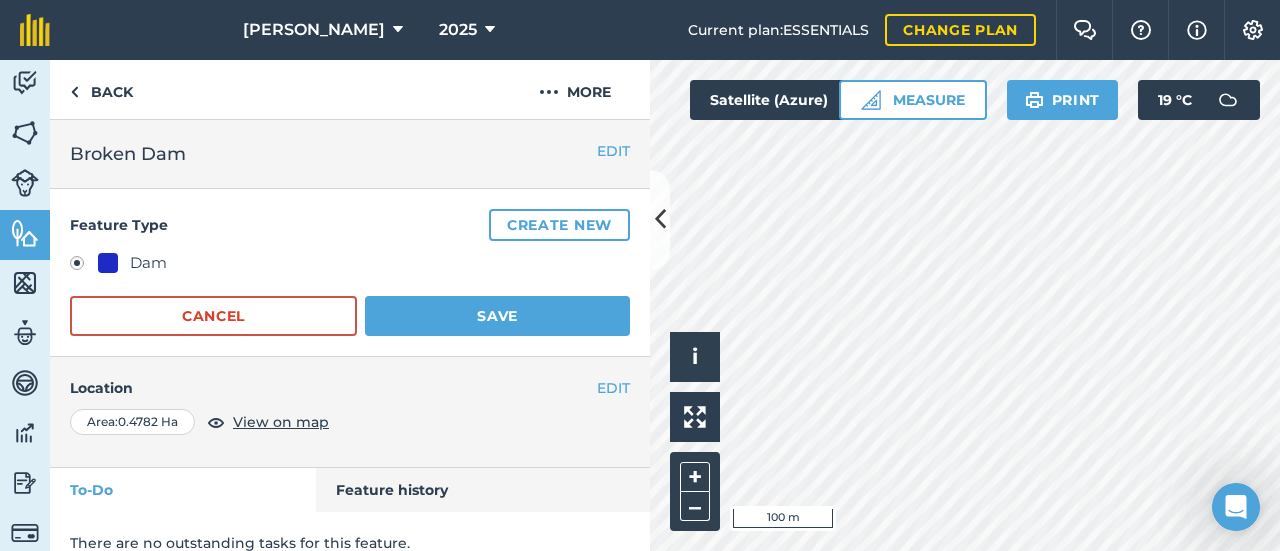 click on "Dam" at bounding box center [132, 263] 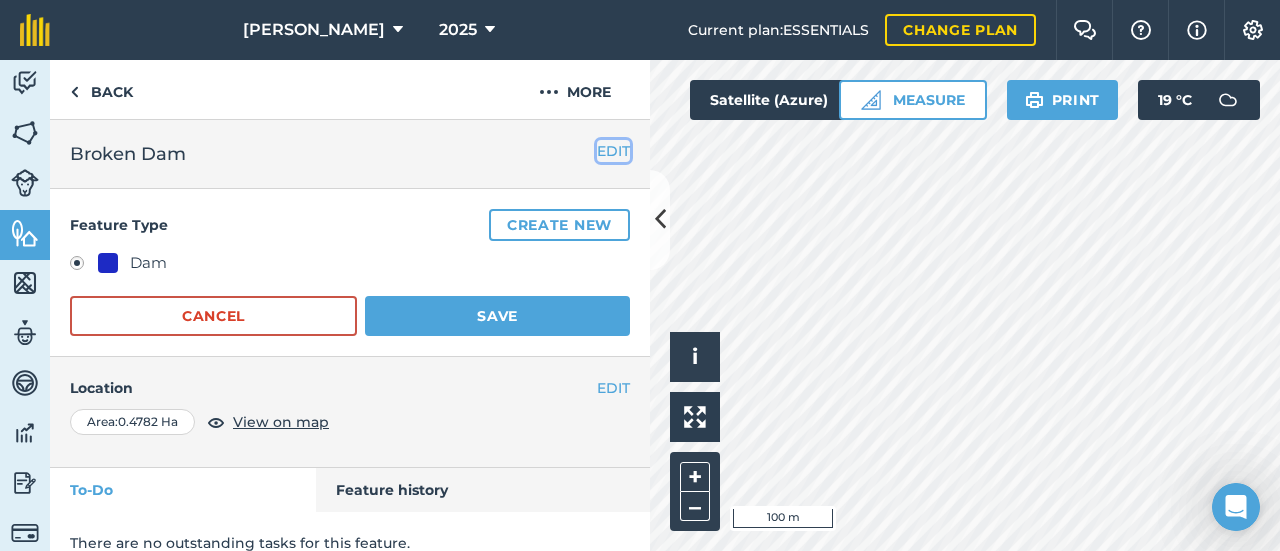 click on "EDIT" at bounding box center [613, 151] 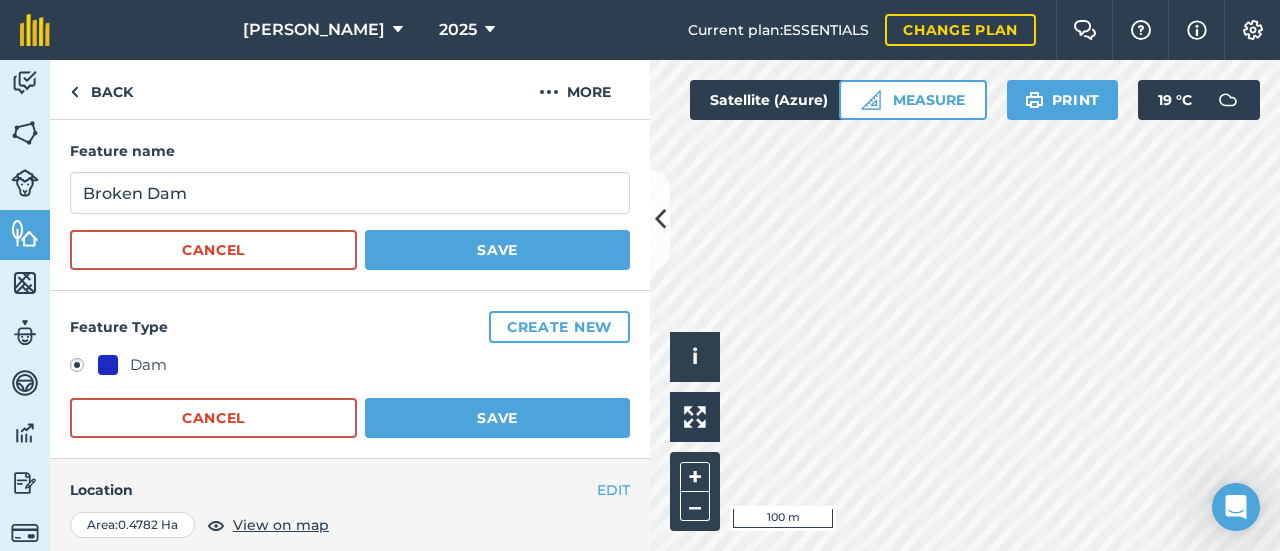 click at bounding box center (108, 365) 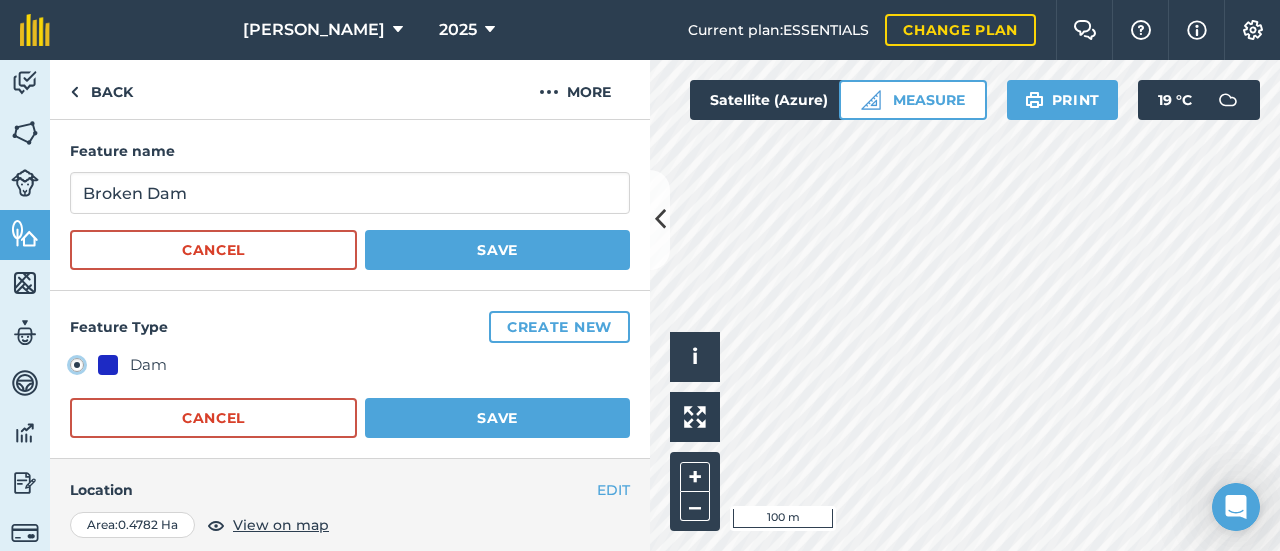 click on "Dam" at bounding box center [-9923, 364] 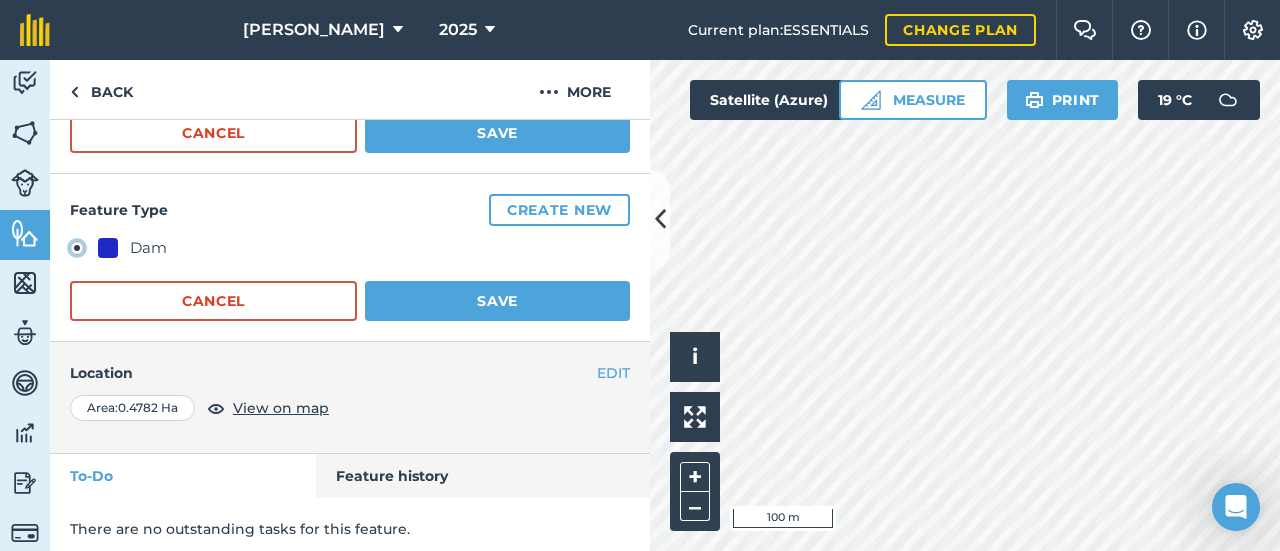 scroll, scrollTop: 124, scrollLeft: 0, axis: vertical 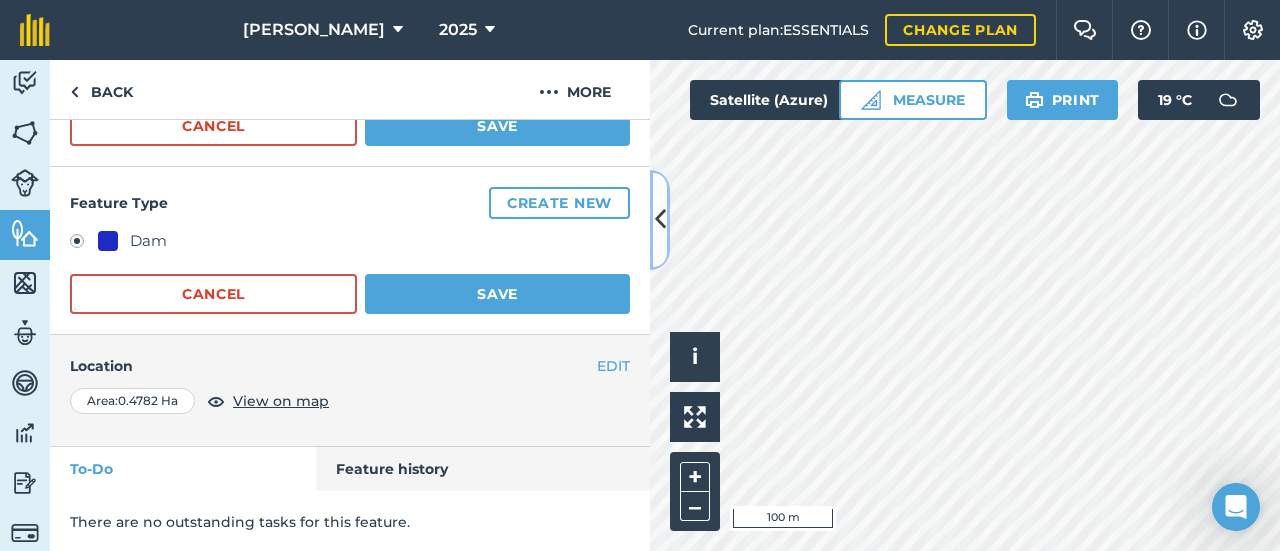 click at bounding box center (660, 219) 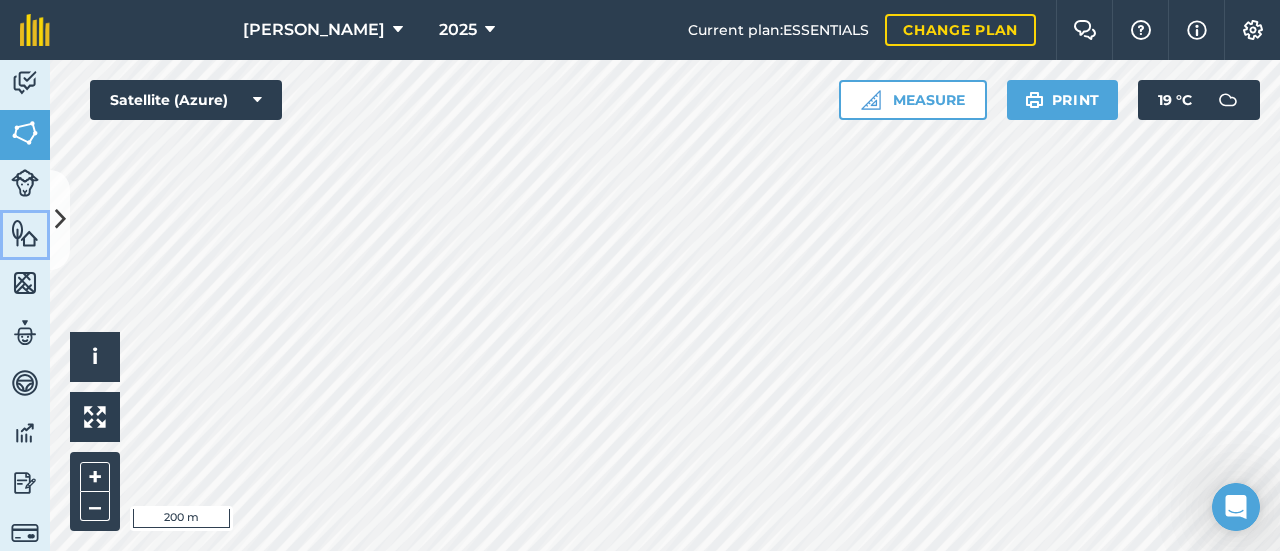 click on "Features" at bounding box center [25, 235] 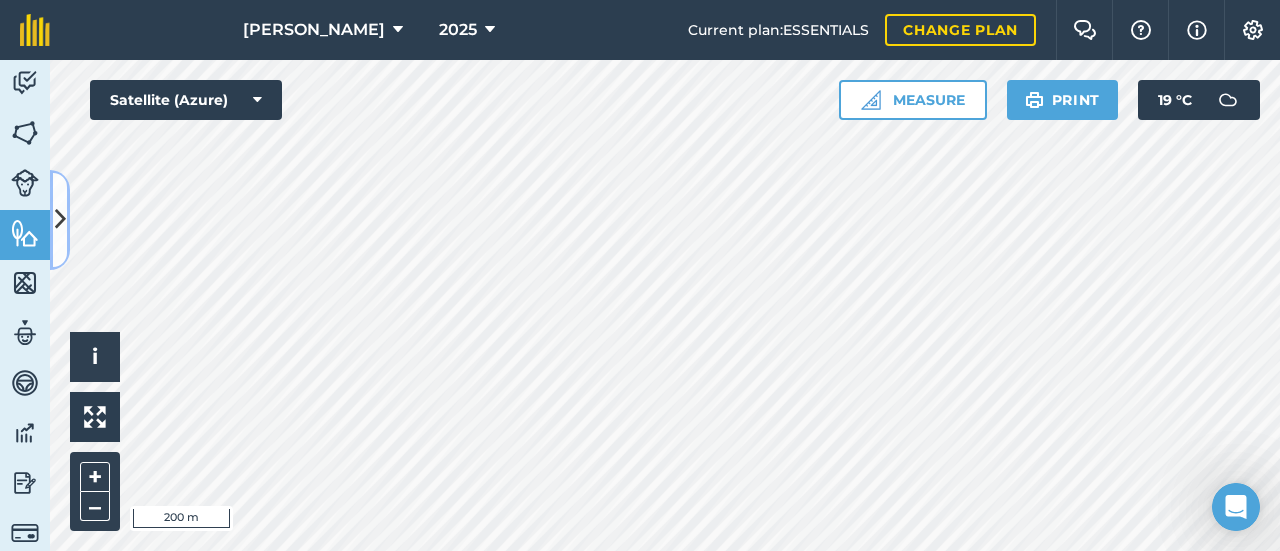 click at bounding box center [60, 219] 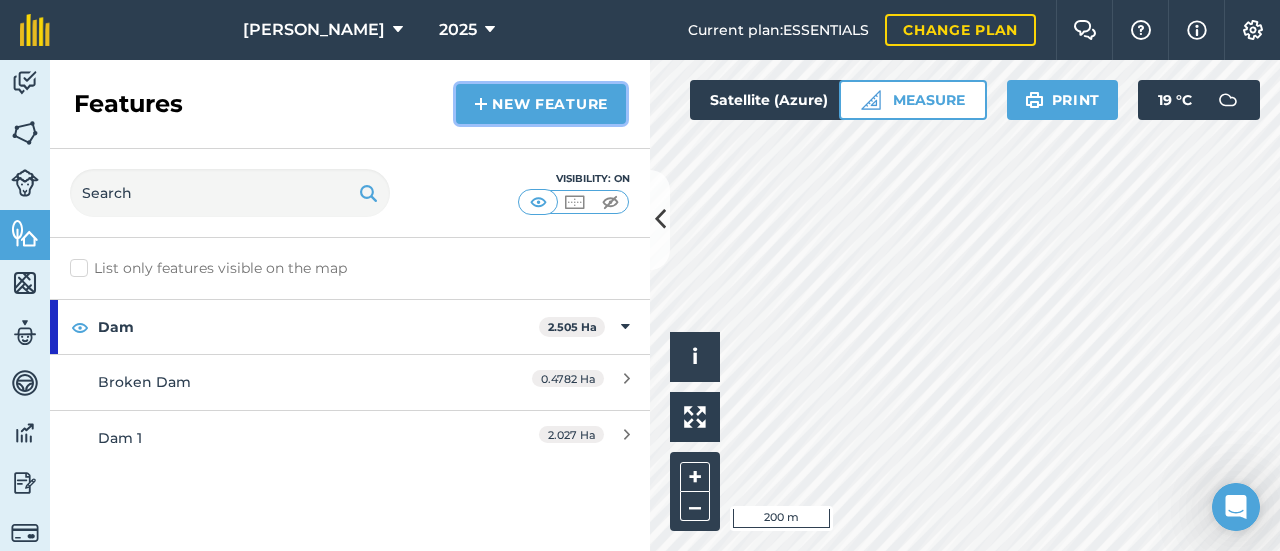 click on "New feature" at bounding box center [541, 104] 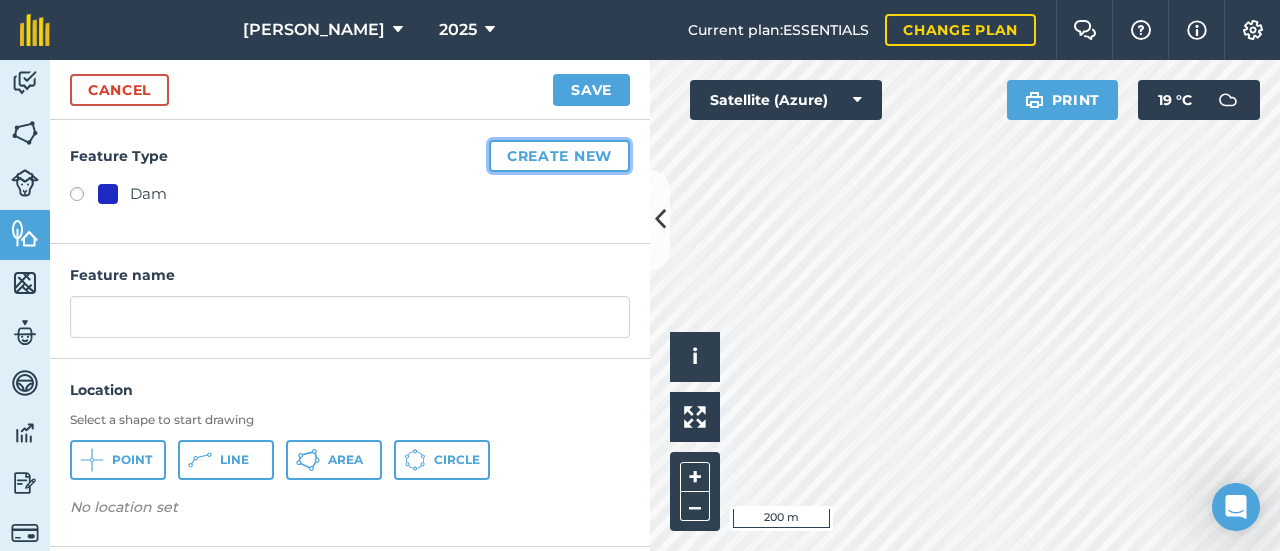 click on "Create new" at bounding box center (559, 156) 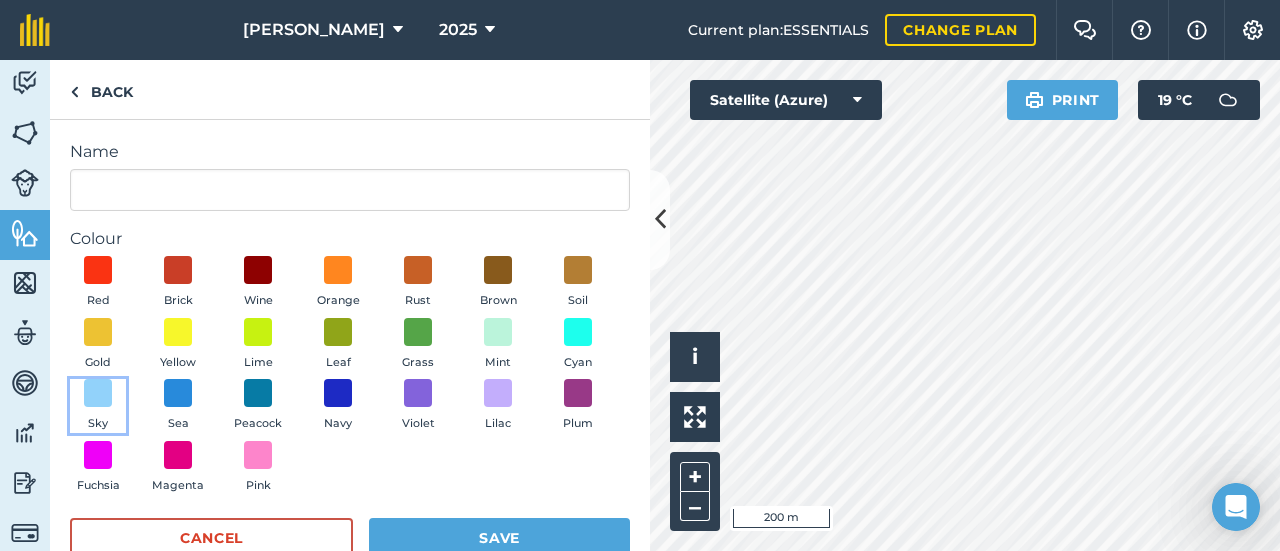 click at bounding box center [98, 393] 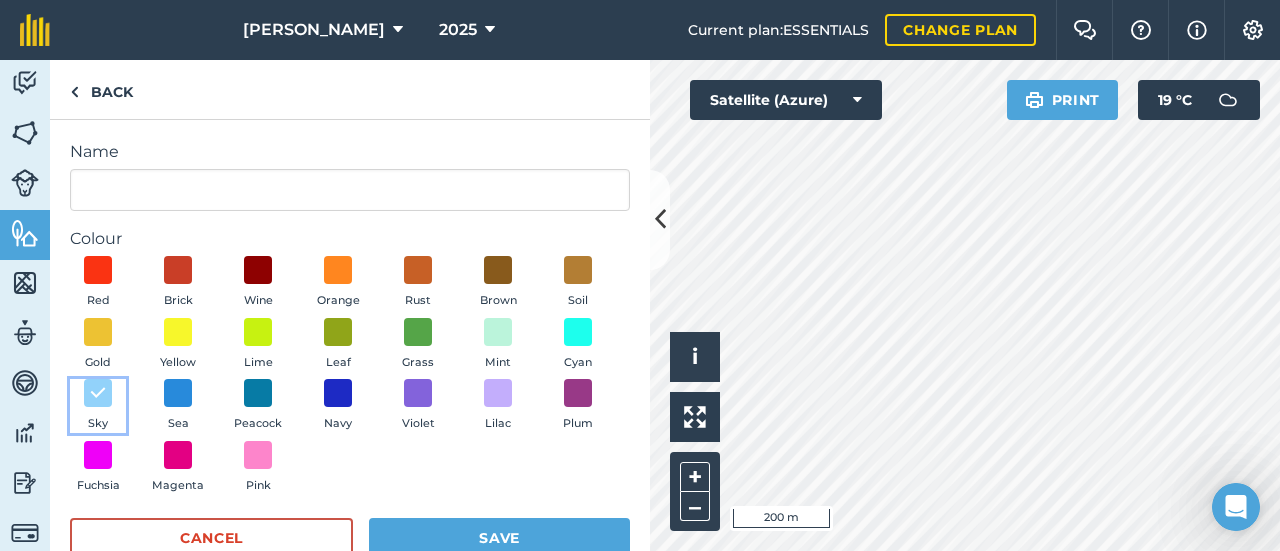 click at bounding box center [98, 393] 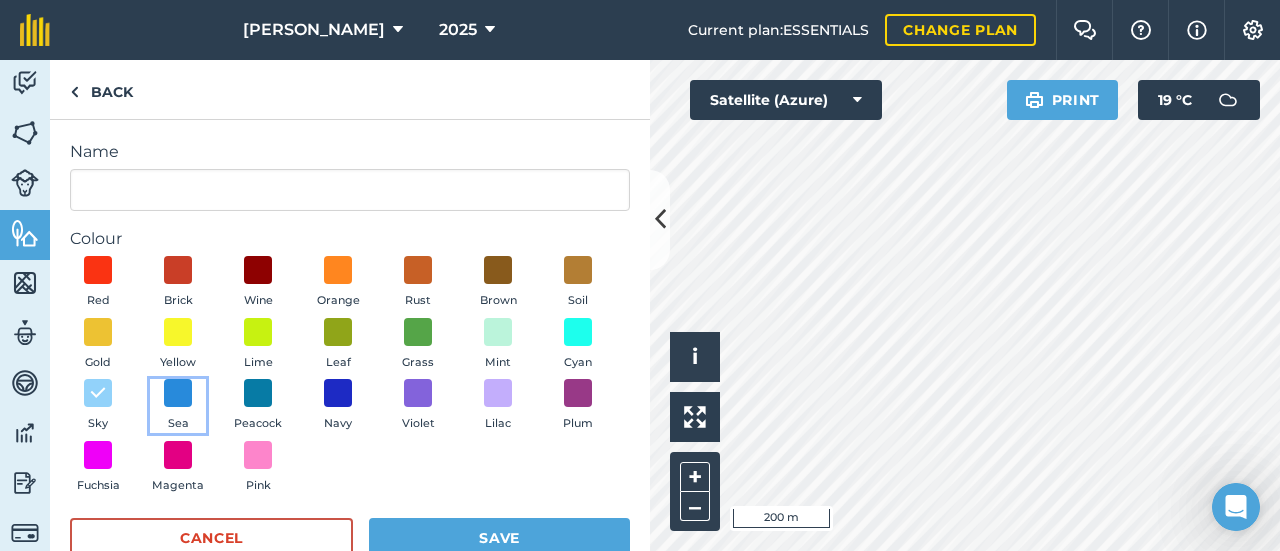 click at bounding box center [178, 393] 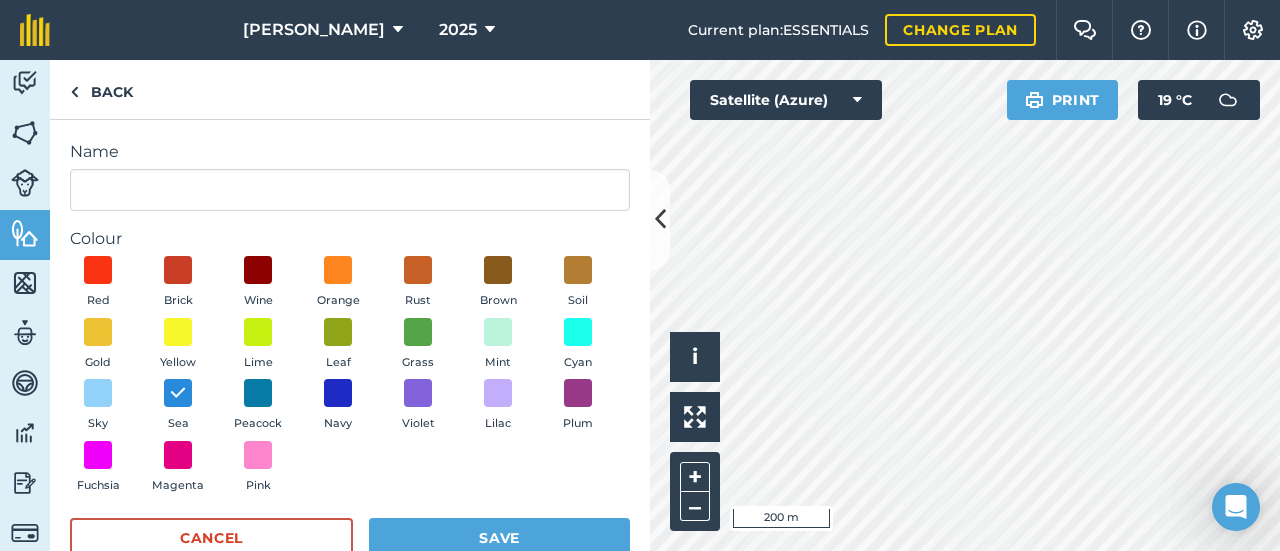 click on "Name Colour Red Brick Wine Orange Rust Brown Soil Gold Yellow Lime Leaf Grass Mint Cyan Sky Sea Peacock Navy Violet Lilac Plum Fuchsia Magenta Pink Cancel Save" at bounding box center [350, 359] 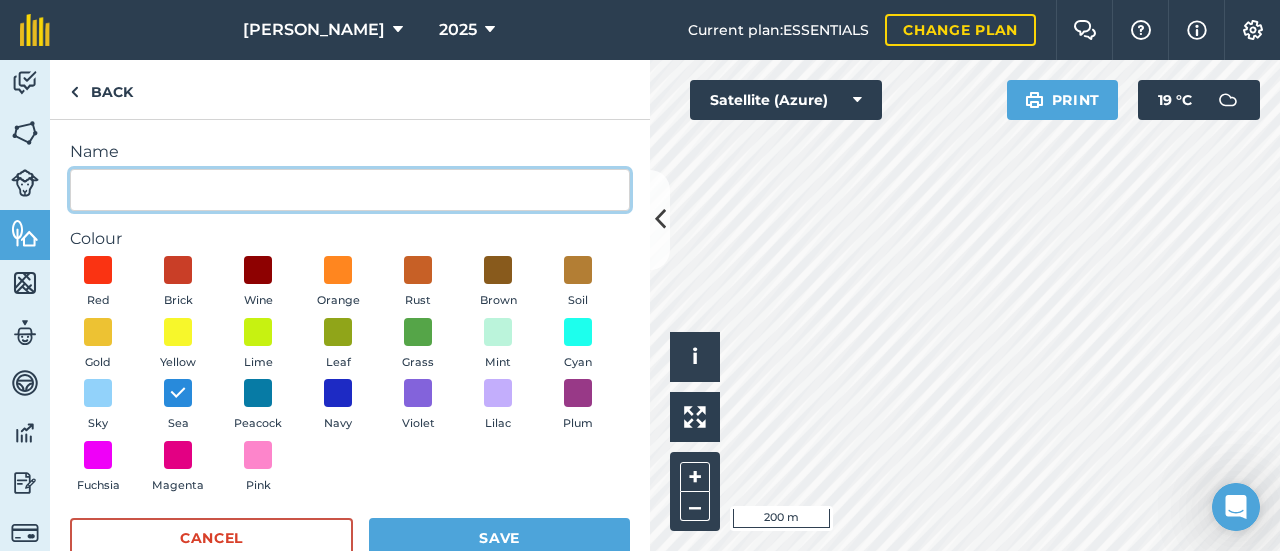 click on "Name" at bounding box center (350, 190) 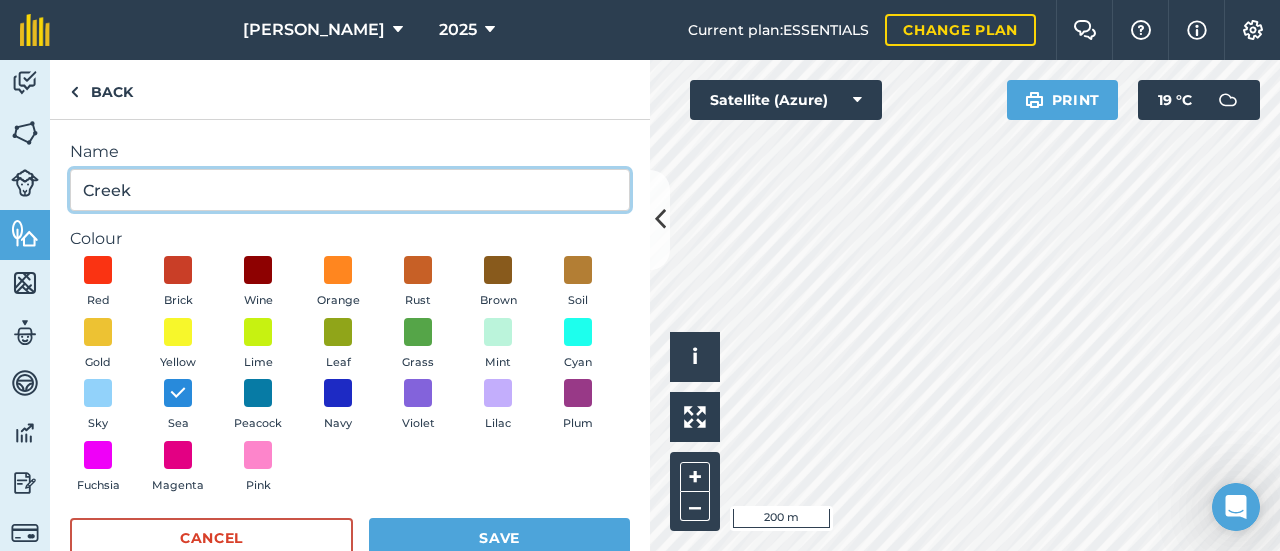 type on "Creek" 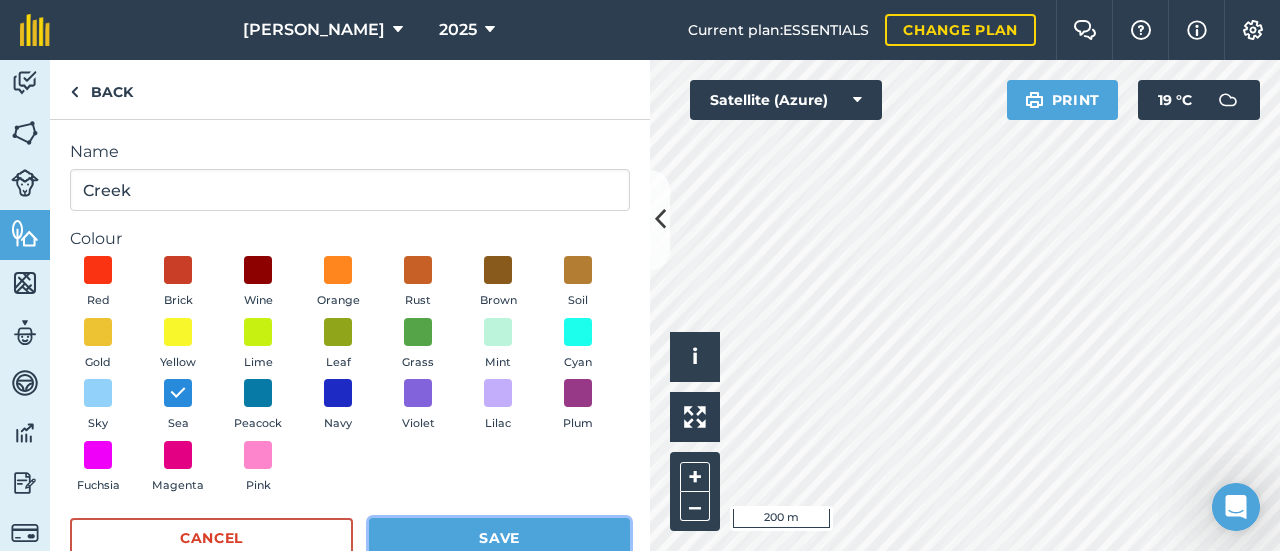click on "Save" at bounding box center (499, 538) 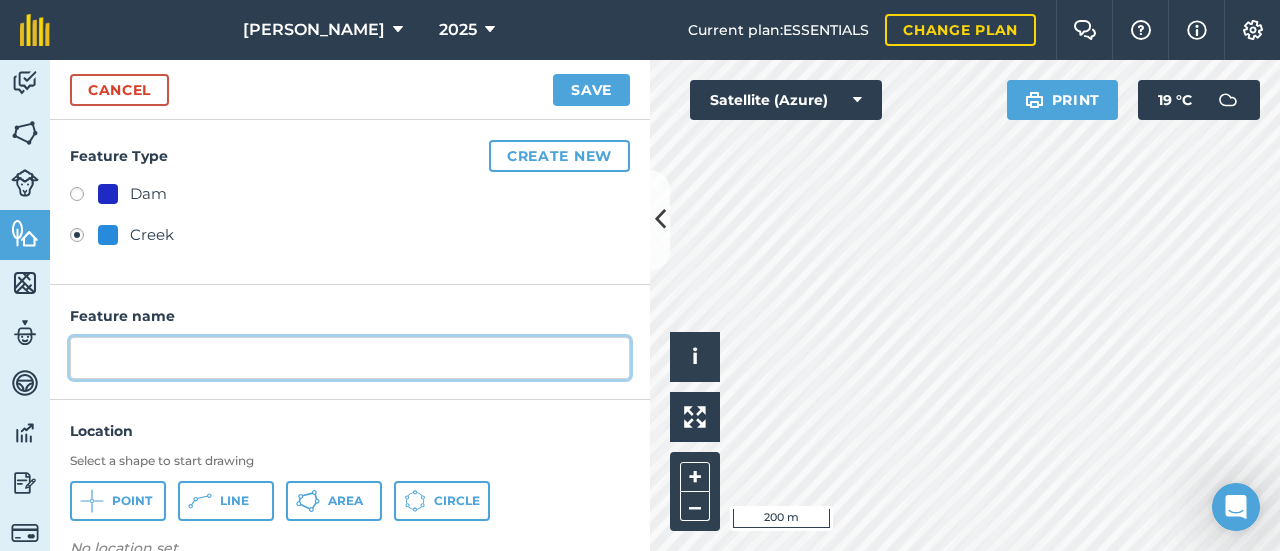 click at bounding box center [350, 358] 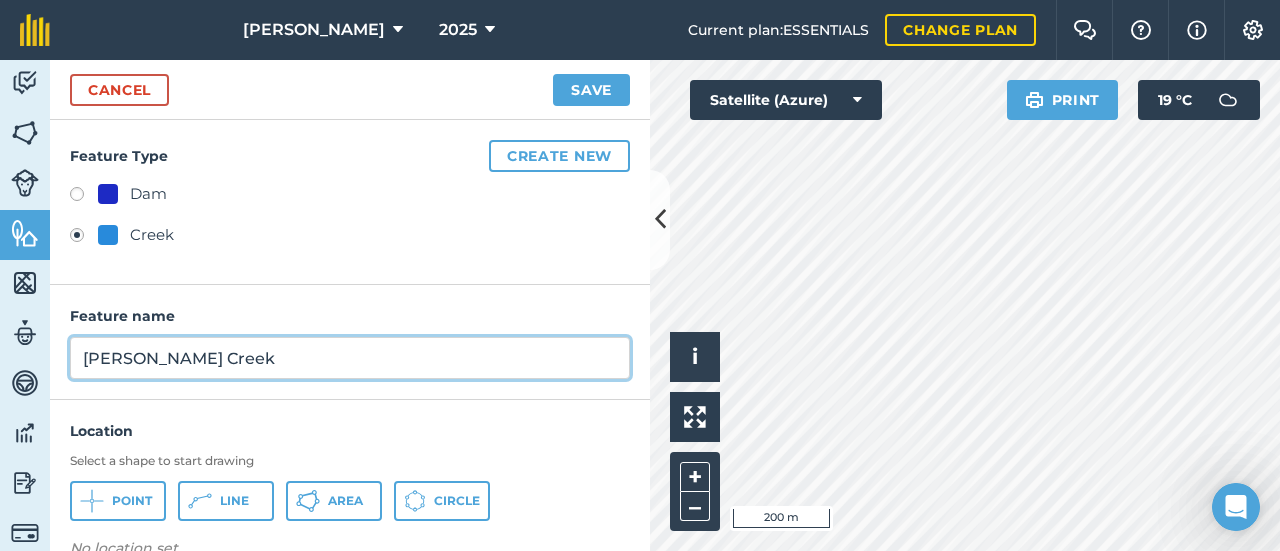 type on "[PERSON_NAME] Creek" 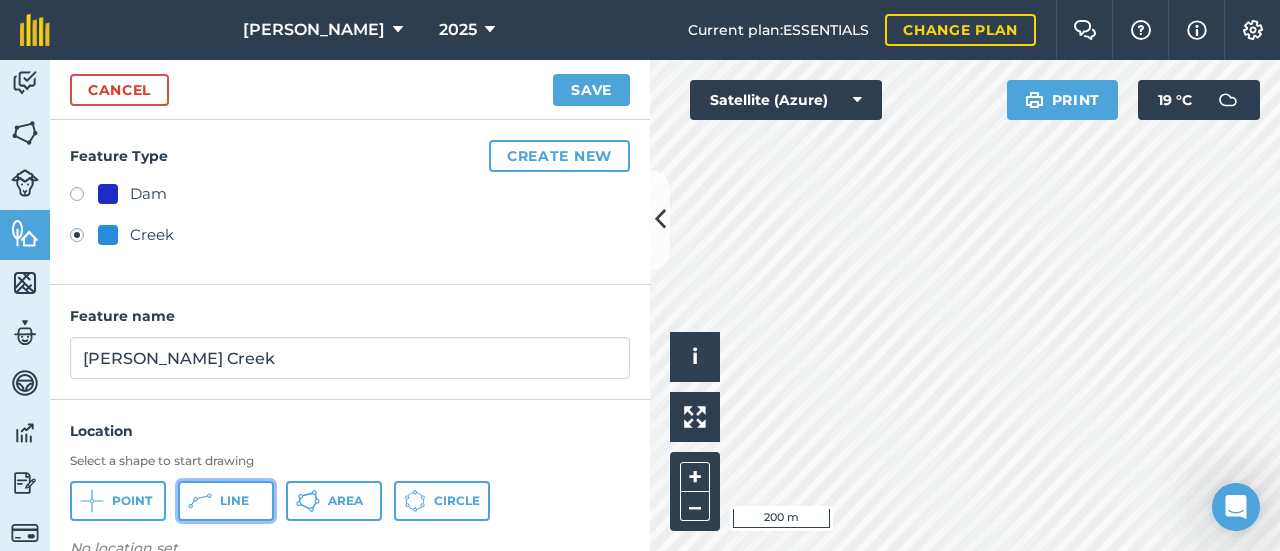 click on "Line" at bounding box center [234, 501] 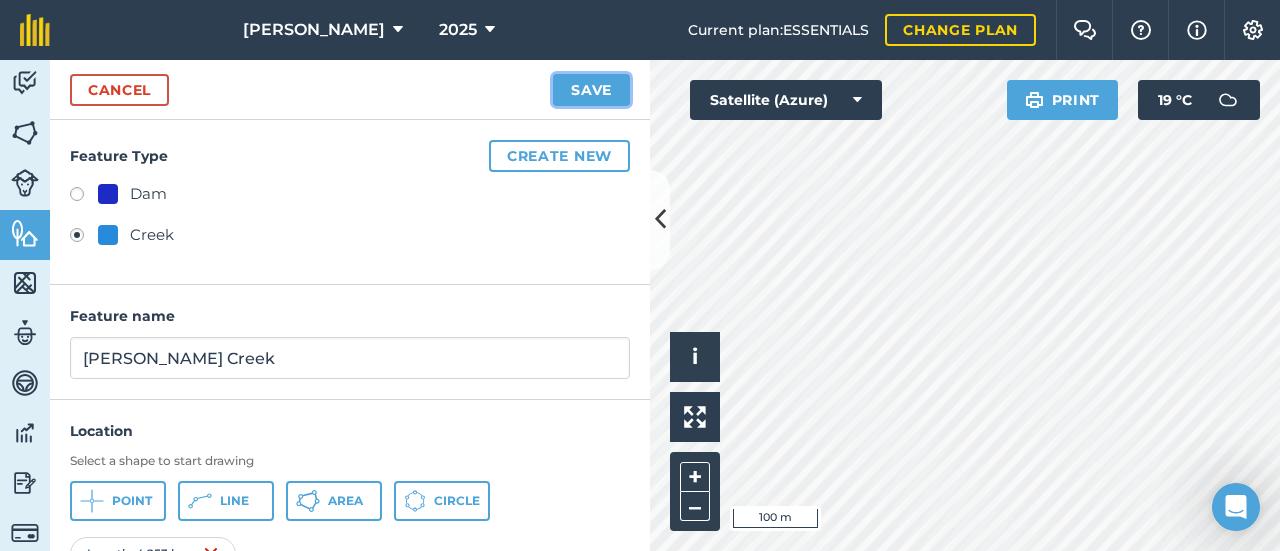 click on "Save" at bounding box center (591, 90) 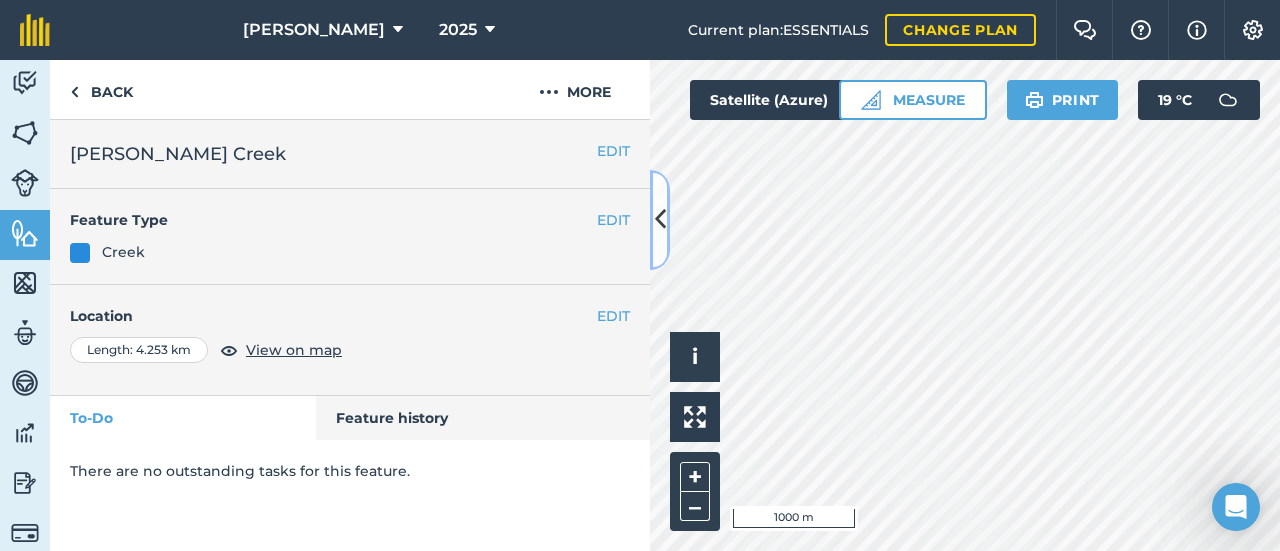 click at bounding box center (660, 219) 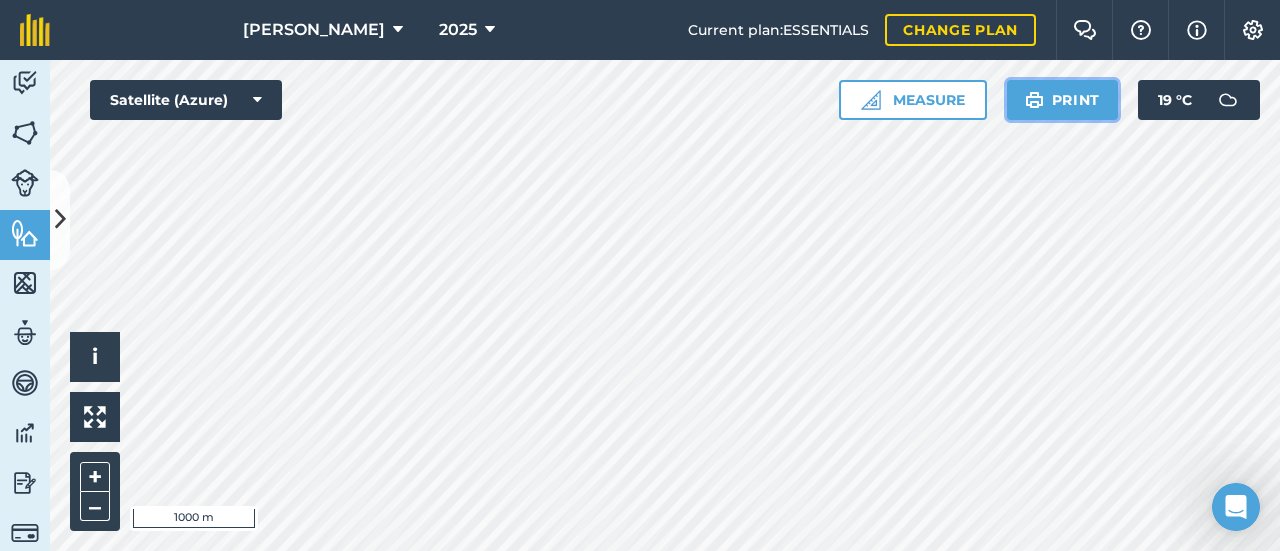 click on "Print" at bounding box center (1063, 100) 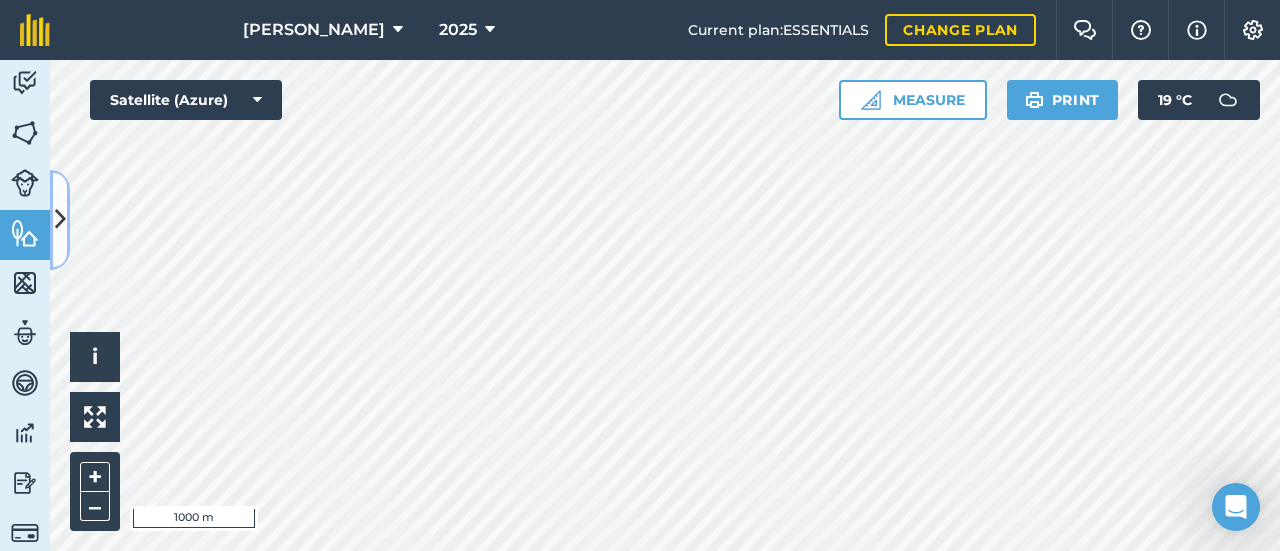 click at bounding box center [60, 219] 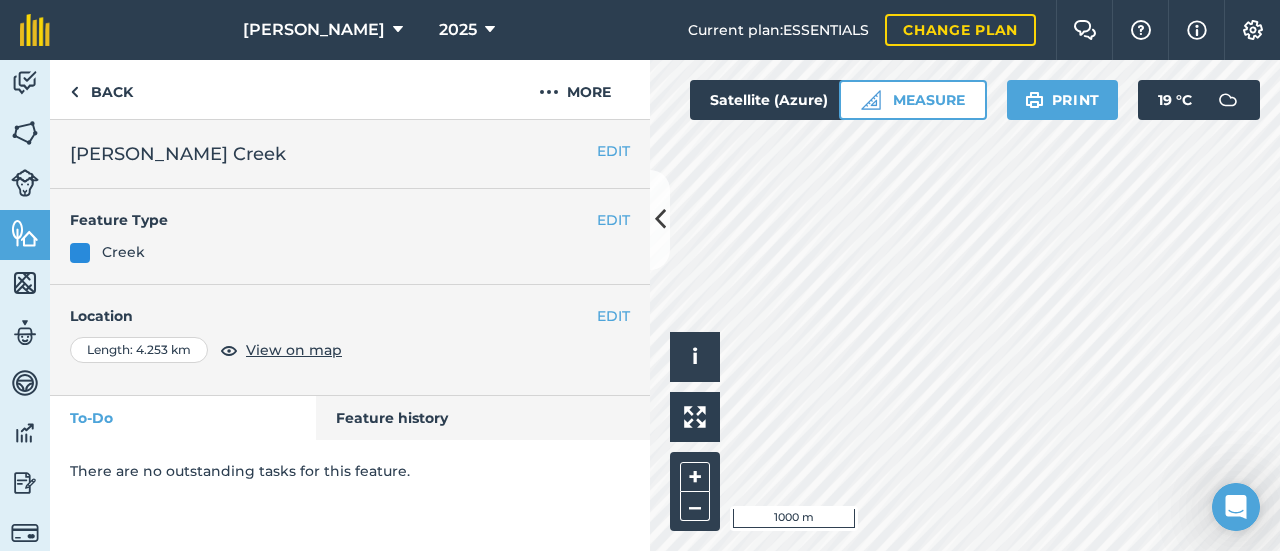 click on "[PERSON_NAME] Creek" at bounding box center (350, 154) 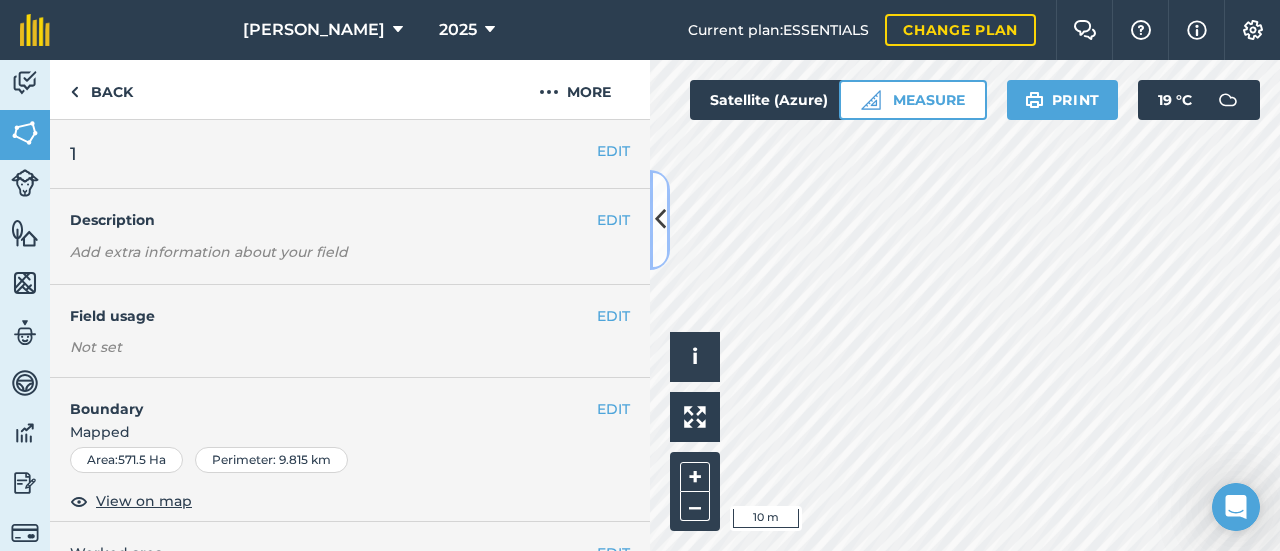 click at bounding box center [660, 219] 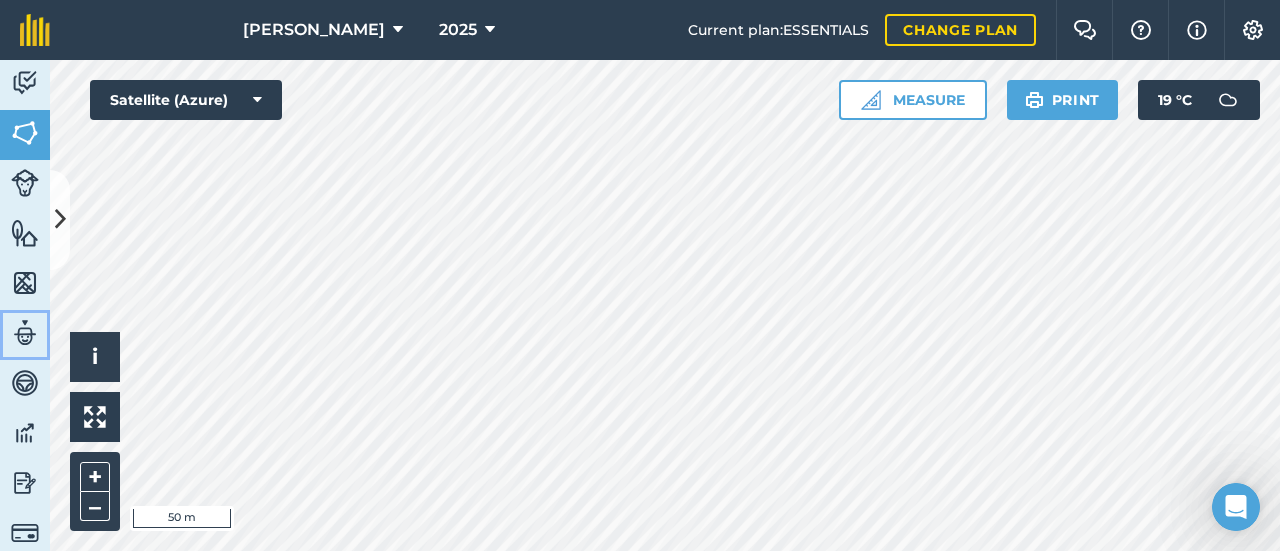 click at bounding box center [25, 333] 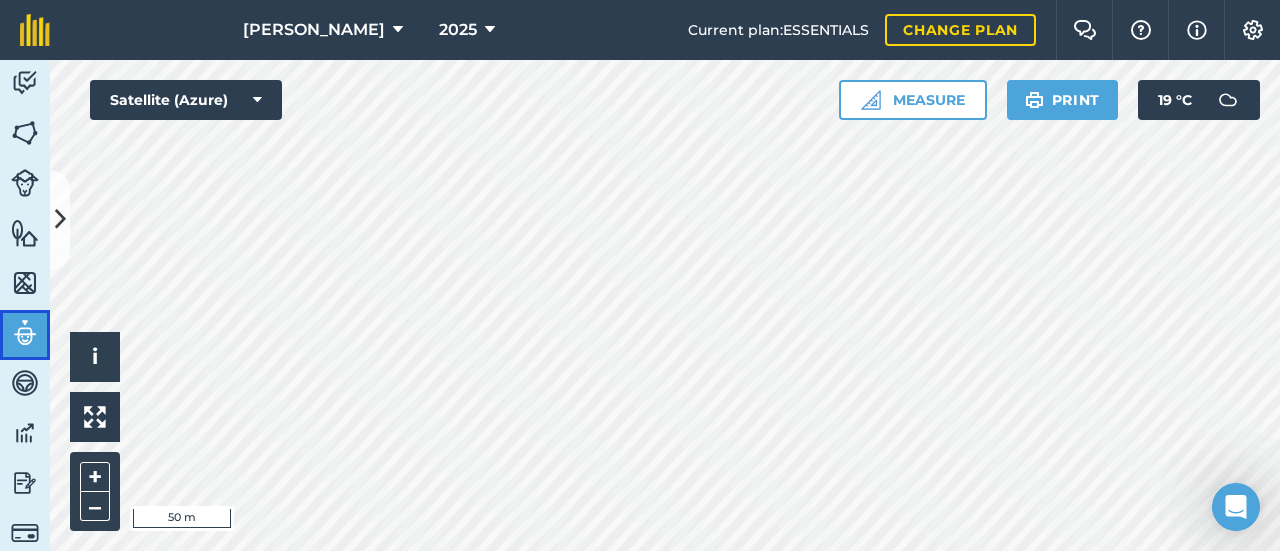 click at bounding box center (25, 333) 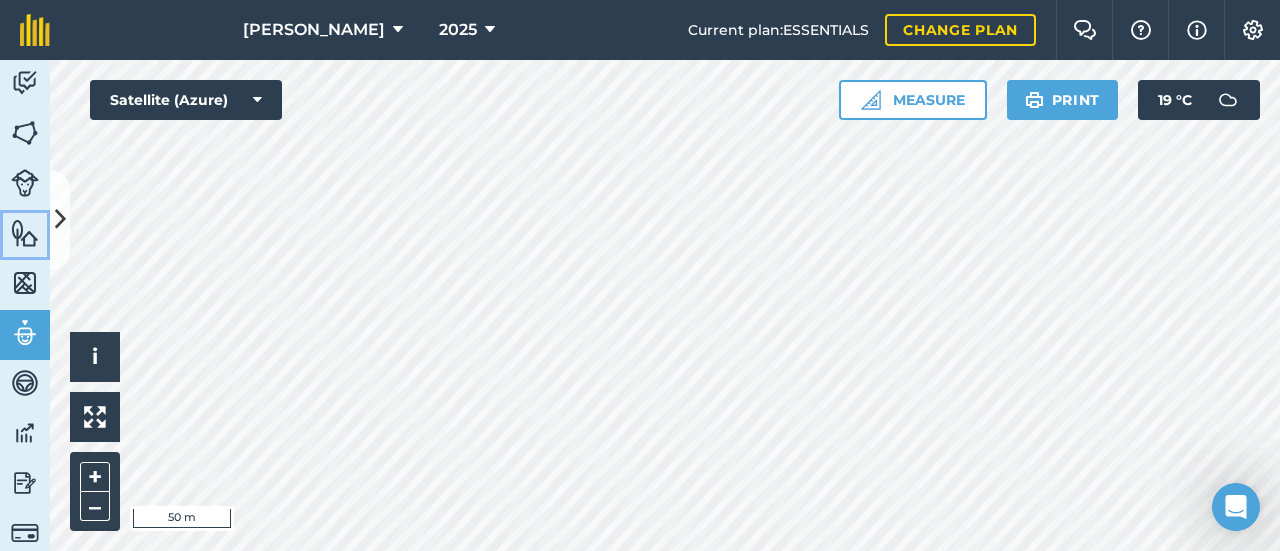 click at bounding box center (25, 233) 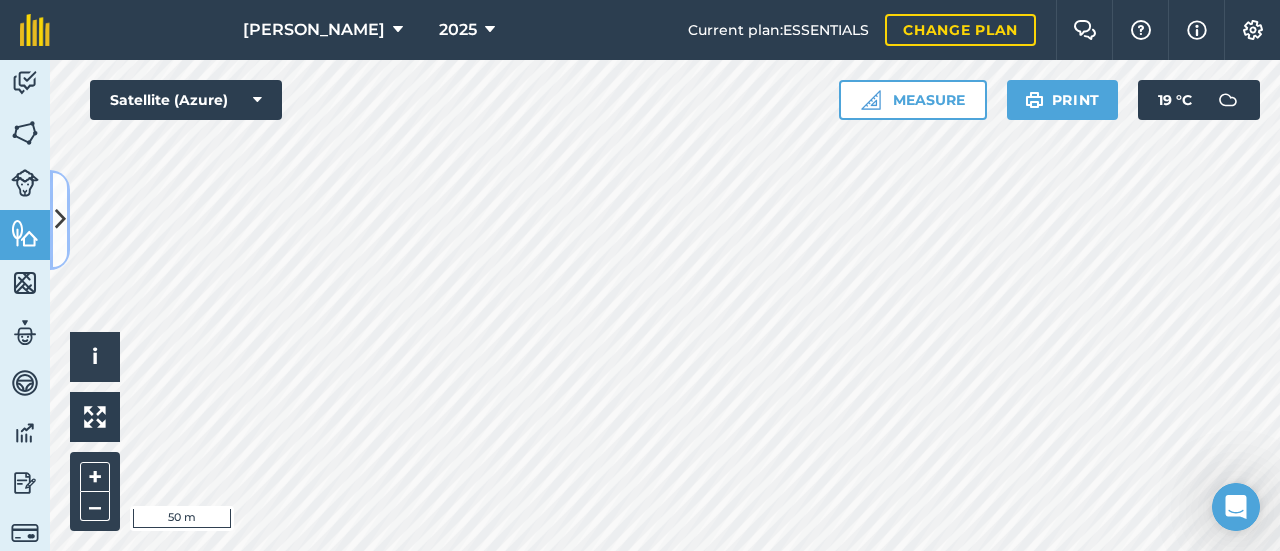 click at bounding box center [60, 219] 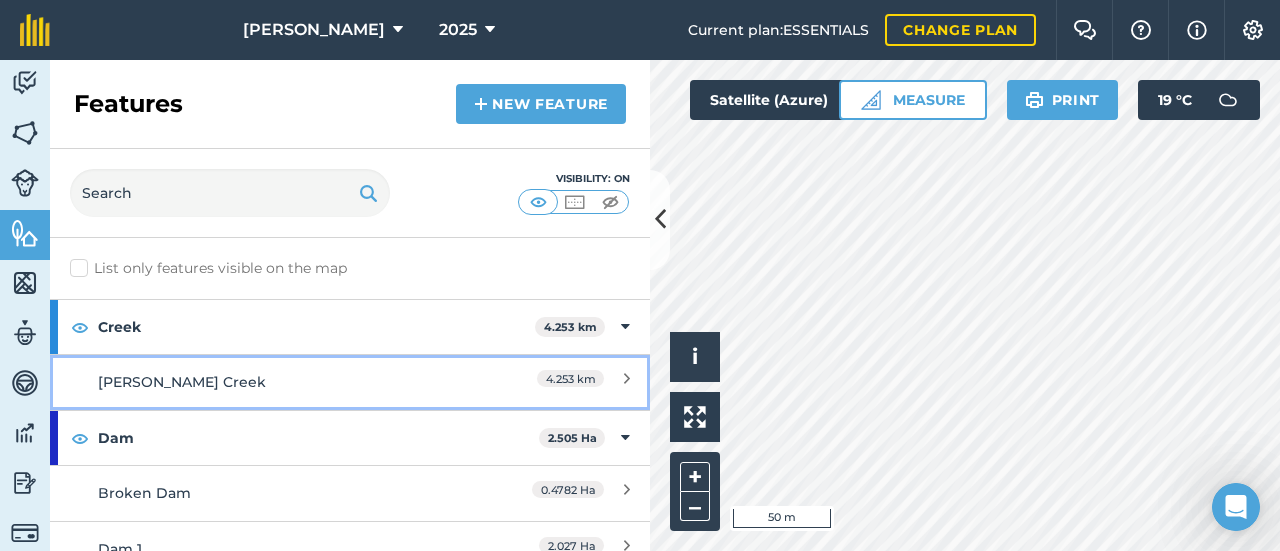 click on "Merri Creek 4.253   km" at bounding box center (350, 381) 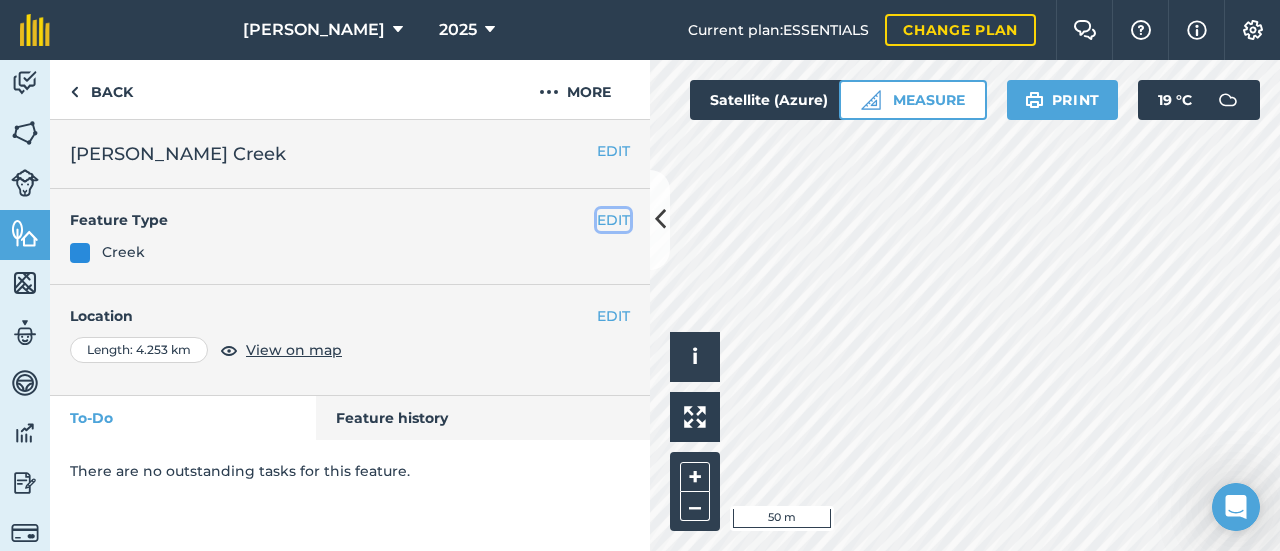 click on "EDIT" at bounding box center (613, 220) 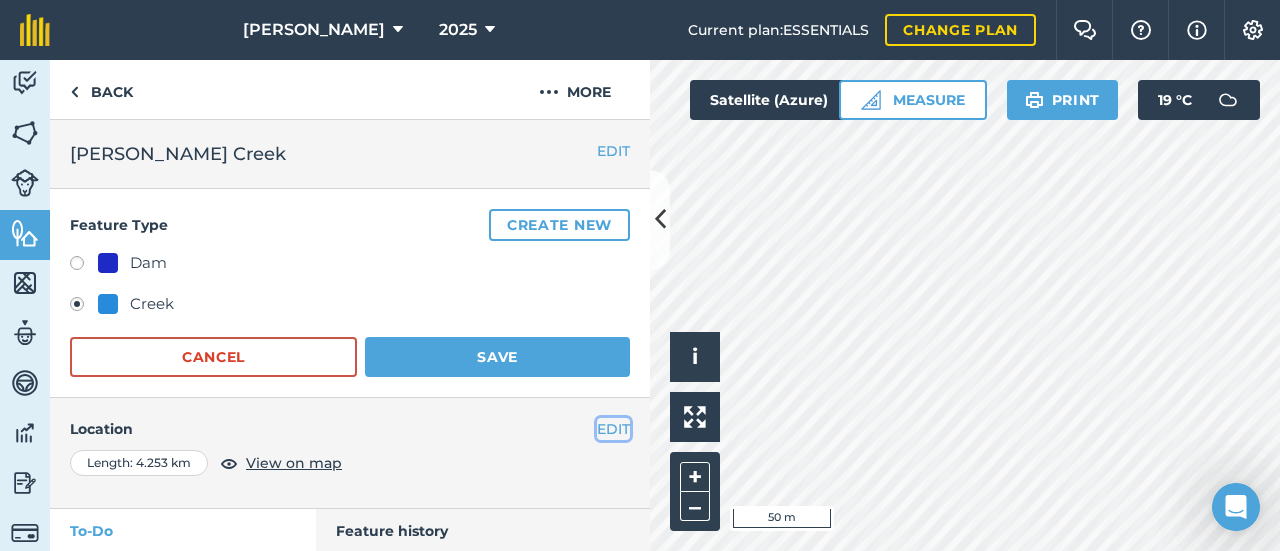 click on "EDIT" at bounding box center (613, 429) 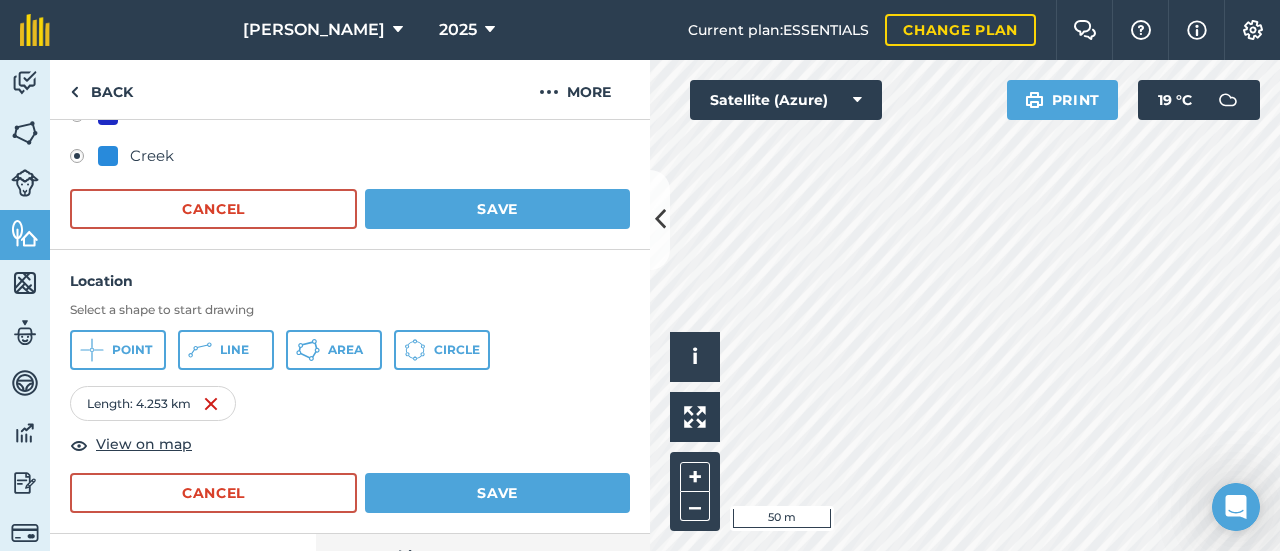 scroll, scrollTop: 157, scrollLeft: 0, axis: vertical 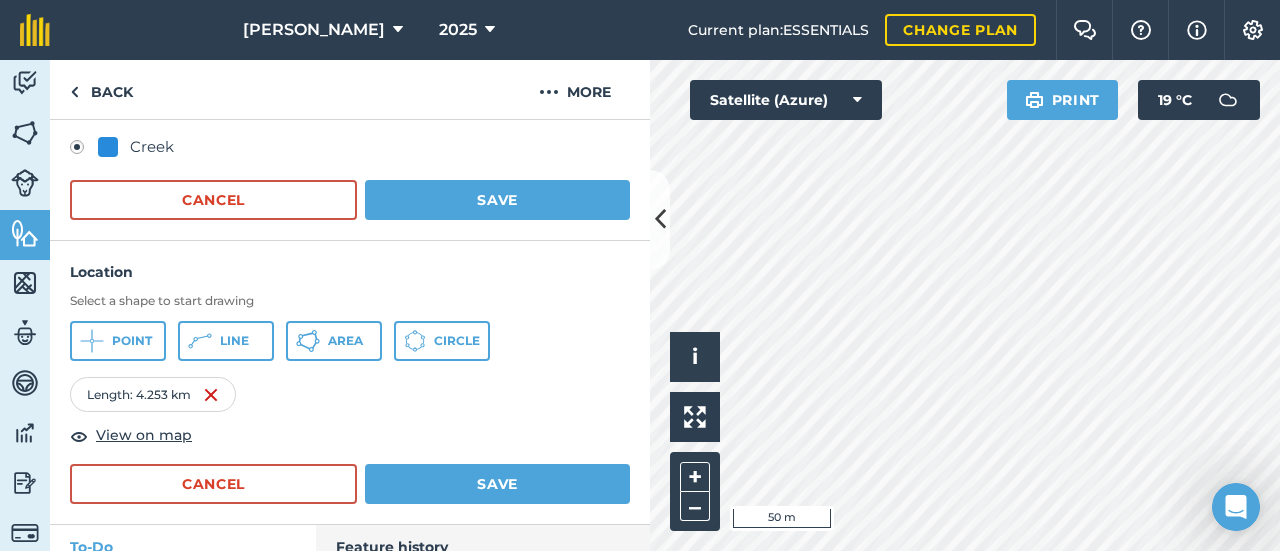 click on "Length :   4.253   km" at bounding box center (350, 394) 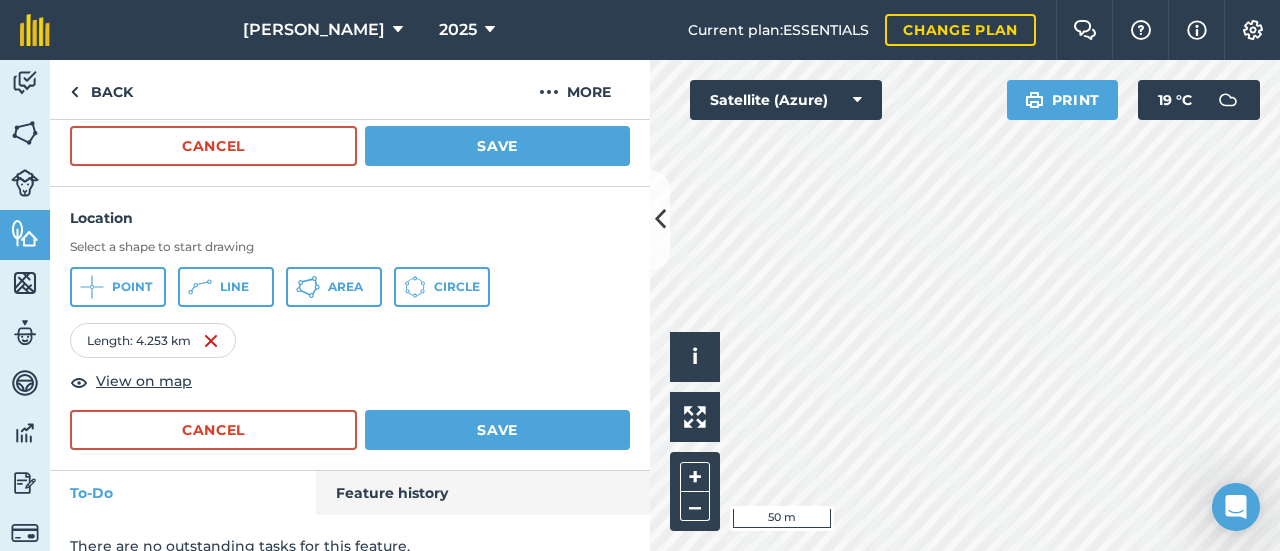 scroll, scrollTop: 235, scrollLeft: 0, axis: vertical 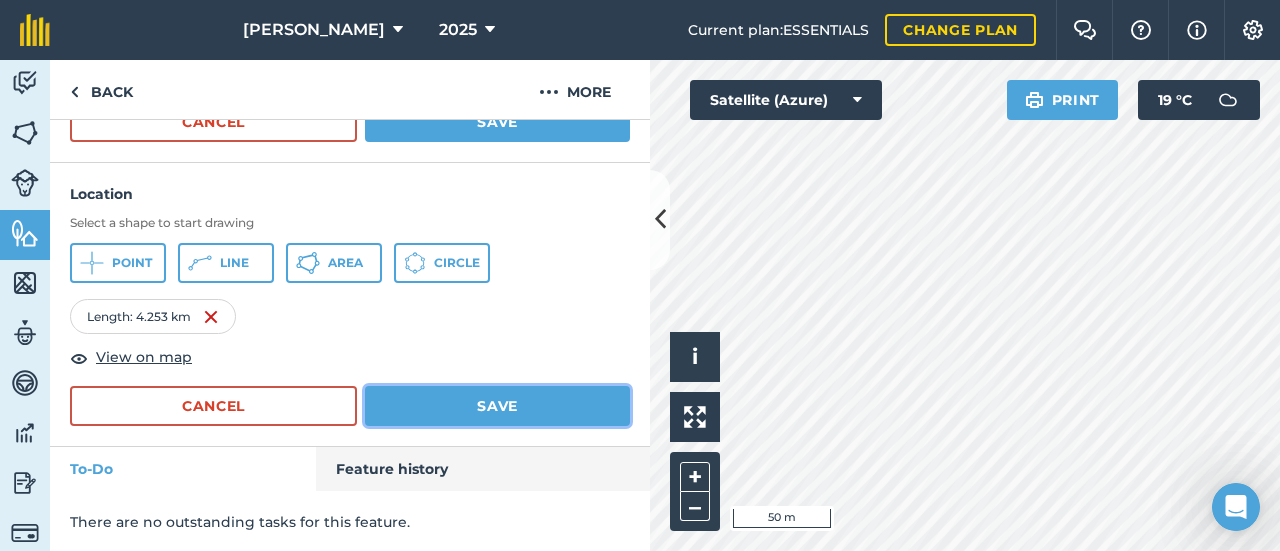 click on "Save" at bounding box center (497, 406) 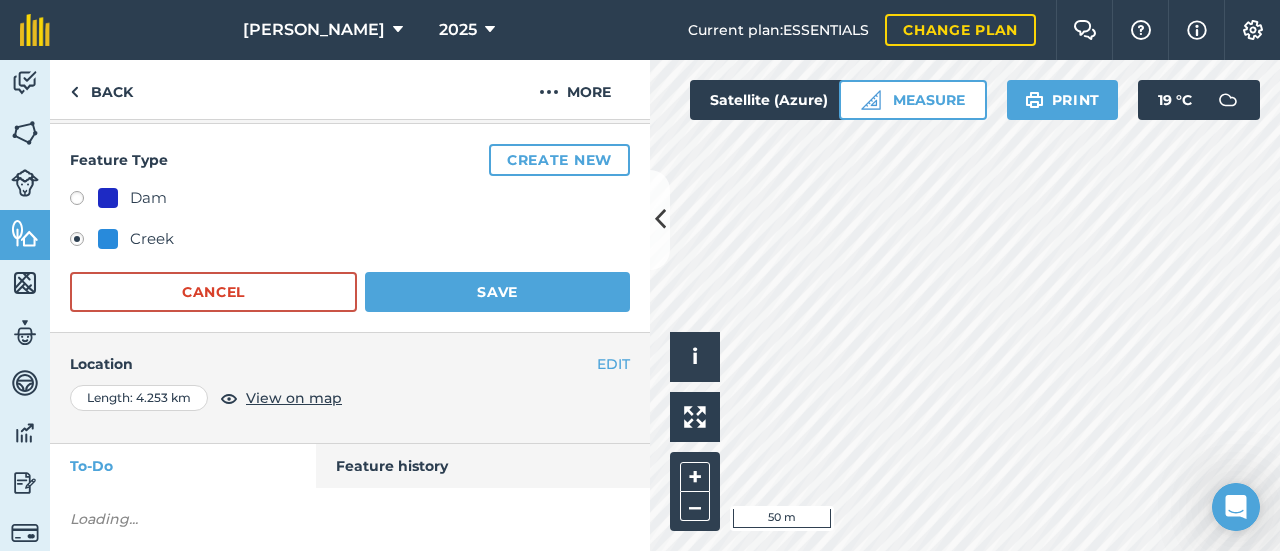 scroll, scrollTop: 62, scrollLeft: 0, axis: vertical 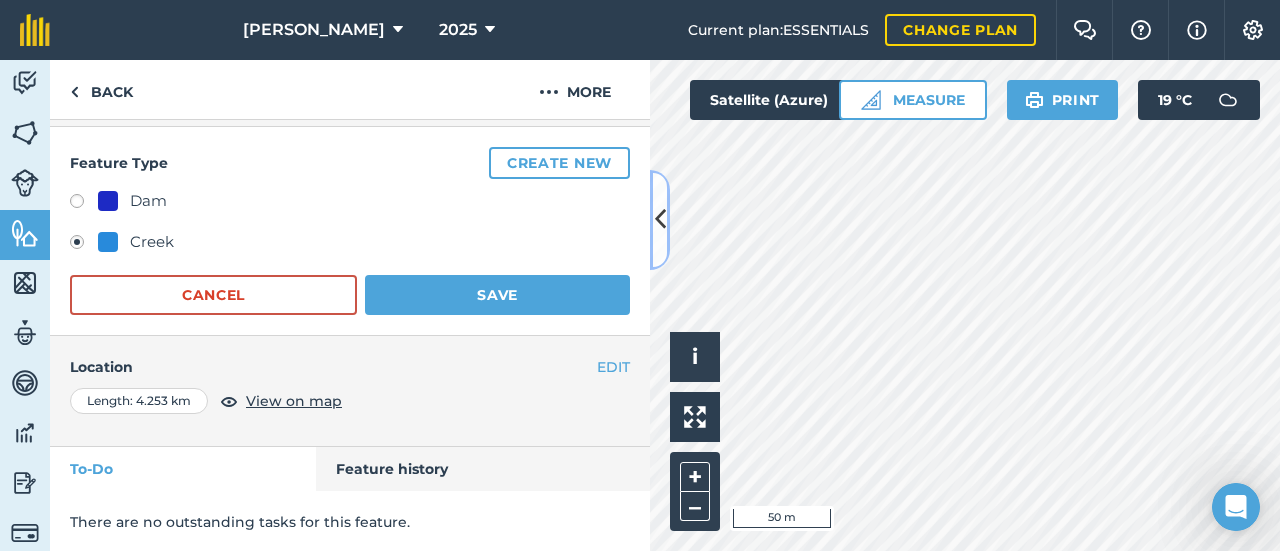 click at bounding box center [660, 219] 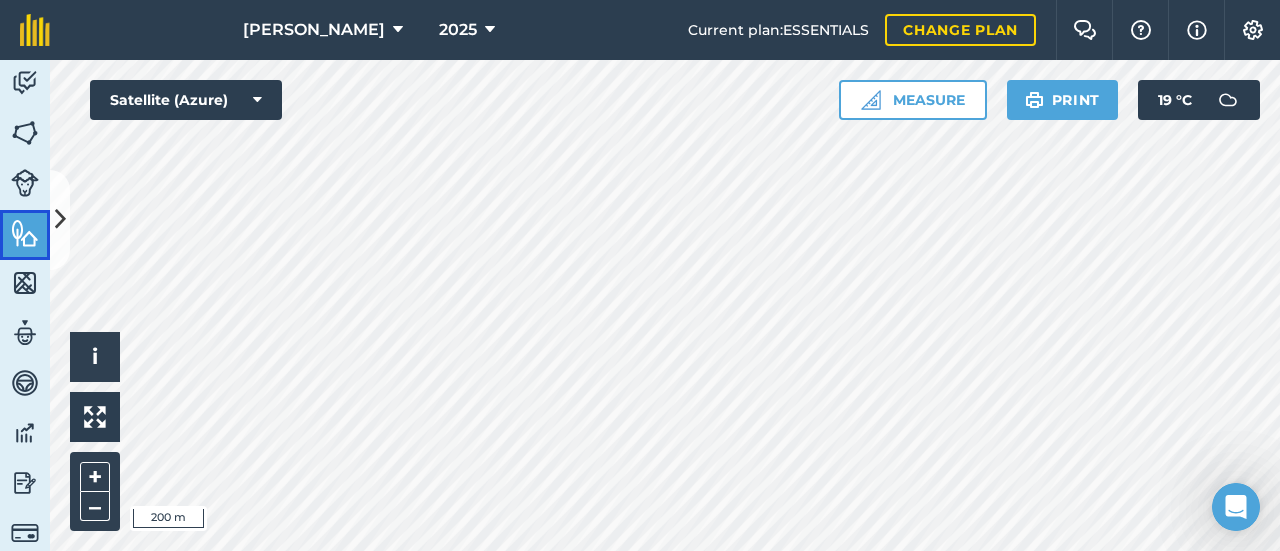 click at bounding box center [25, 233] 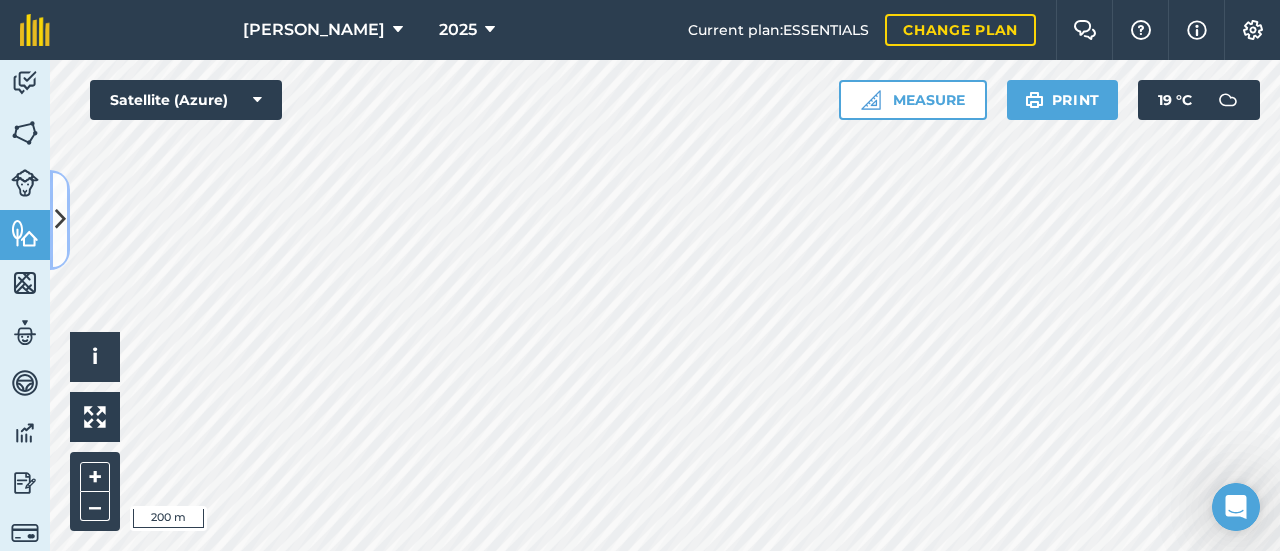 click at bounding box center [60, 220] 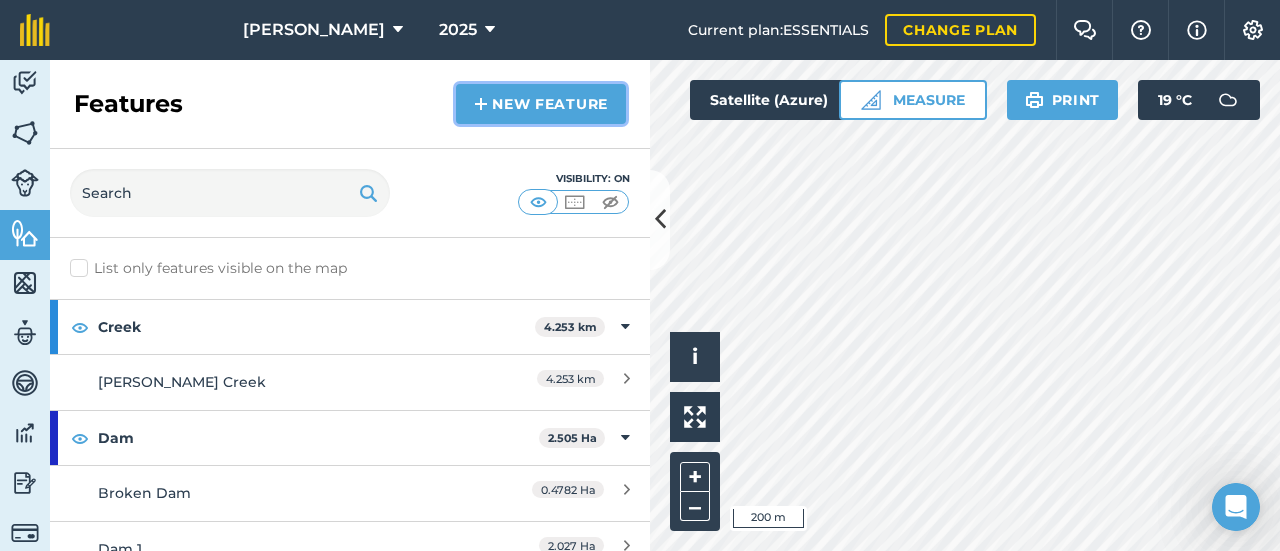 click on "New feature" at bounding box center (541, 104) 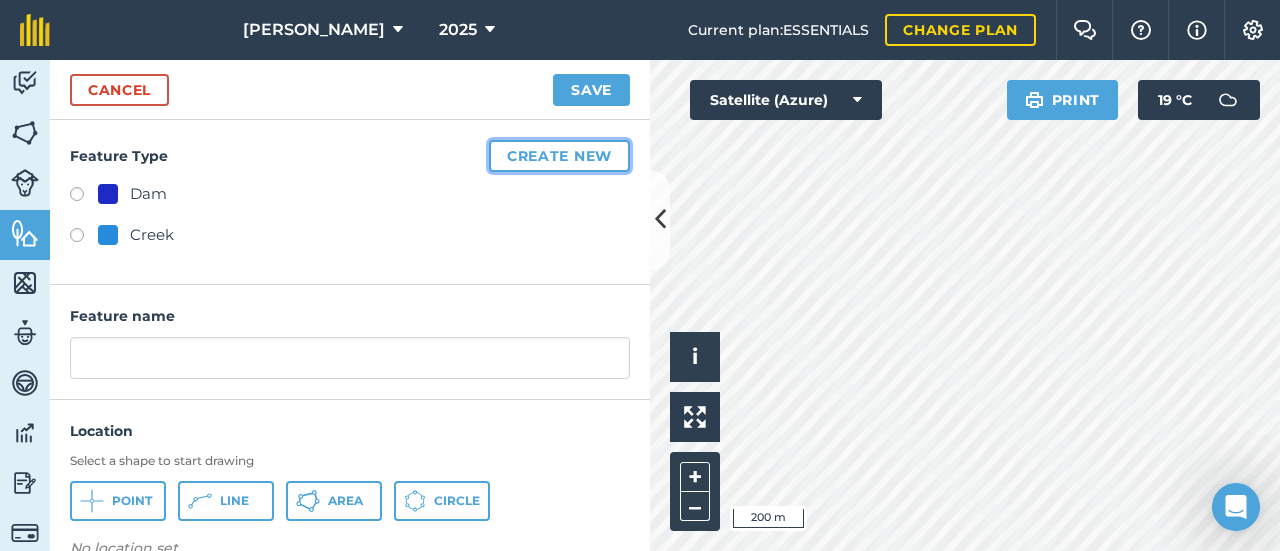 click on "Create new" at bounding box center (559, 156) 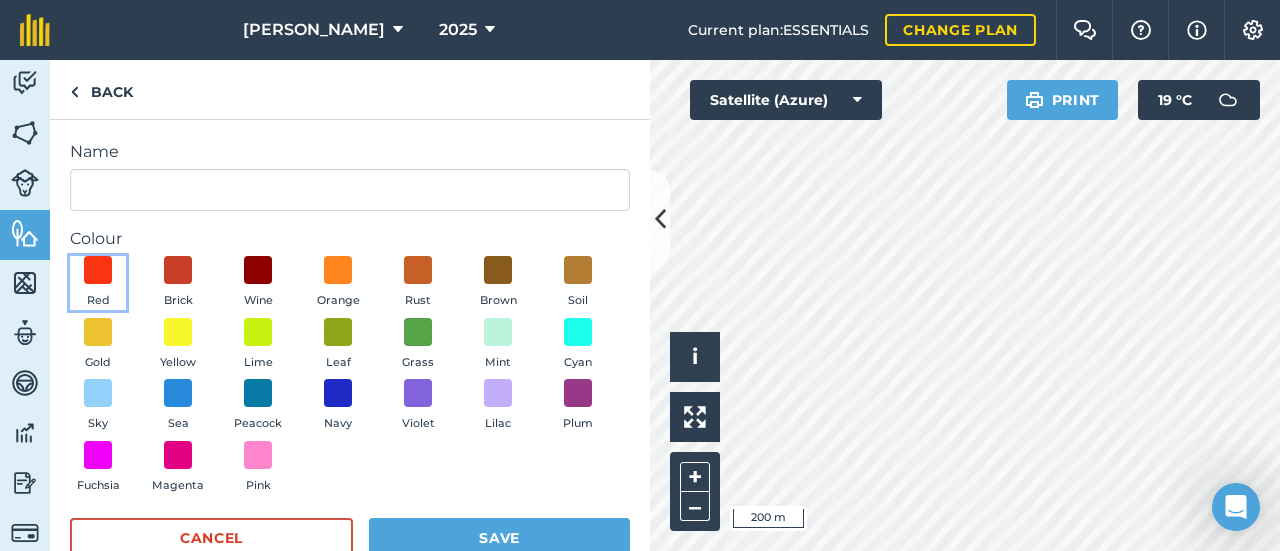 click at bounding box center [98, 270] 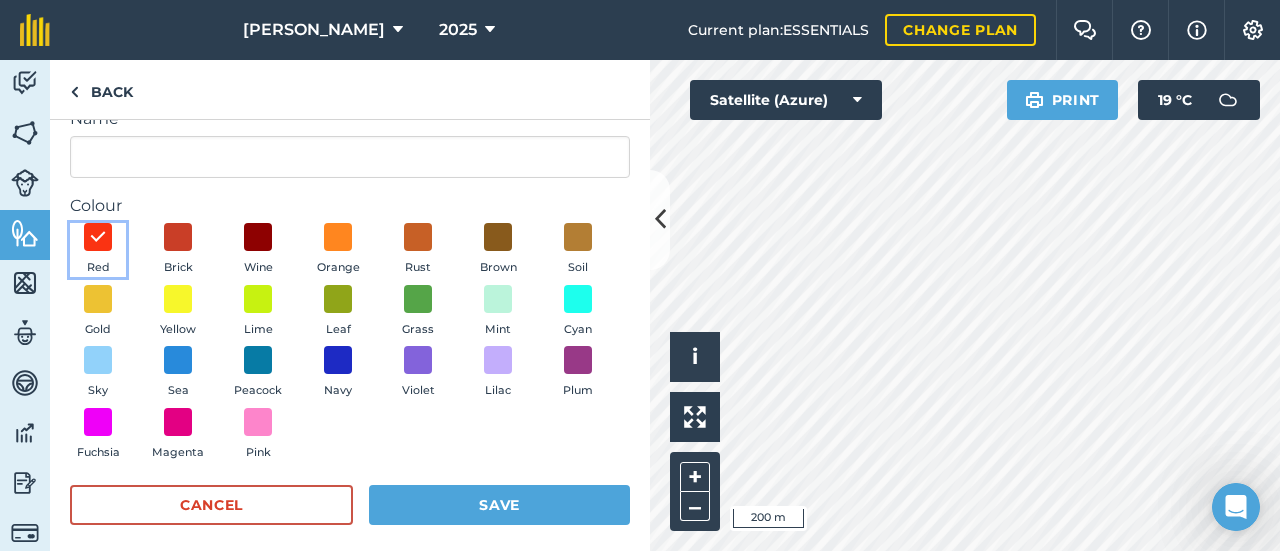 scroll, scrollTop: 0, scrollLeft: 0, axis: both 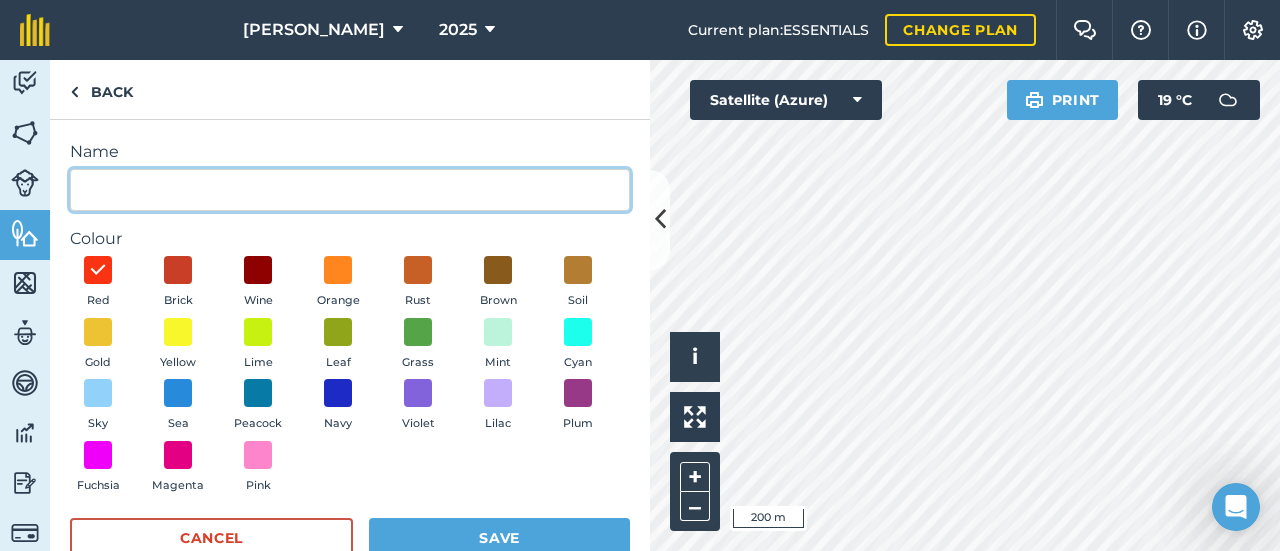 click on "Name" at bounding box center (350, 190) 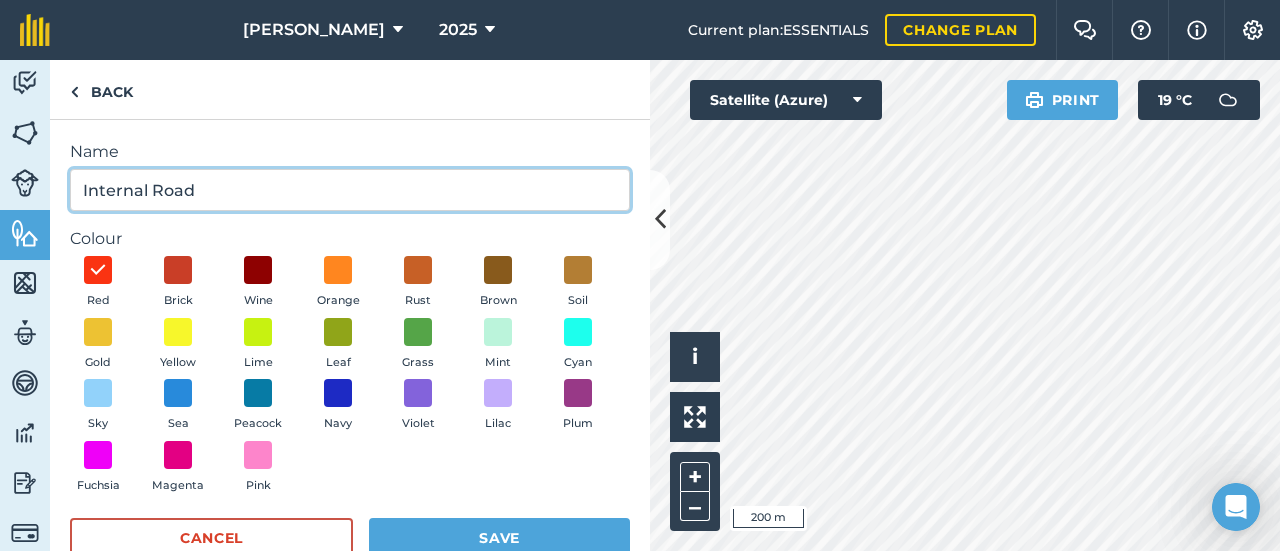 type on "Internal Road" 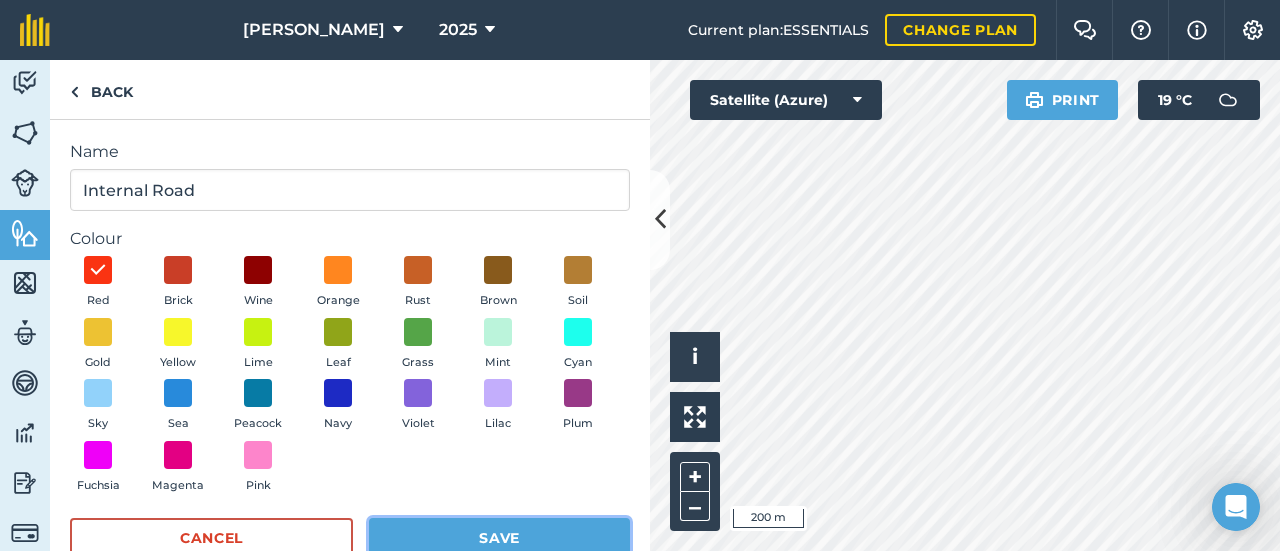 click on "Save" at bounding box center [499, 538] 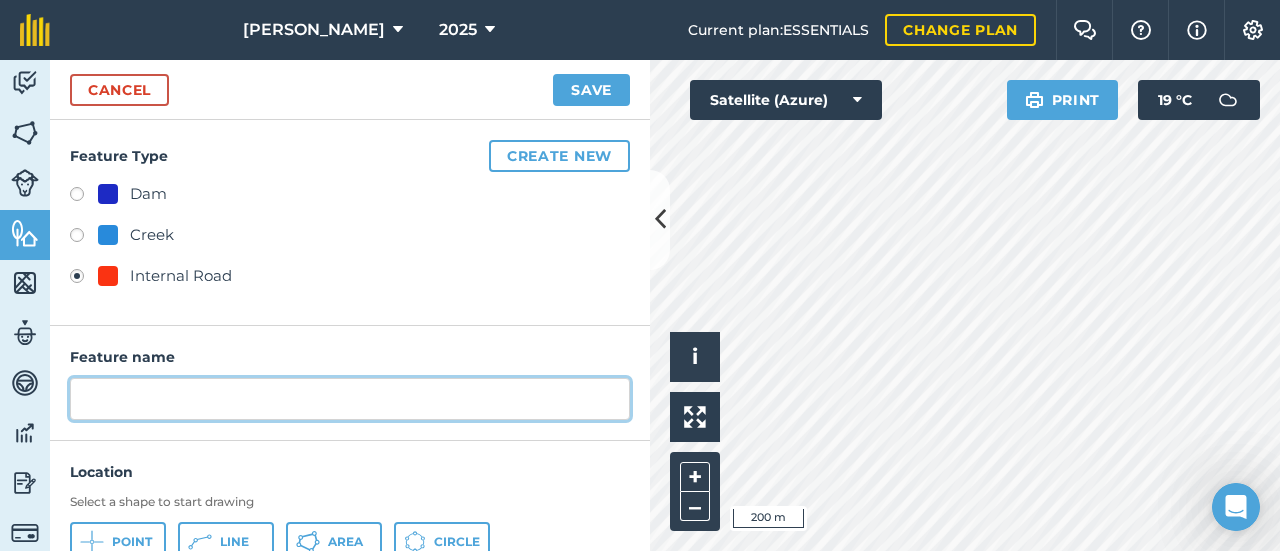 click at bounding box center [350, 399] 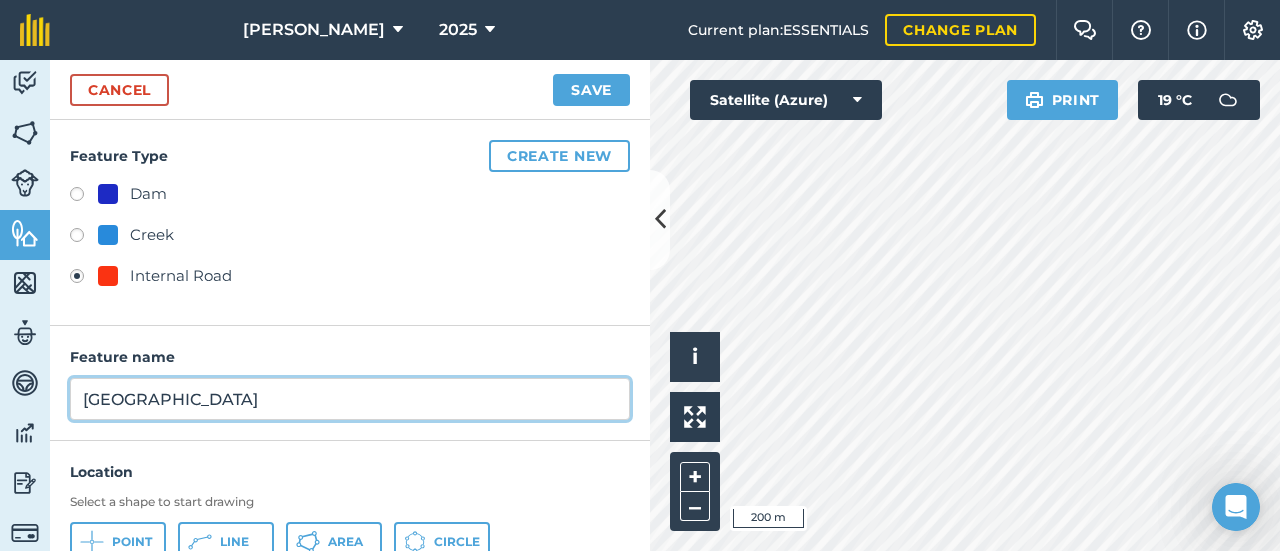 type on "Paddock 1 Road" 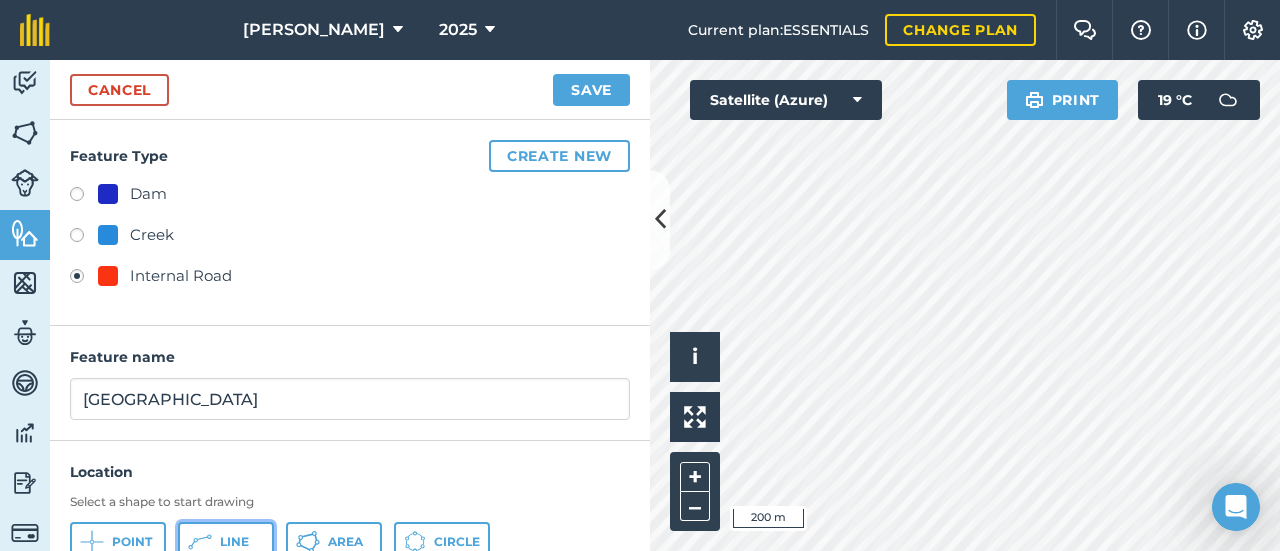 click on "Line" at bounding box center [226, 542] 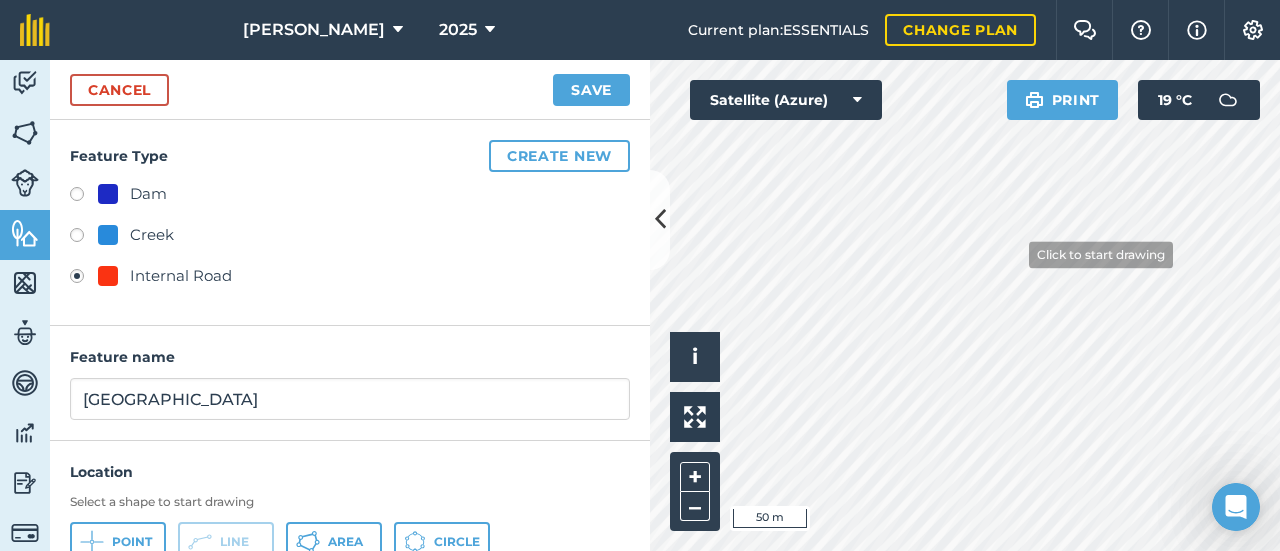 scroll, scrollTop: 2, scrollLeft: 0, axis: vertical 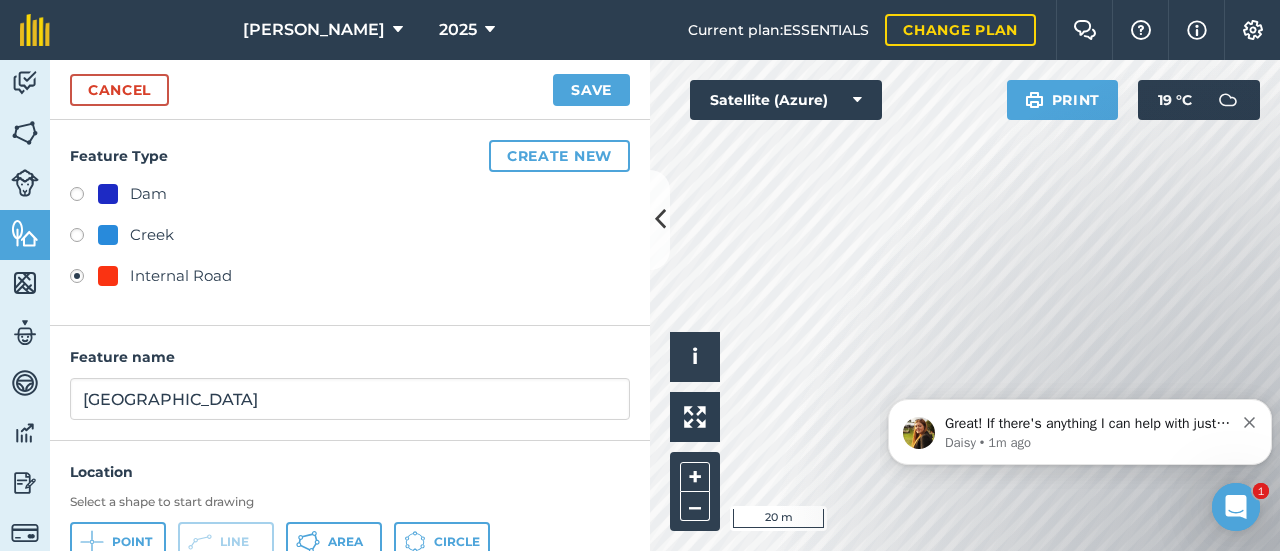 click on "Great! If there's anything I can help with just let me know :) Daisy • 1m ago" 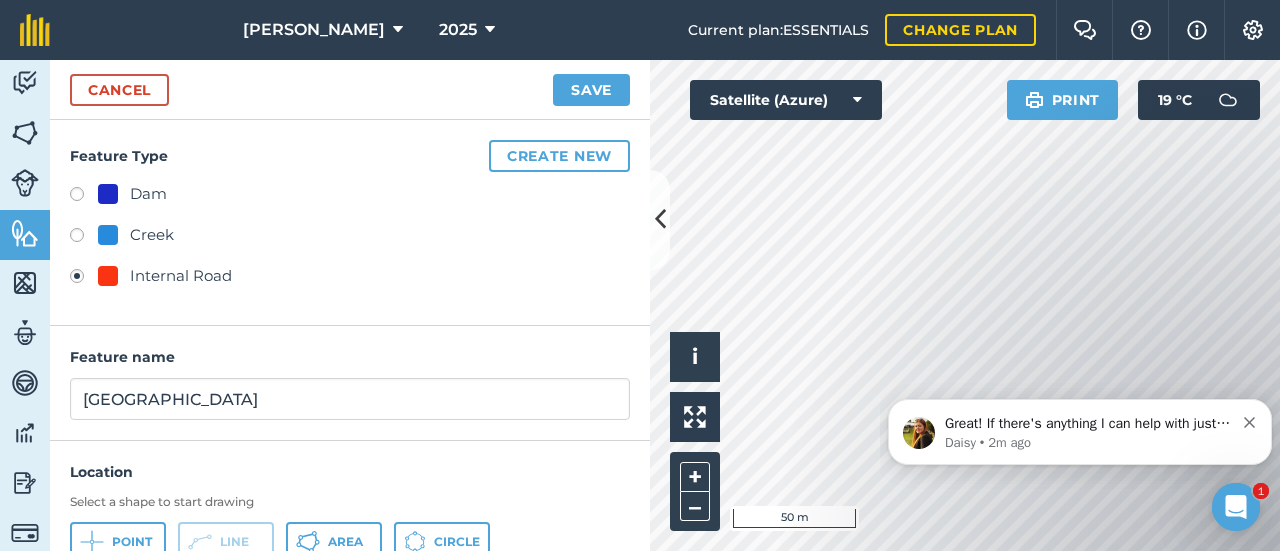 click on "Great! If there's anything I can help with just let me know :) Daisy • 2m ago" 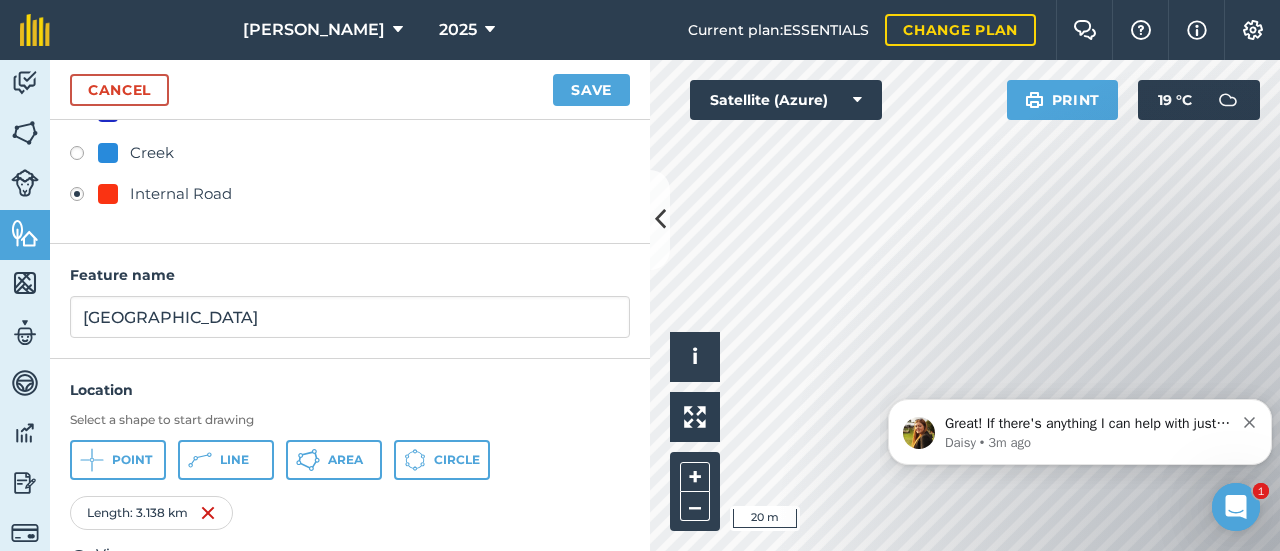 scroll, scrollTop: 0, scrollLeft: 0, axis: both 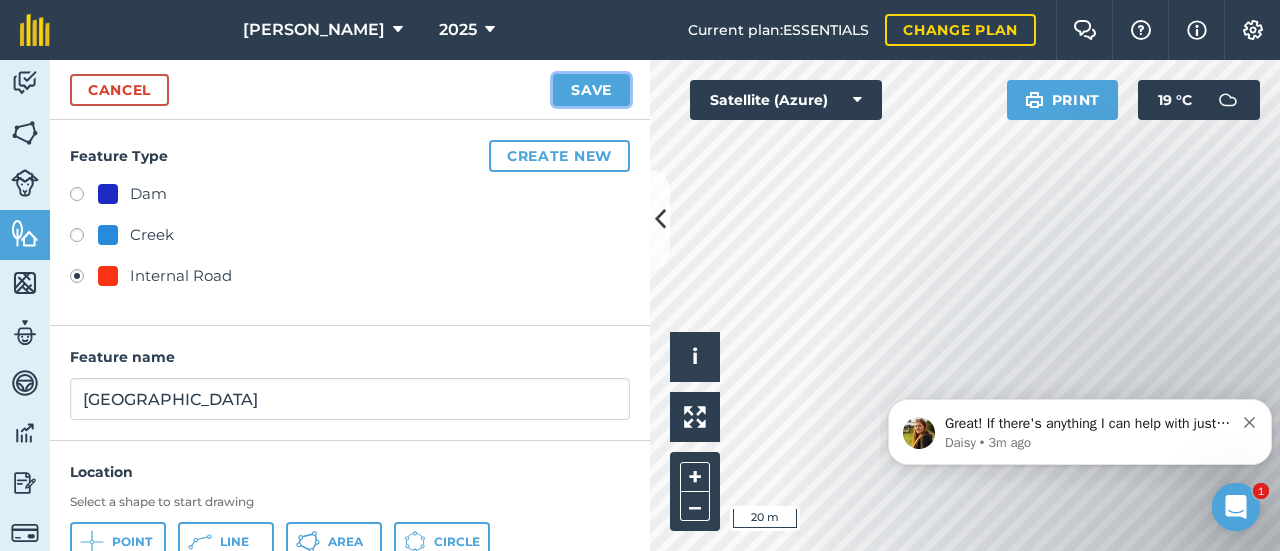 click on "Save" at bounding box center [591, 90] 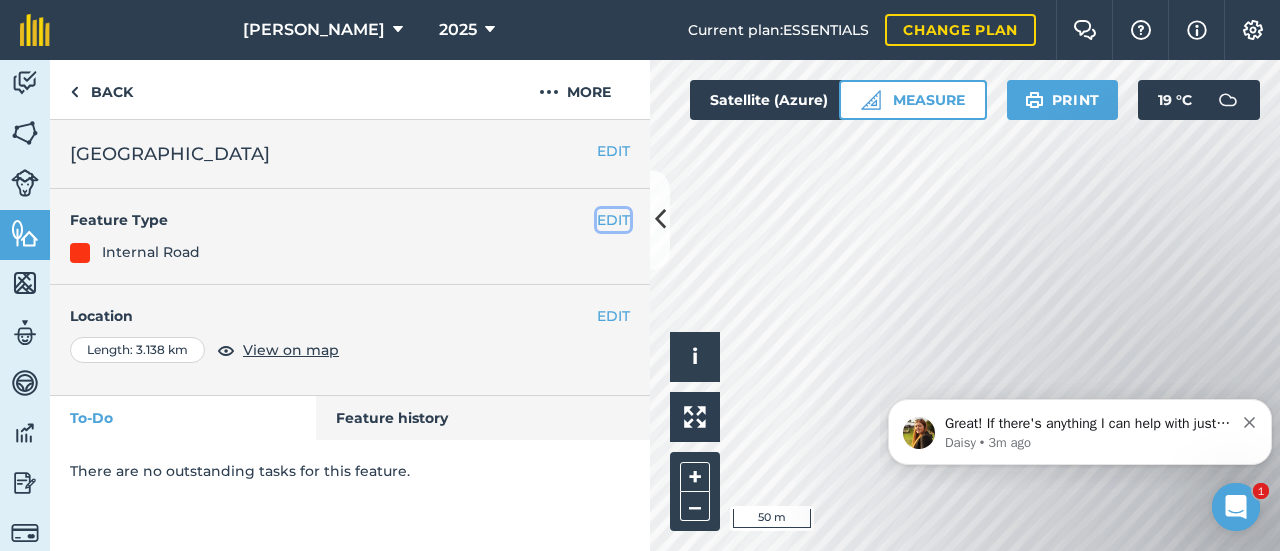 click on "EDIT" at bounding box center (613, 220) 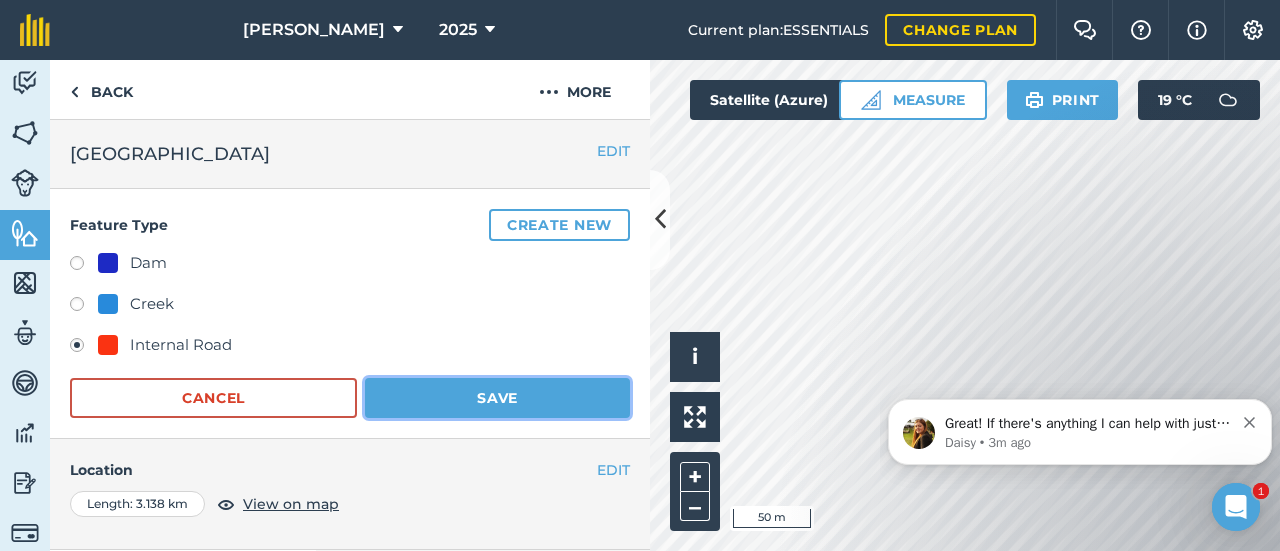 click on "Save" at bounding box center (497, 398) 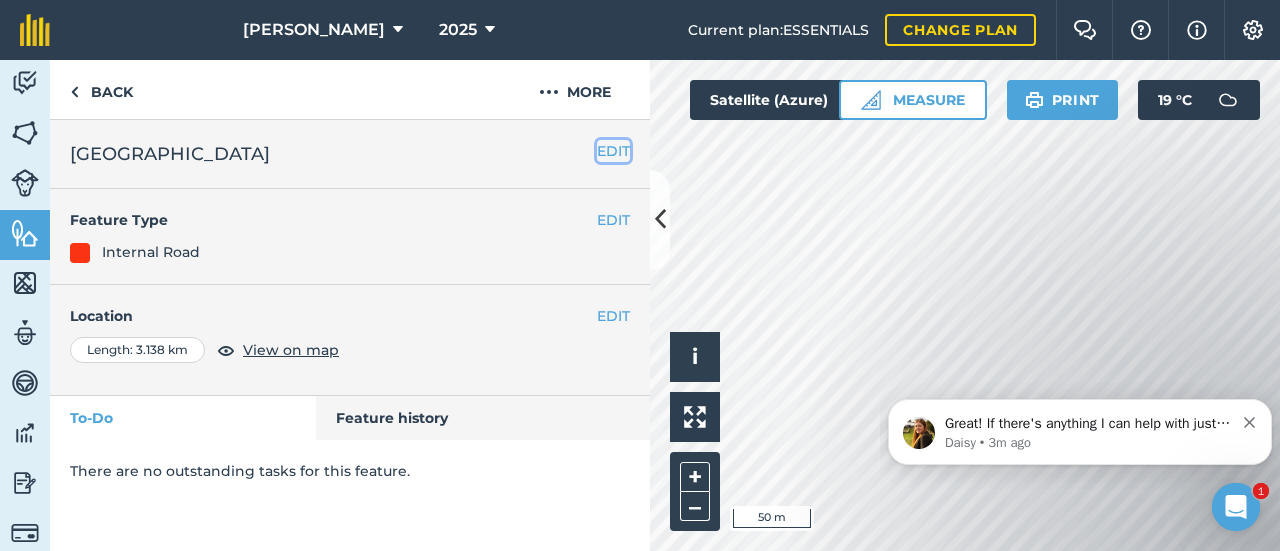 click on "EDIT" at bounding box center [613, 151] 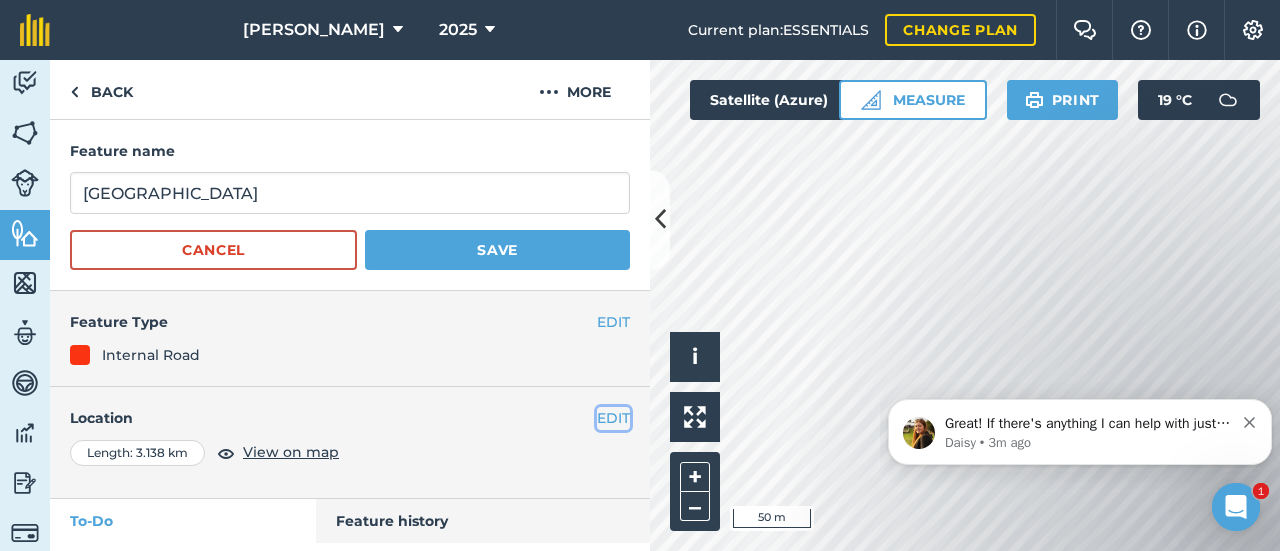 click on "EDIT" at bounding box center [613, 418] 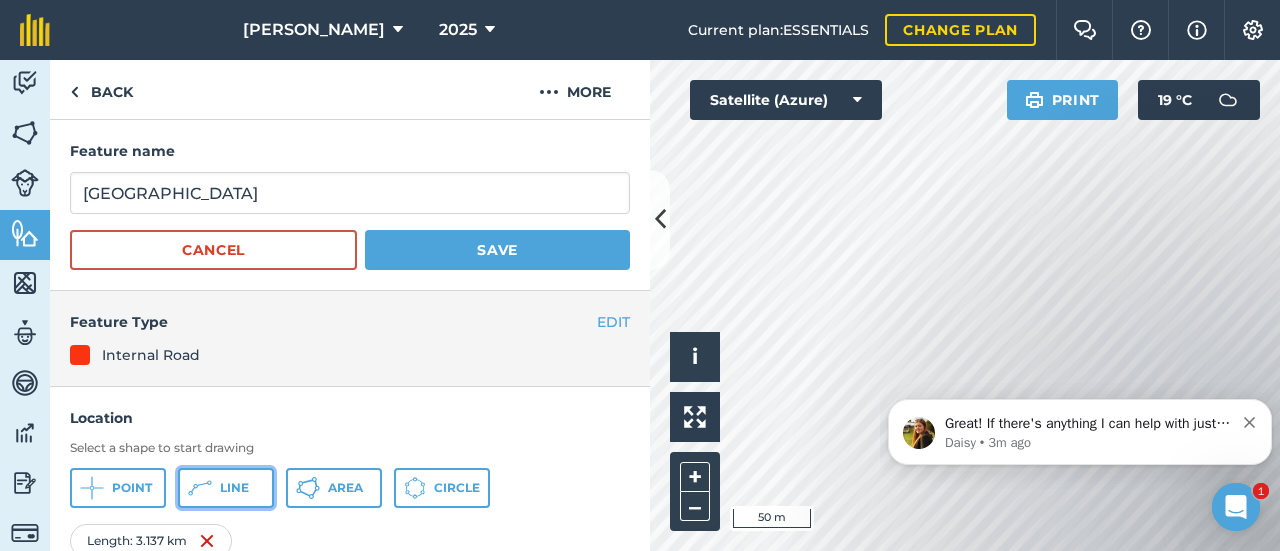 click on "Line" at bounding box center (234, 488) 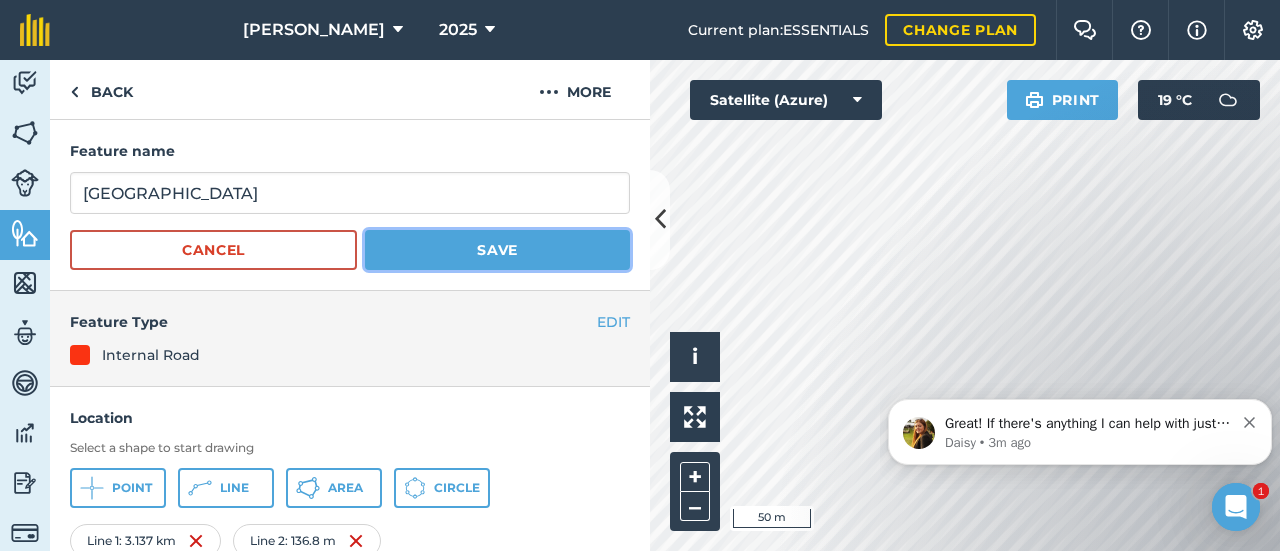 drag, startPoint x: 519, startPoint y: 243, endPoint x: 478, endPoint y: 248, distance: 41.303753 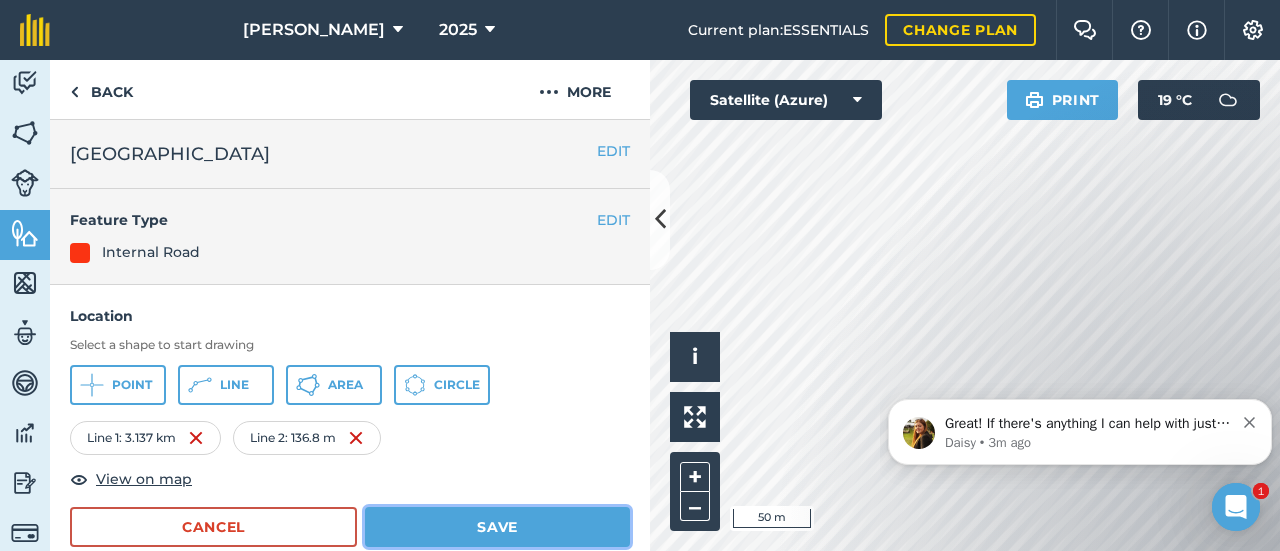 click on "Save" at bounding box center (497, 527) 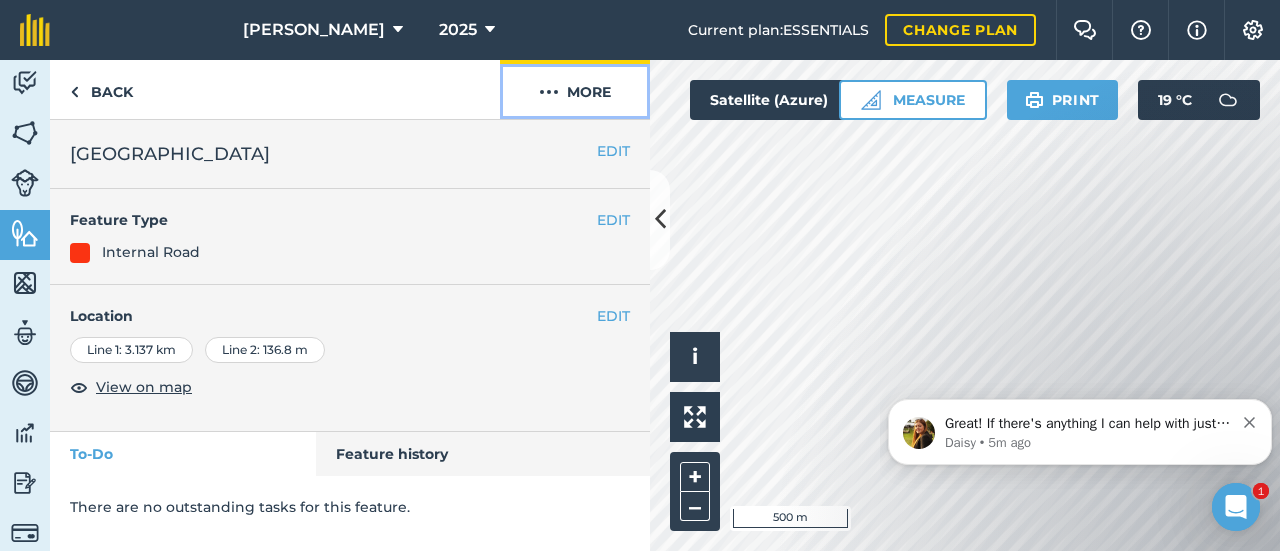 click at bounding box center [549, 92] 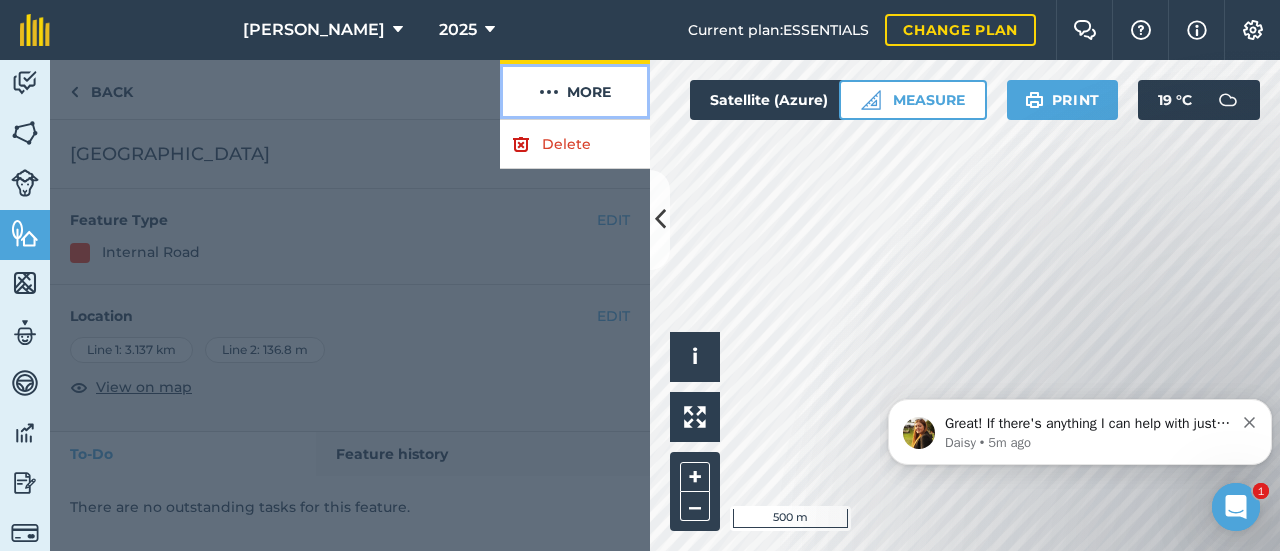 click at bounding box center (549, 92) 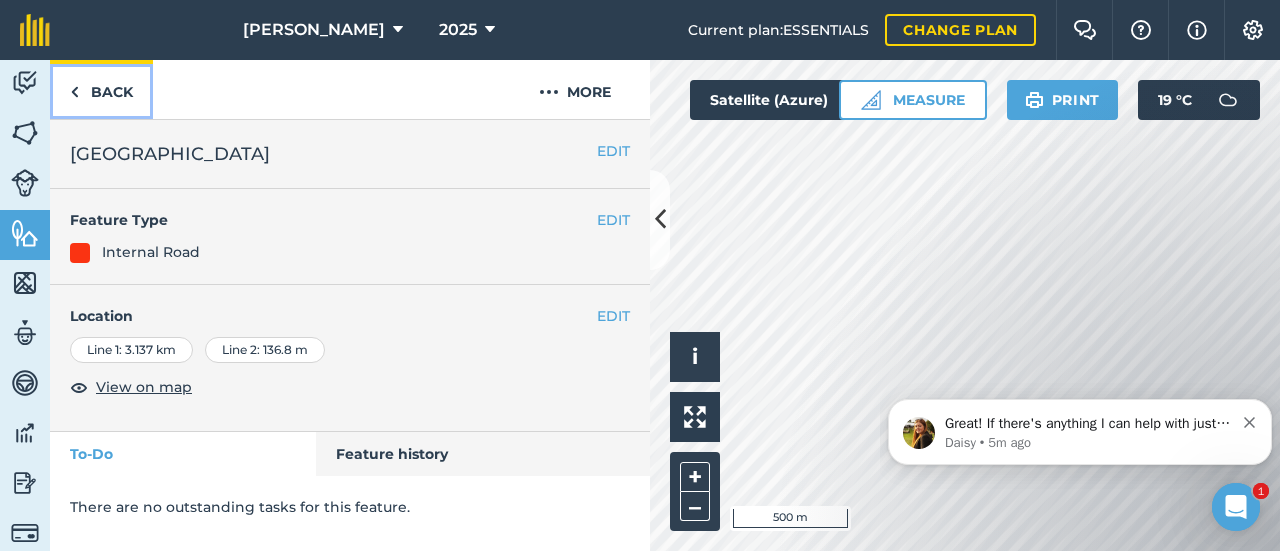 click on "Back" at bounding box center (101, 89) 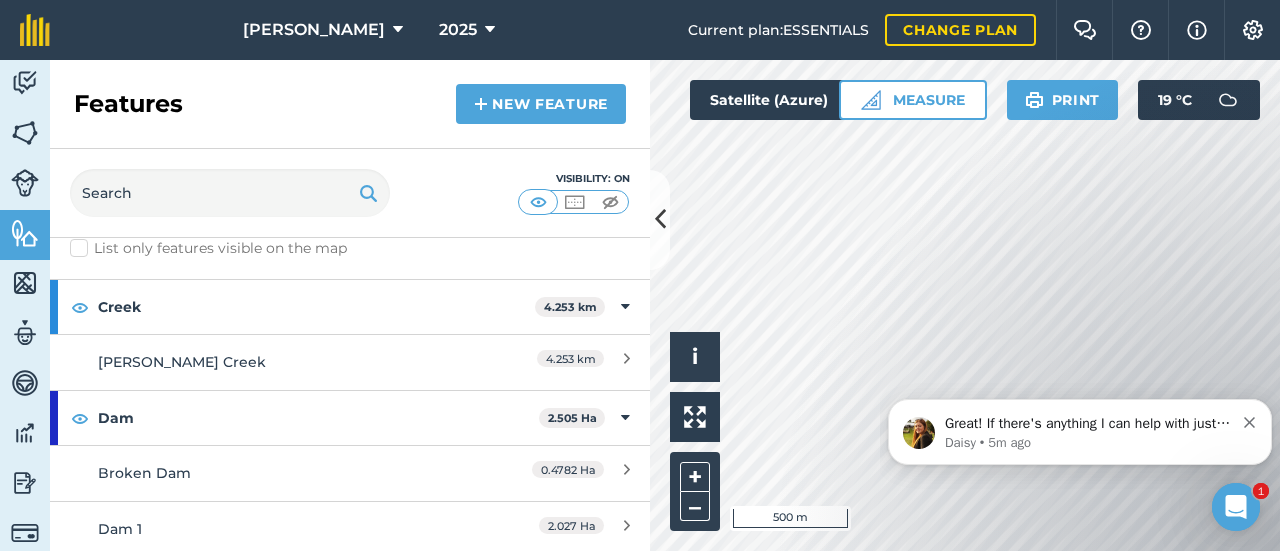 scroll, scrollTop: 0, scrollLeft: 0, axis: both 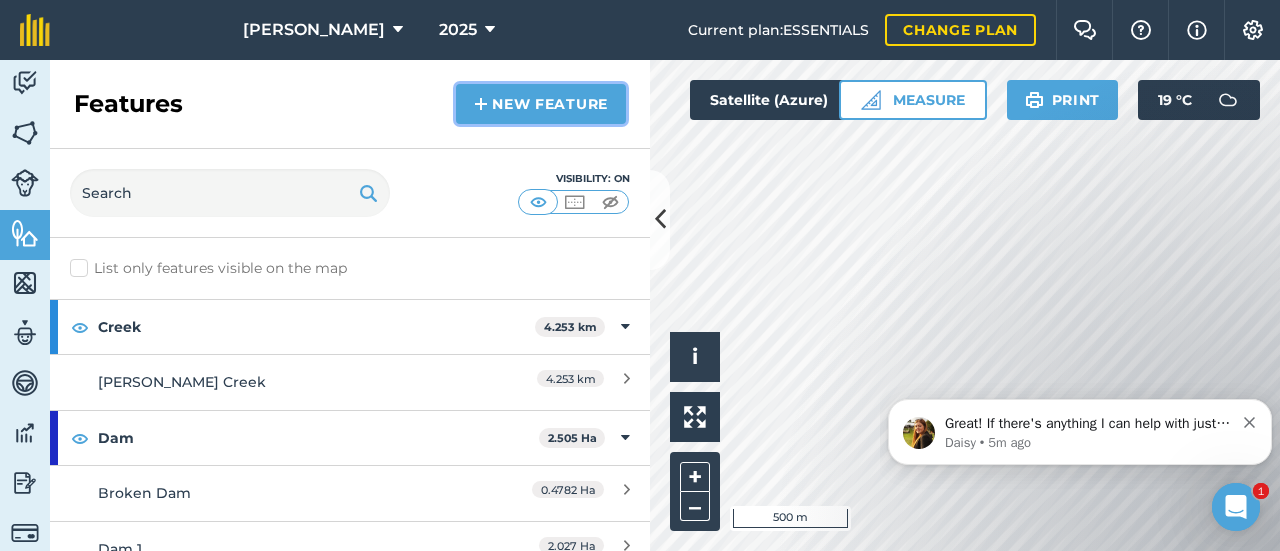 click on "New feature" at bounding box center [541, 104] 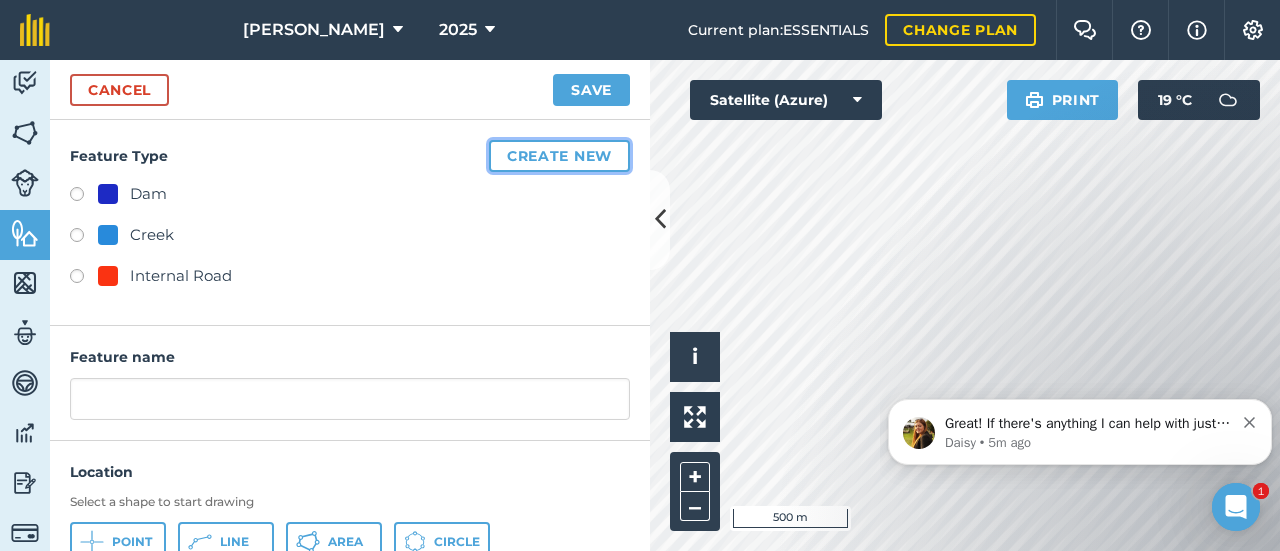 click on "Create new" at bounding box center [559, 156] 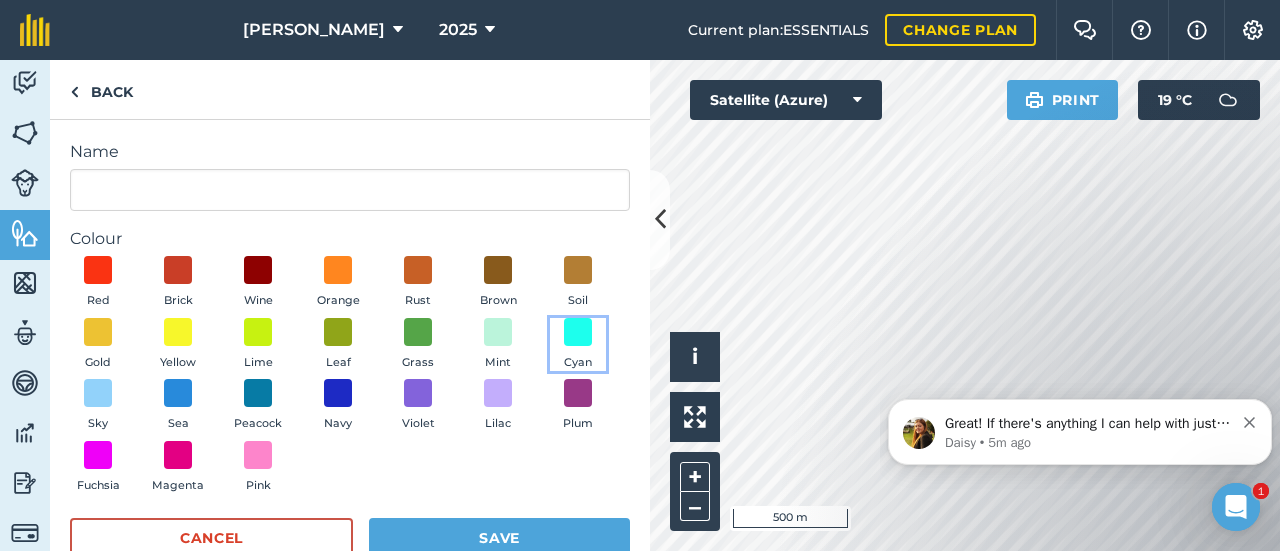 click at bounding box center [578, 332] 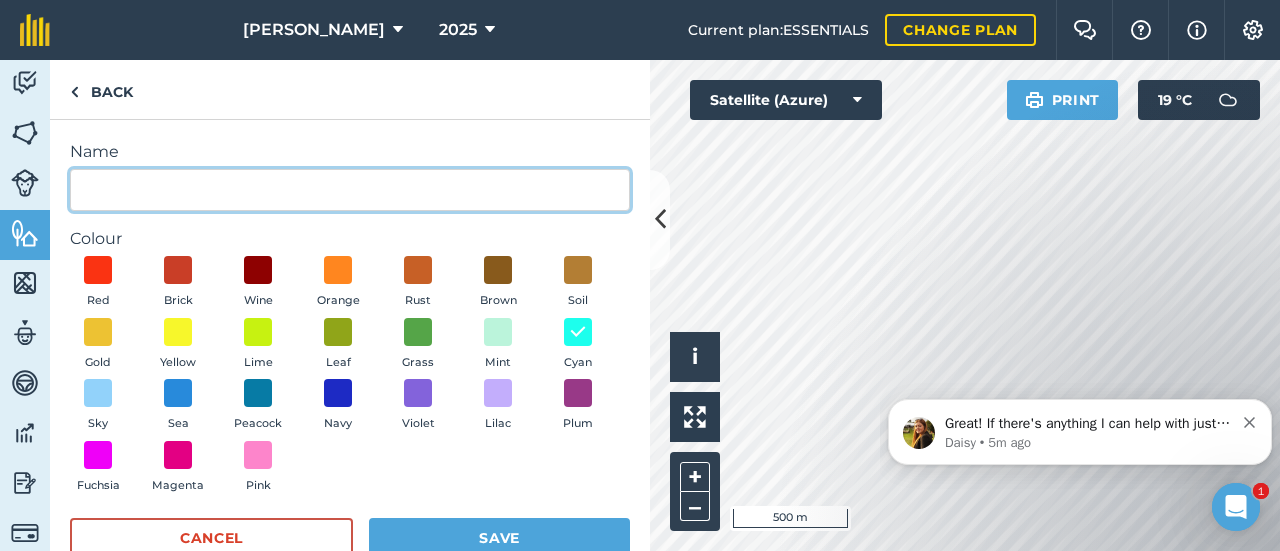 click on "Name" at bounding box center [350, 190] 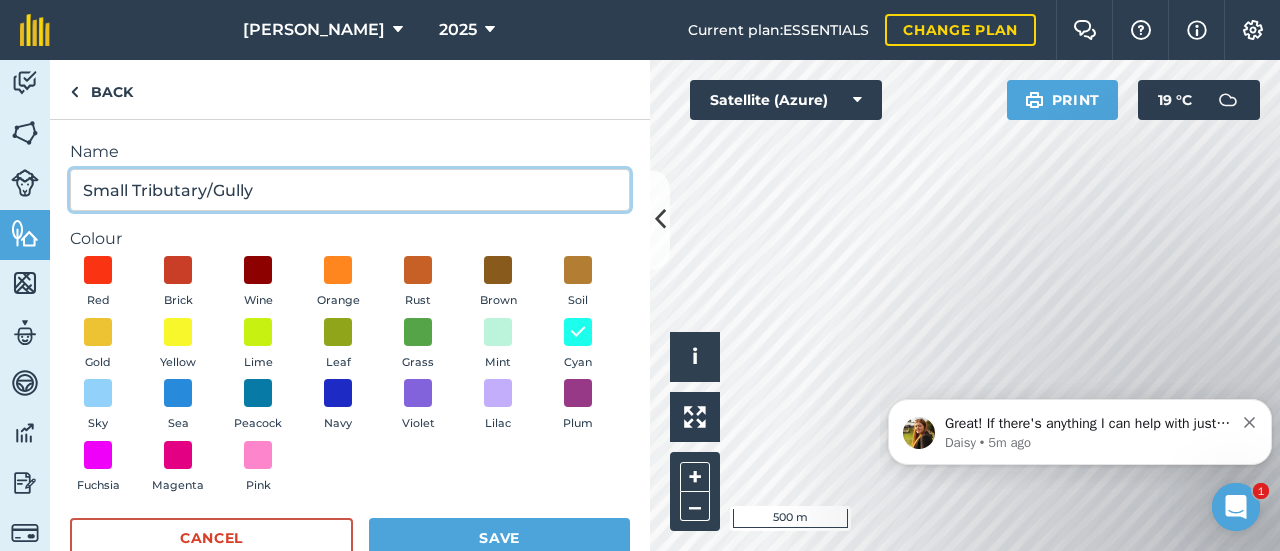 type on "Small Tributary/Gully" 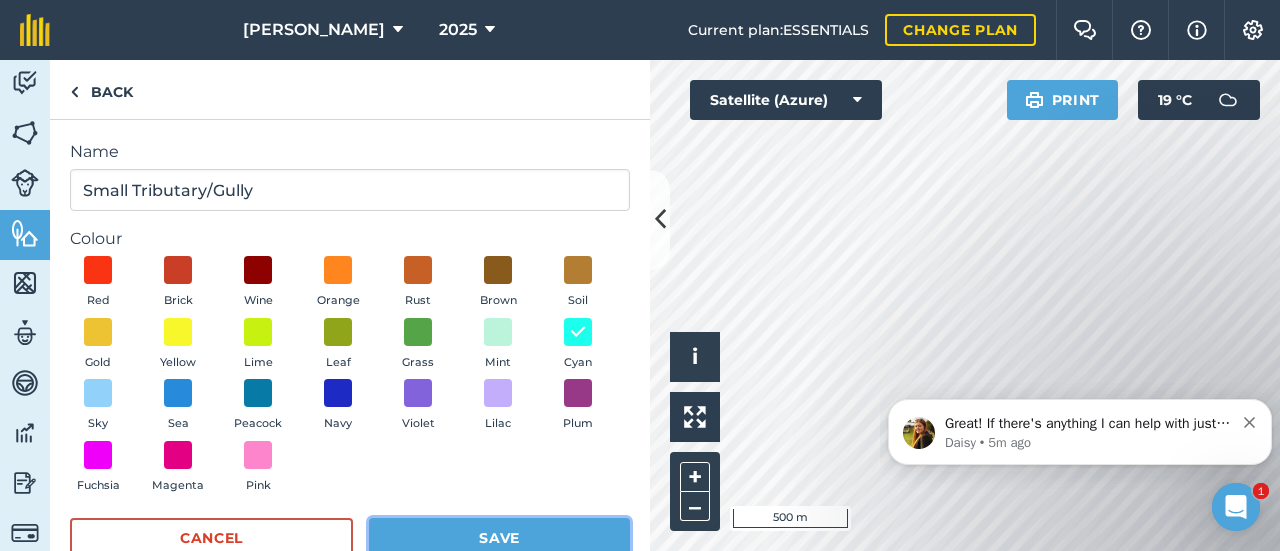 click on "Save" at bounding box center [499, 538] 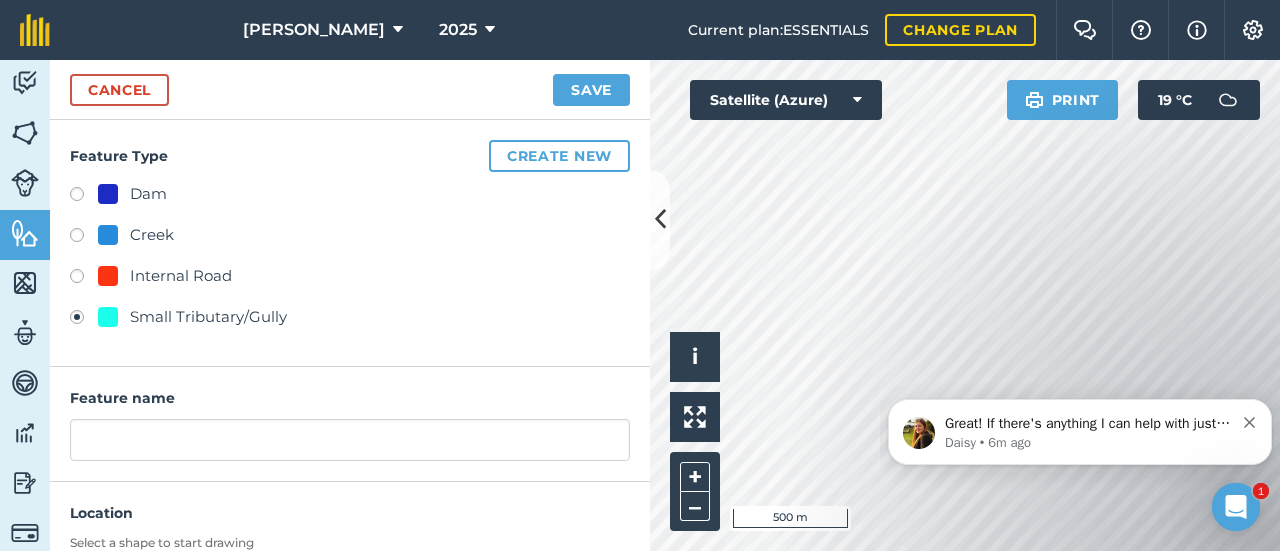 click at bounding box center (108, 194) 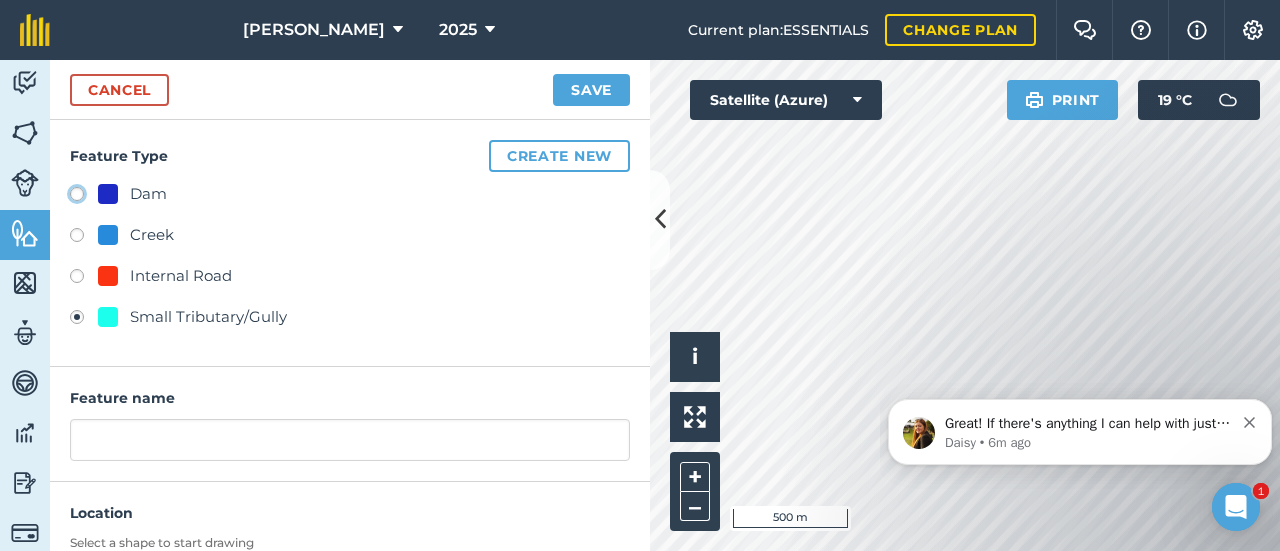 click on "Dam" at bounding box center [-9923, 193] 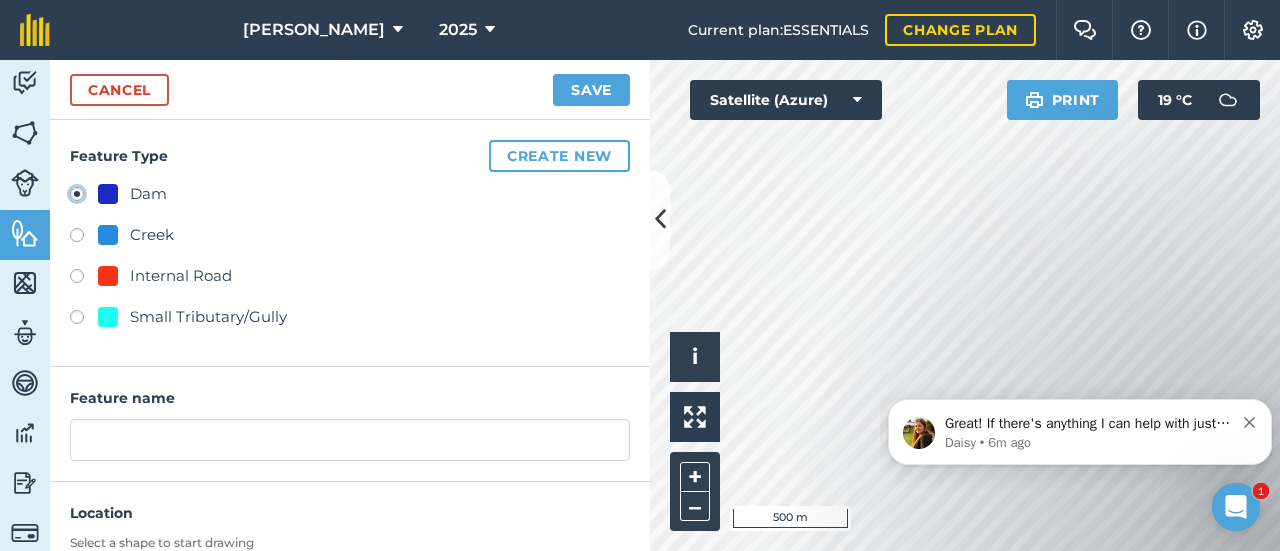 type on "Dam 2" 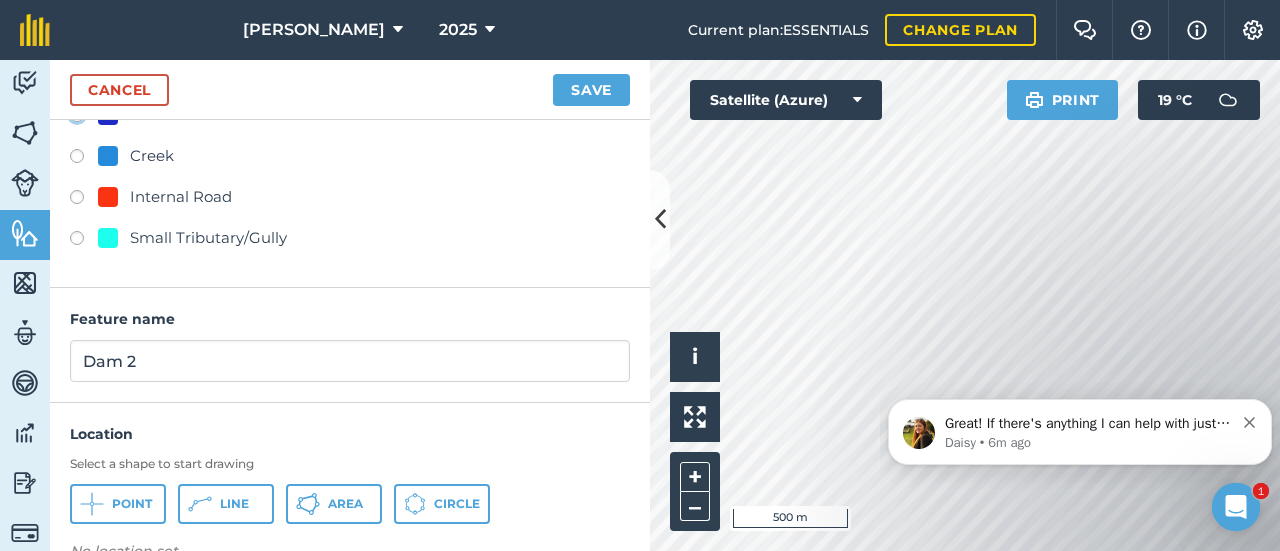 scroll, scrollTop: 89, scrollLeft: 0, axis: vertical 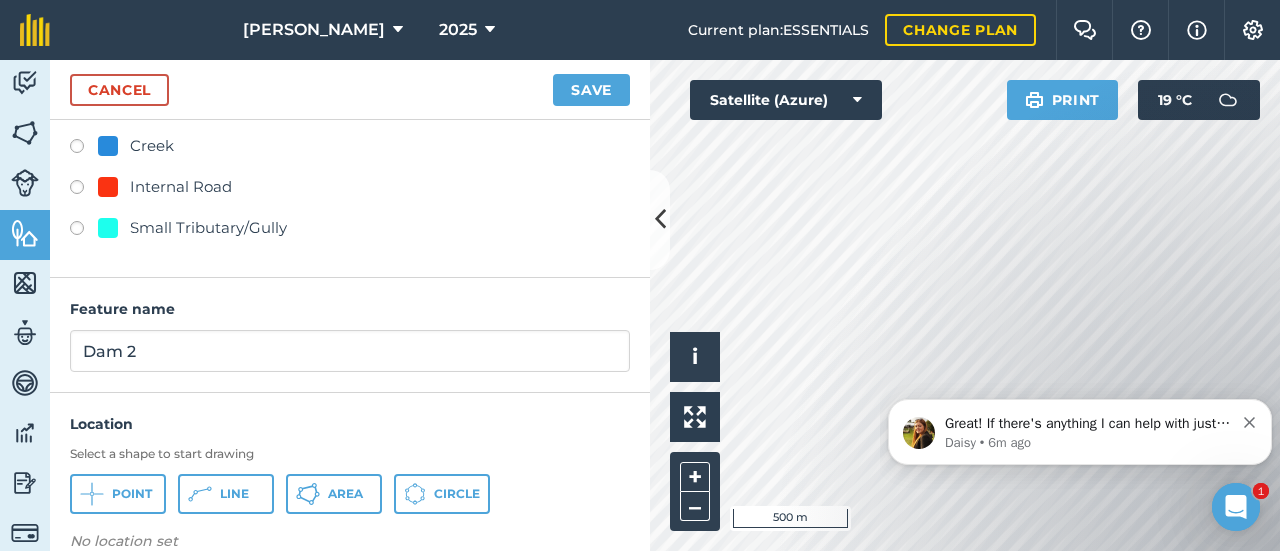 click on "Great! If there's anything I can help with just let me know :)" at bounding box center [1089, 424] 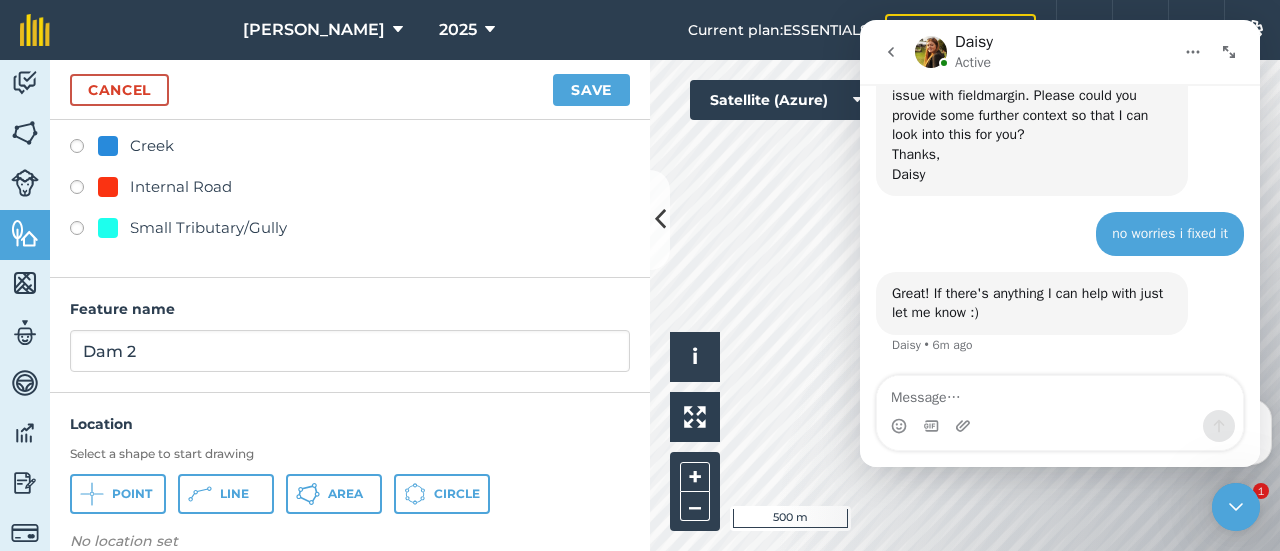 scroll, scrollTop: 0, scrollLeft: 0, axis: both 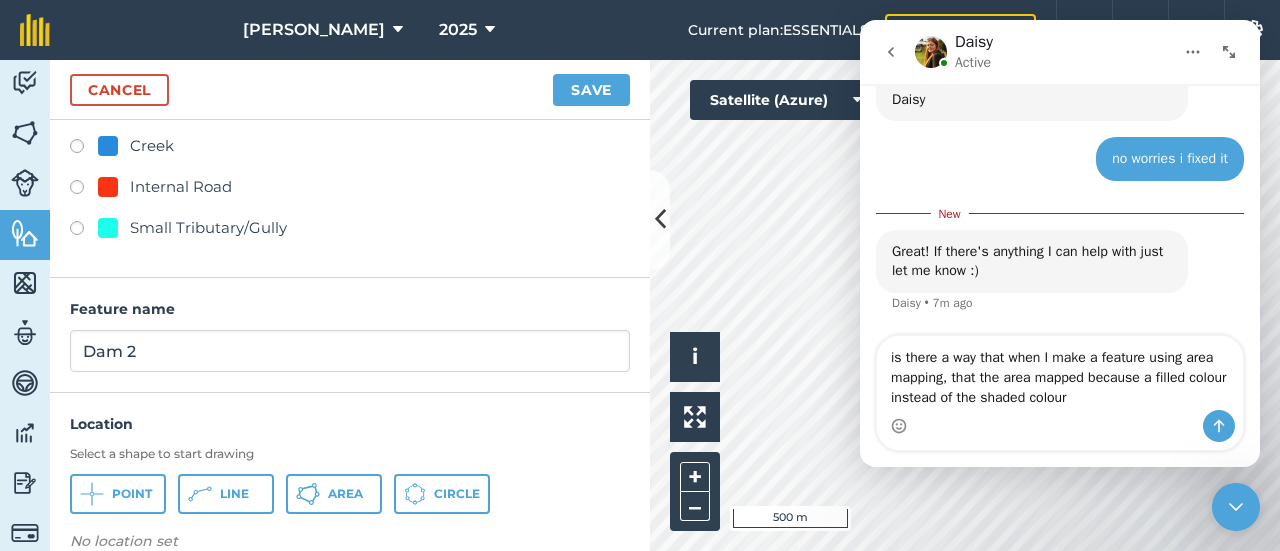 type on "is there a way that when I make a feature using area mapping, that the area mapped because a filled colour instead of the shaded colour?" 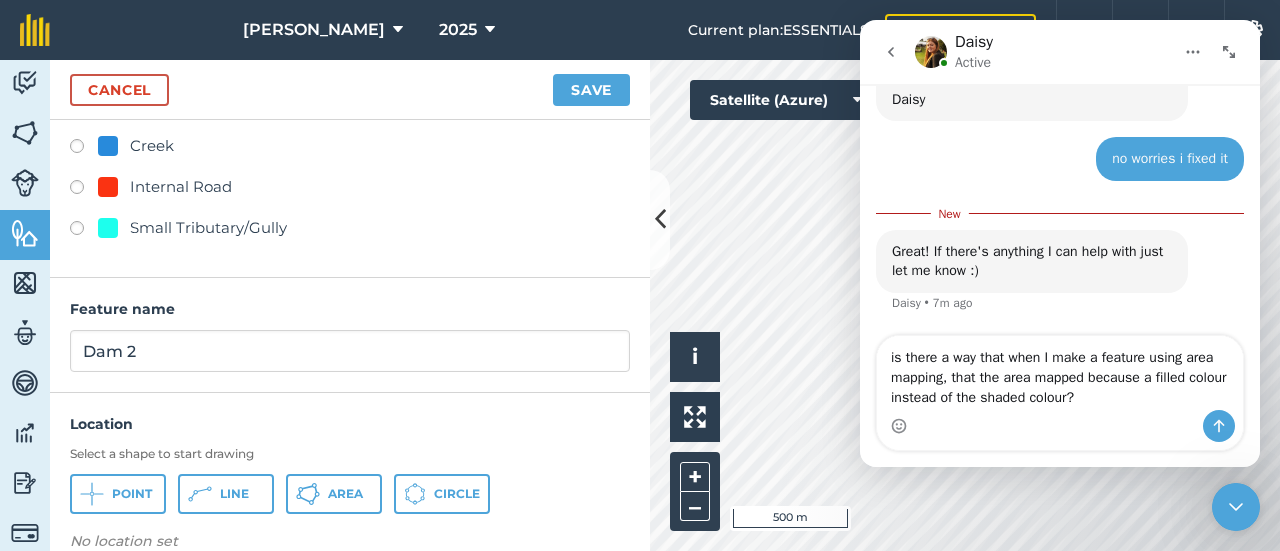 type 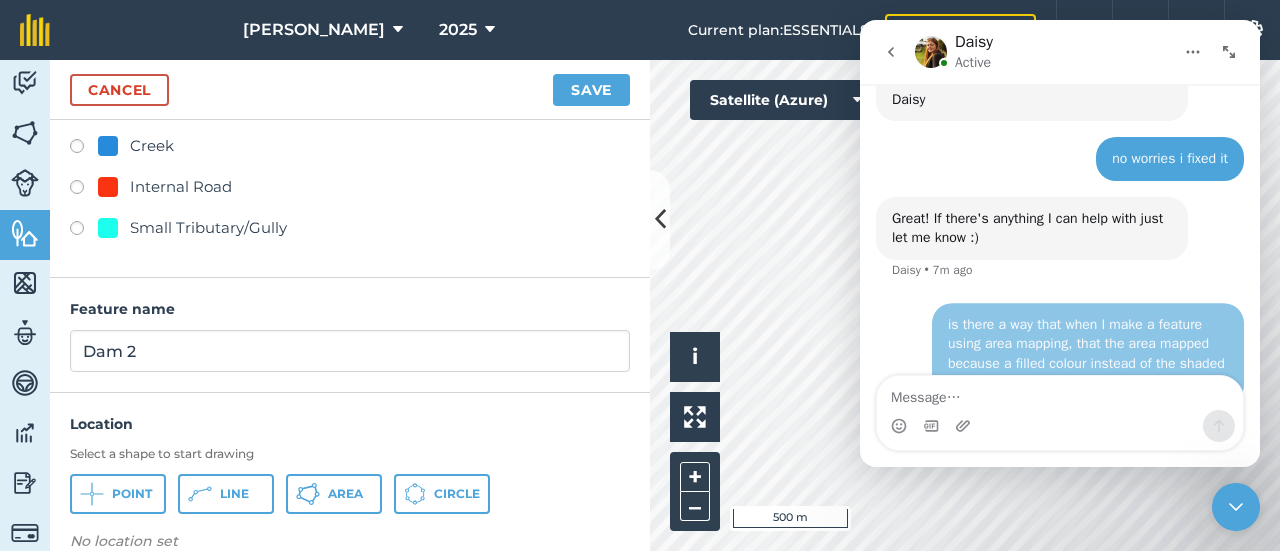 scroll, scrollTop: 2, scrollLeft: 0, axis: vertical 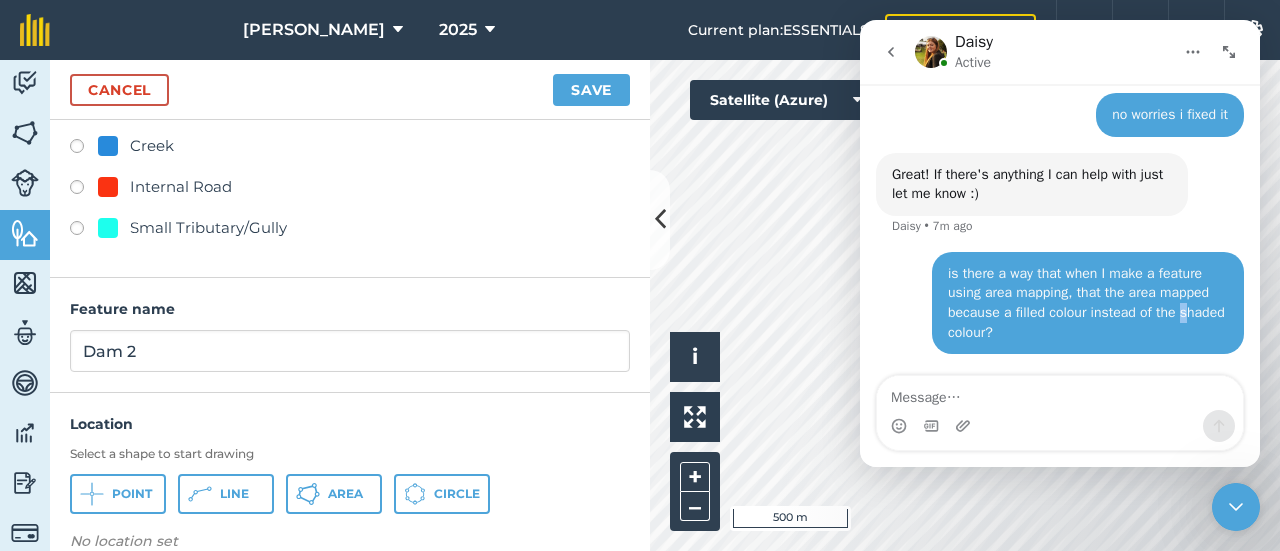 drag, startPoint x: 1016, startPoint y: 329, endPoint x: 1172, endPoint y: 304, distance: 157.99051 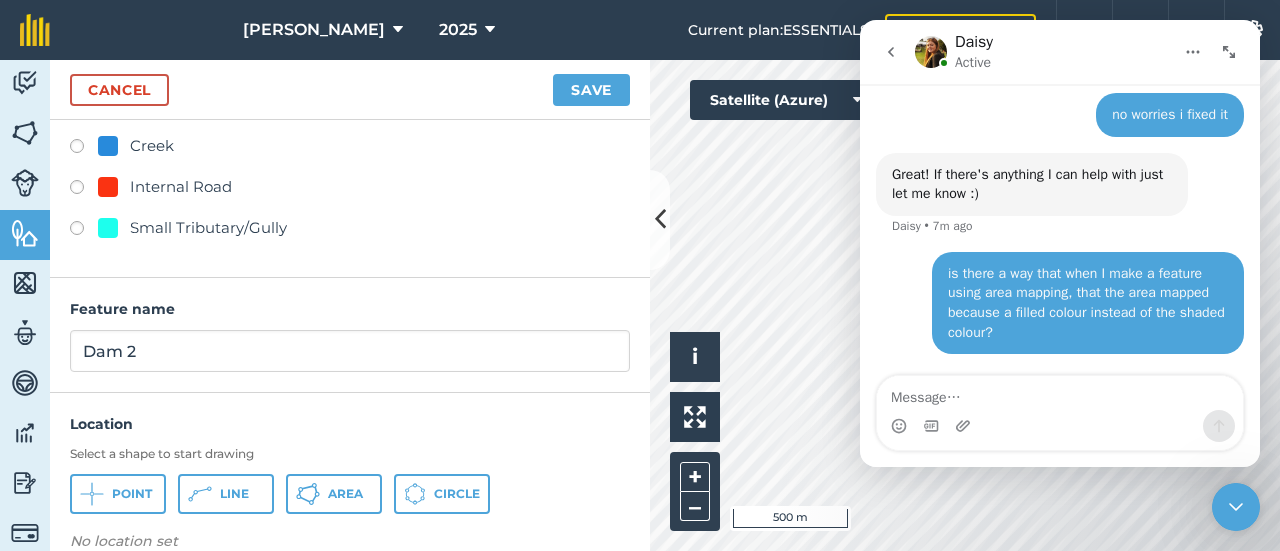 click on "is there a way that when I make a feature using area mapping, that the area mapped because a filled colour instead of the shaded colour? Hugh    •   Just now" at bounding box center (1088, 303) 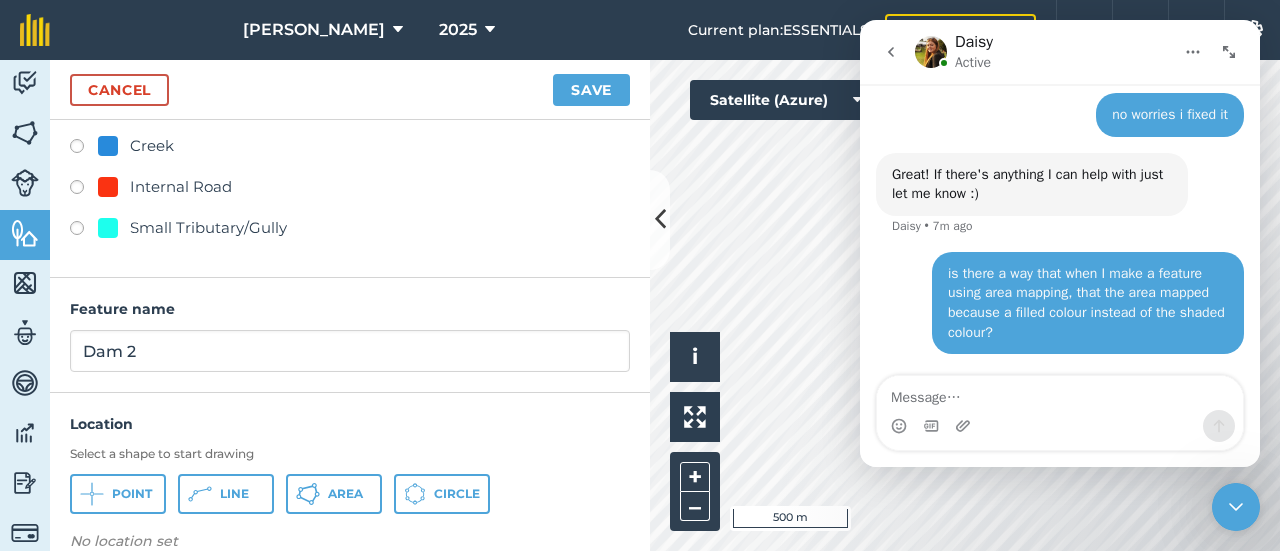 click 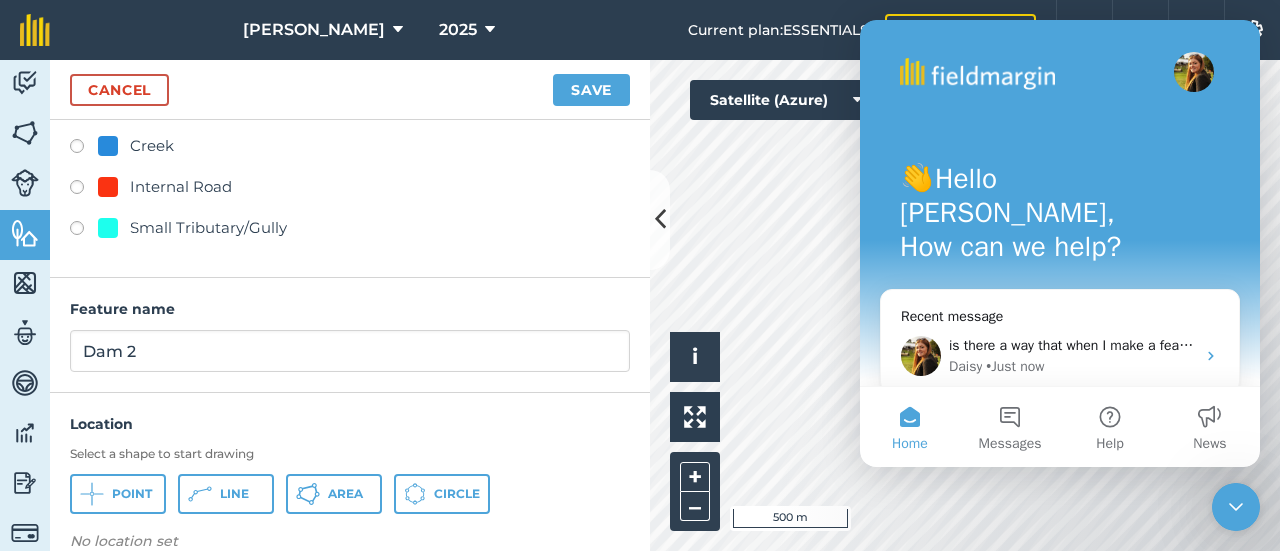 scroll, scrollTop: 0, scrollLeft: 0, axis: both 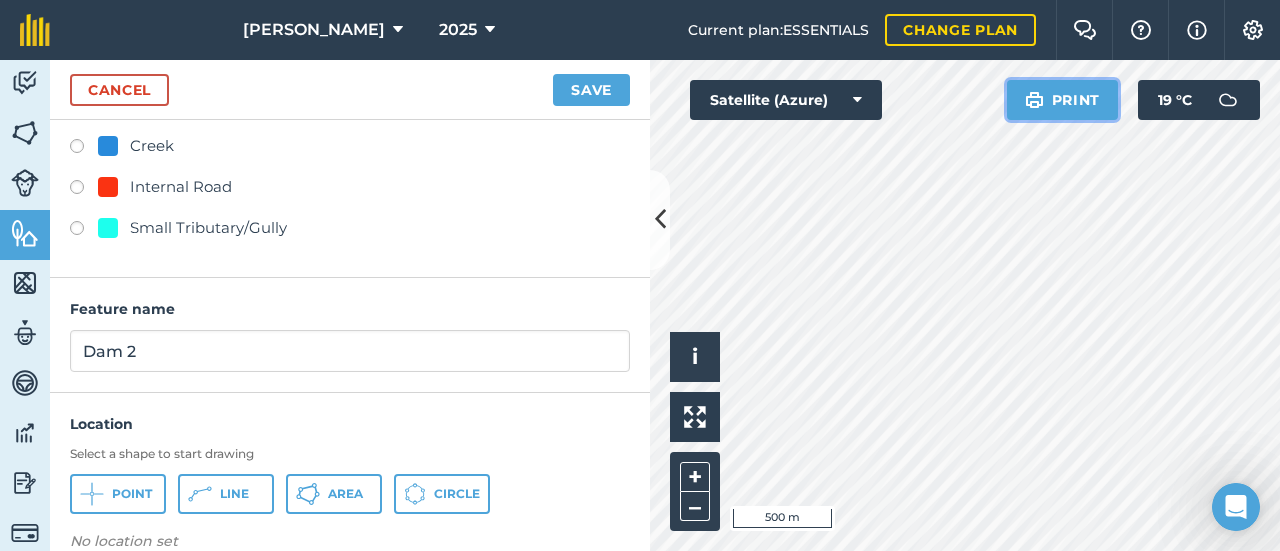 click on "Print" at bounding box center (1063, 100) 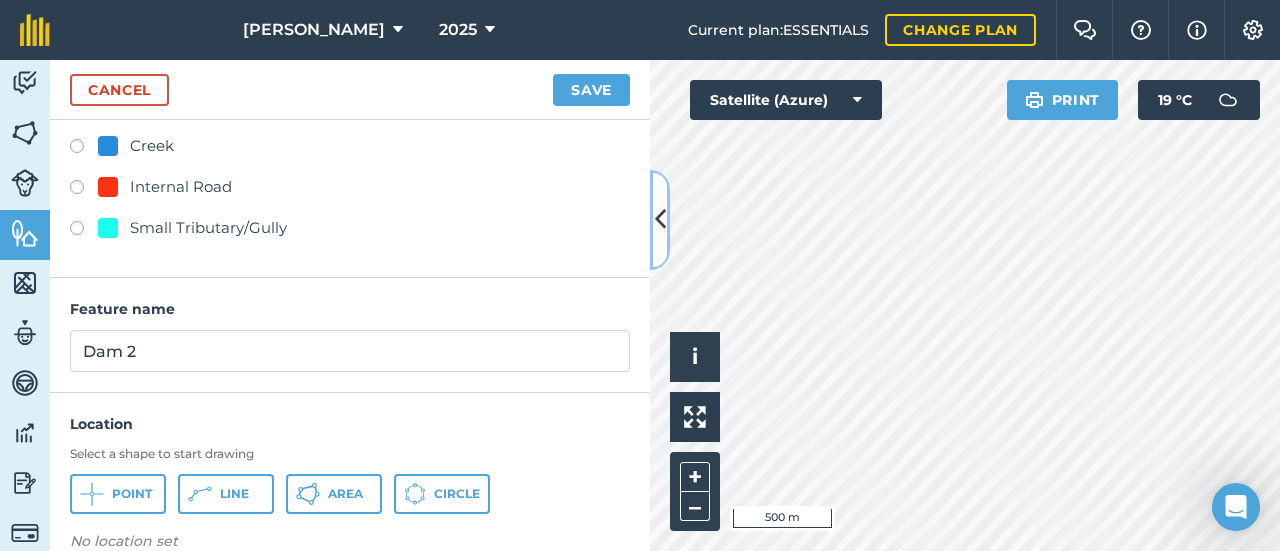 click at bounding box center [660, 219] 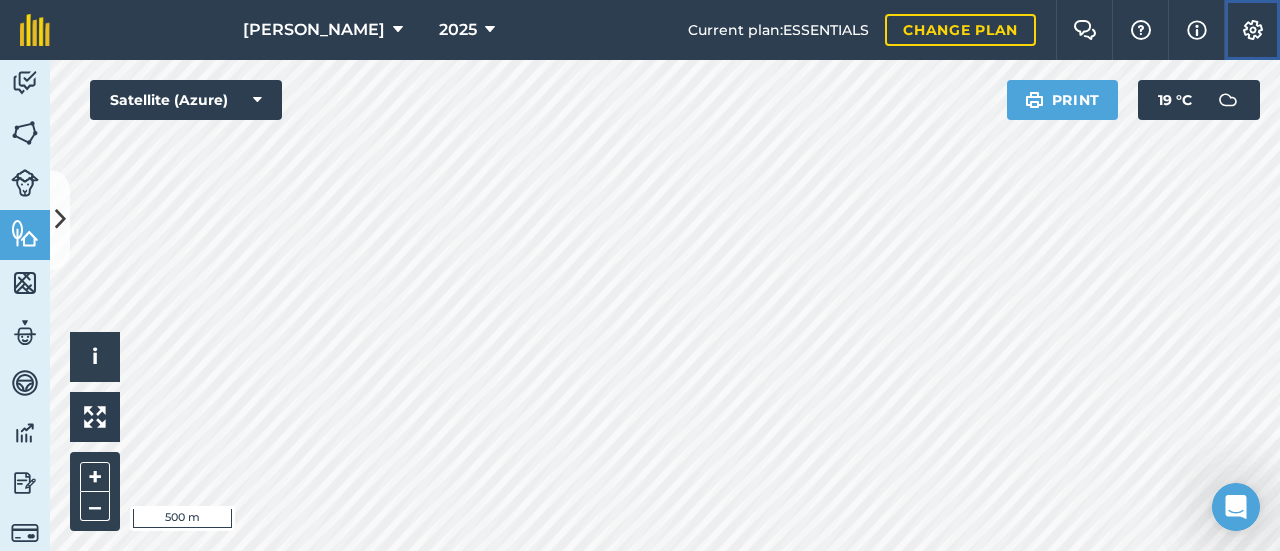 click on "Settings" at bounding box center (1252, 30) 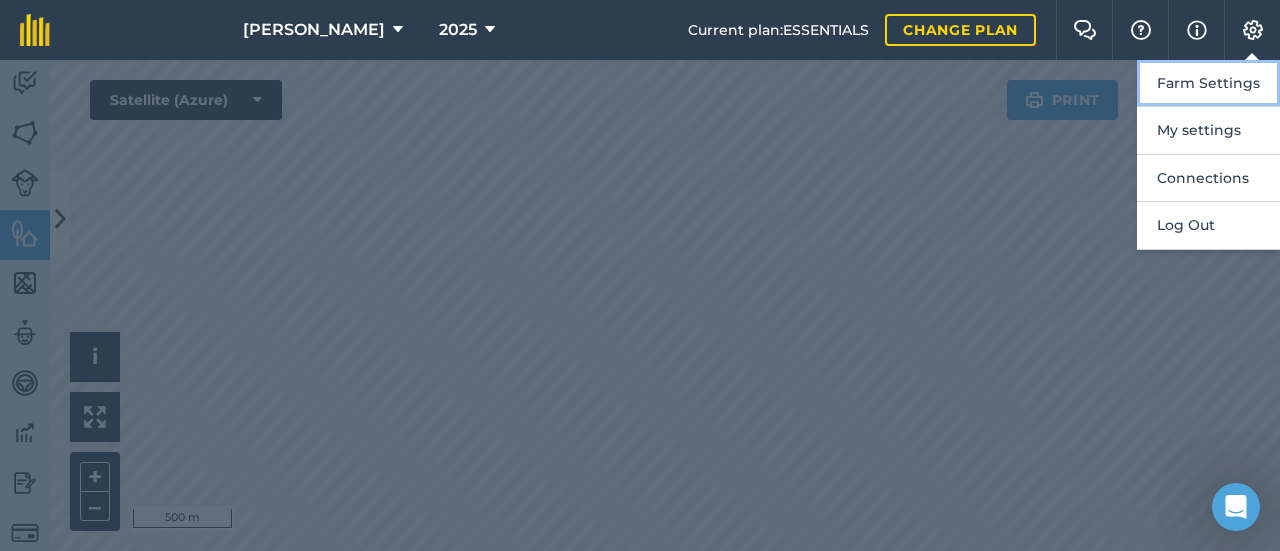 click on "Farm Settings" at bounding box center [1208, 83] 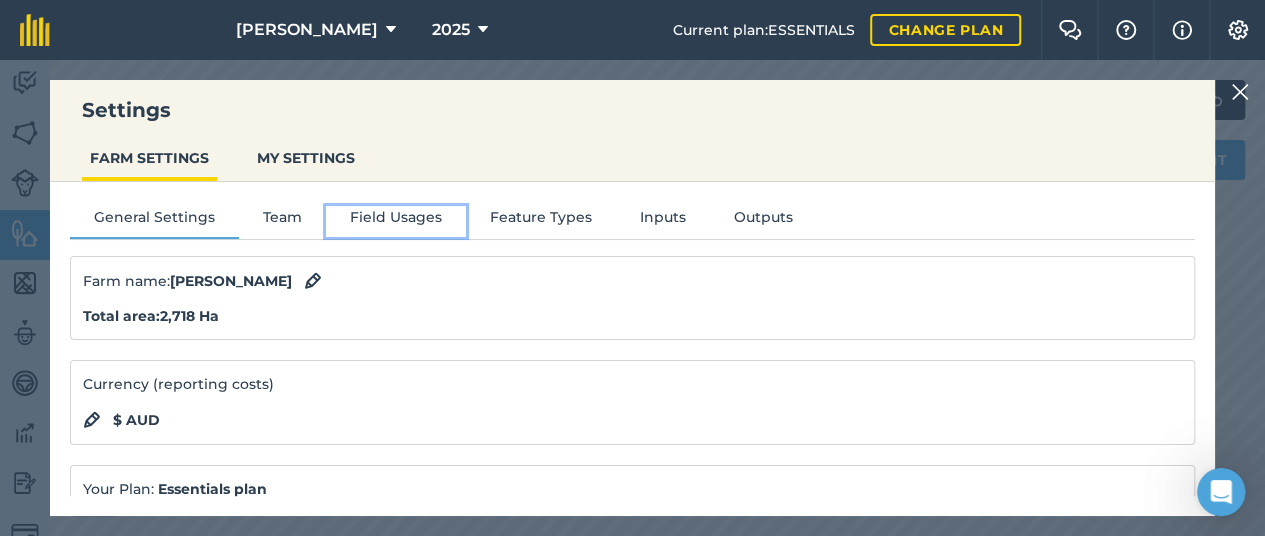 click on "Field Usages" at bounding box center (396, 221) 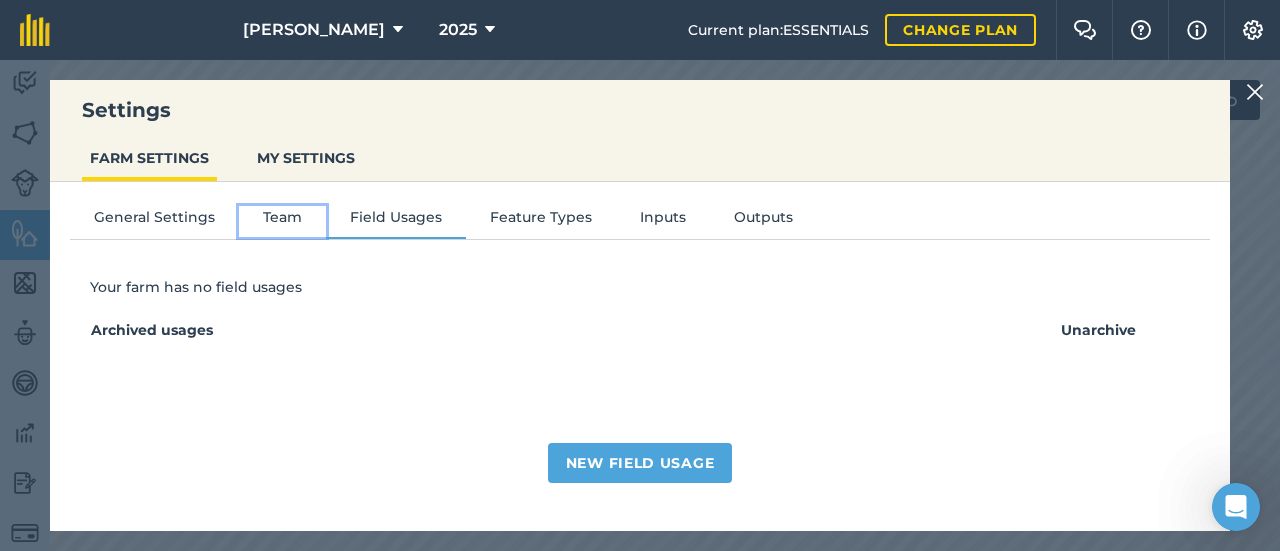 click on "Team" at bounding box center (282, 221) 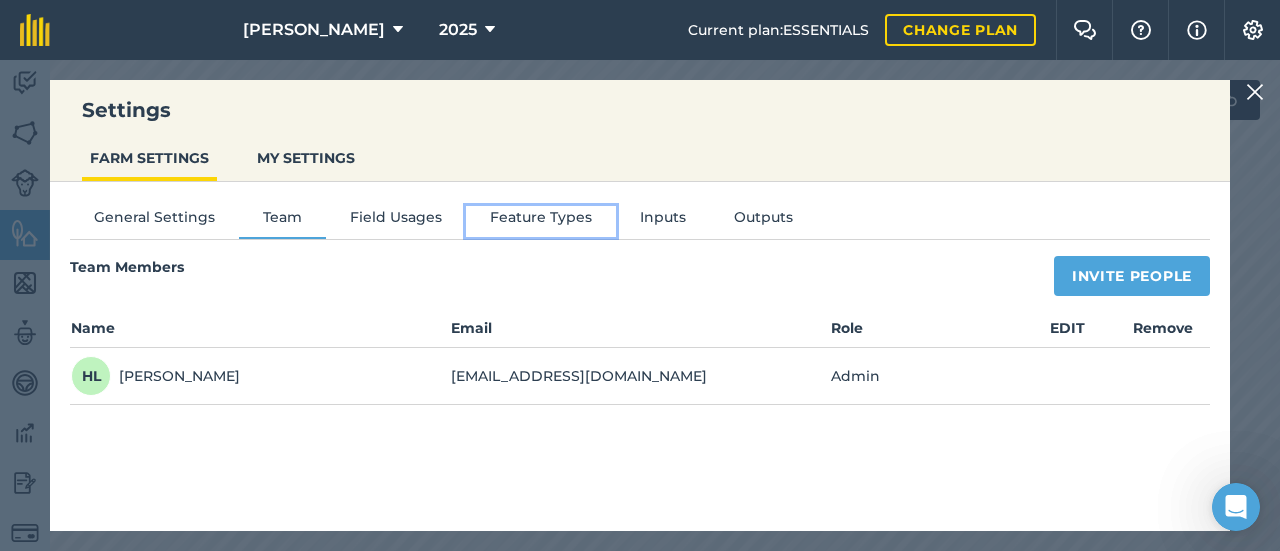 click on "Feature Types" at bounding box center (541, 221) 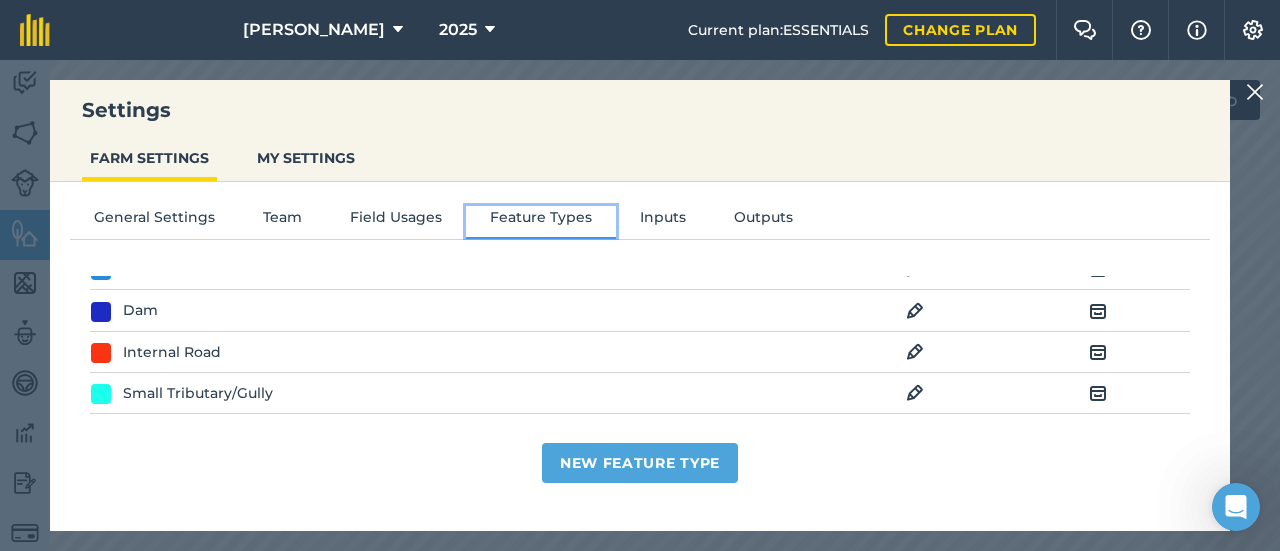 scroll, scrollTop: 0, scrollLeft: 0, axis: both 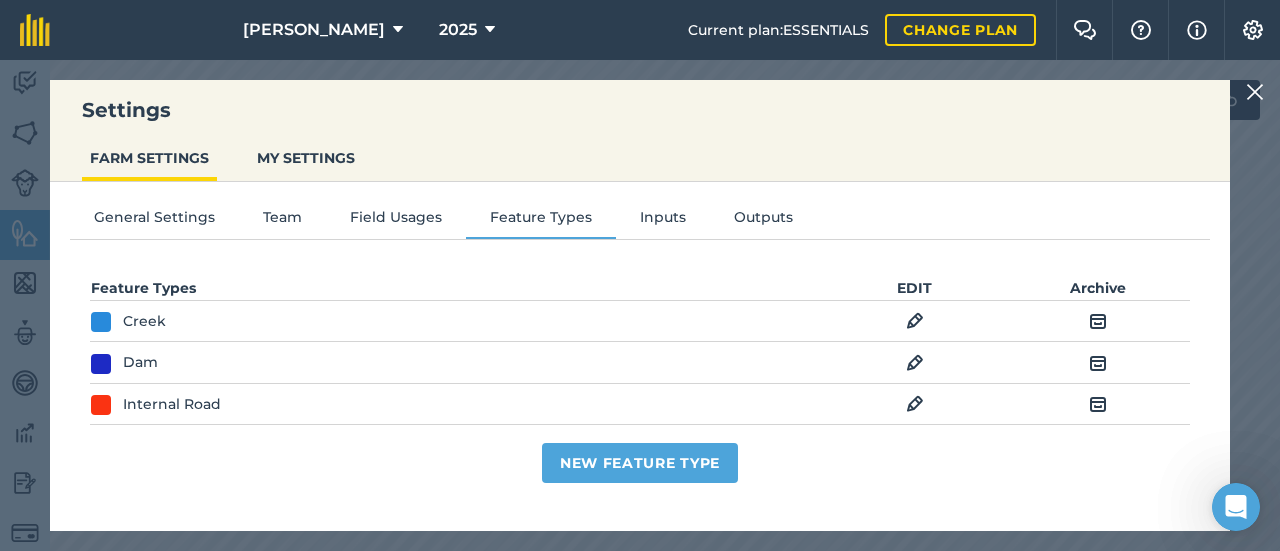 click at bounding box center [915, 363] 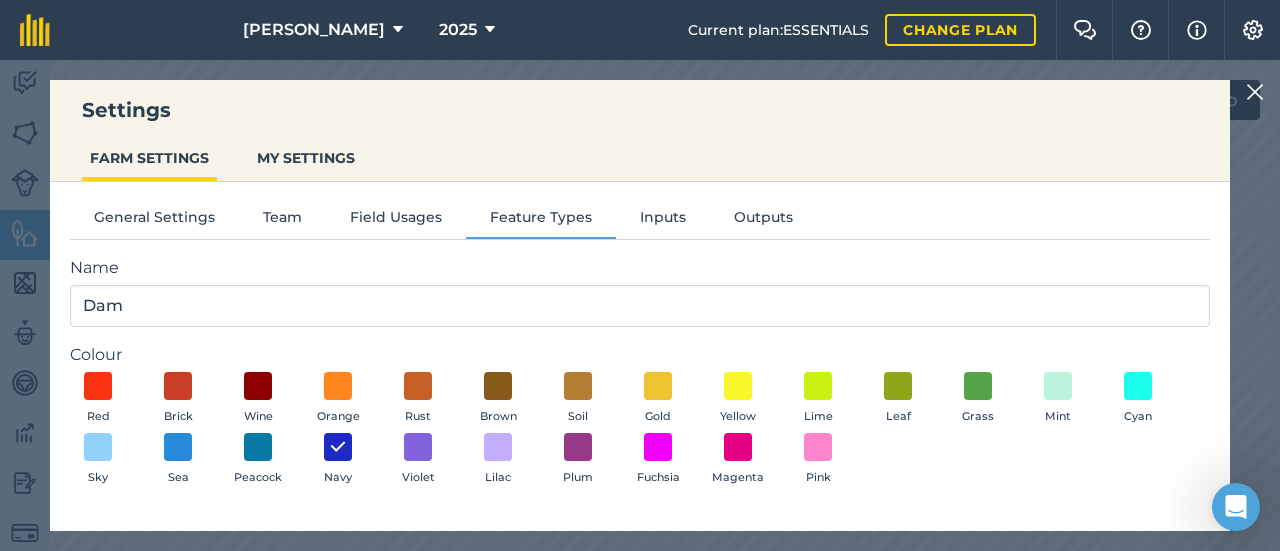 scroll, scrollTop: 58, scrollLeft: 0, axis: vertical 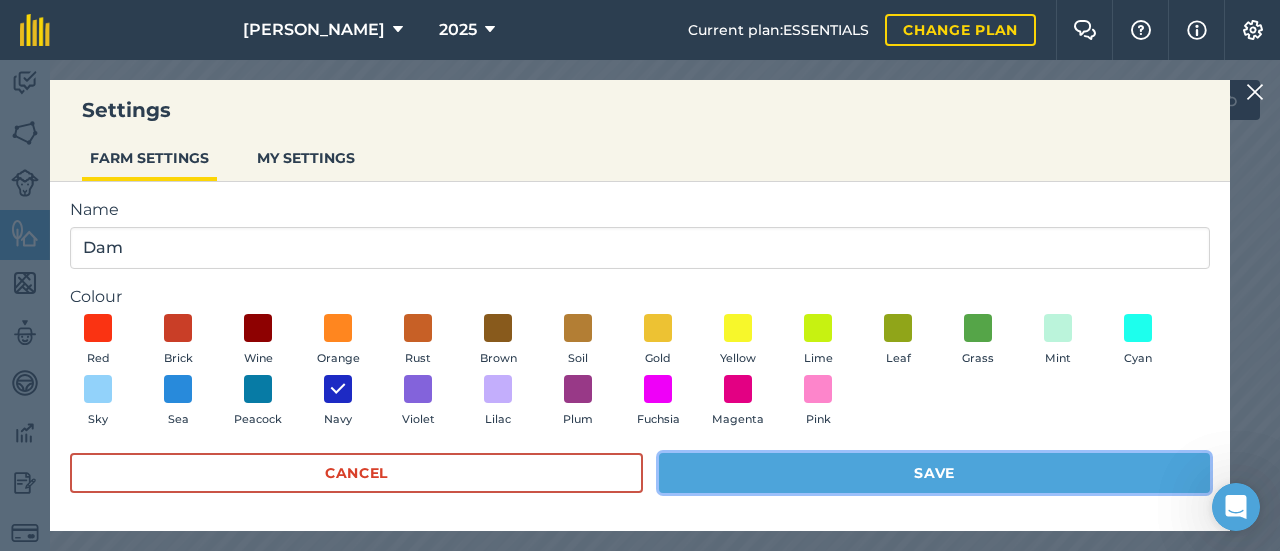 click on "Save" at bounding box center [934, 473] 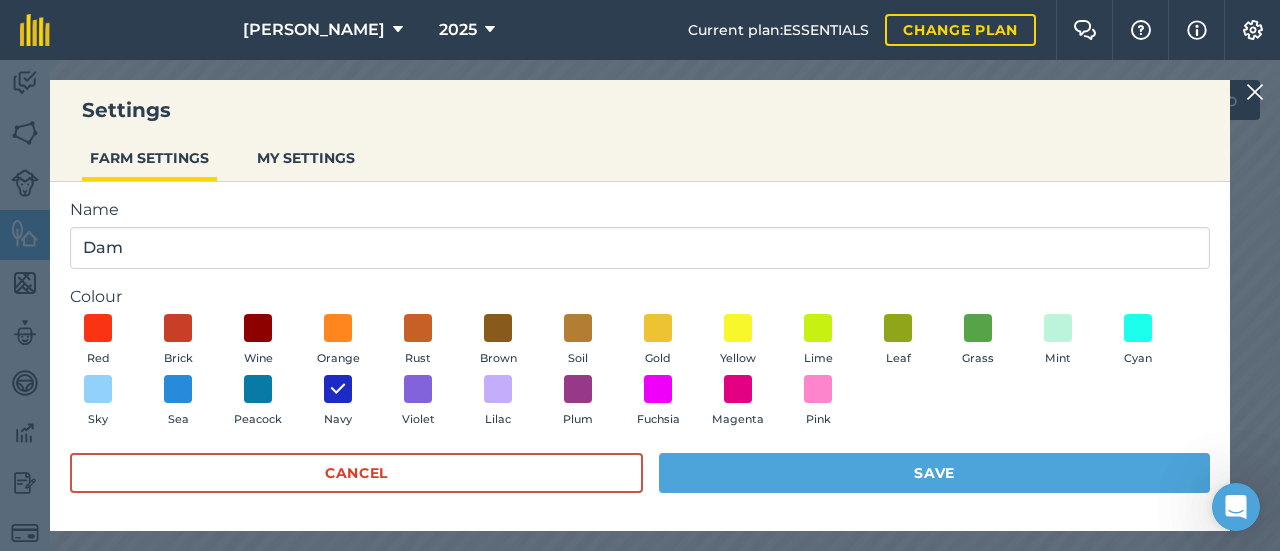 scroll, scrollTop: 0, scrollLeft: 0, axis: both 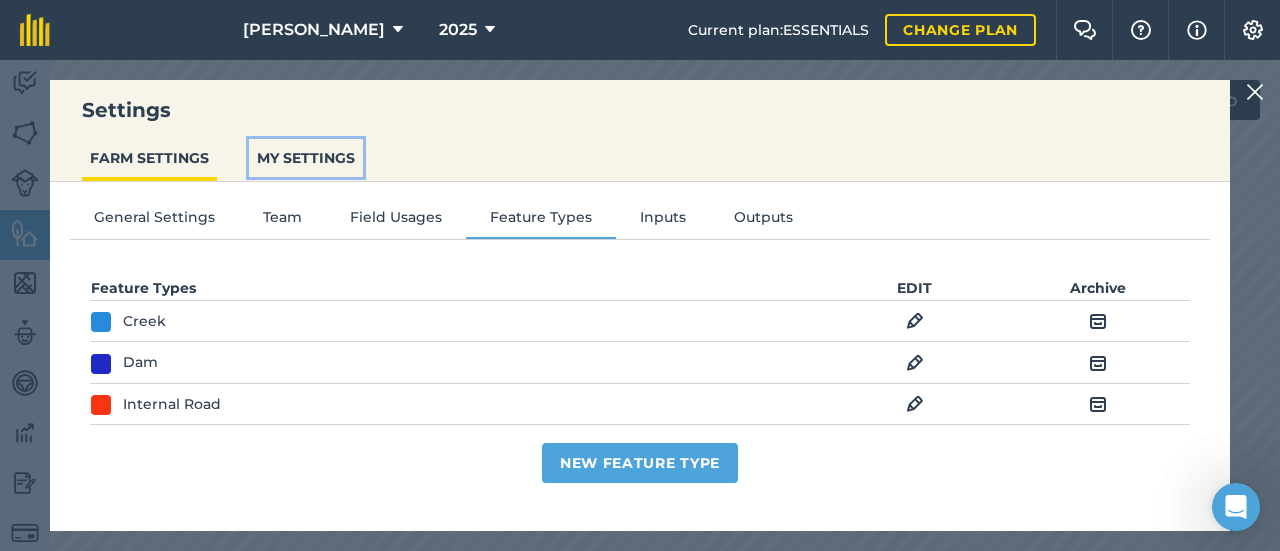 click on "MY SETTINGS" at bounding box center [306, 158] 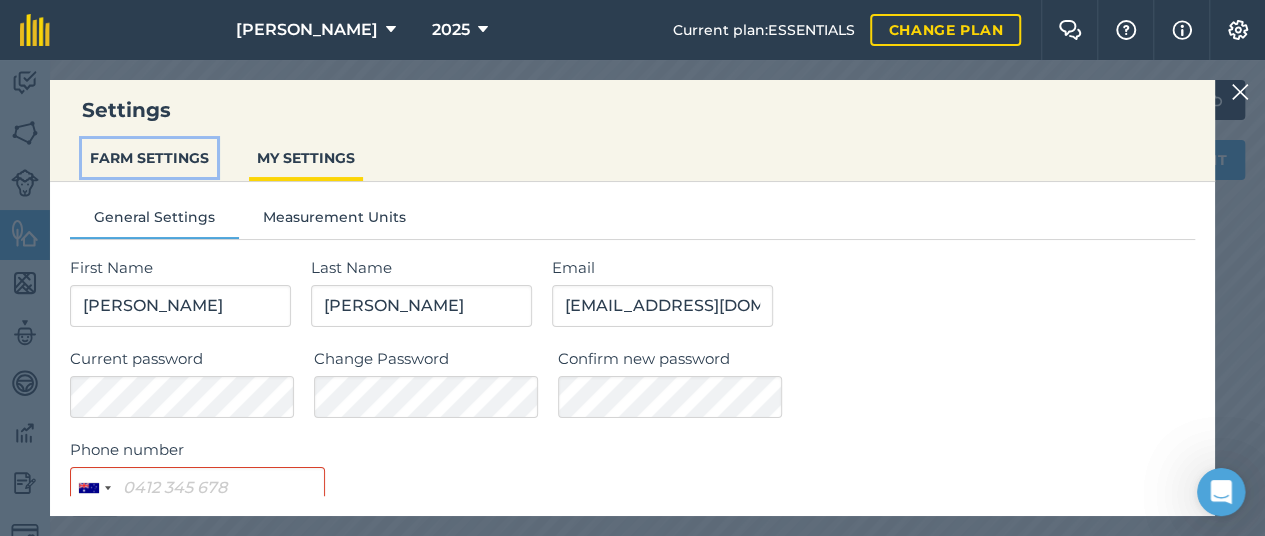 click on "FARM SETTINGS" at bounding box center [149, 158] 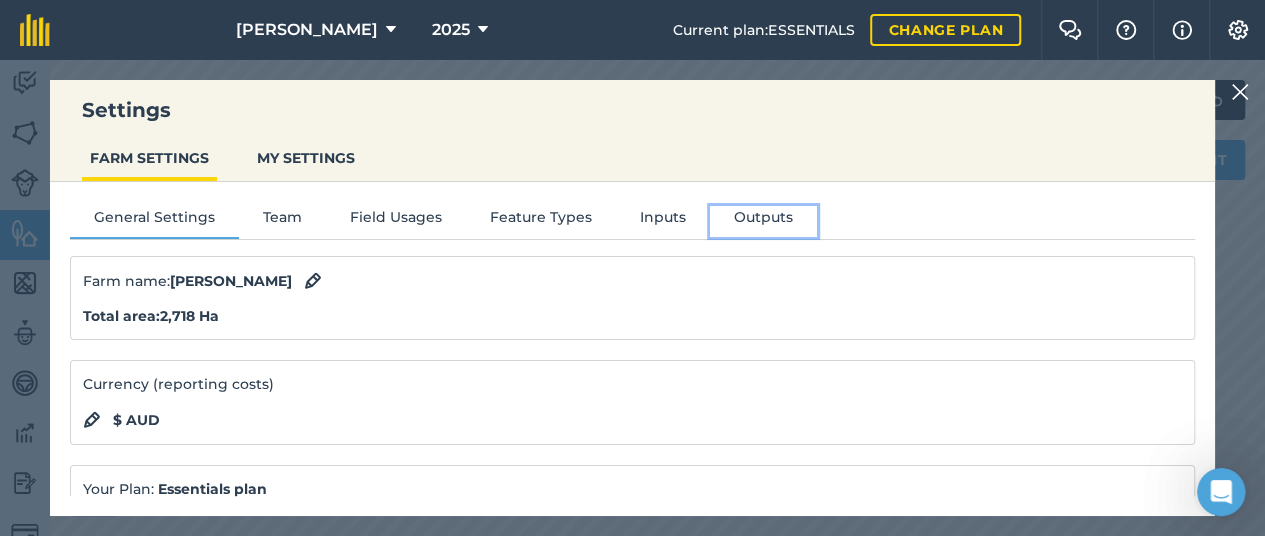 click on "Outputs" at bounding box center (763, 221) 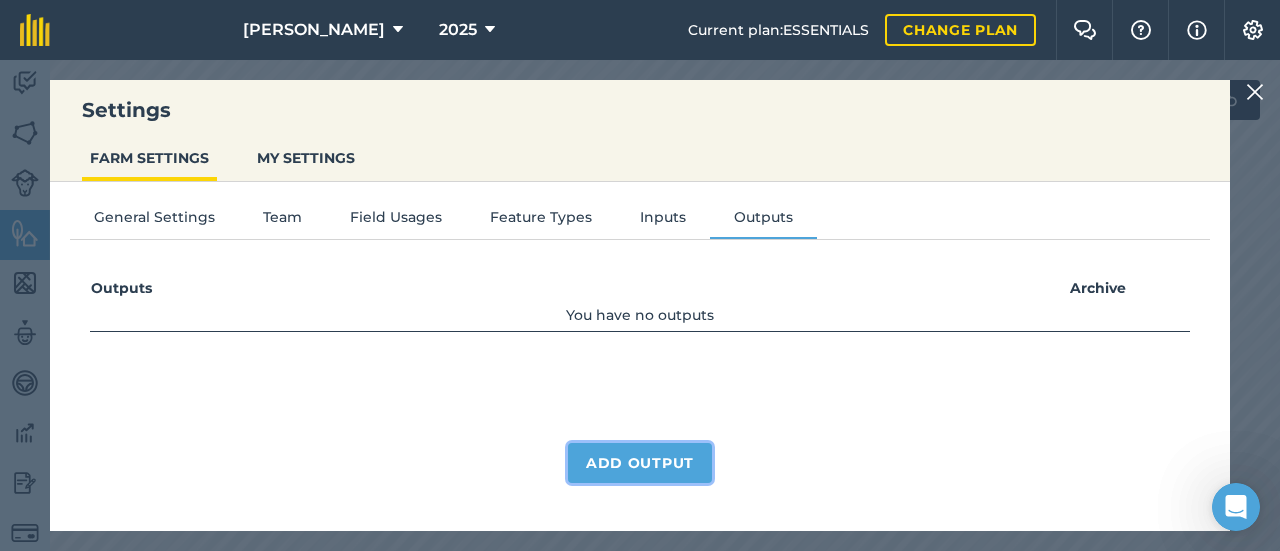 click on "Add Output" at bounding box center (640, 463) 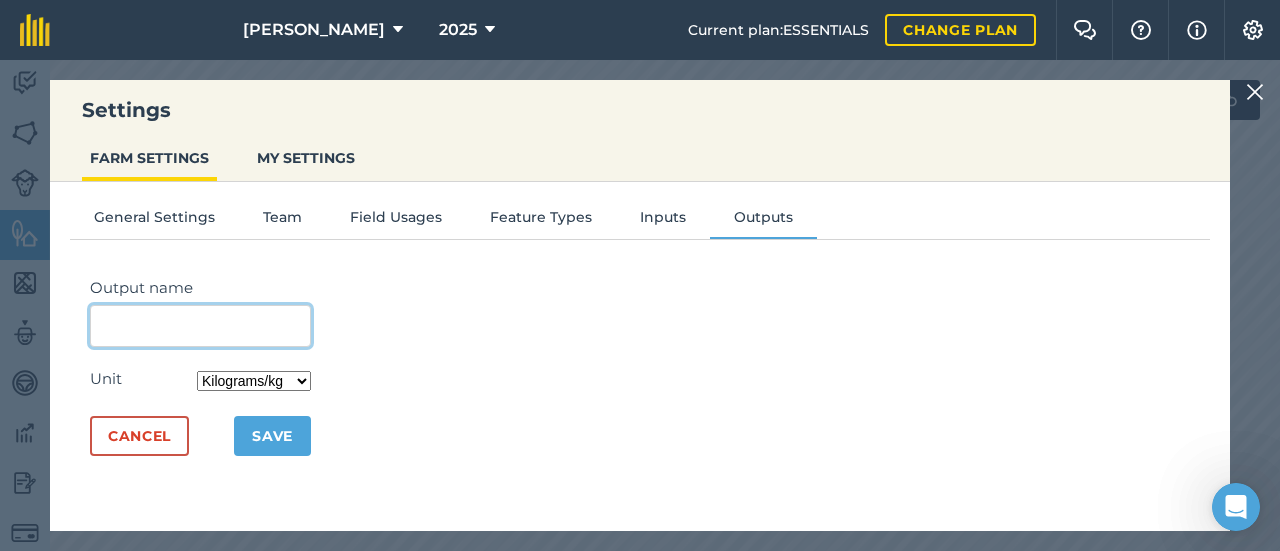 click on "Output name" at bounding box center (200, 326) 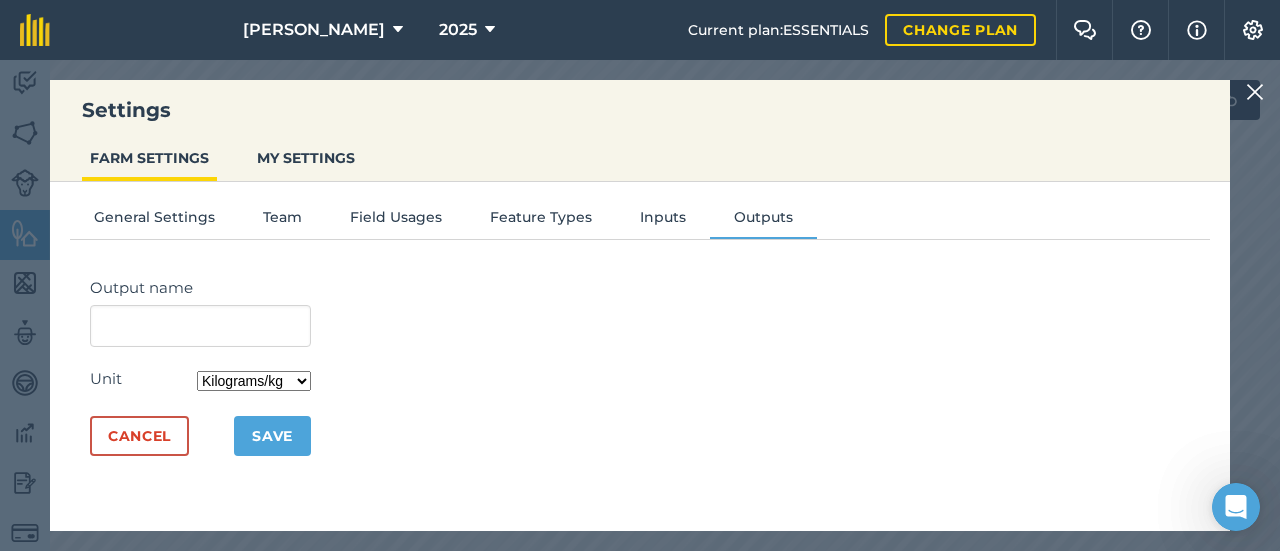 click on "Kilograms/kg Metric tonnes/t Litres/L Pounds/lb Imperial tons/t Gallons/gal Bushel/bu Count" at bounding box center (254, 381) 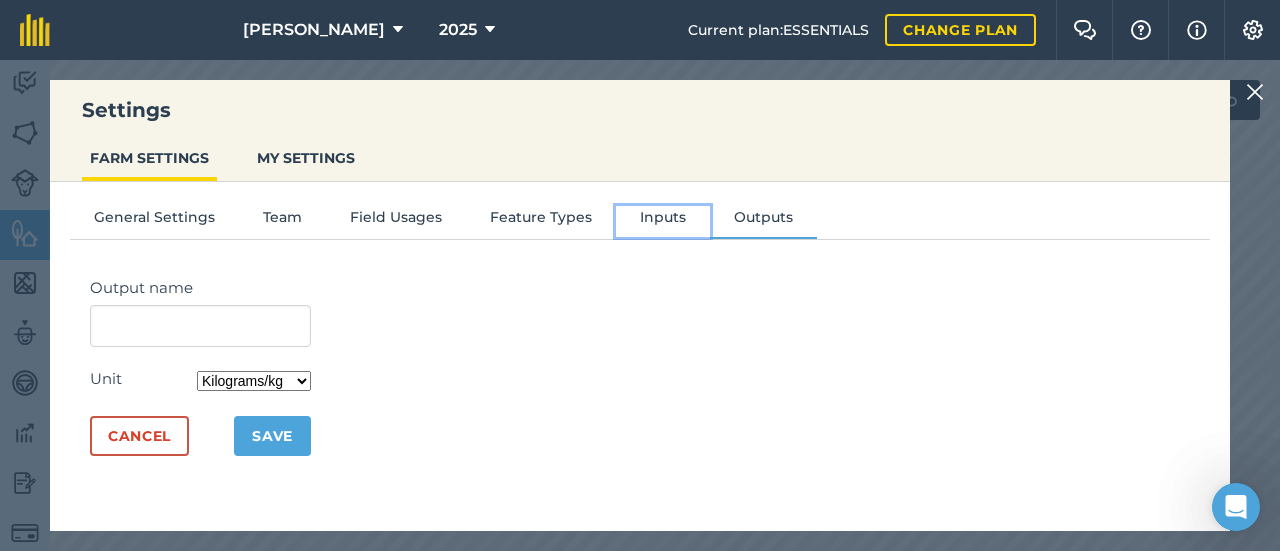 click on "Inputs" at bounding box center (663, 221) 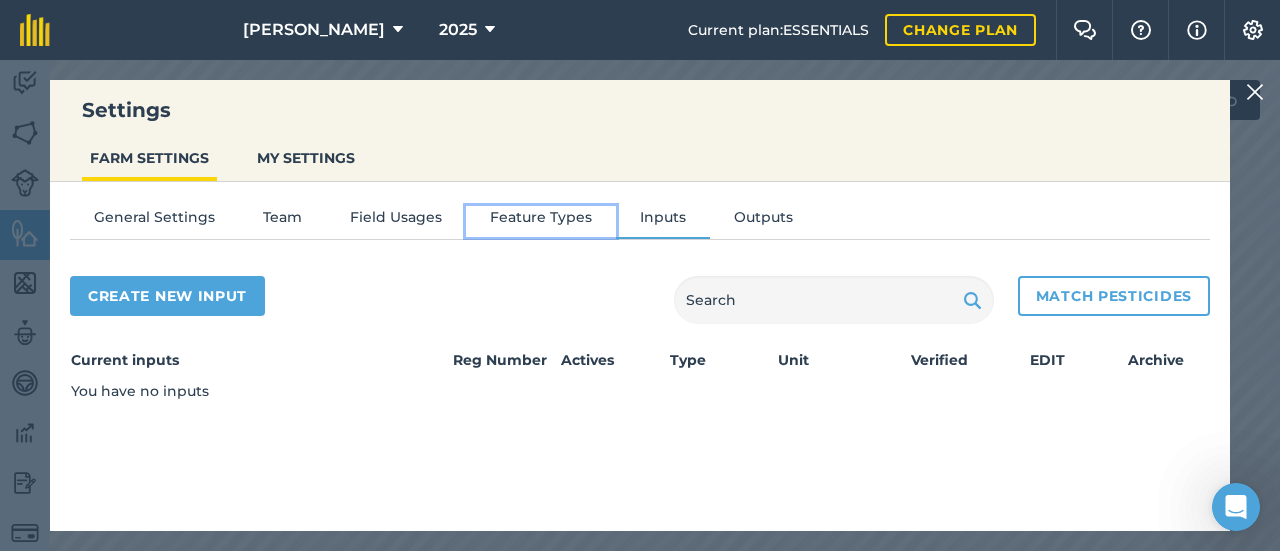 click on "Feature Types" at bounding box center [541, 221] 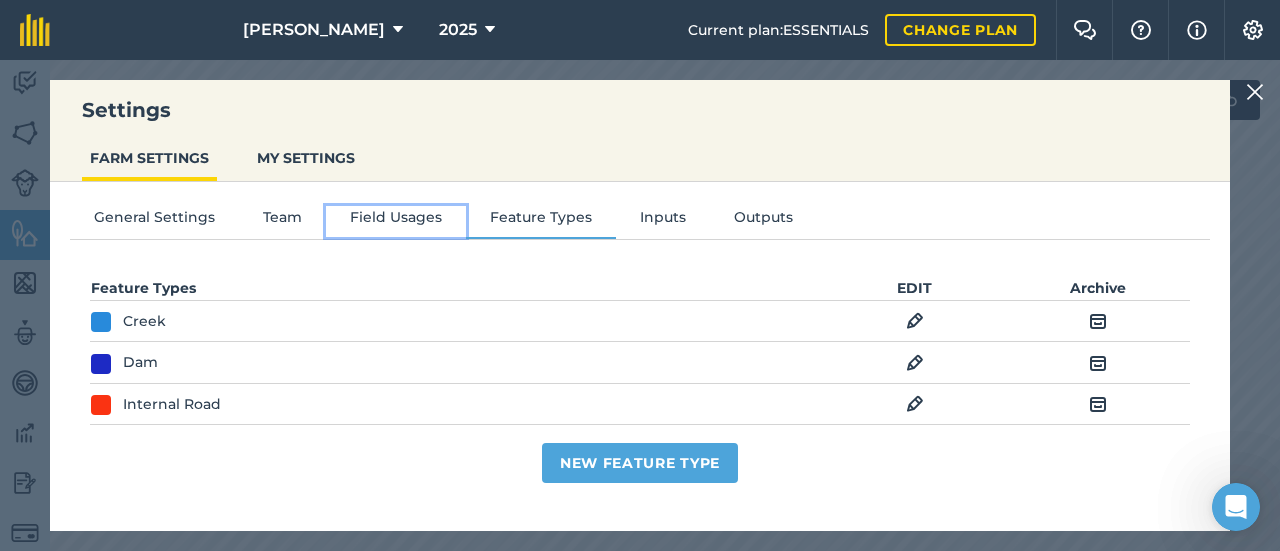click on "Field Usages" at bounding box center [396, 221] 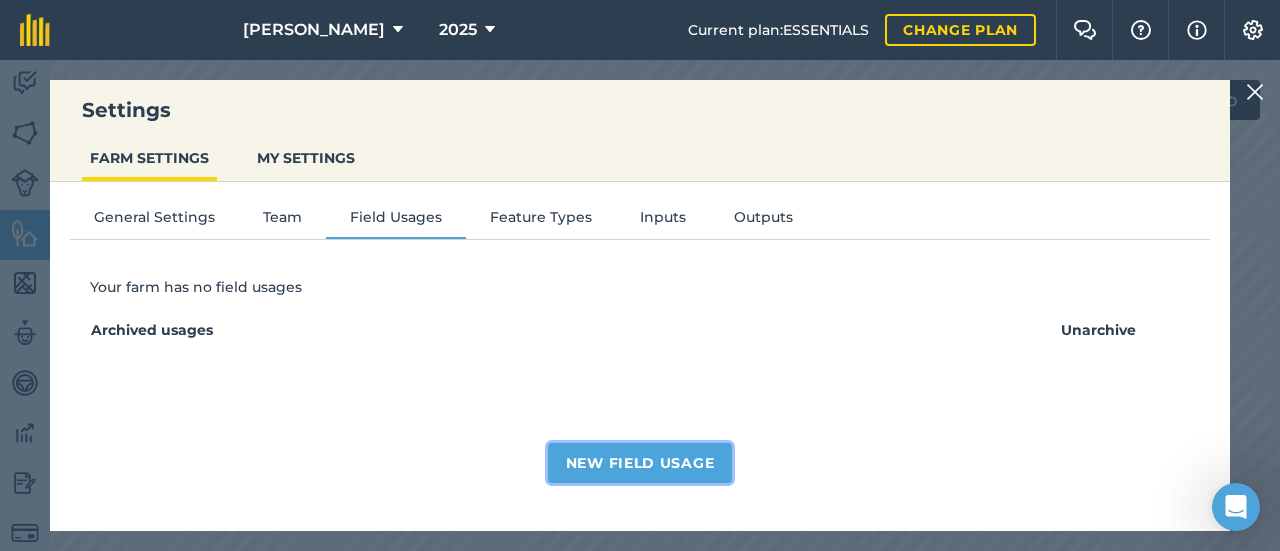 click on "New Field Usage" at bounding box center (640, 463) 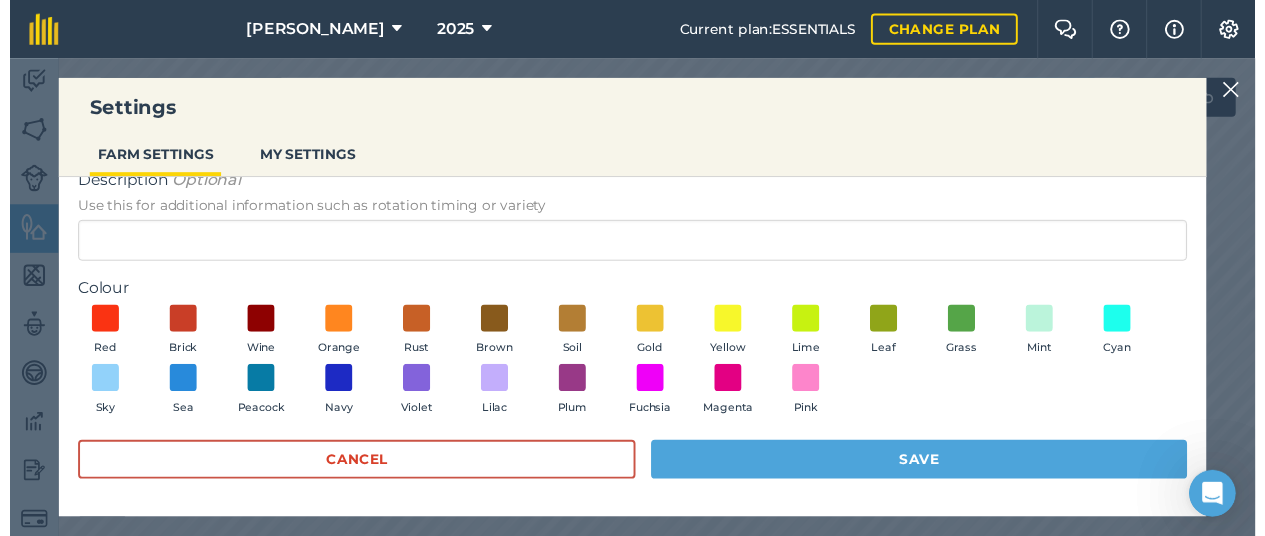 scroll, scrollTop: 0, scrollLeft: 0, axis: both 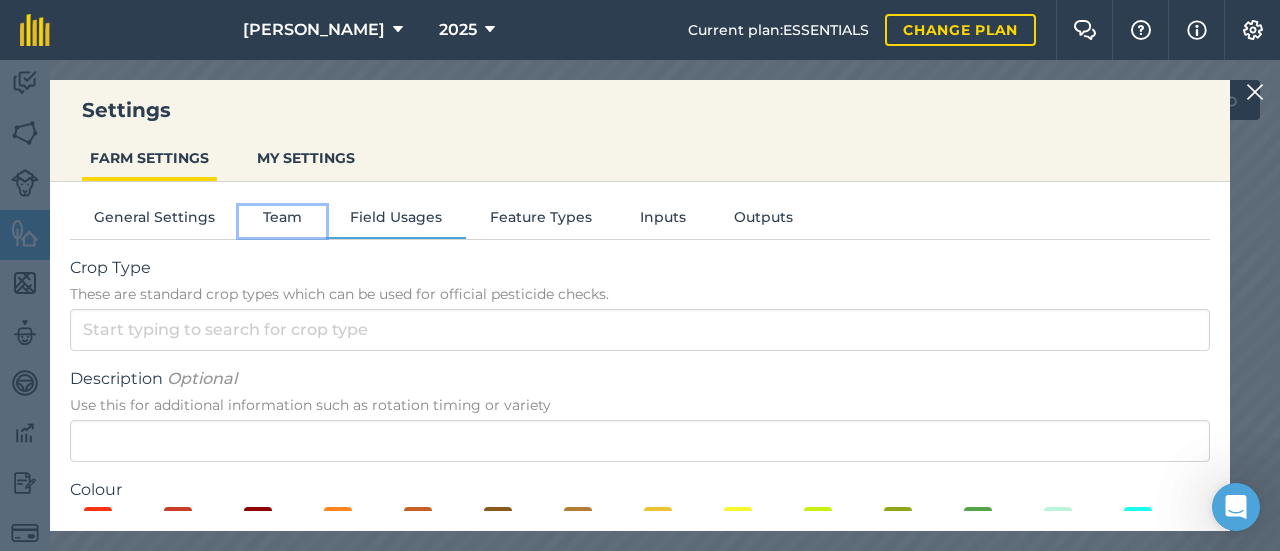 click on "Team" at bounding box center (282, 221) 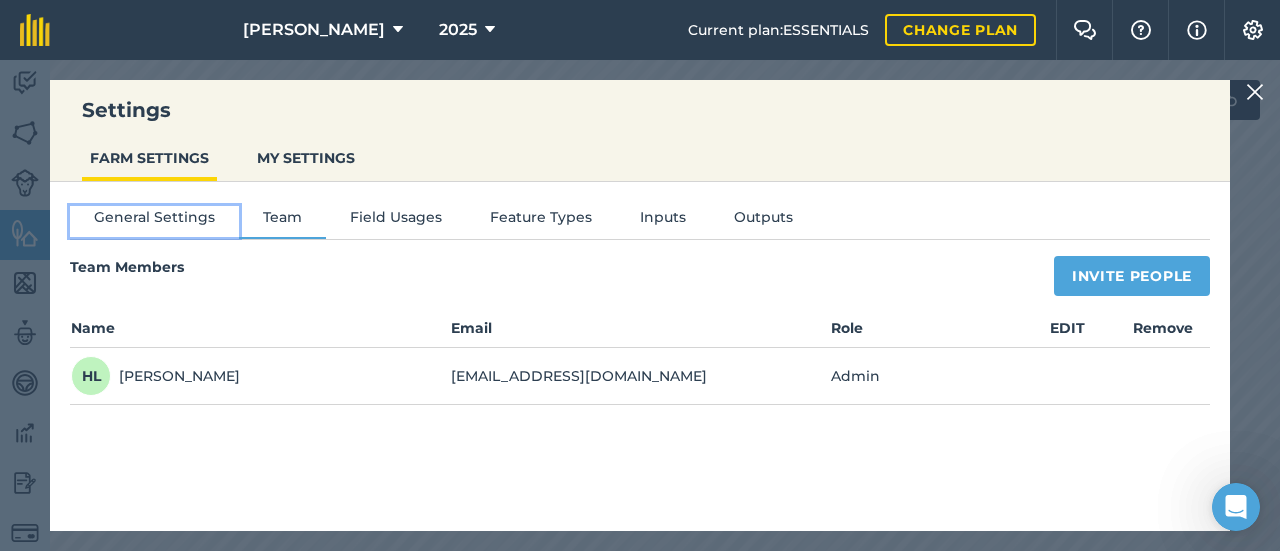 click on "General Settings" at bounding box center [154, 221] 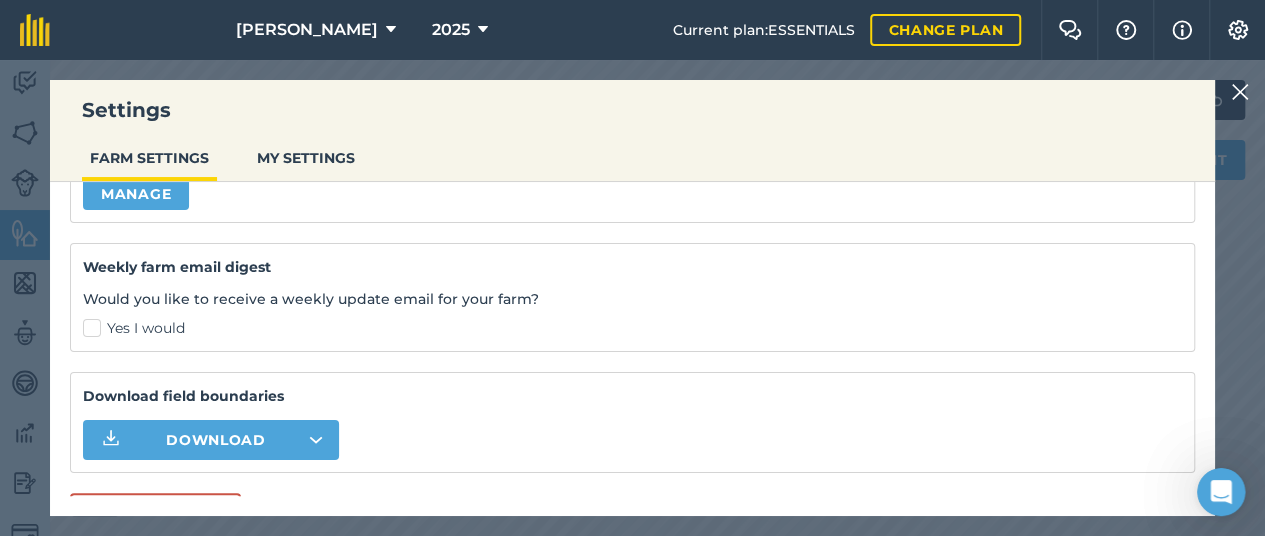 scroll, scrollTop: 352, scrollLeft: 0, axis: vertical 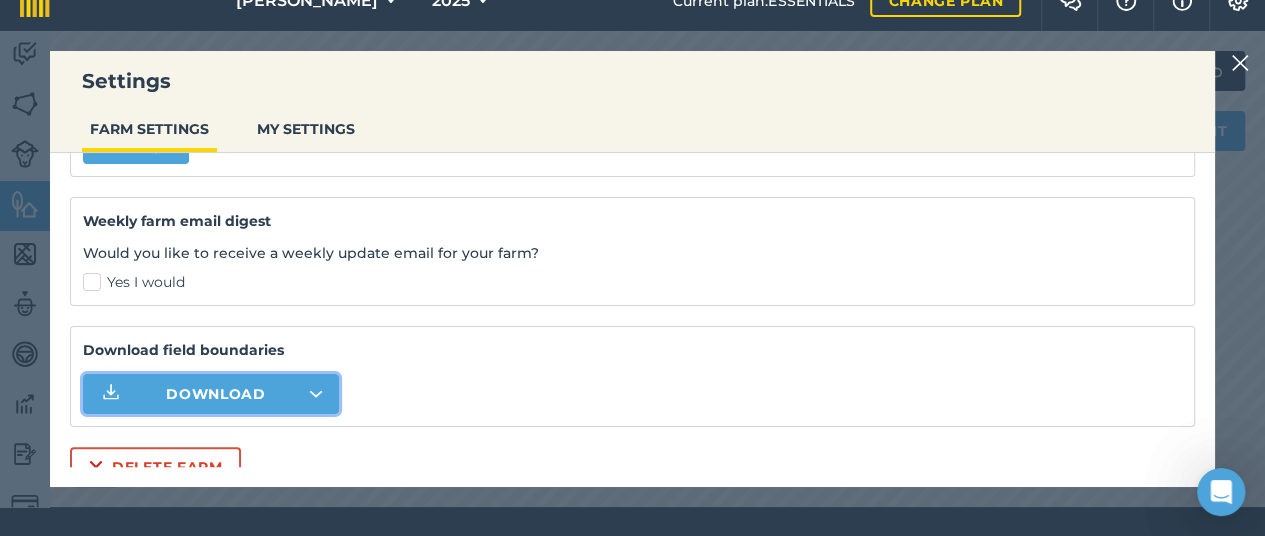 click on "Download" at bounding box center (216, 394) 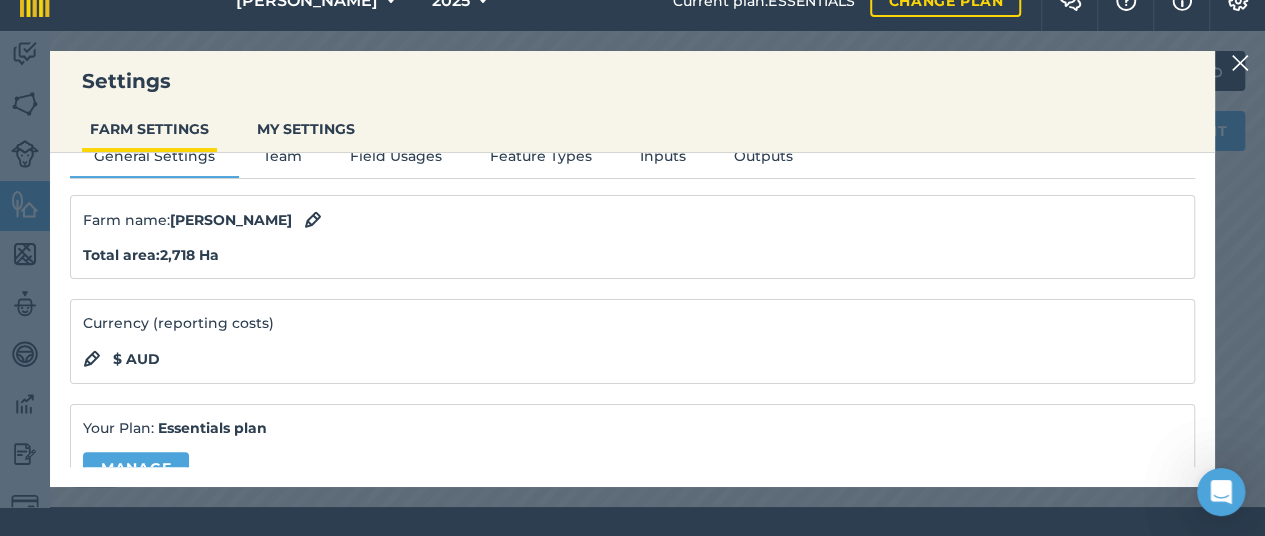 scroll, scrollTop: 0, scrollLeft: 0, axis: both 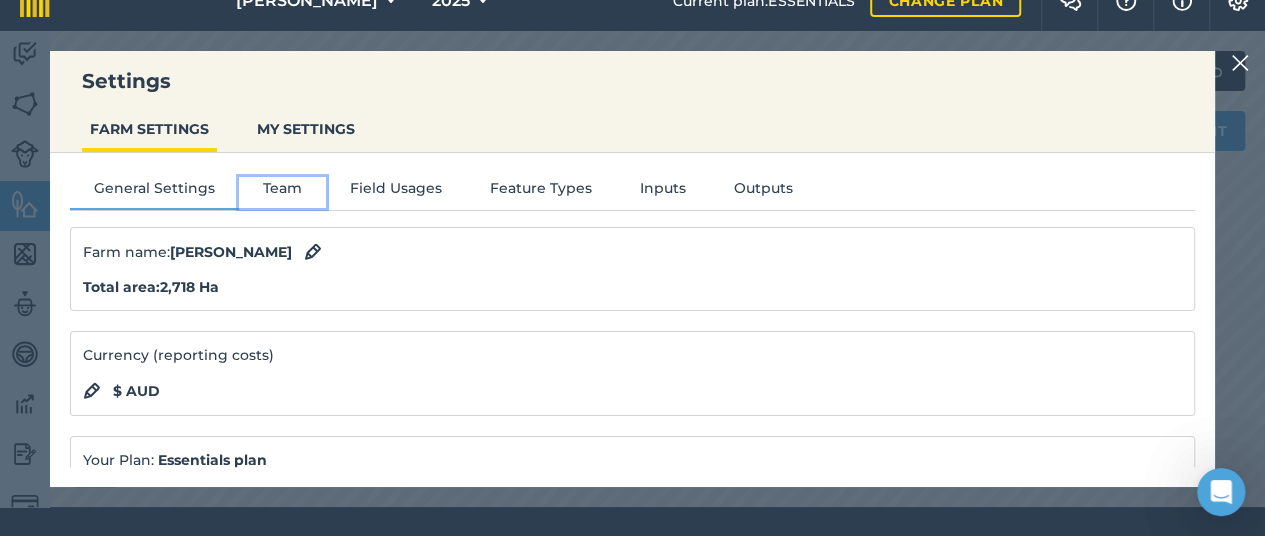click on "Team" at bounding box center [282, 192] 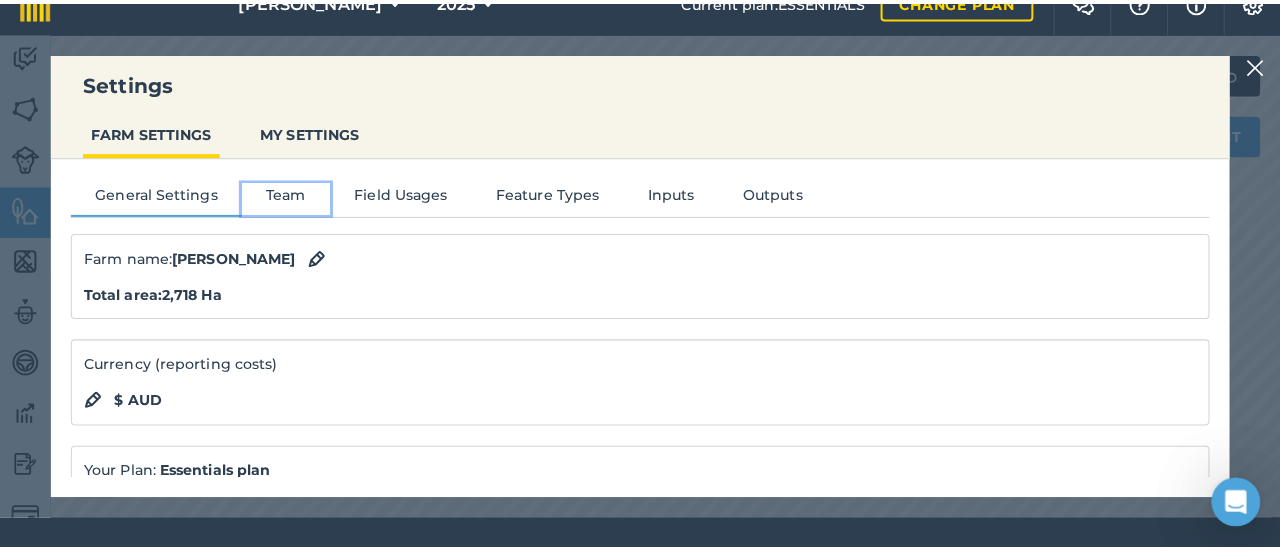 scroll, scrollTop: 0, scrollLeft: 0, axis: both 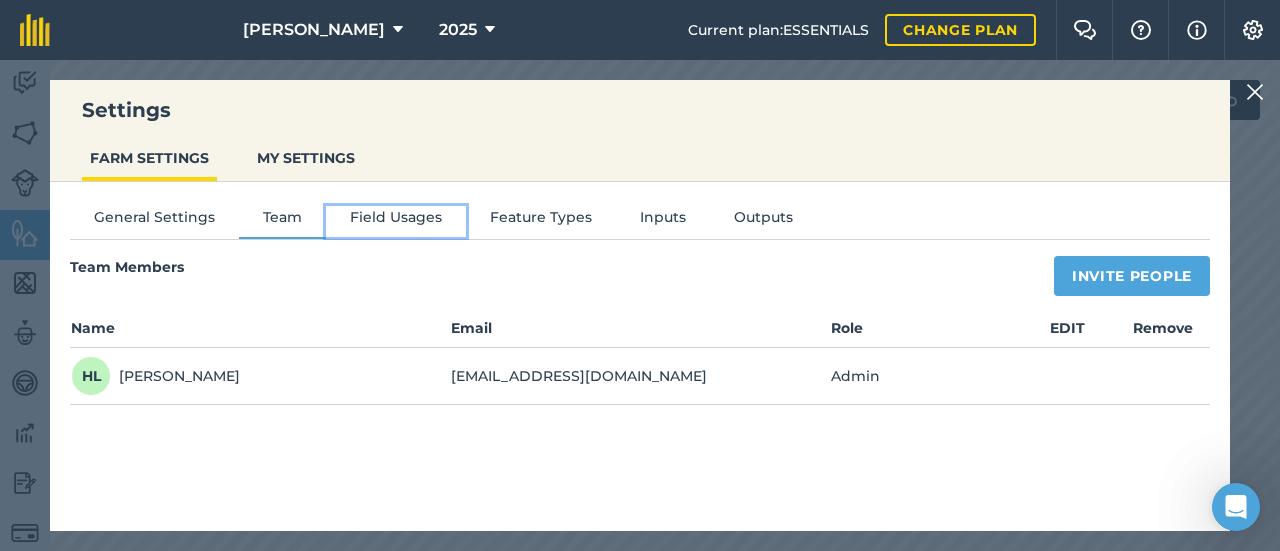 click on "Field Usages" at bounding box center (396, 221) 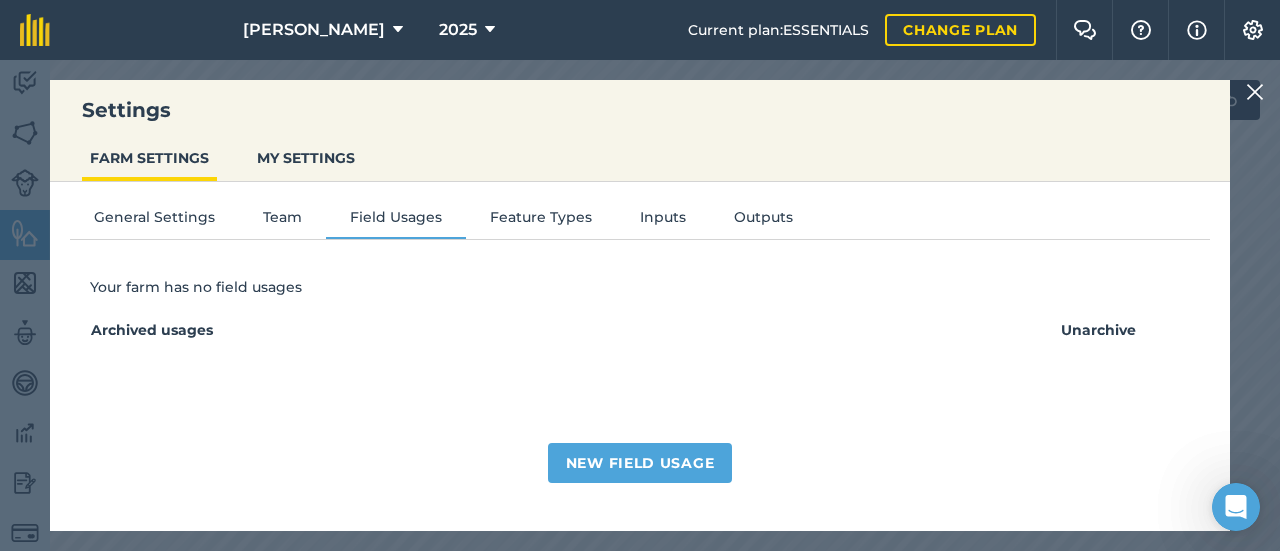 click at bounding box center [1255, 92] 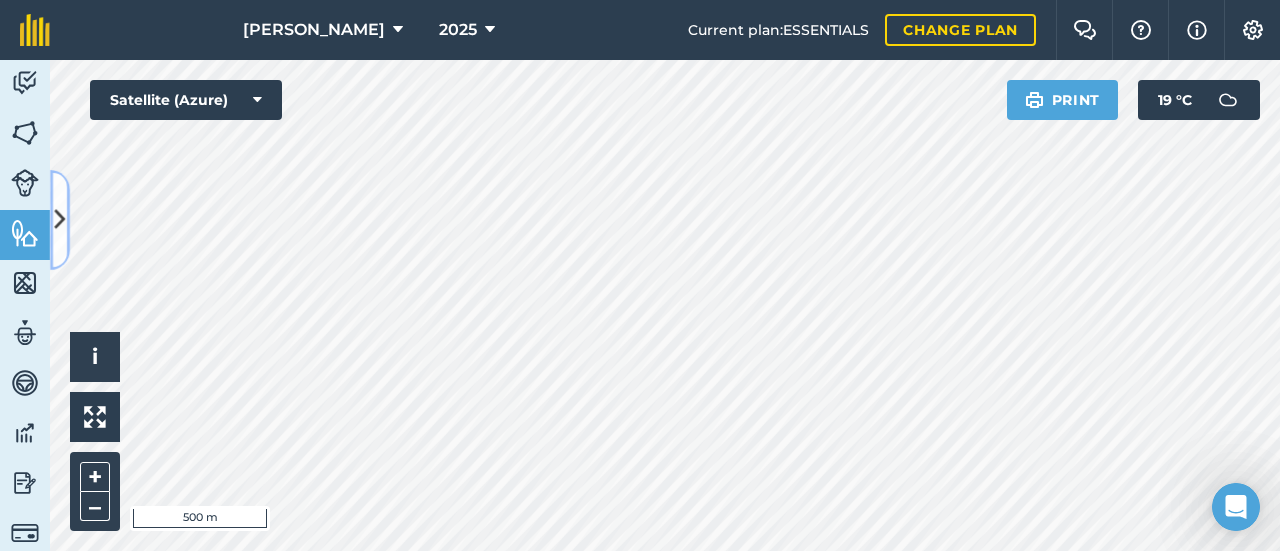 click at bounding box center [60, 219] 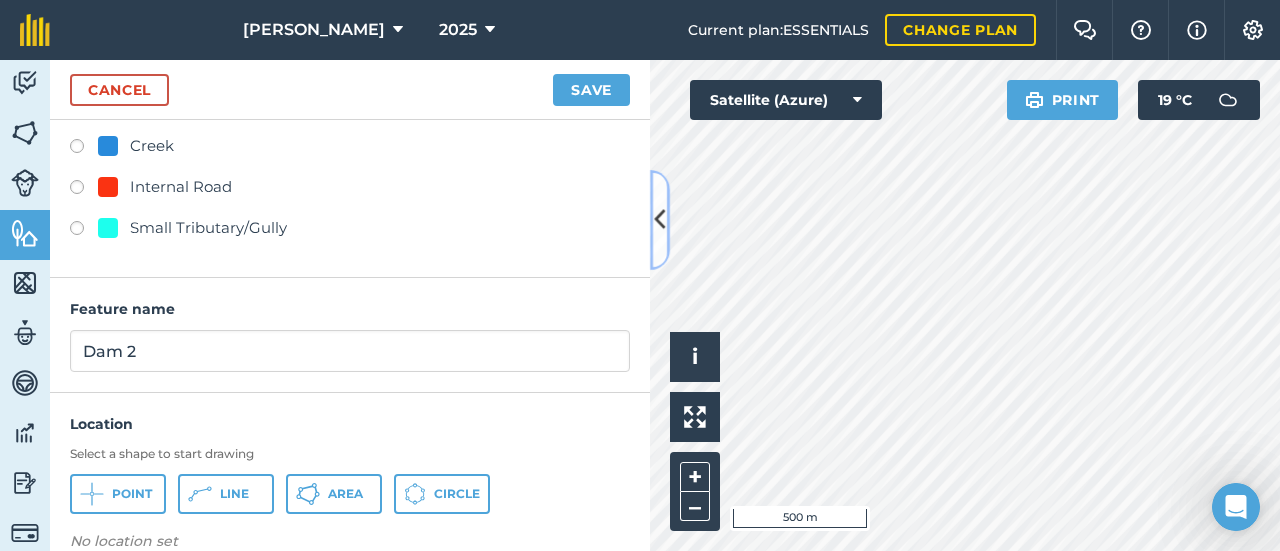 scroll, scrollTop: 0, scrollLeft: 0, axis: both 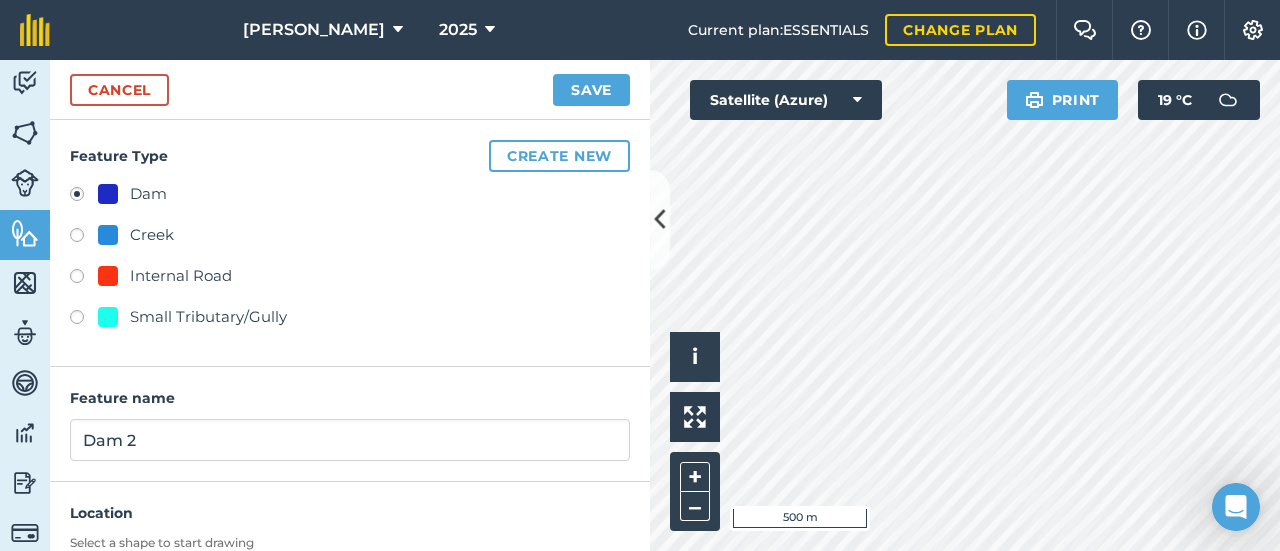 click at bounding box center (84, 320) 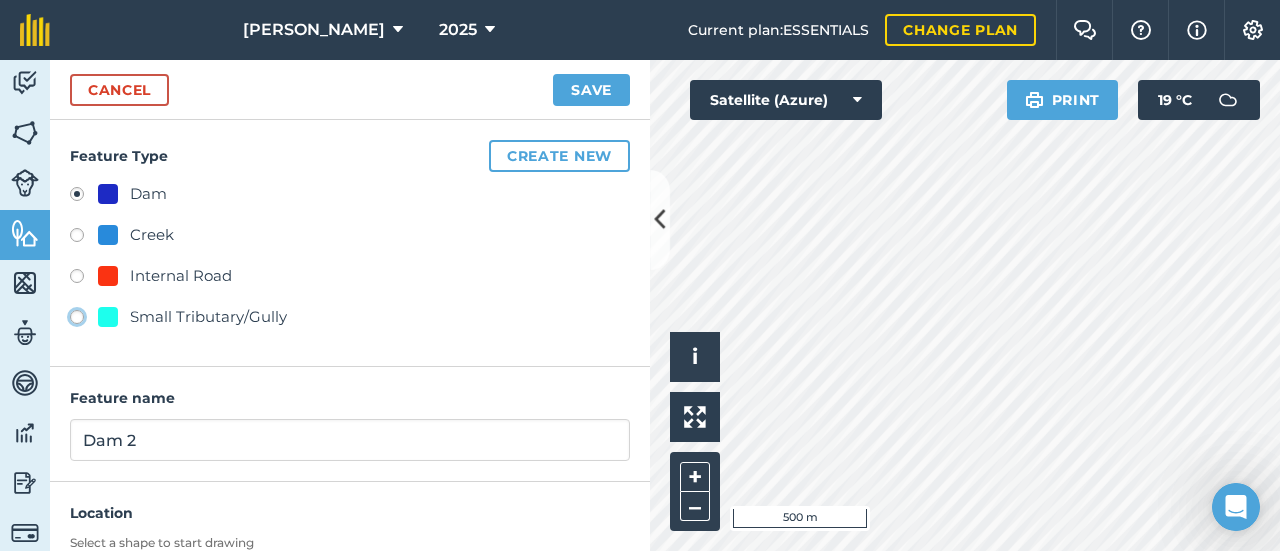 click on "Small Tributary/Gully" at bounding box center (-9923, 316) 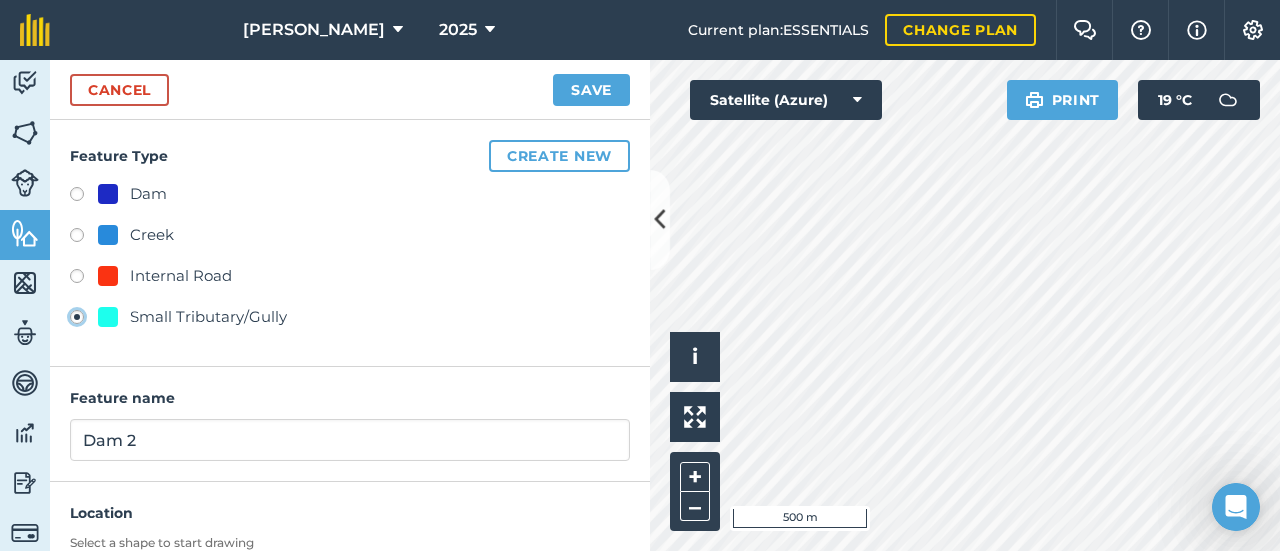 type on "Small Tributary/Gully" 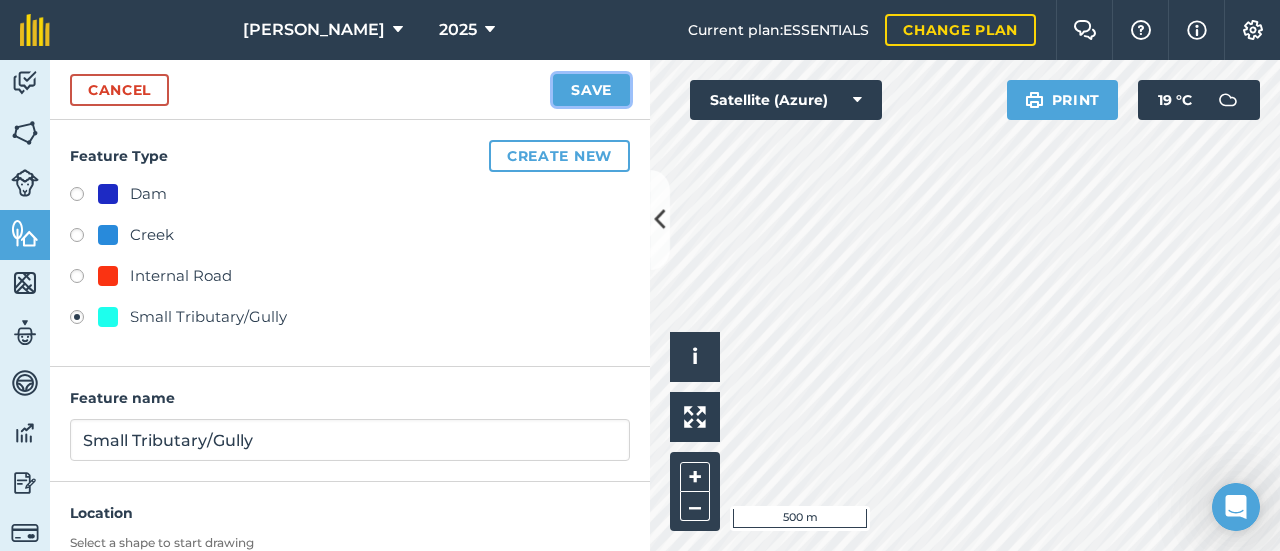 click on "Save" at bounding box center [591, 90] 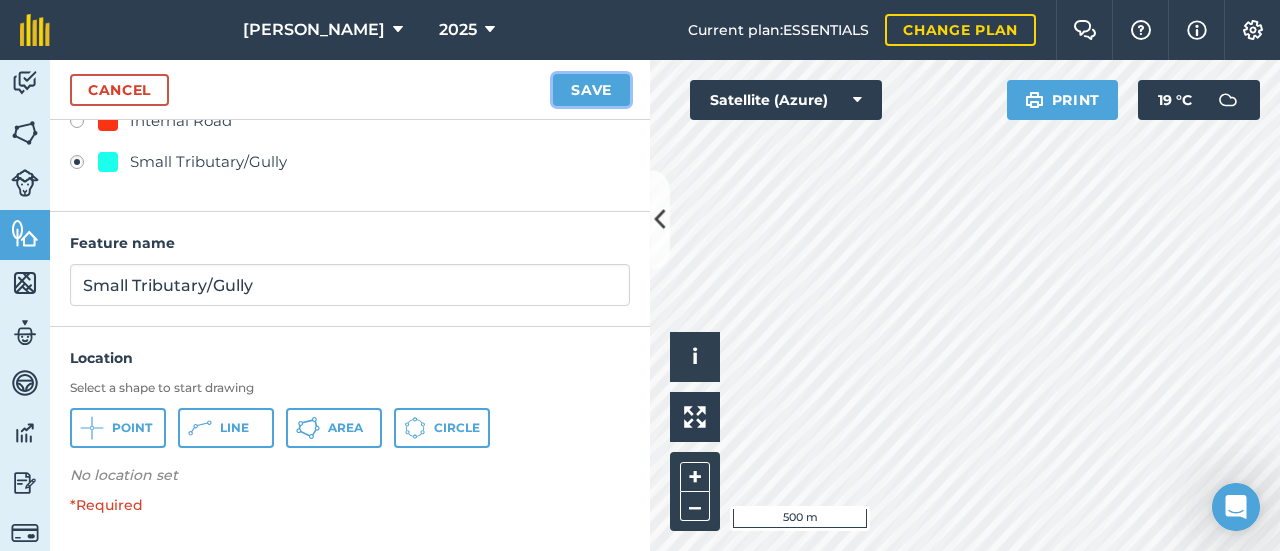 scroll, scrollTop: 156, scrollLeft: 0, axis: vertical 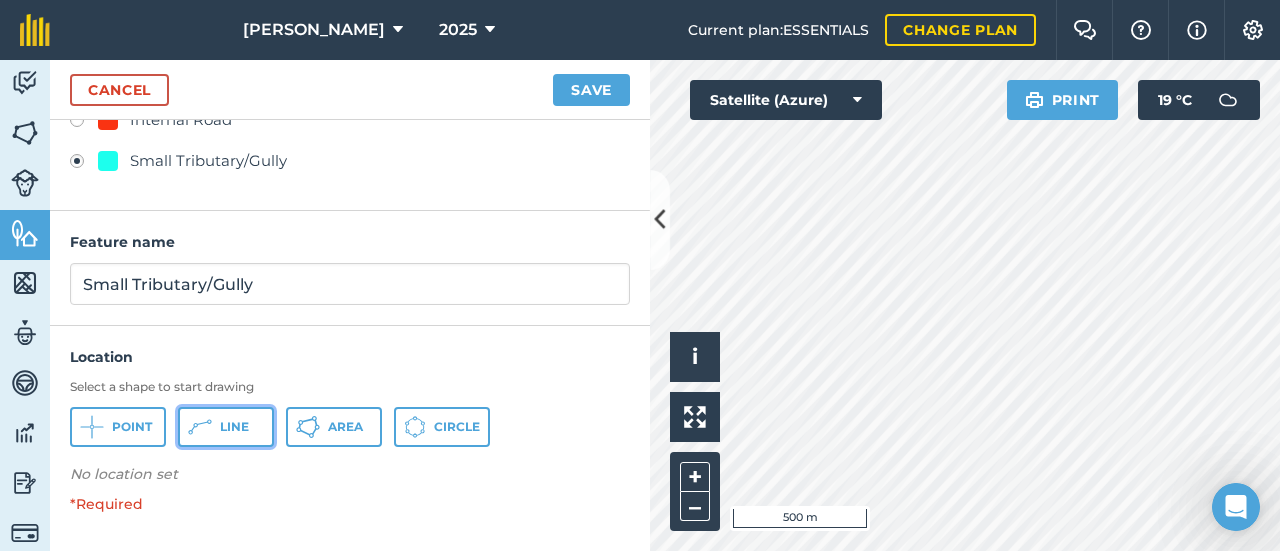 click on "Line" at bounding box center (226, 427) 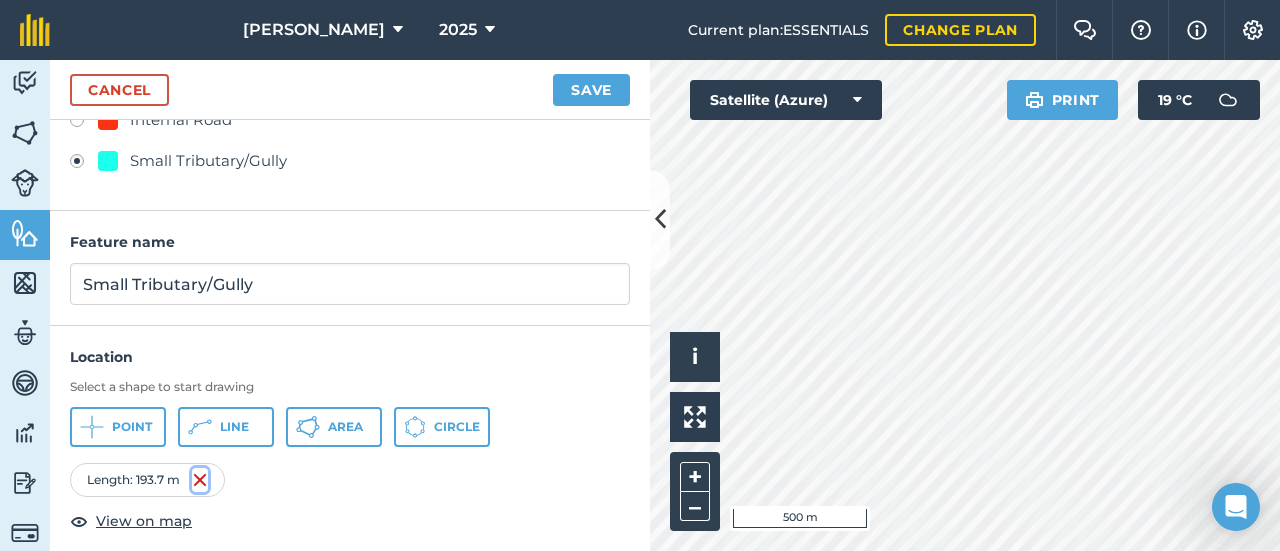 click at bounding box center (200, 480) 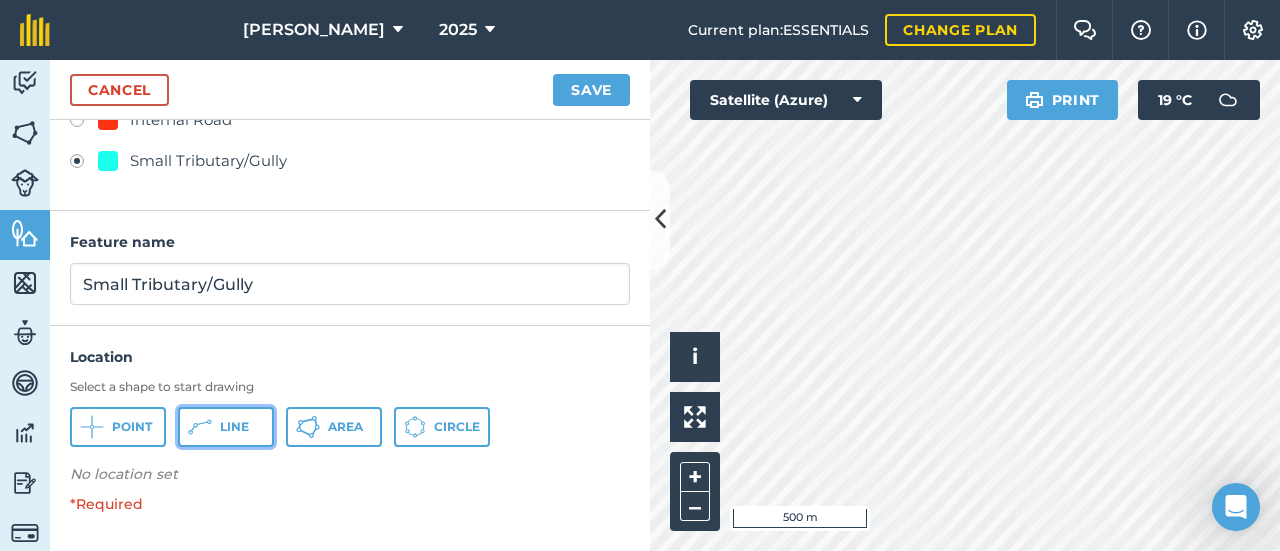 click on "Line" at bounding box center [226, 427] 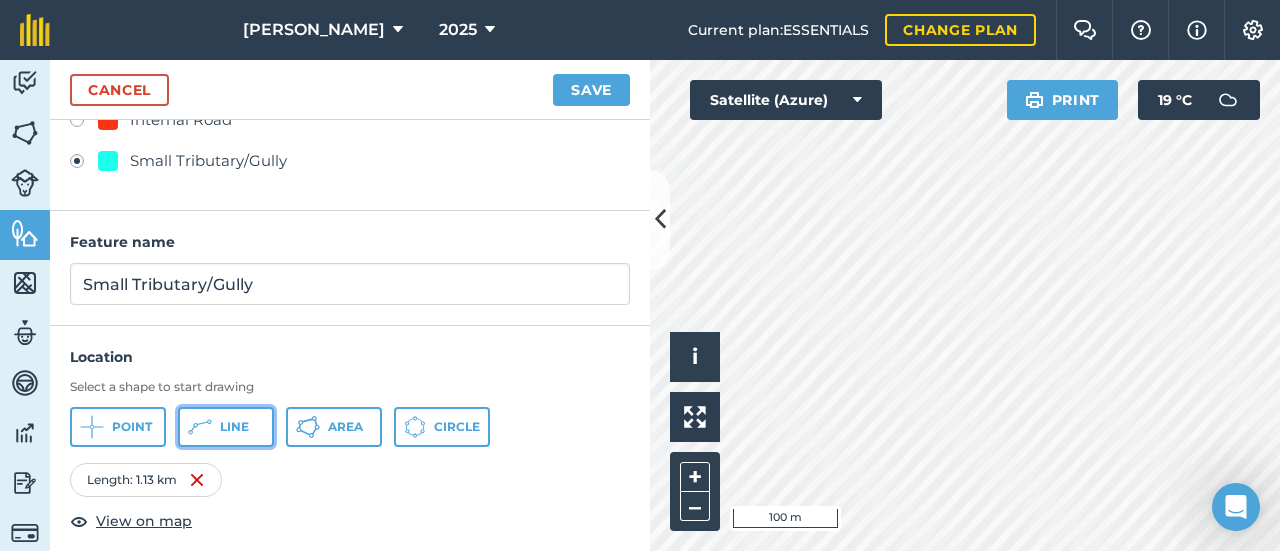 click on "Line" at bounding box center [226, 427] 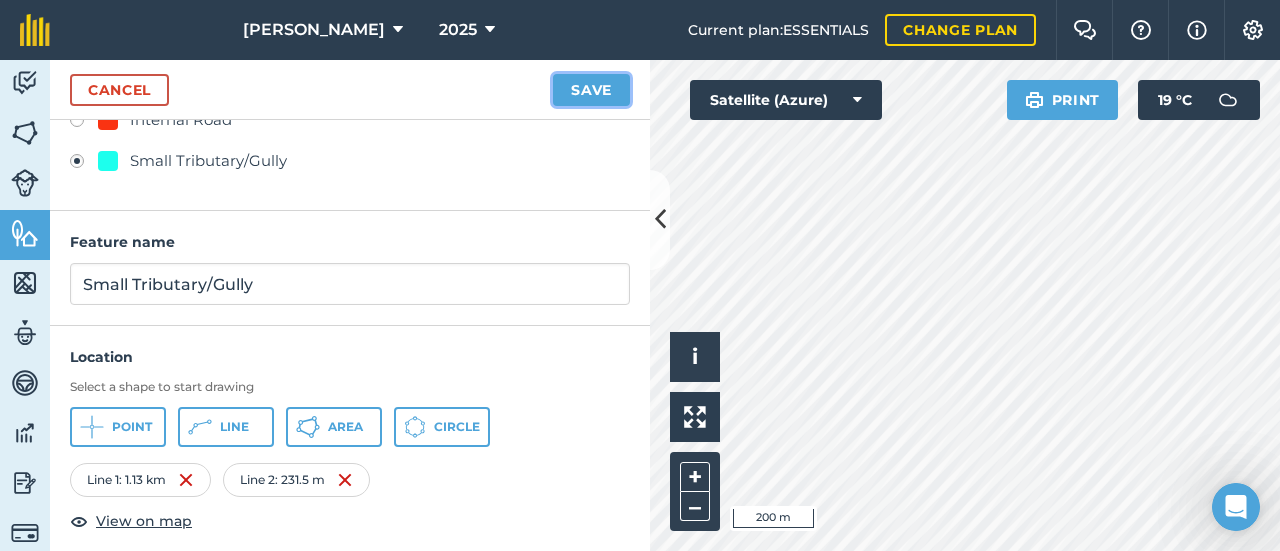 click on "Save" at bounding box center (591, 90) 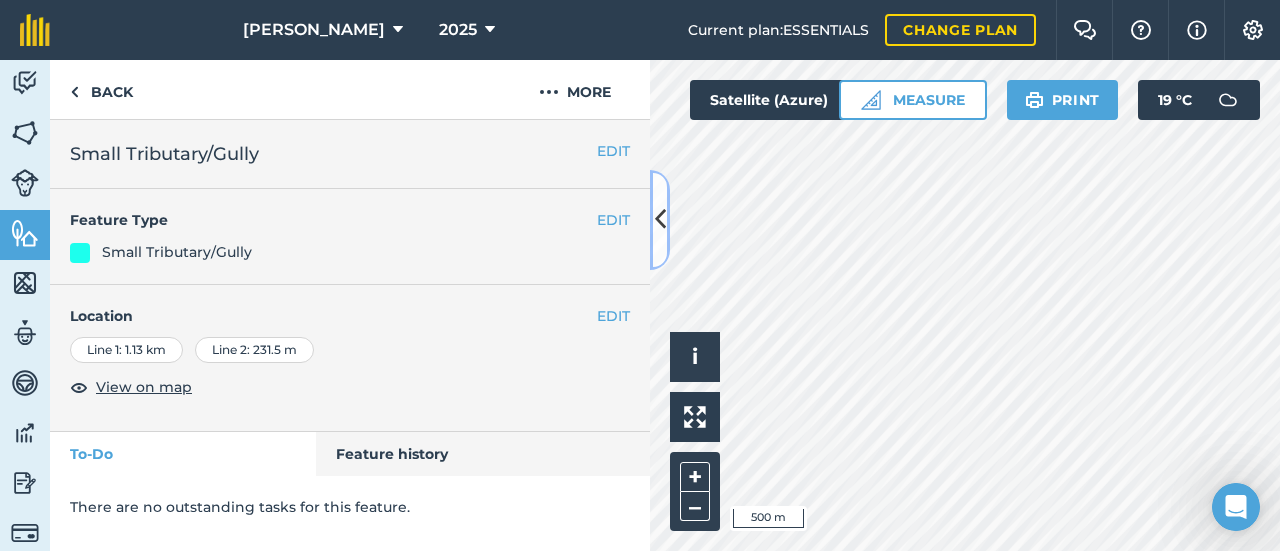 click at bounding box center [660, 219] 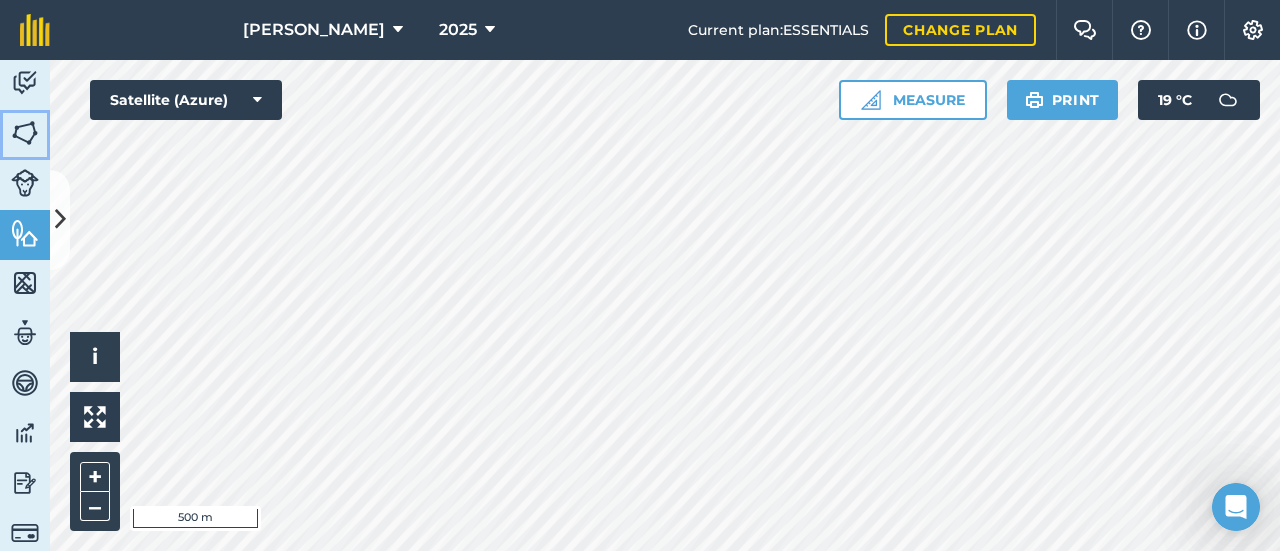 click at bounding box center [25, 133] 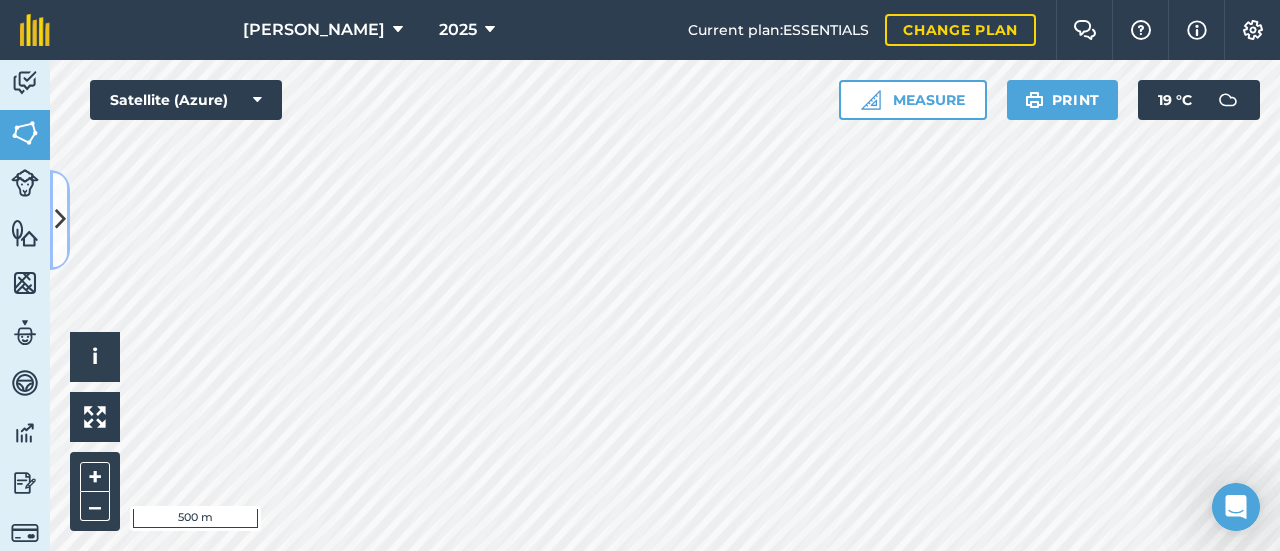 click at bounding box center (60, 219) 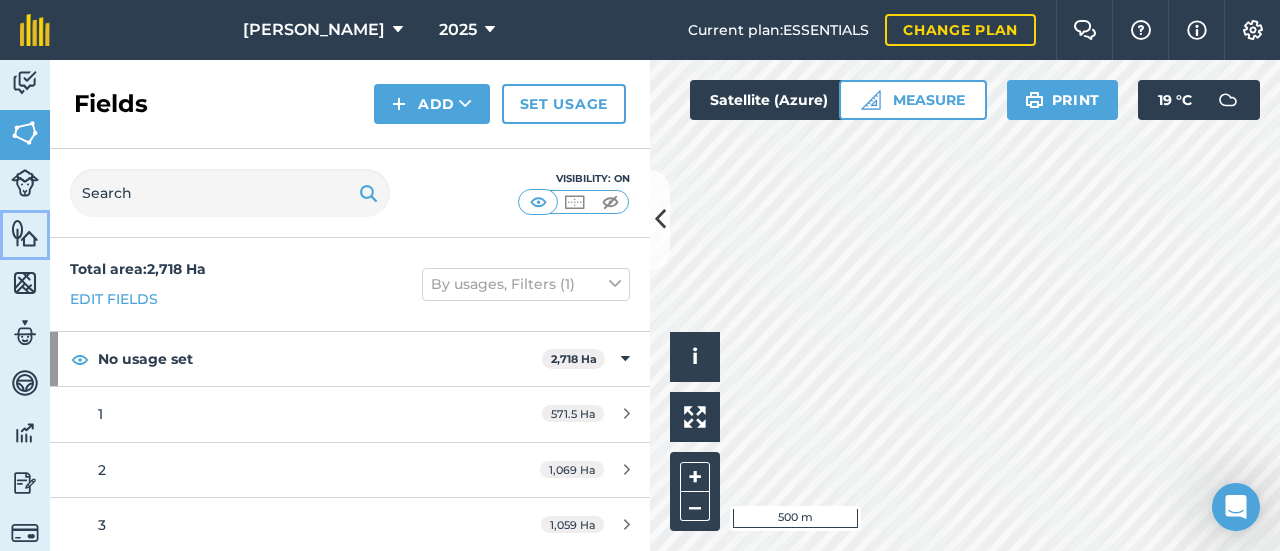 click on "Features" at bounding box center (25, 235) 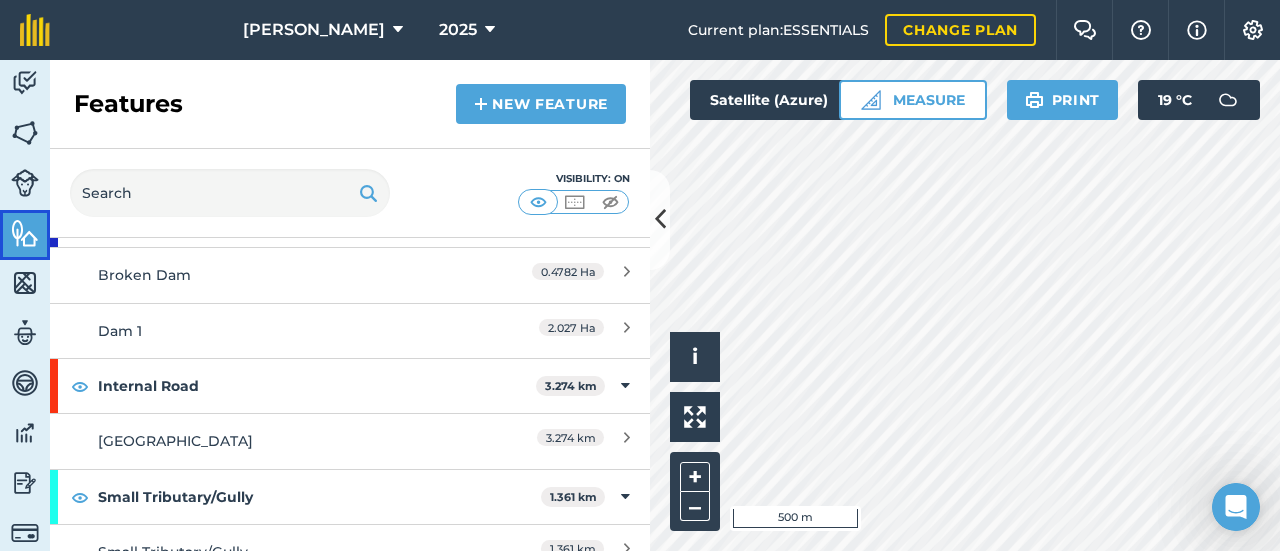 scroll, scrollTop: 242, scrollLeft: 0, axis: vertical 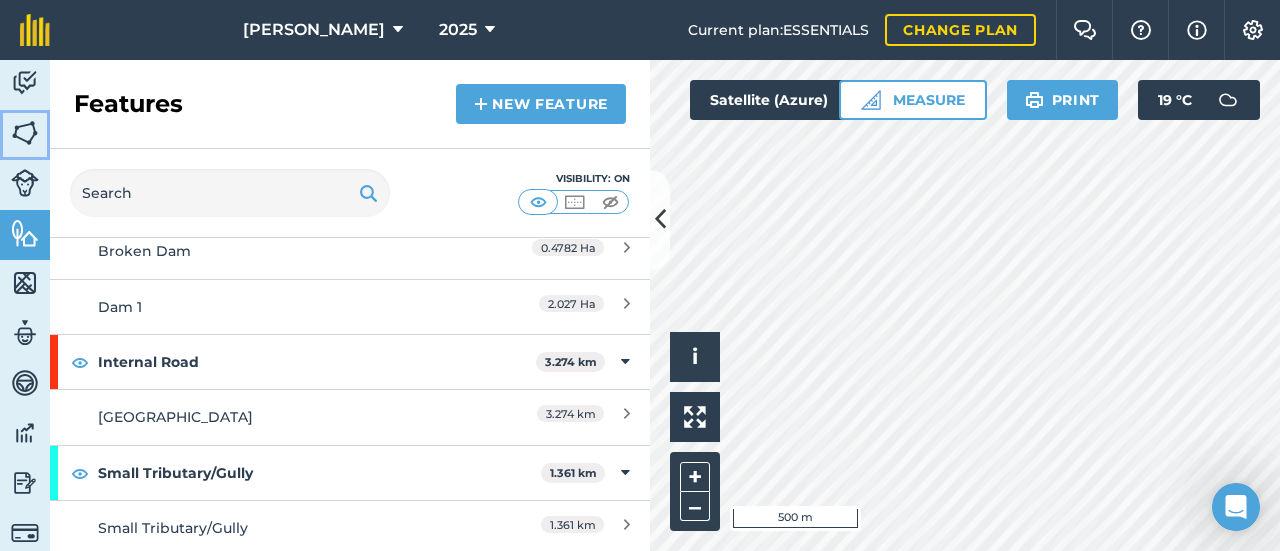 click at bounding box center [25, 133] 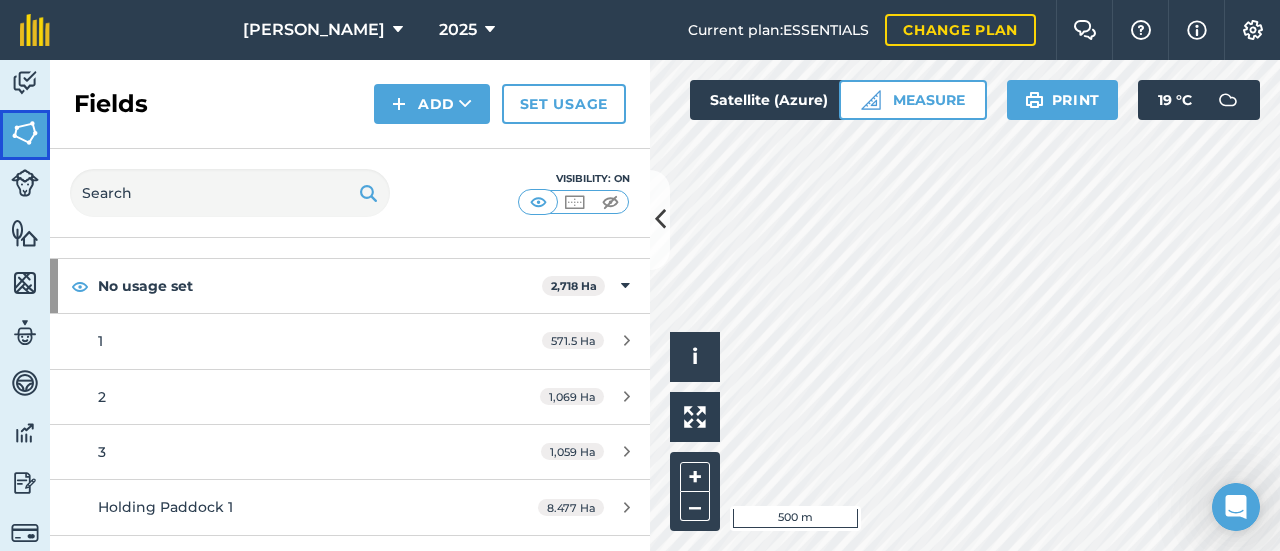 scroll, scrollTop: 109, scrollLeft: 0, axis: vertical 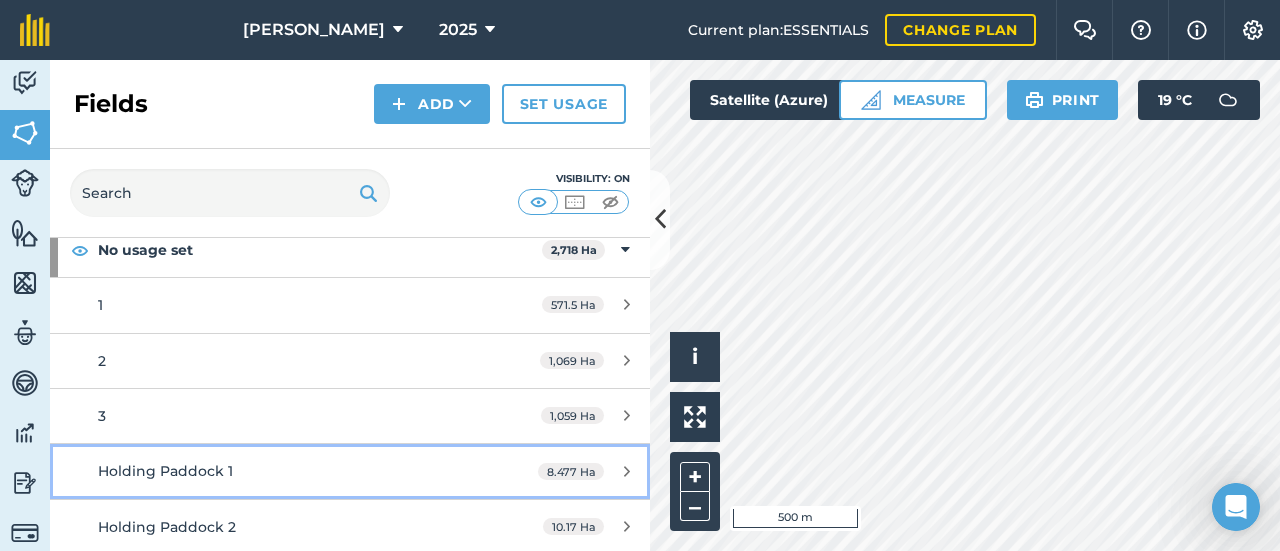 click on "8.477   Ha" at bounding box center (584, 472) 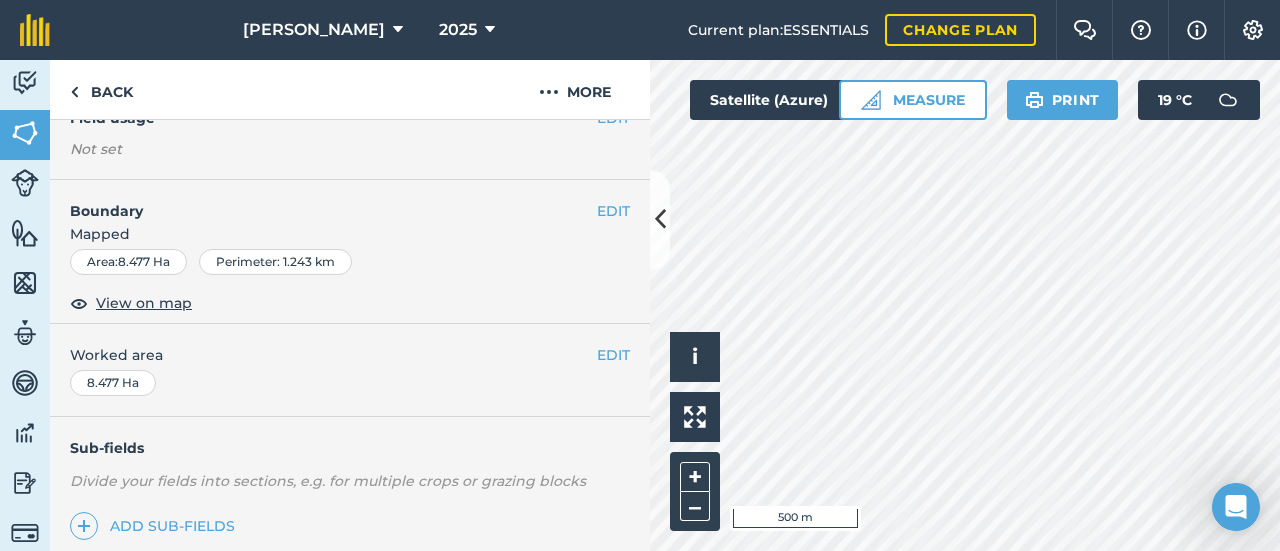 scroll, scrollTop: 0, scrollLeft: 0, axis: both 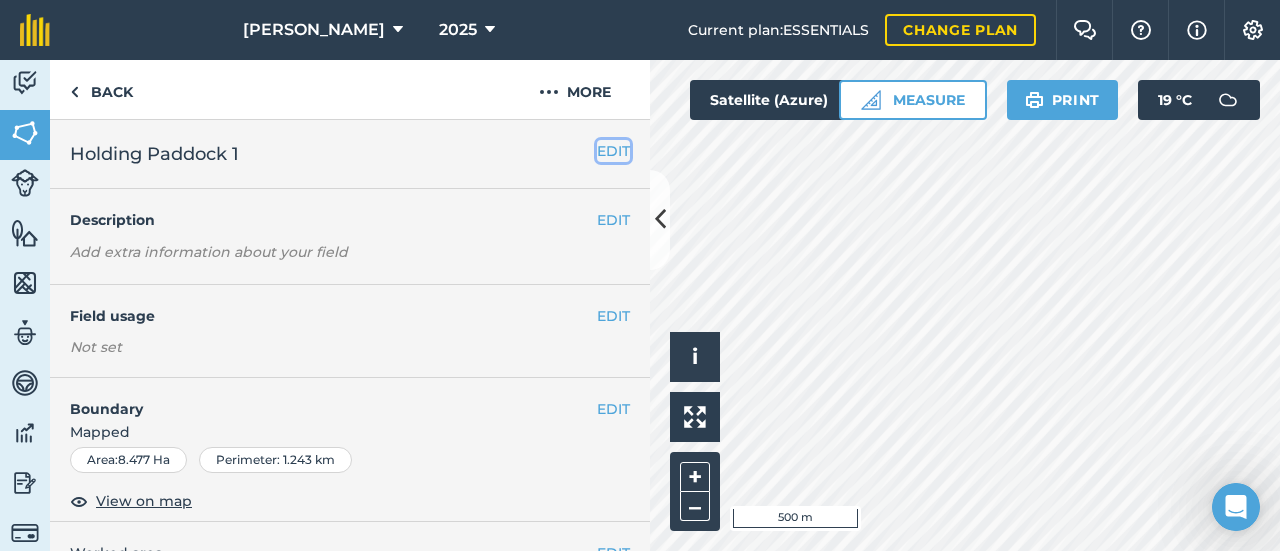 click on "EDIT" at bounding box center [613, 151] 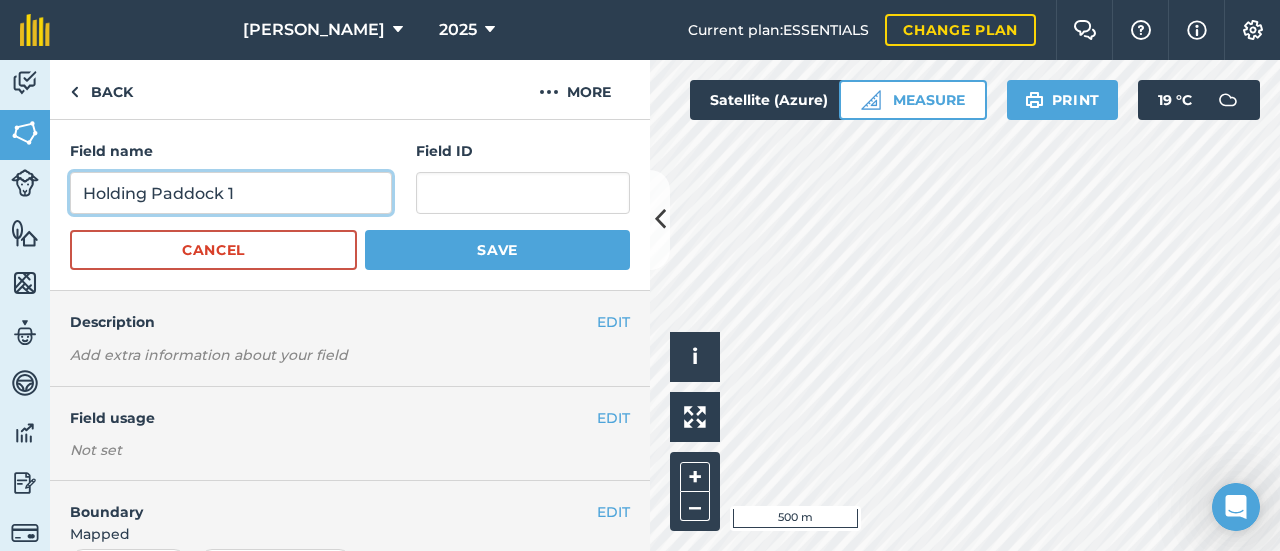 drag, startPoint x: 298, startPoint y: 191, endPoint x: 28, endPoint y: 179, distance: 270.26654 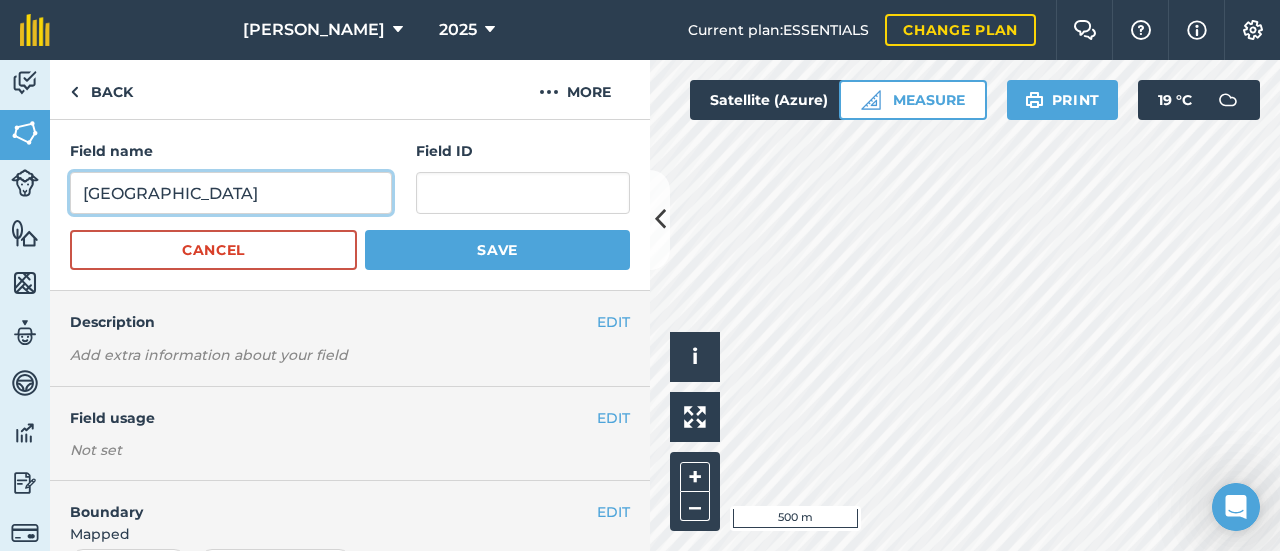 type on "Dam Square" 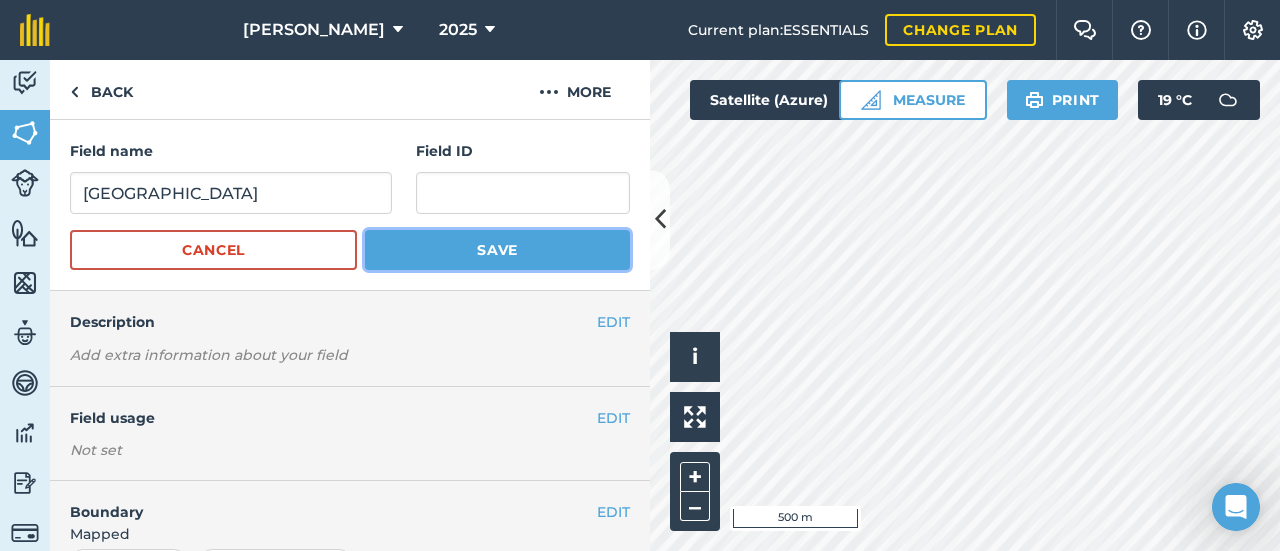 click on "Save" at bounding box center (497, 250) 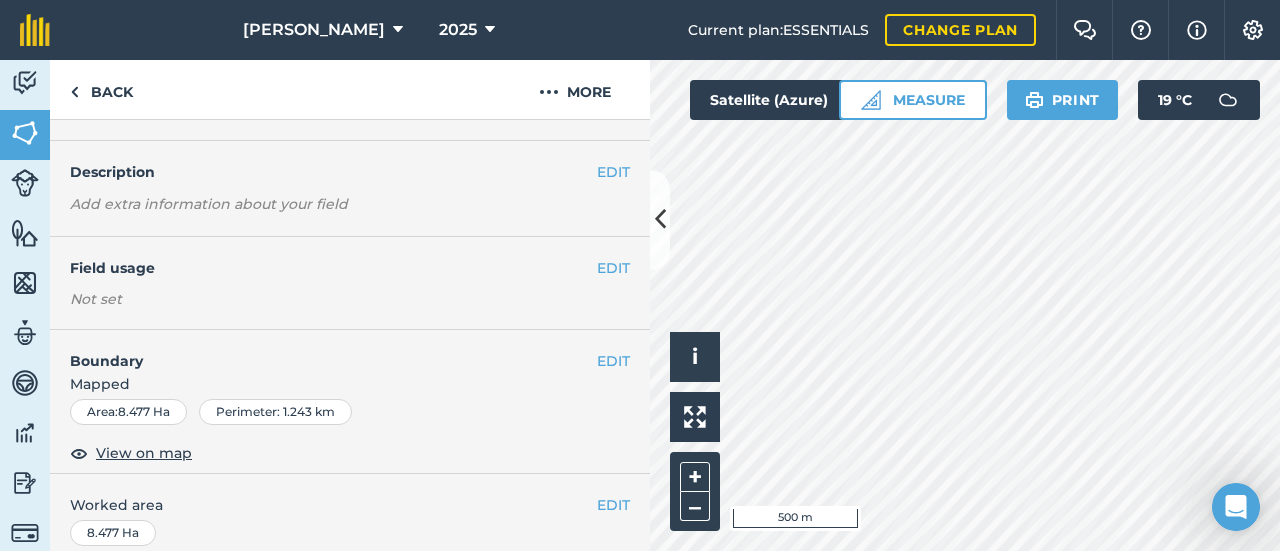 scroll, scrollTop: 0, scrollLeft: 0, axis: both 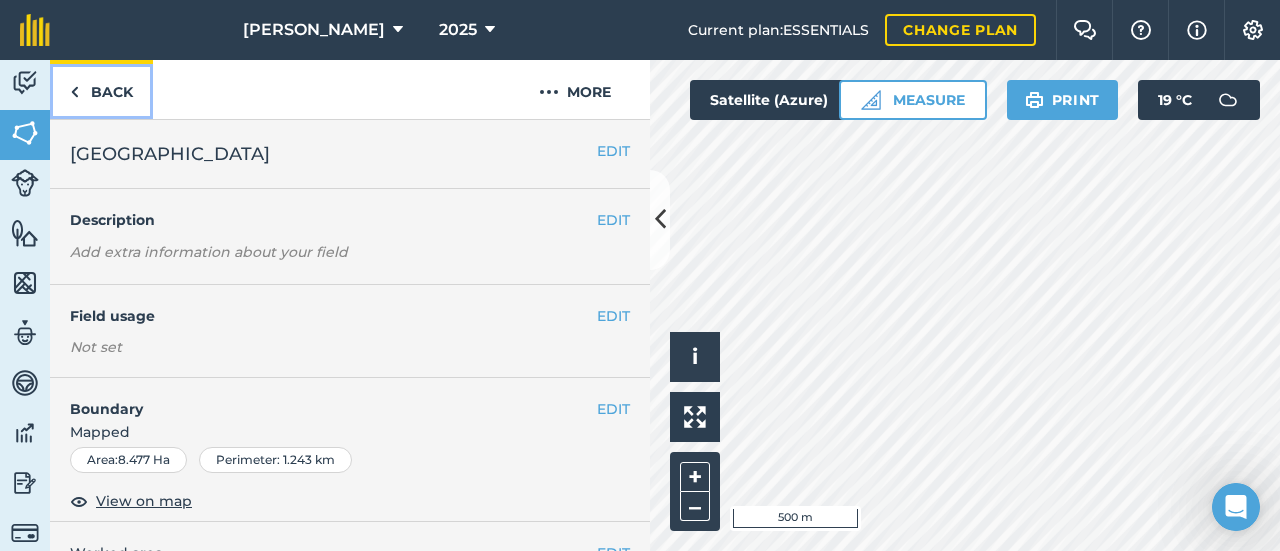 click at bounding box center [74, 92] 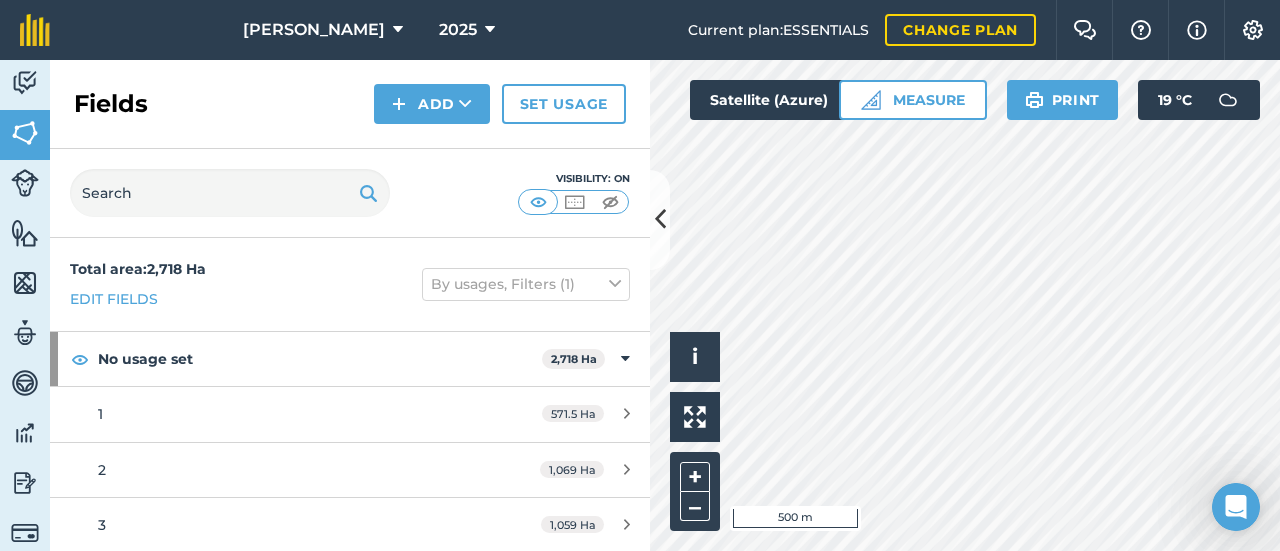 scroll, scrollTop: 109, scrollLeft: 0, axis: vertical 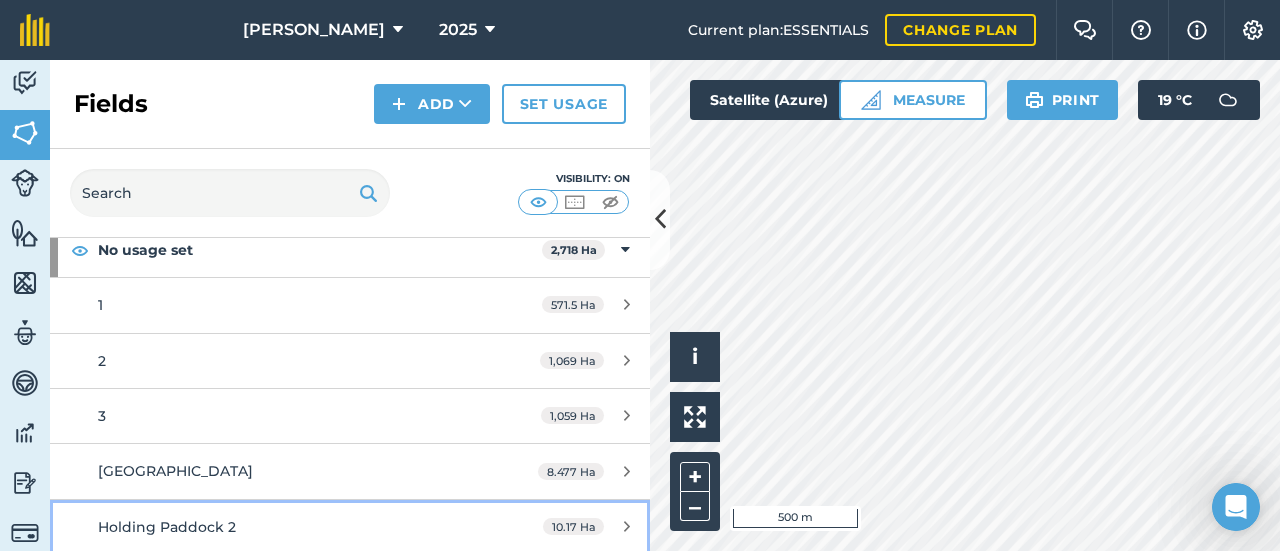 click at bounding box center [627, 526] 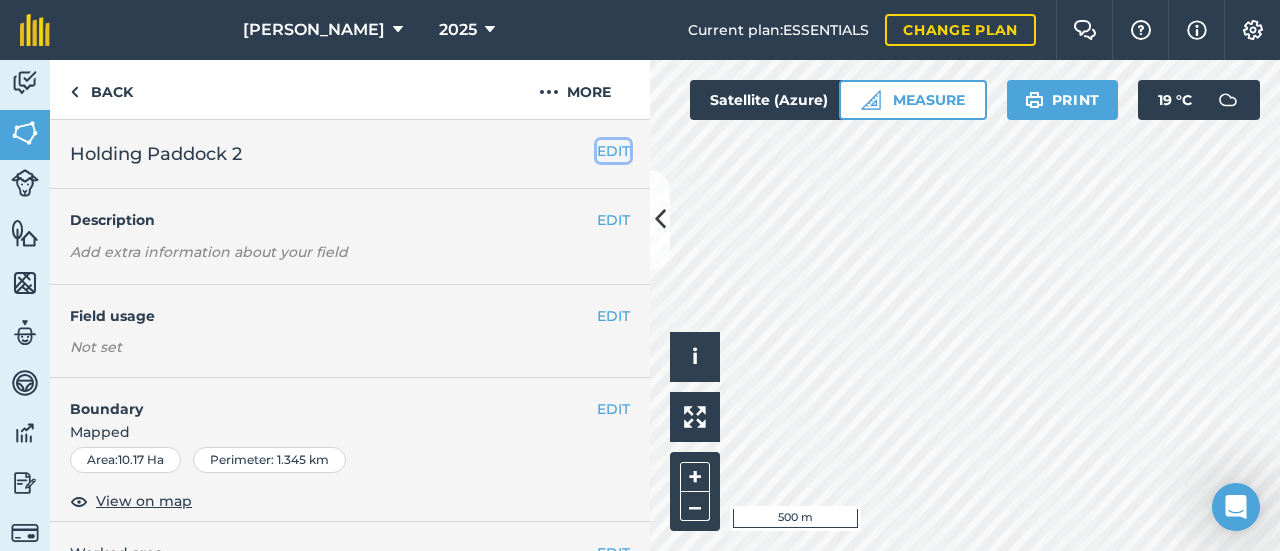 click on "EDIT" at bounding box center [613, 151] 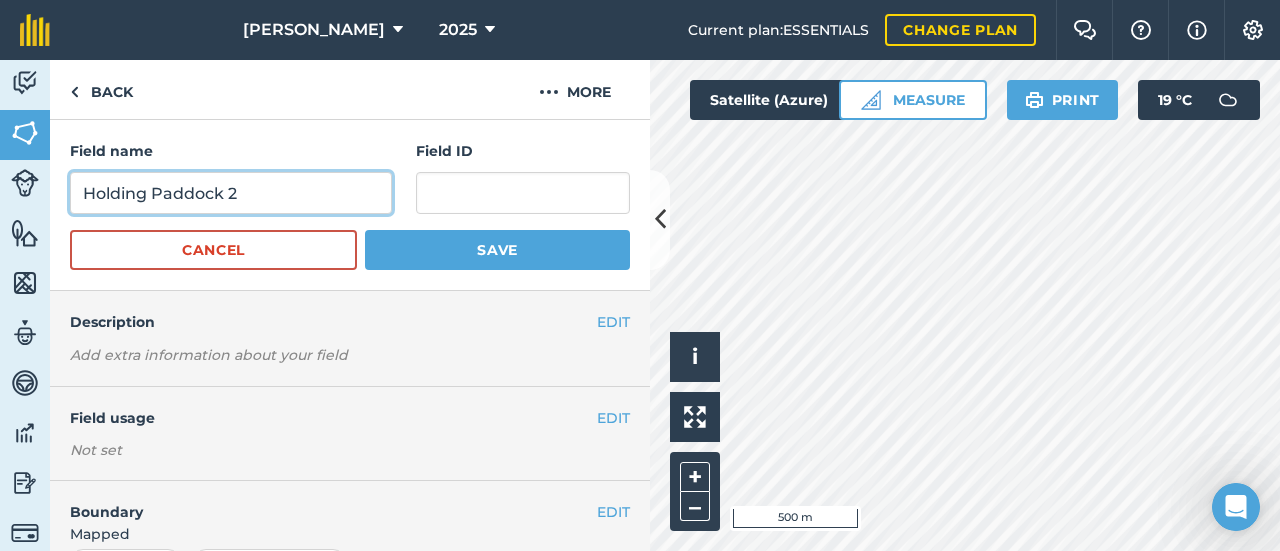 drag, startPoint x: 222, startPoint y: 190, endPoint x: 0, endPoint y: 206, distance: 222.57584 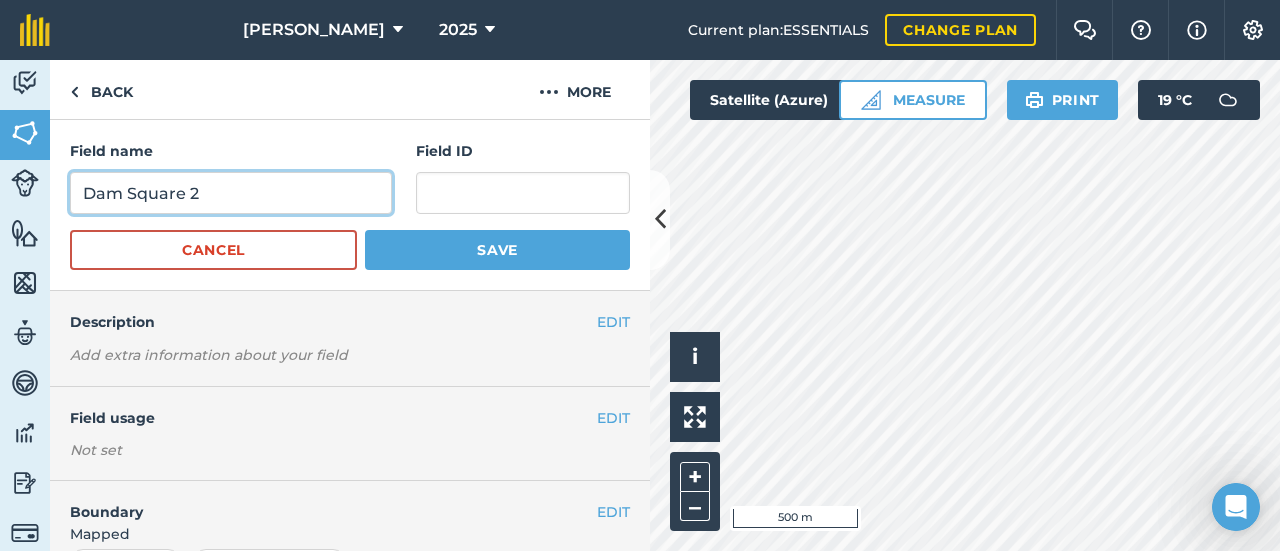 type on "Dam Square 2" 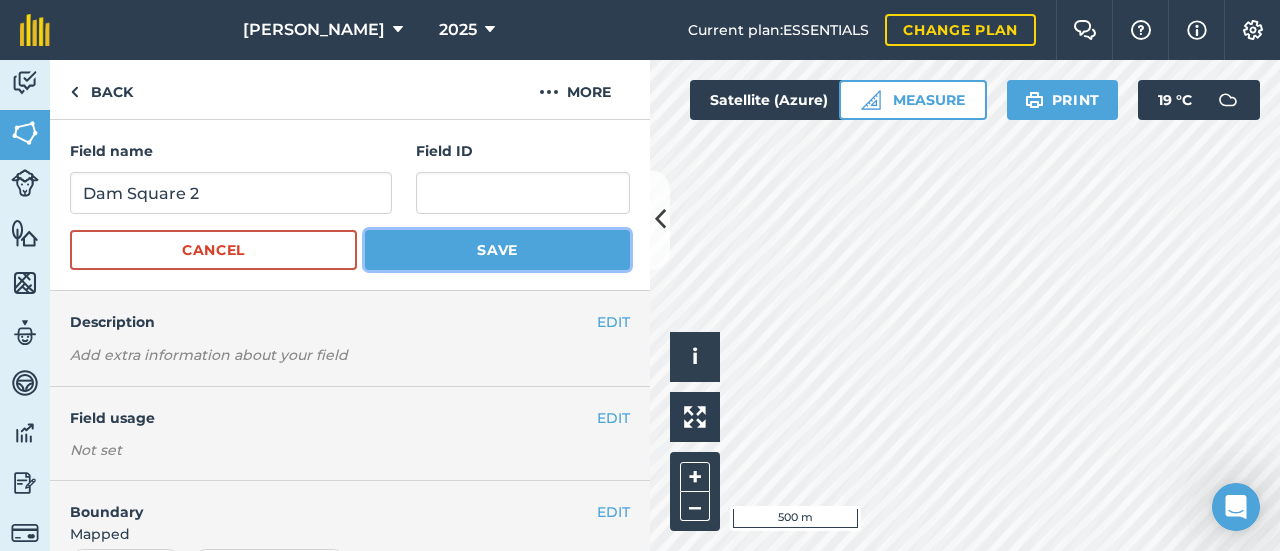 click on "Save" at bounding box center (497, 250) 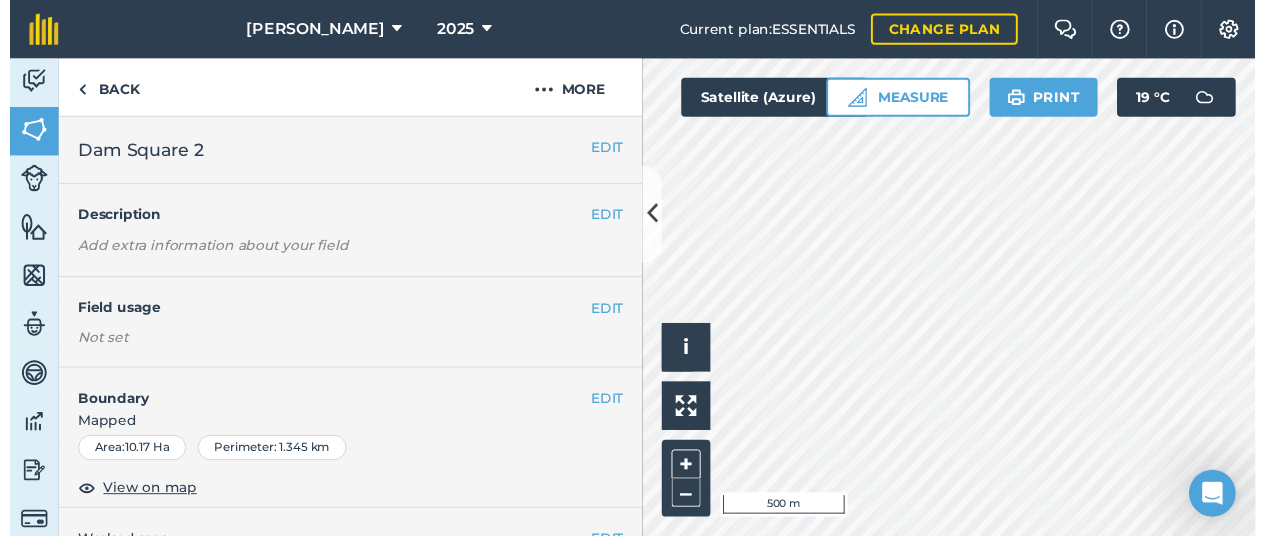 scroll, scrollTop: 438, scrollLeft: 0, axis: vertical 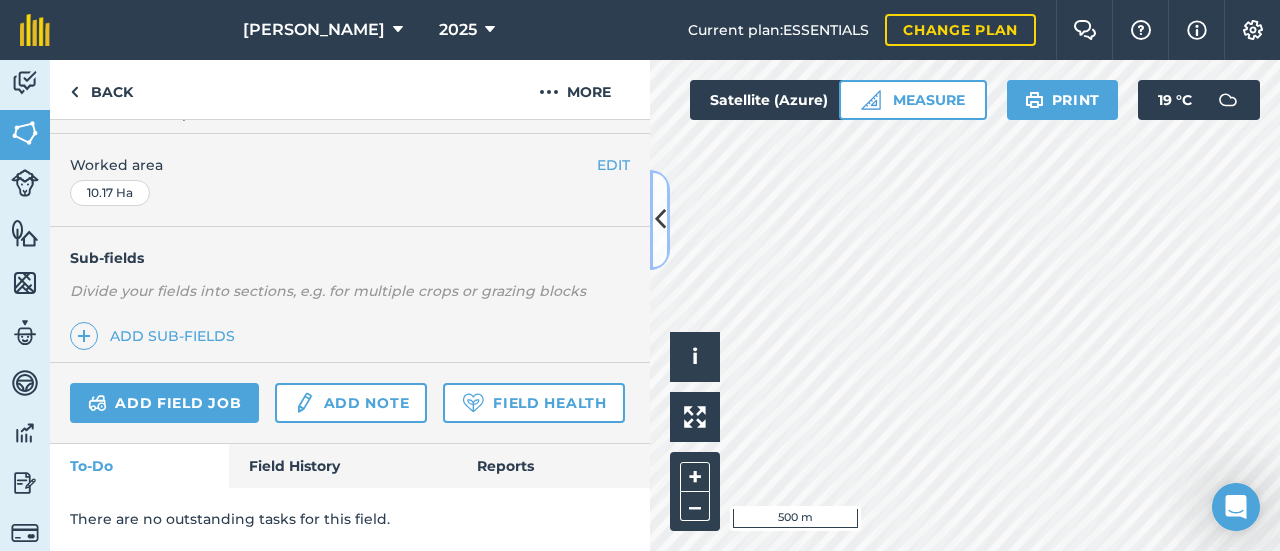 click at bounding box center (660, 220) 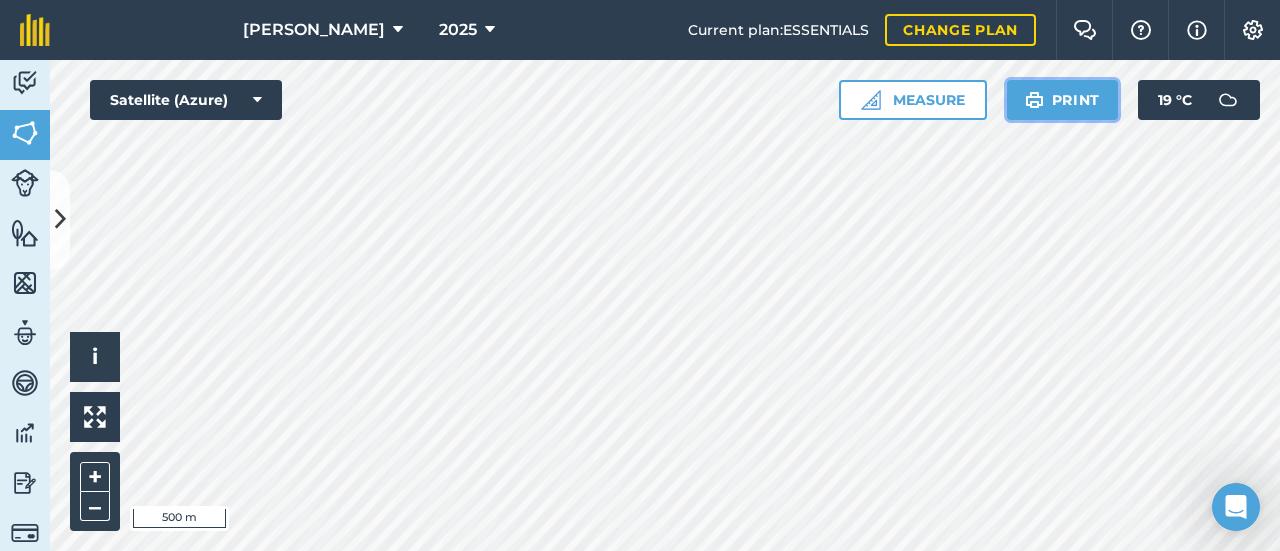 click on "Print" at bounding box center [1063, 100] 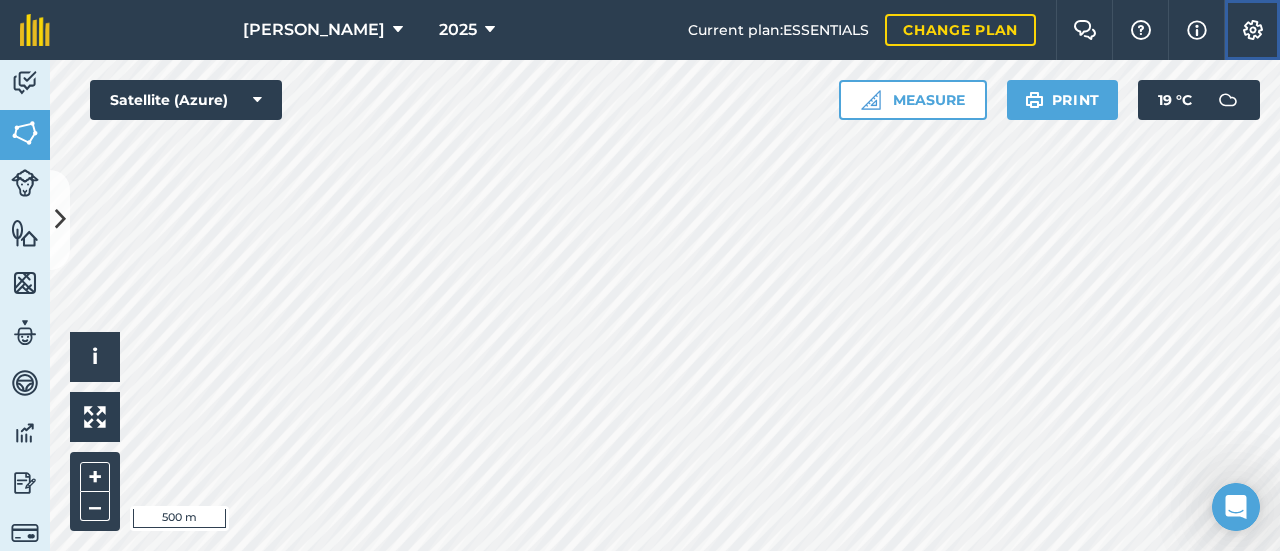 click at bounding box center (1253, 30) 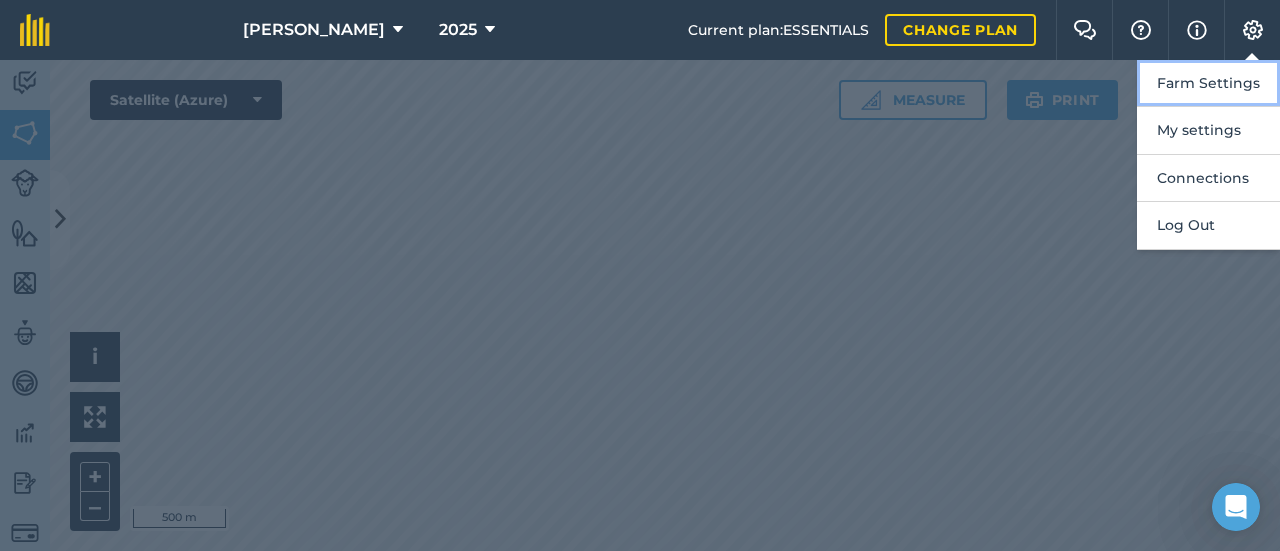 click on "Farm Settings" at bounding box center [1208, 83] 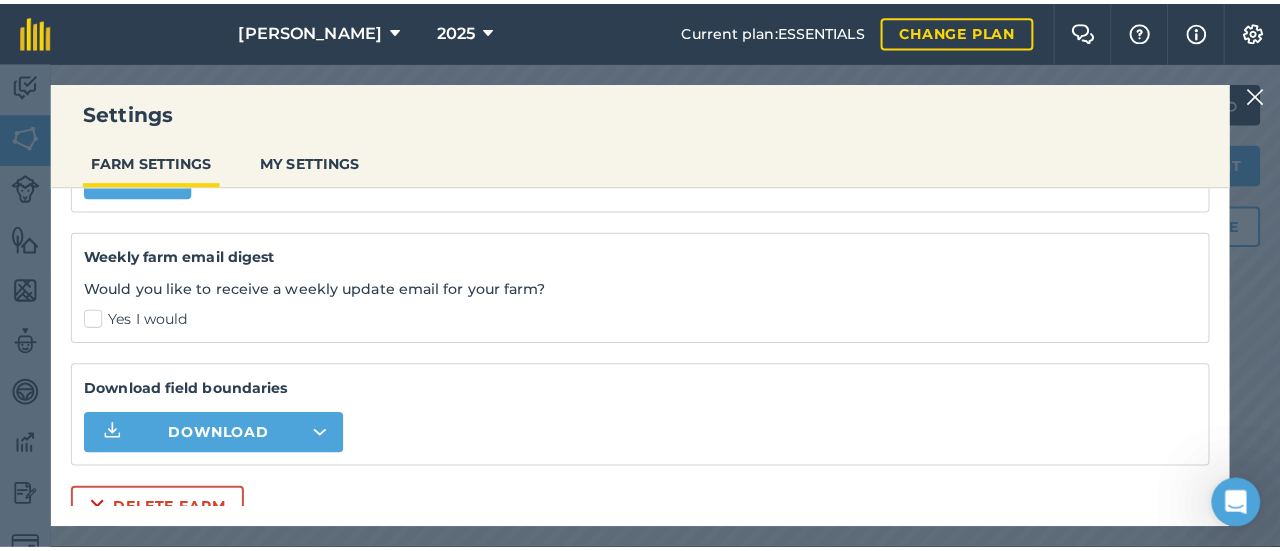 scroll, scrollTop: 0, scrollLeft: 0, axis: both 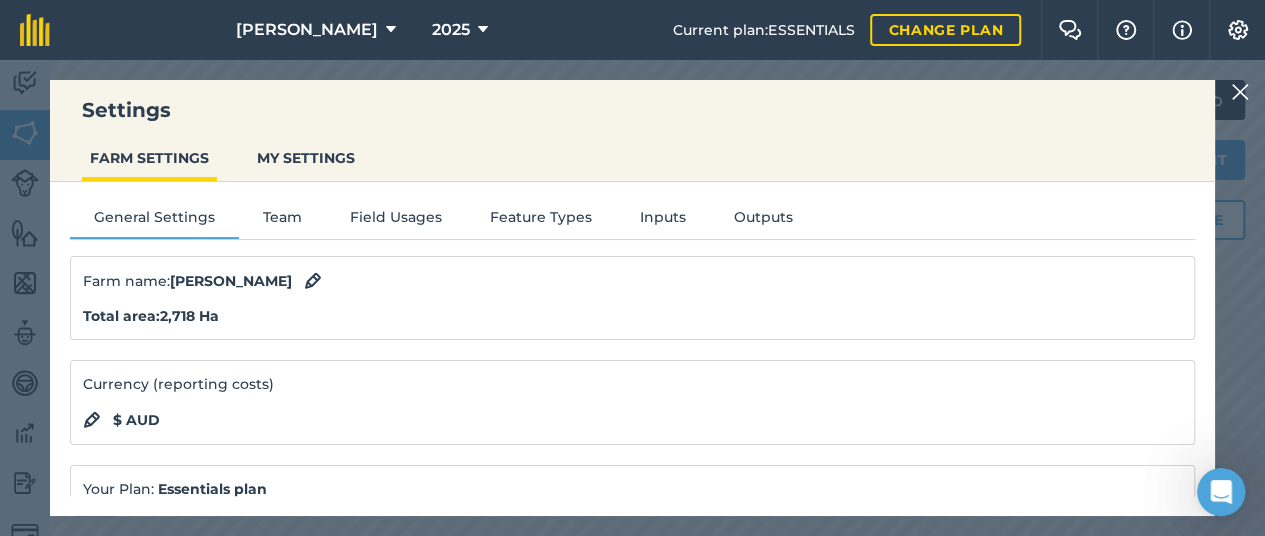 click at bounding box center [1240, 92] 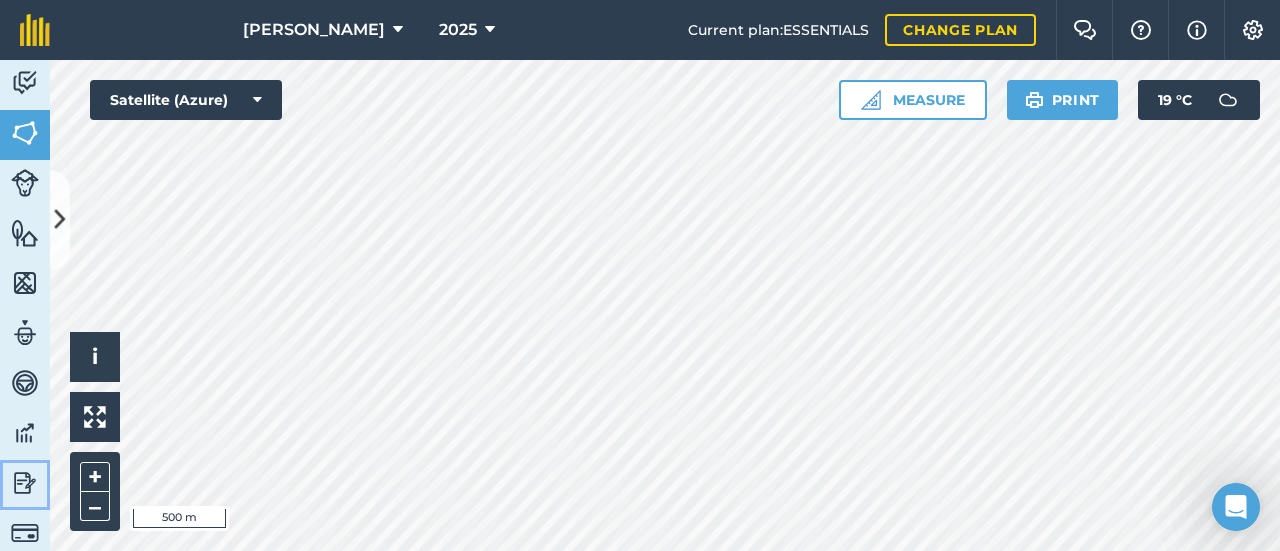 click at bounding box center [25, 483] 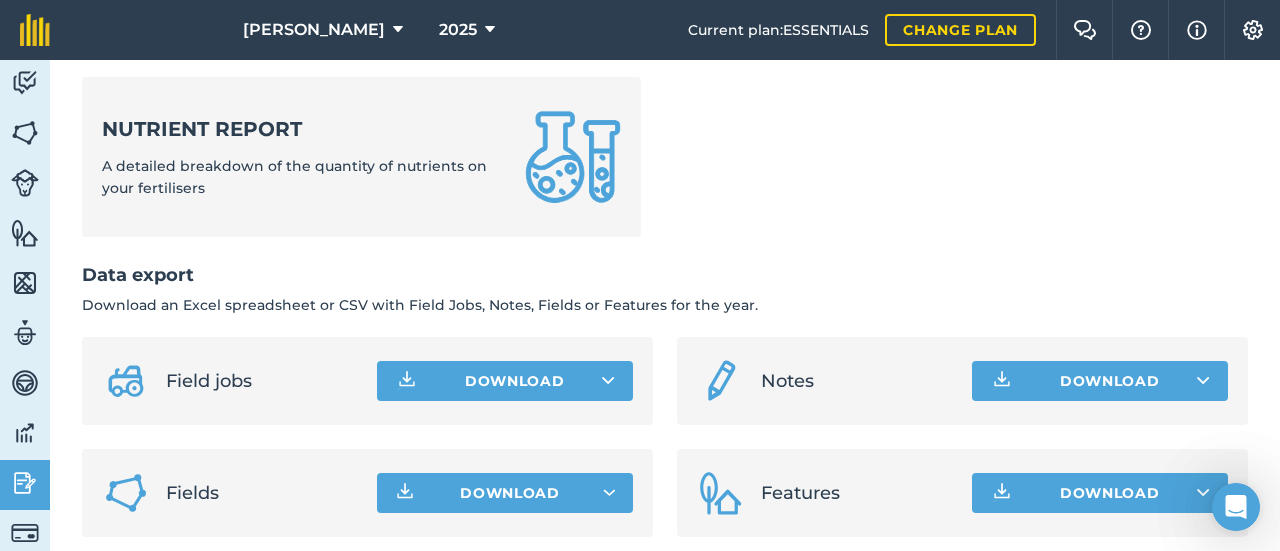 scroll, scrollTop: 1024, scrollLeft: 0, axis: vertical 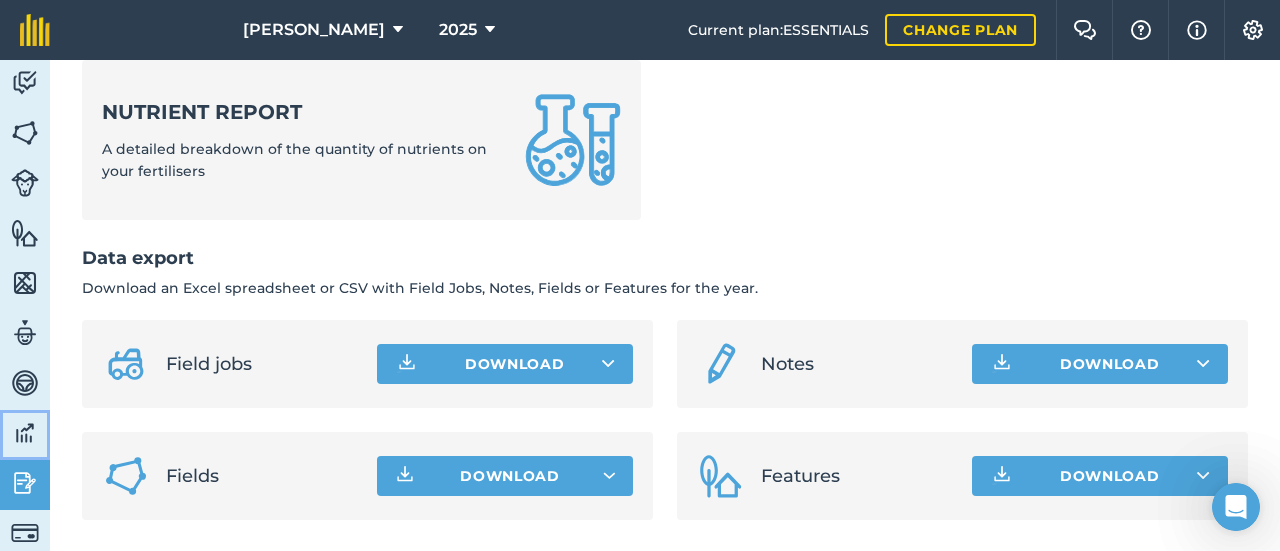 click at bounding box center (25, 433) 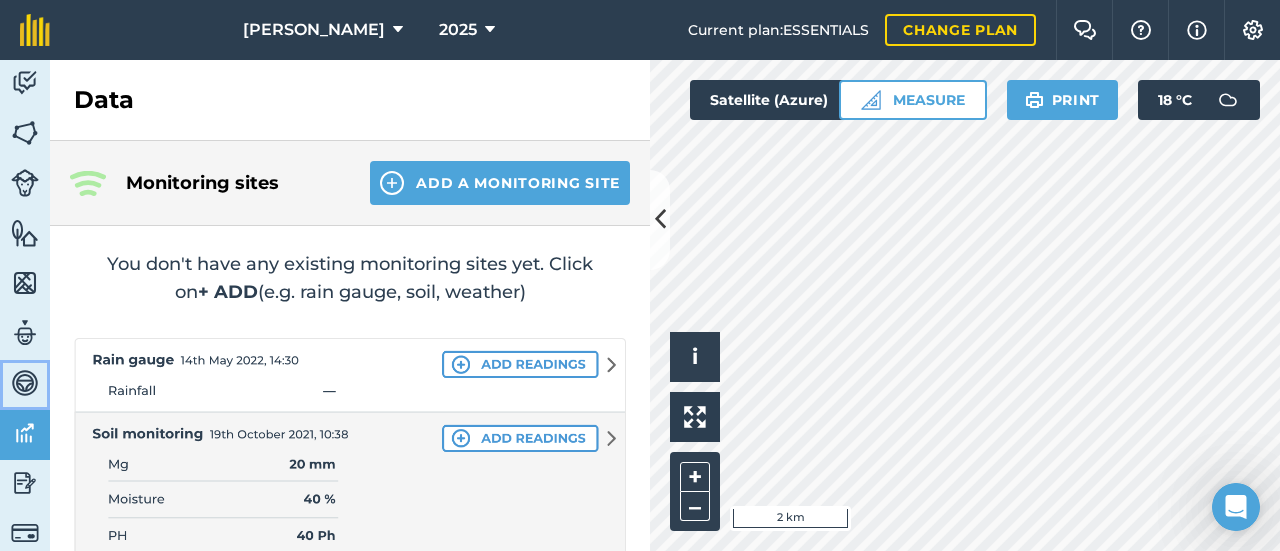 click at bounding box center [25, 383] 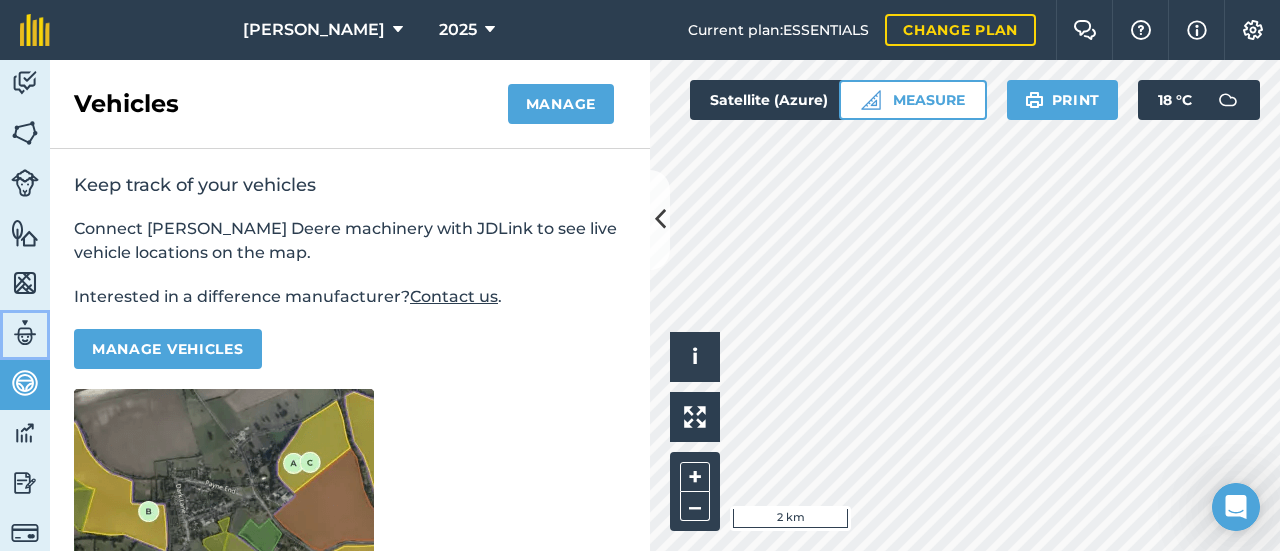 click at bounding box center (25, 333) 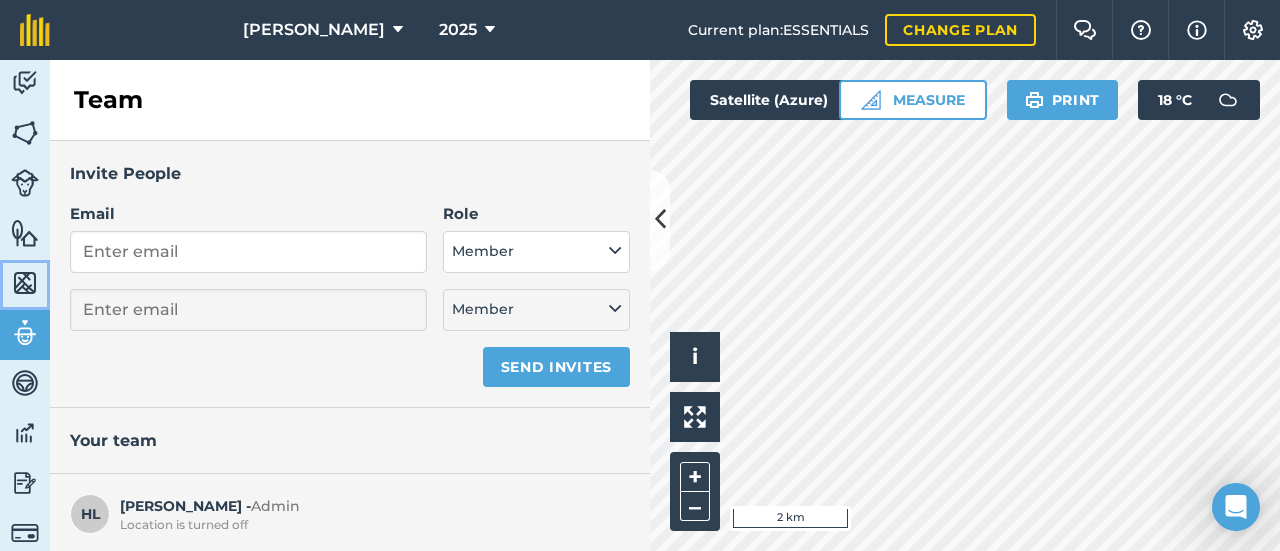 click at bounding box center (25, 283) 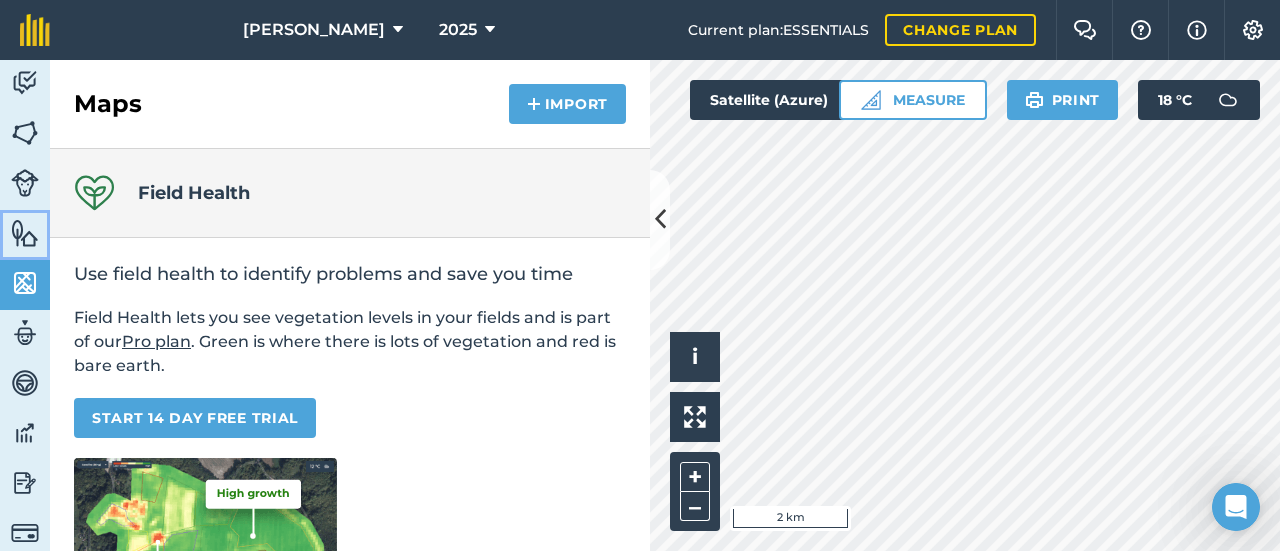 click at bounding box center [25, 233] 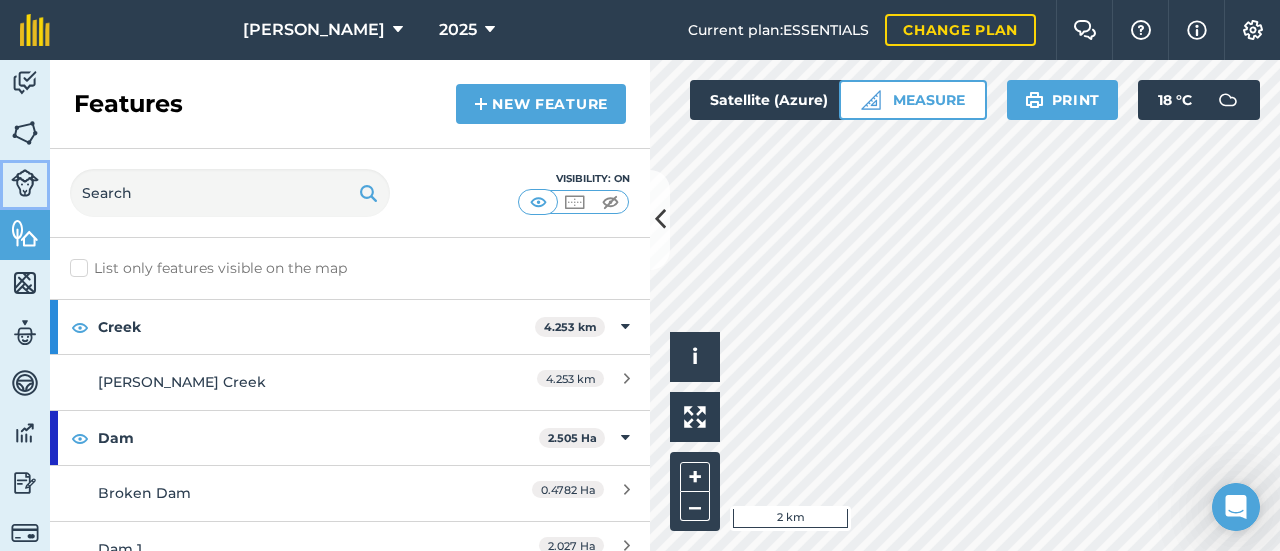 click at bounding box center (25, 183) 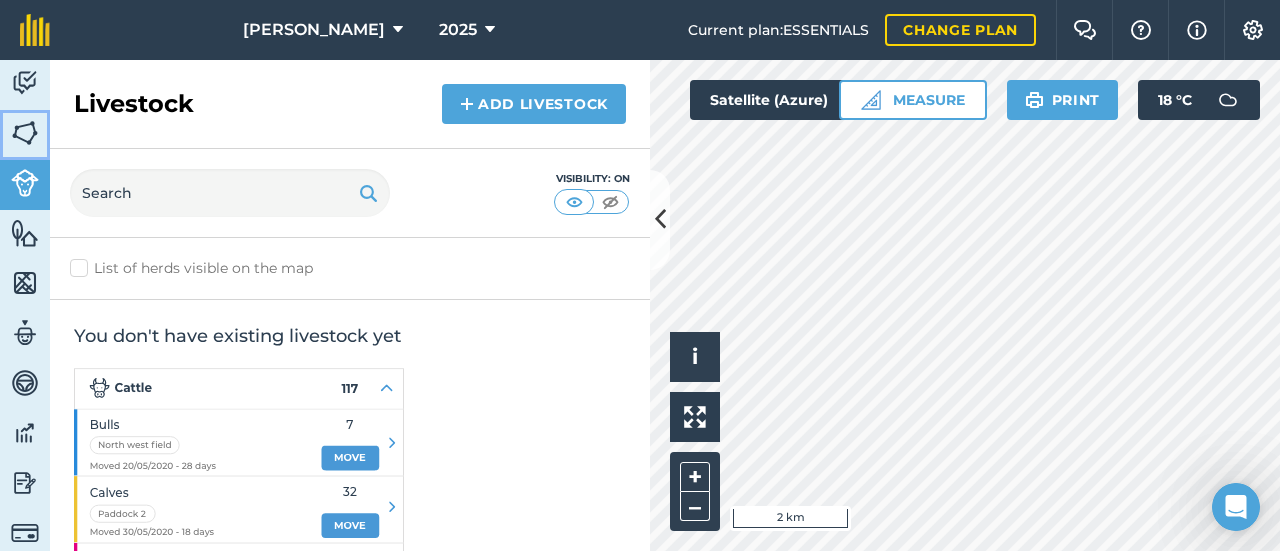 click at bounding box center [25, 133] 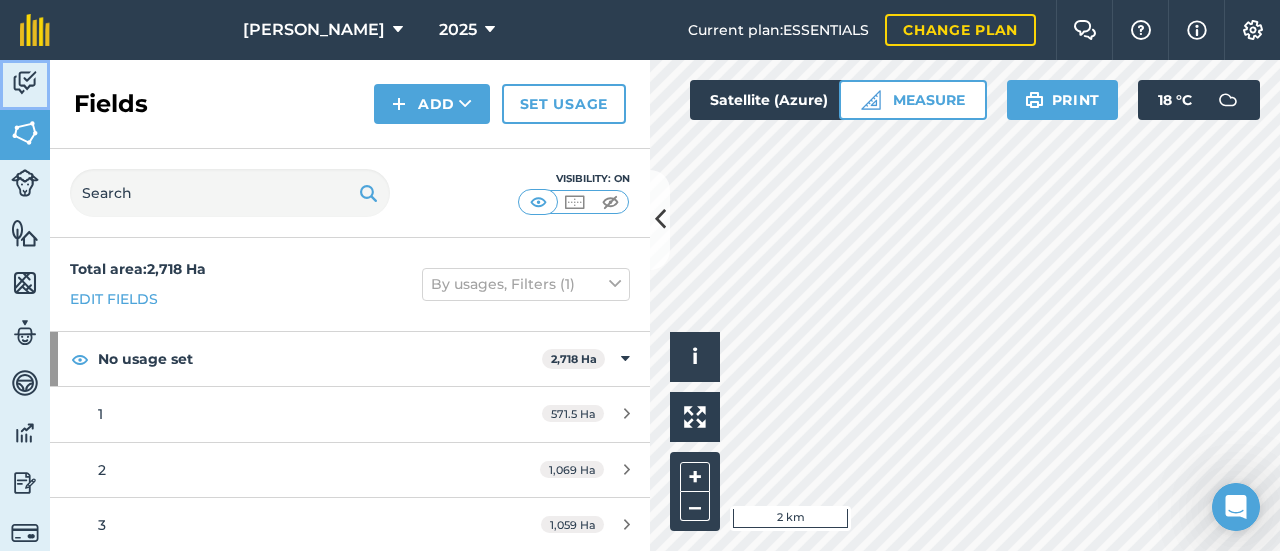 click at bounding box center (25, 83) 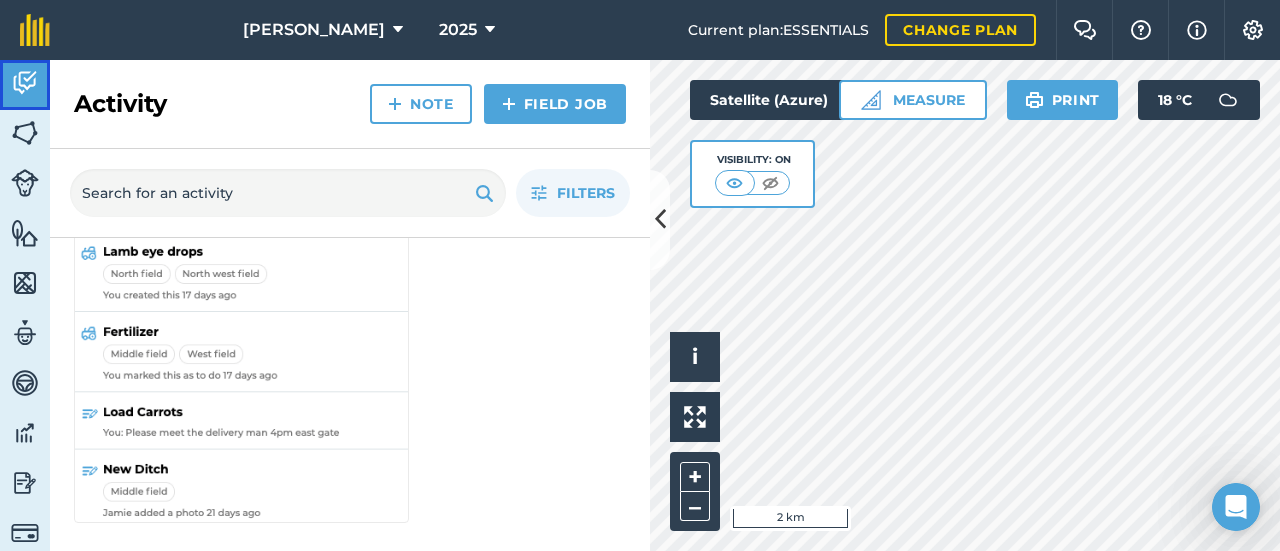 scroll, scrollTop: 0, scrollLeft: 0, axis: both 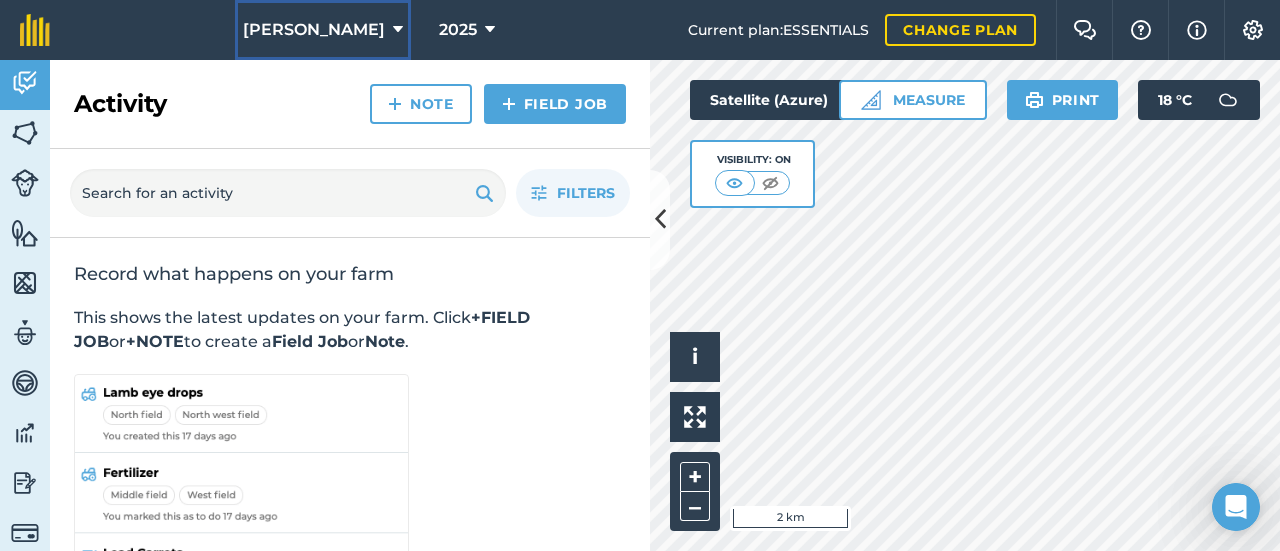 click at bounding box center [398, 30] 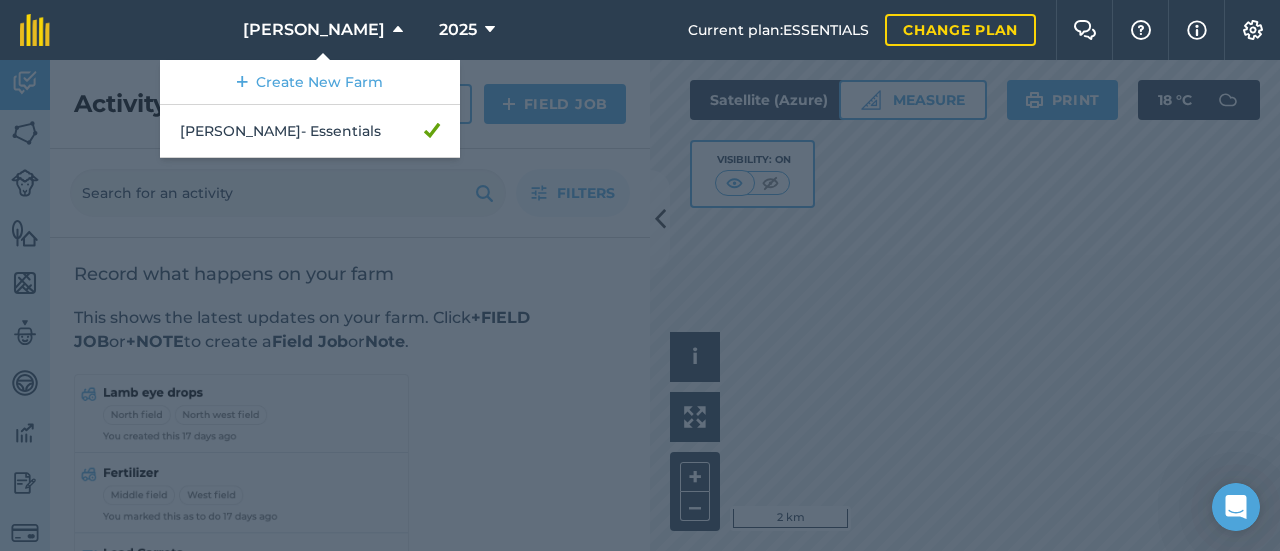 click on "Brittania Create New Farm Brittania  - Essentials 2025" at bounding box center [379, 30] 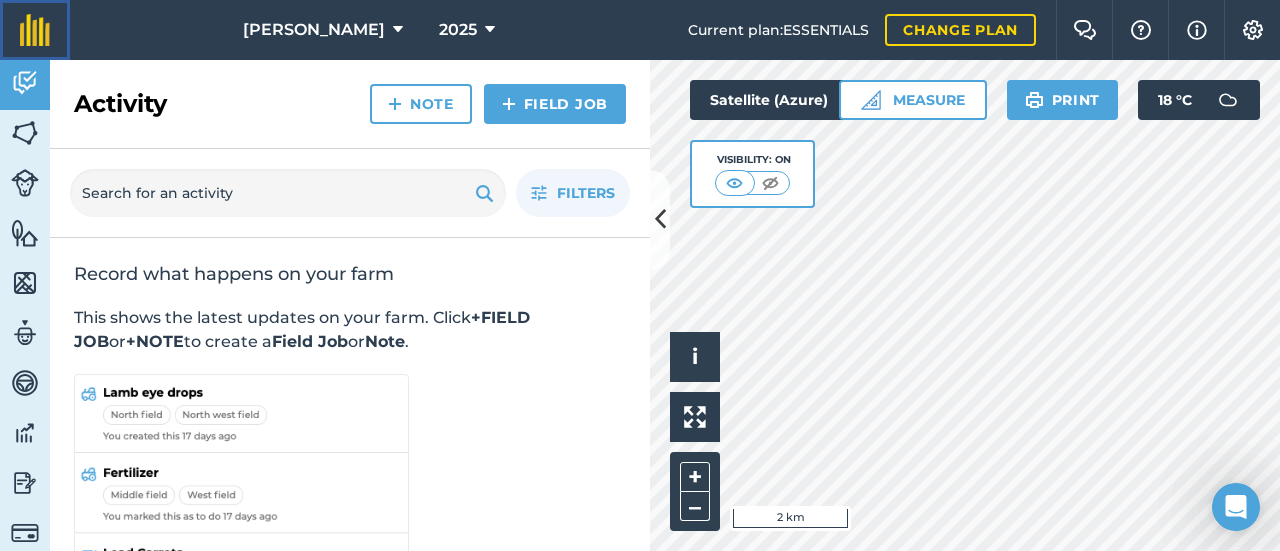 click at bounding box center [35, 30] 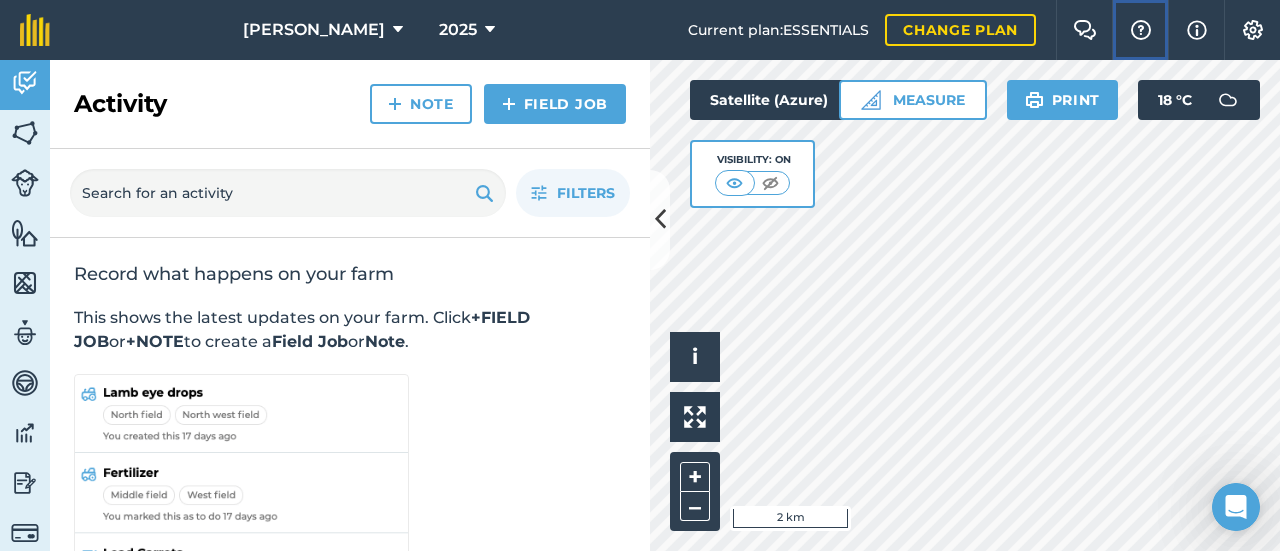click at bounding box center [1141, 30] 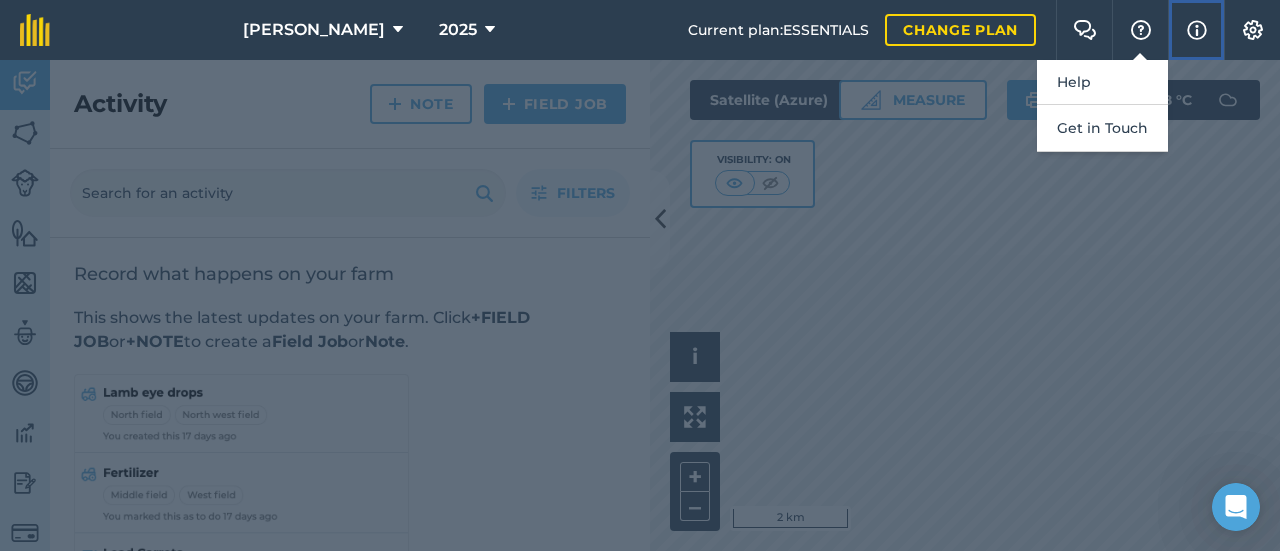click on "Info" at bounding box center [1196, 30] 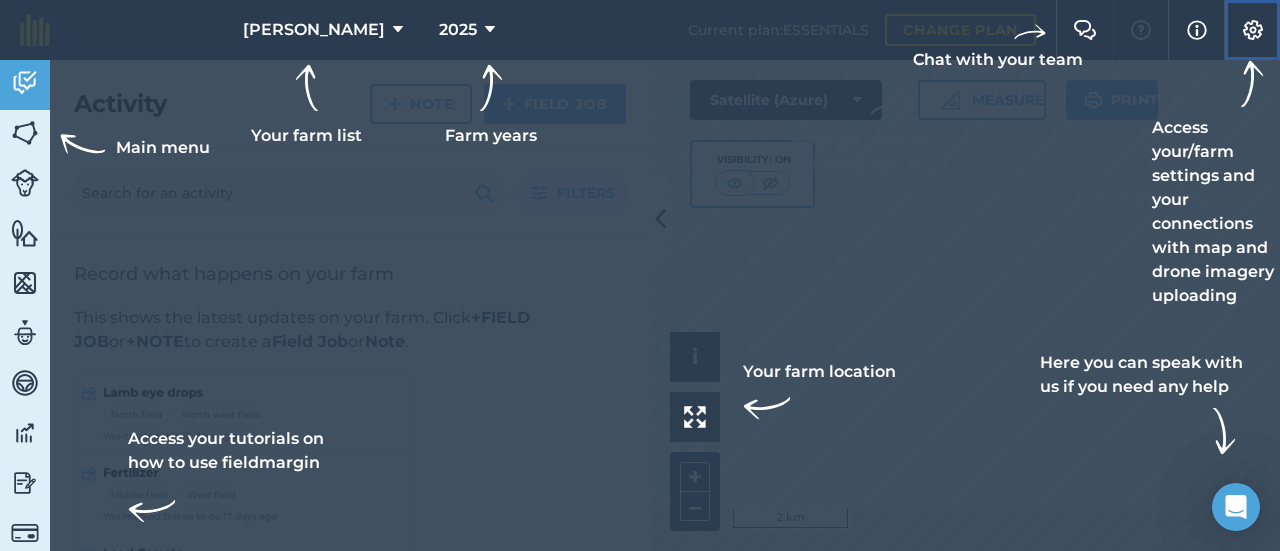 click on "Settings" at bounding box center [1252, 30] 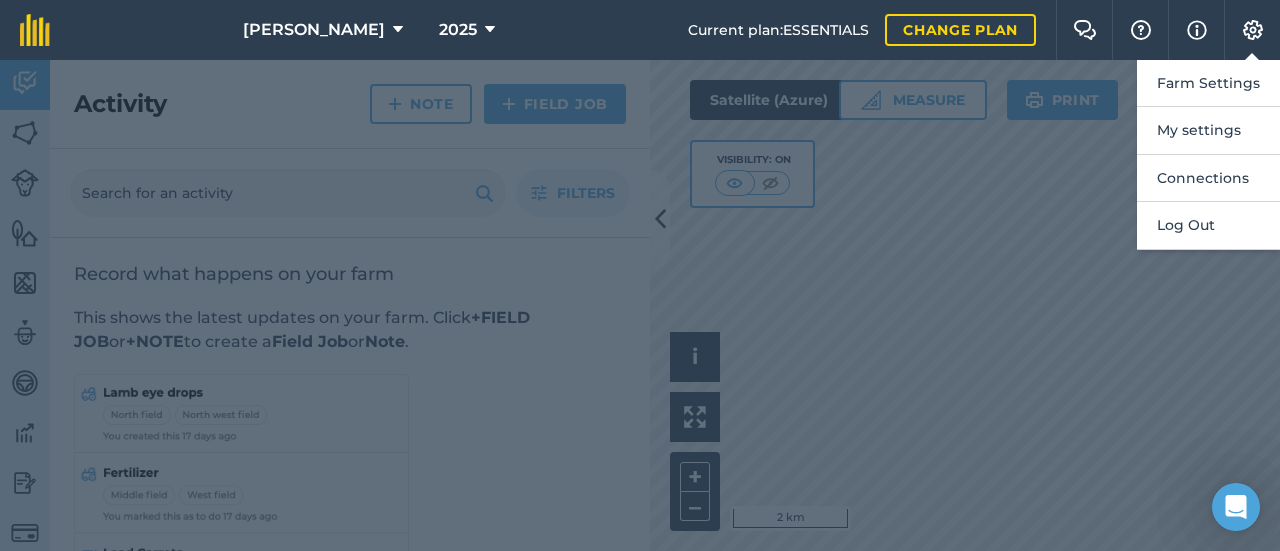 click at bounding box center (640, 305) 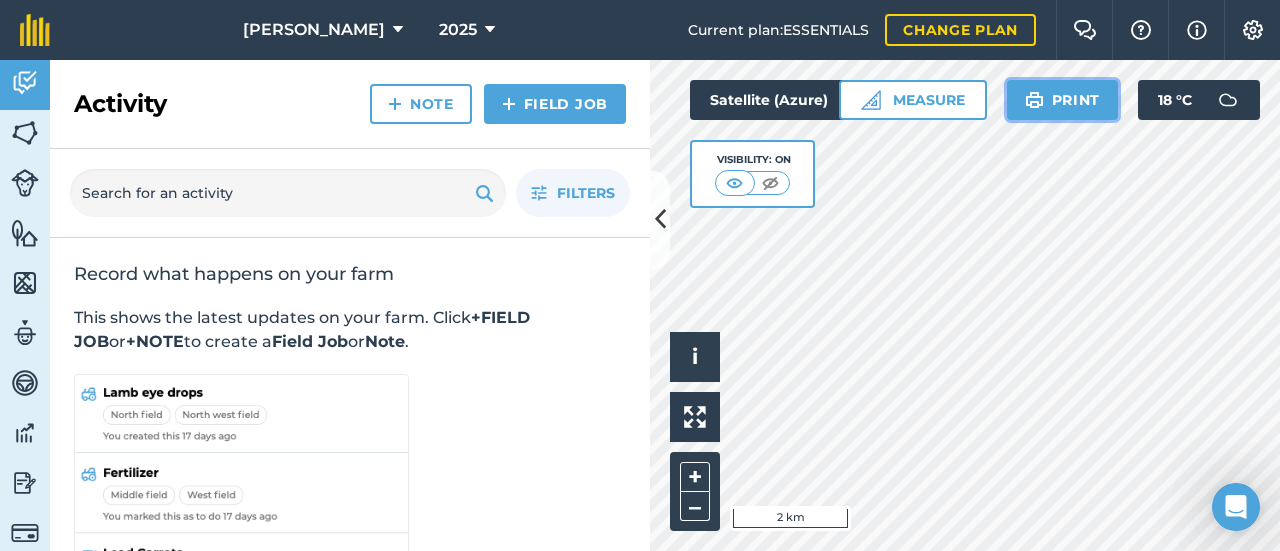 click on "Print" at bounding box center (1063, 100) 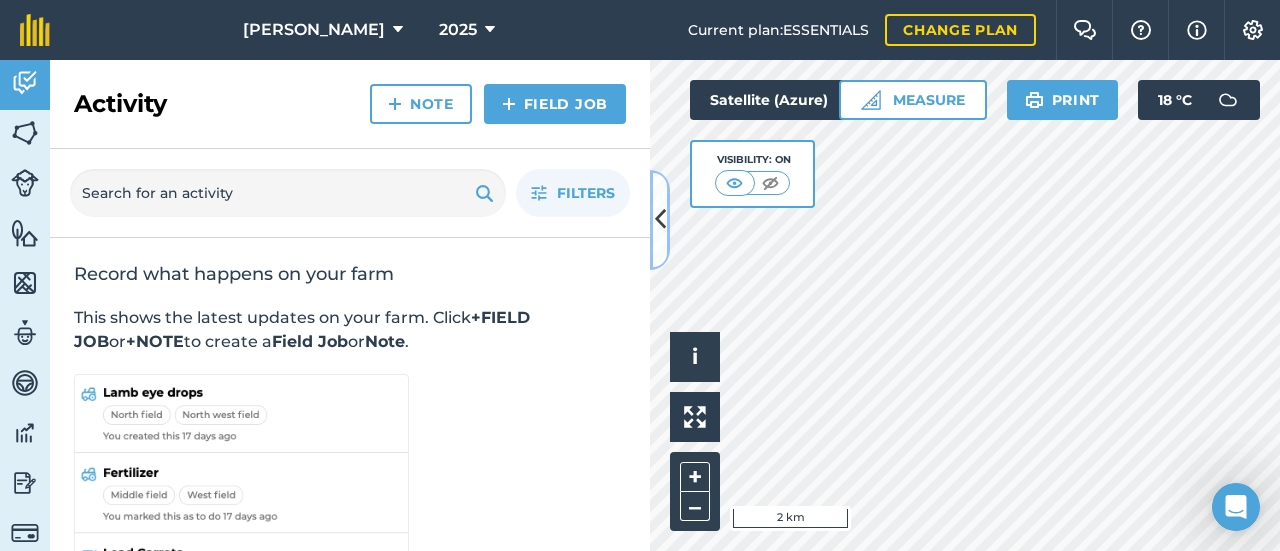click at bounding box center (660, 219) 